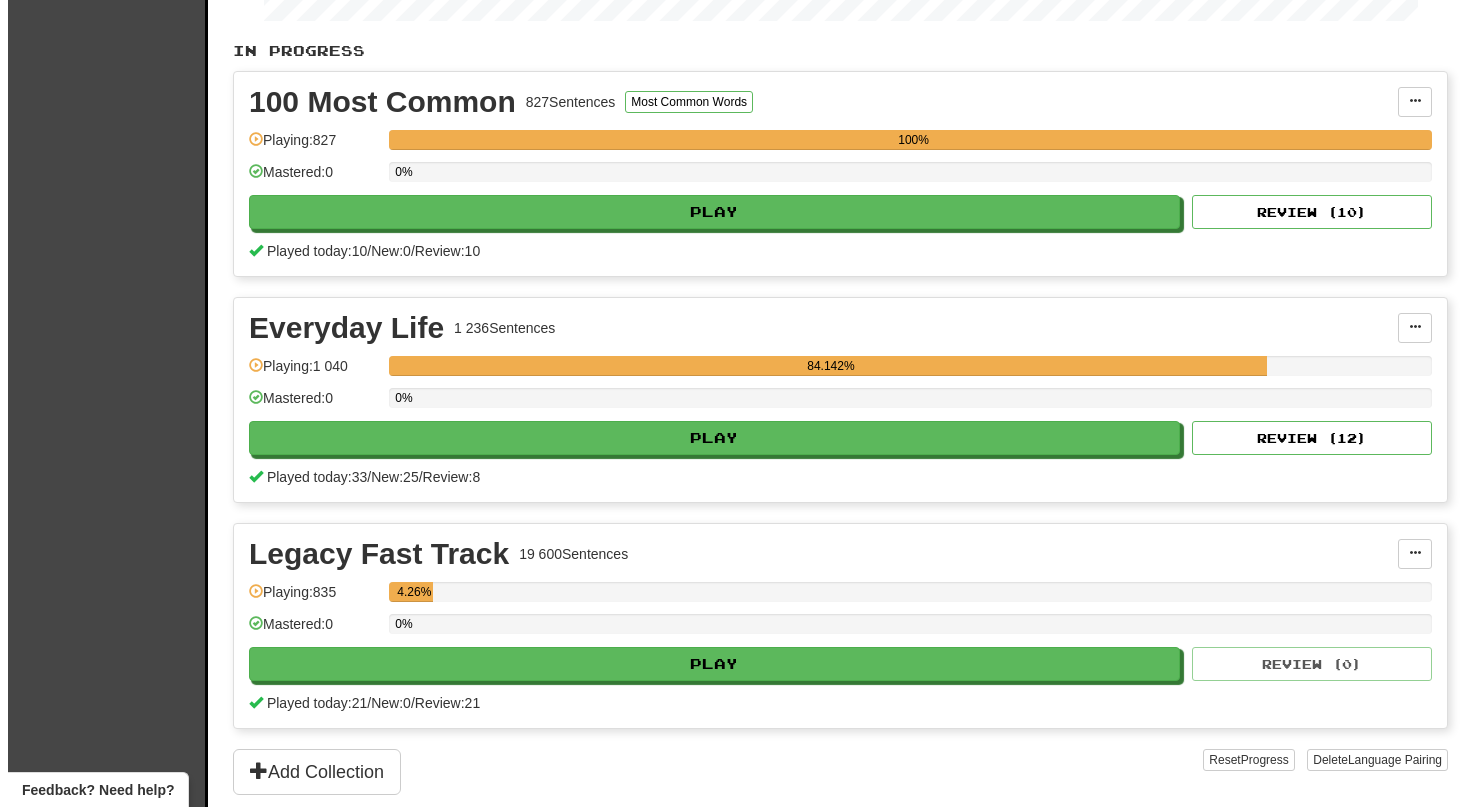 scroll, scrollTop: 420, scrollLeft: 0, axis: vertical 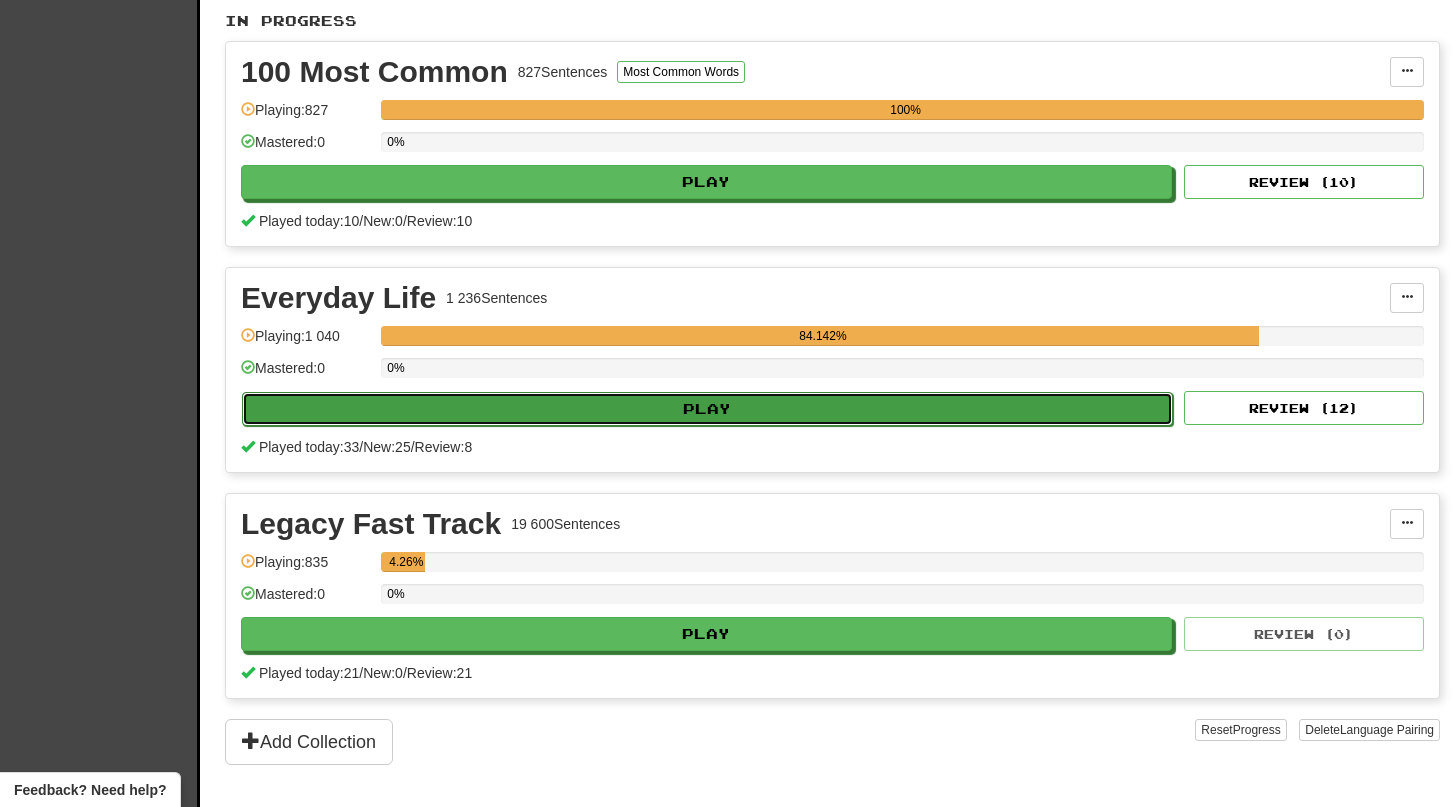 click on "Play" at bounding box center [707, 409] 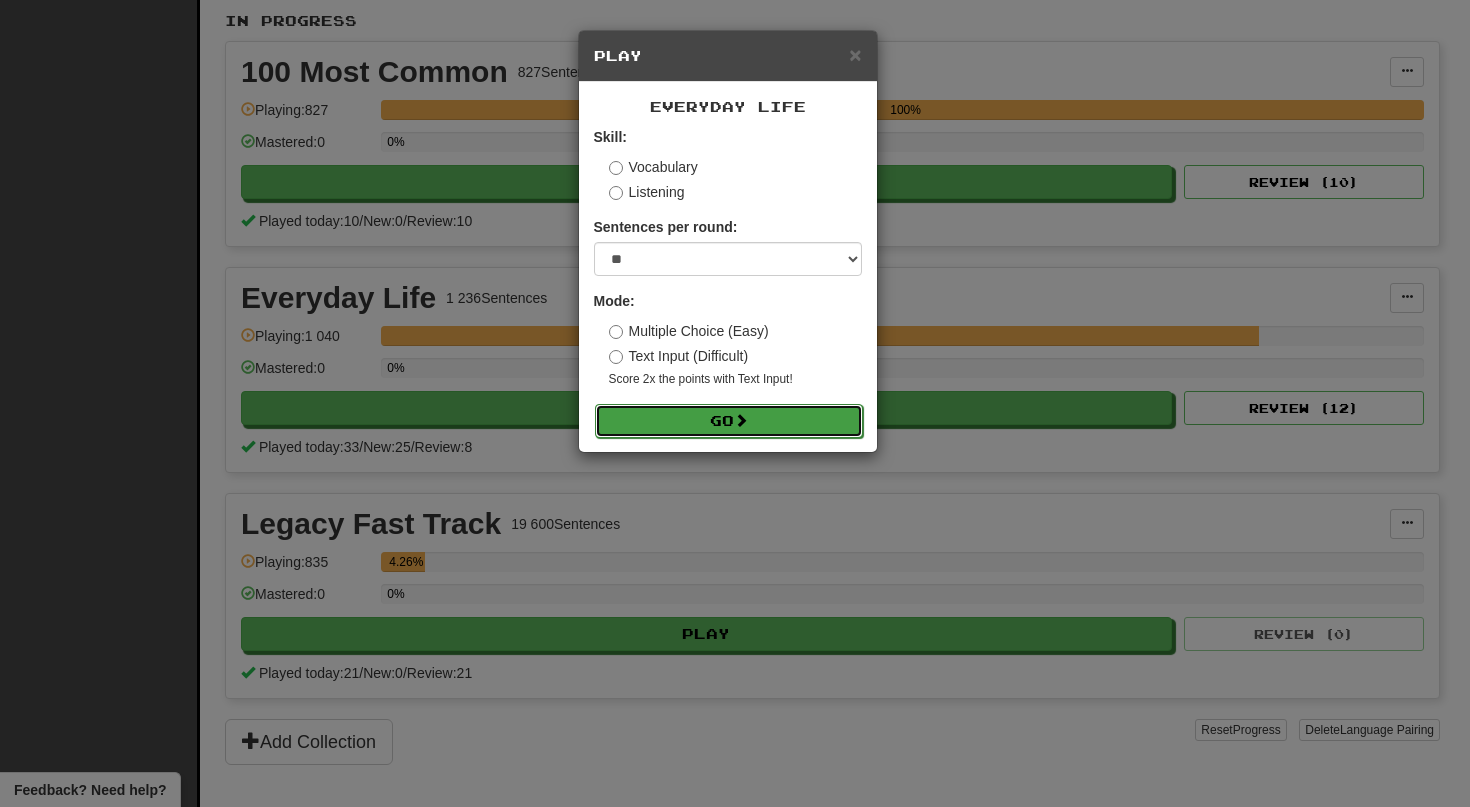 click on "Go" at bounding box center [729, 421] 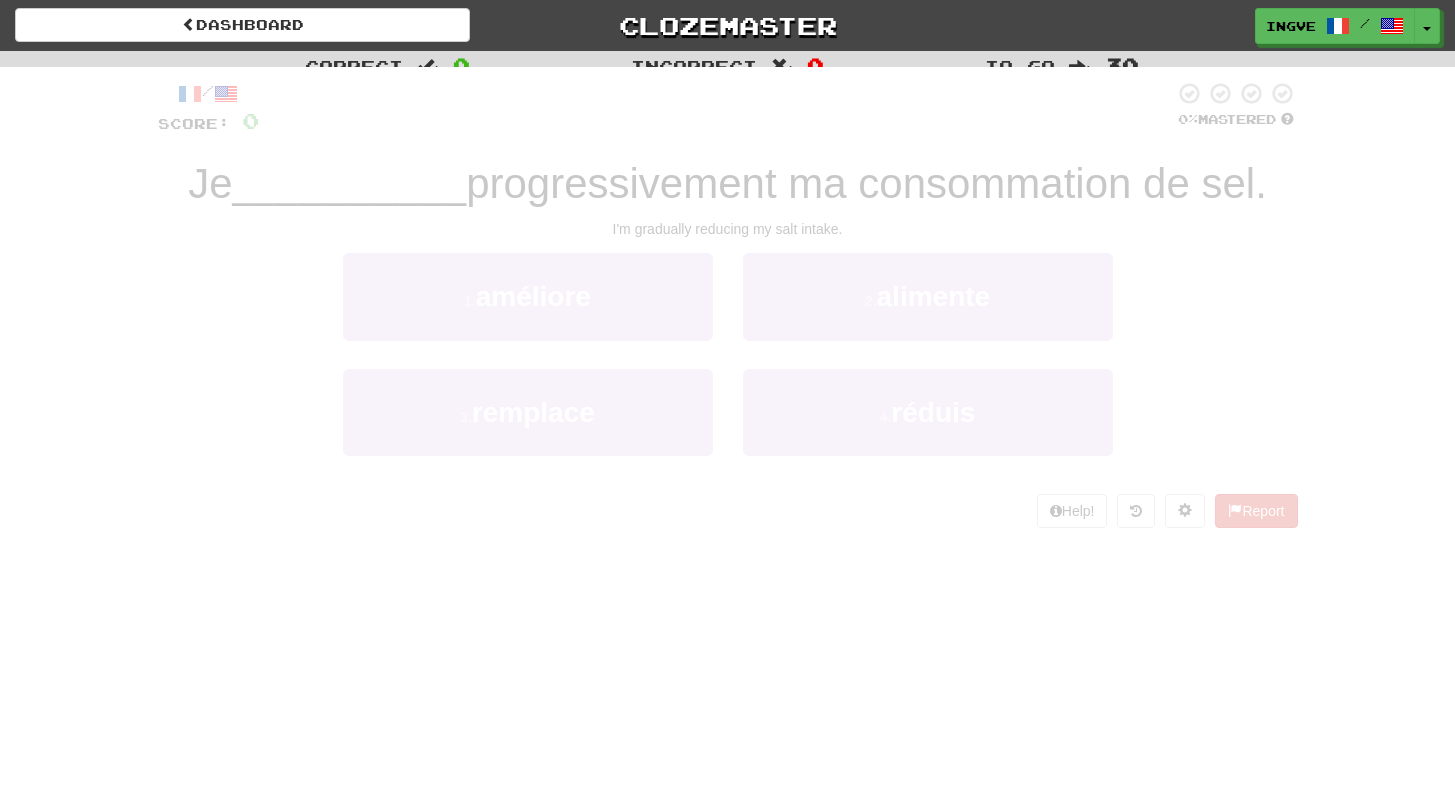 scroll, scrollTop: 0, scrollLeft: 0, axis: both 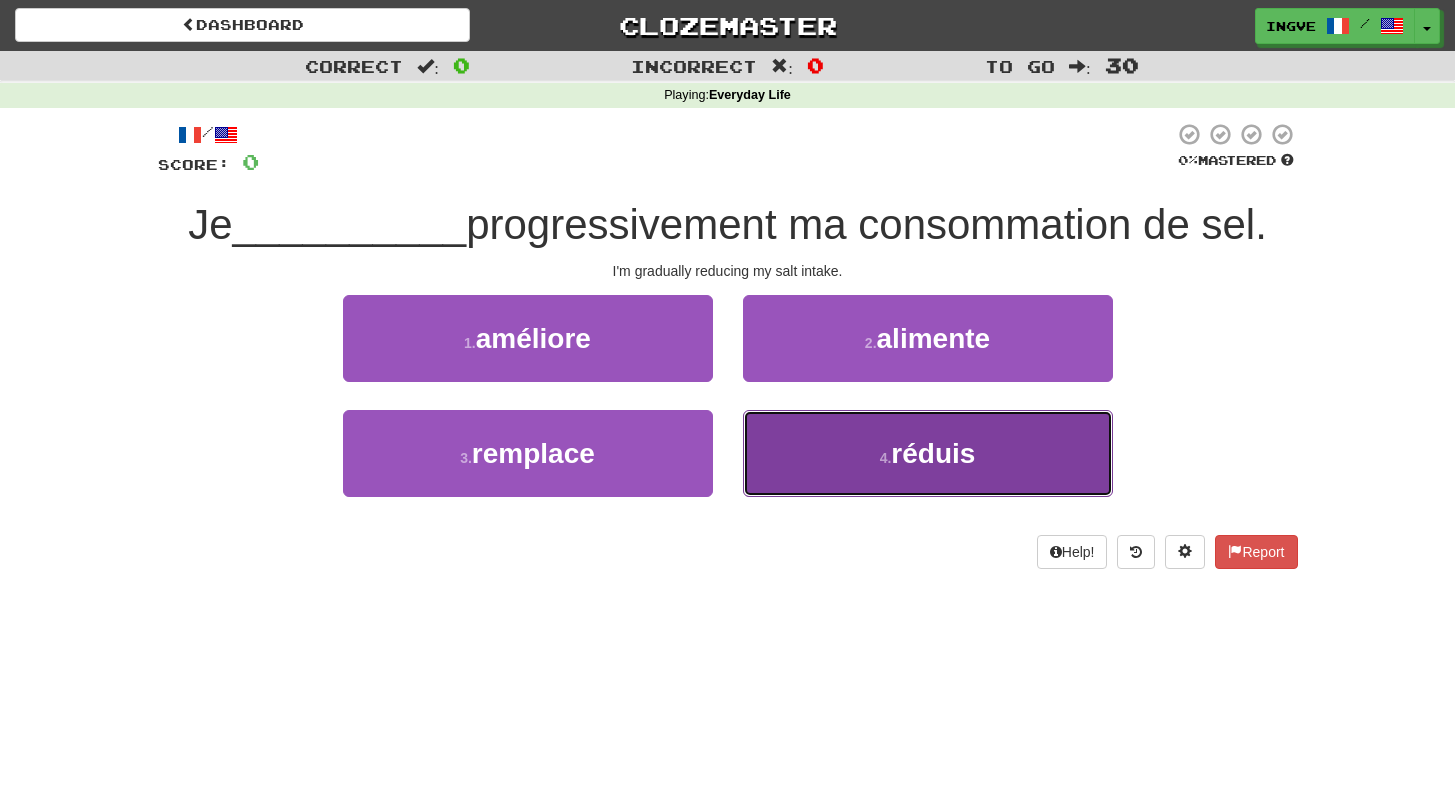 click on "4 ." at bounding box center [886, 458] 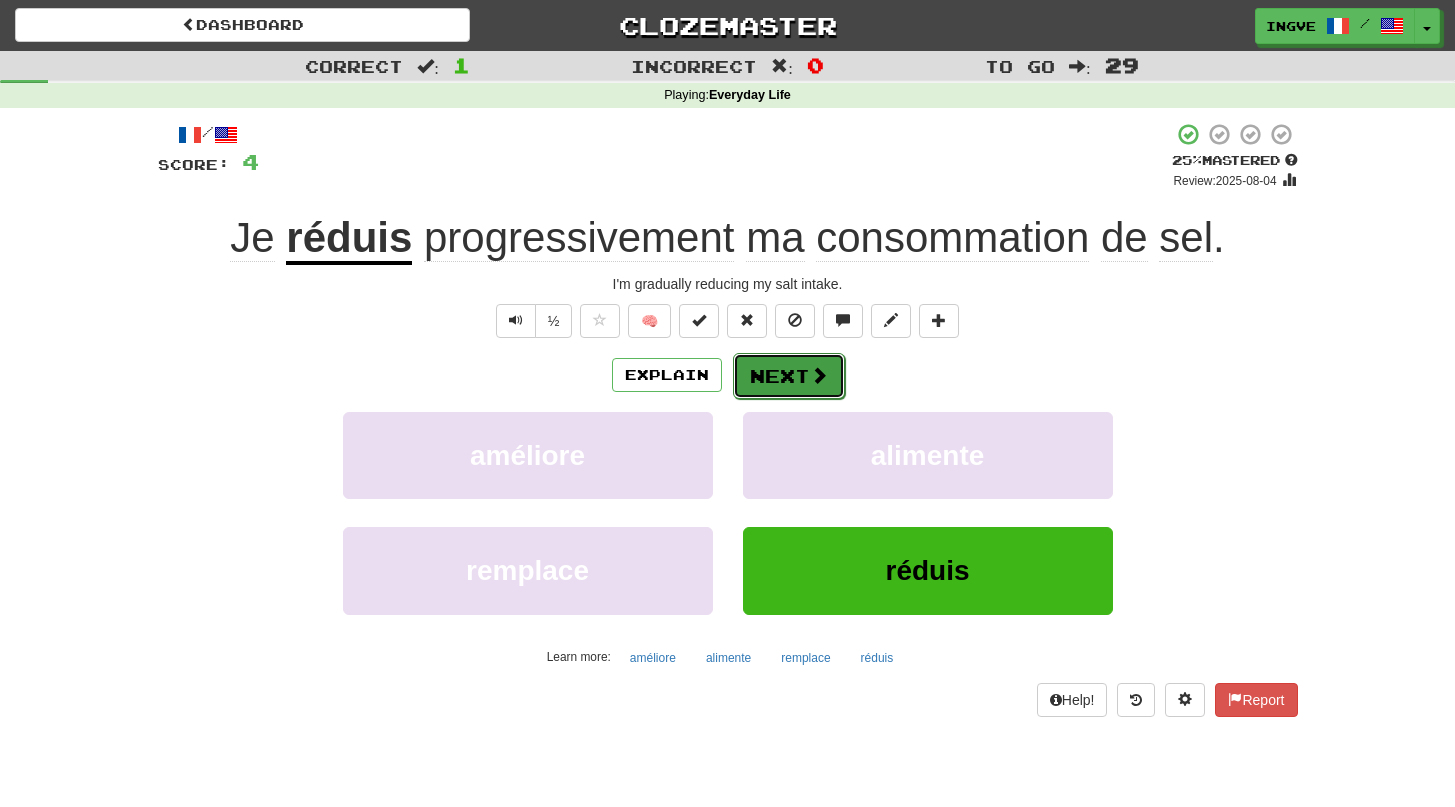 click on "Next" at bounding box center (789, 376) 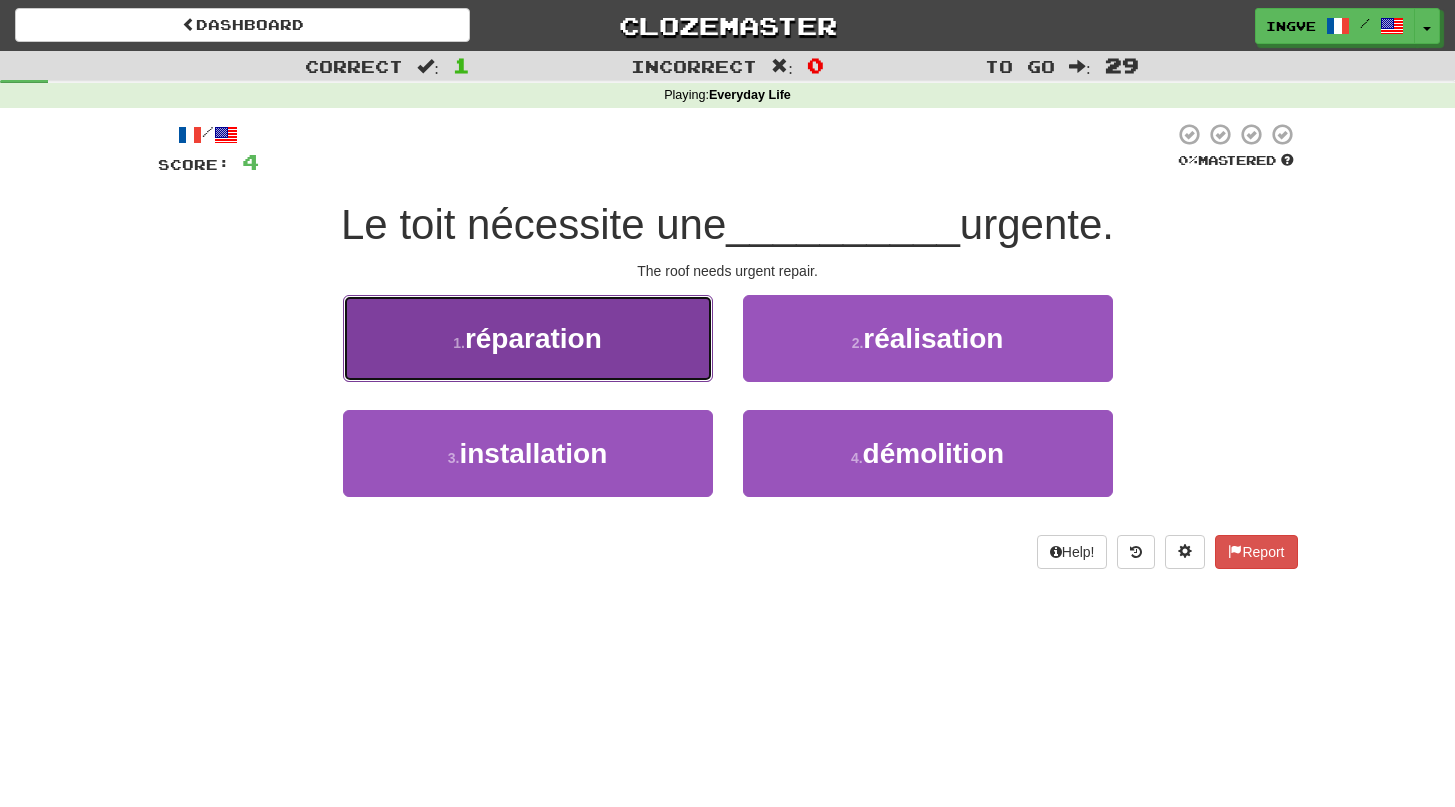 click on "1 .  réparation" at bounding box center [528, 338] 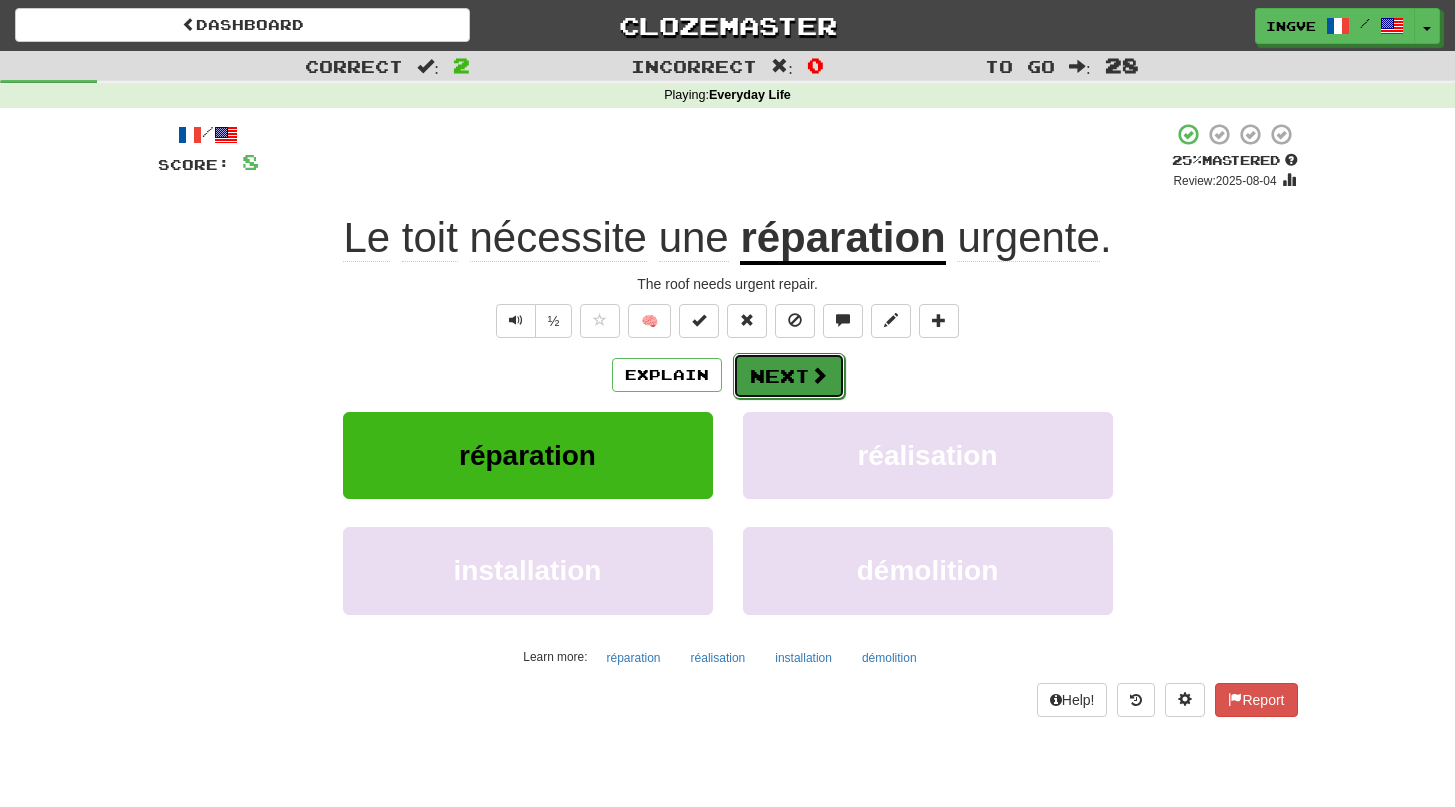 click on "Next" at bounding box center (789, 376) 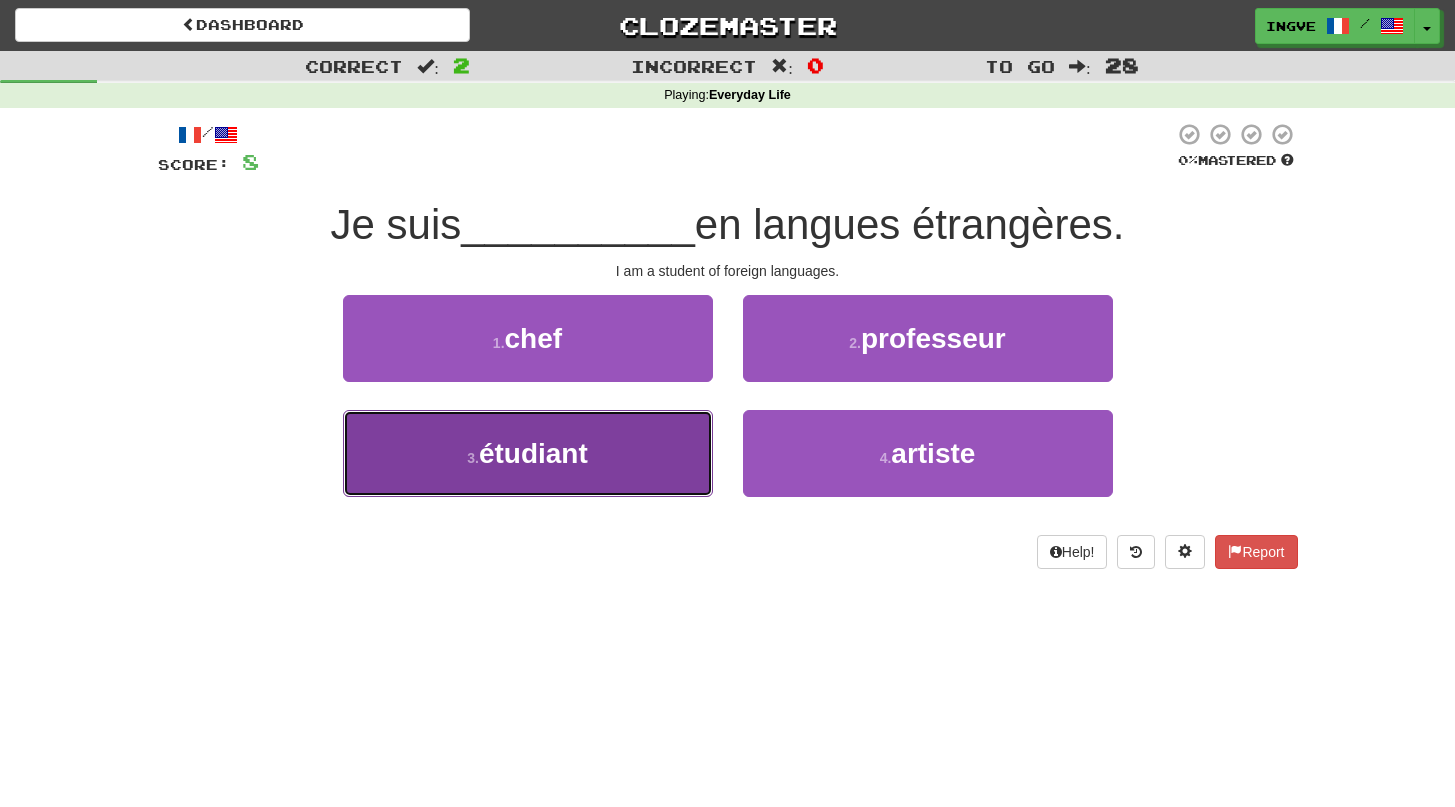 click on "3 .  étudiant" at bounding box center [528, 453] 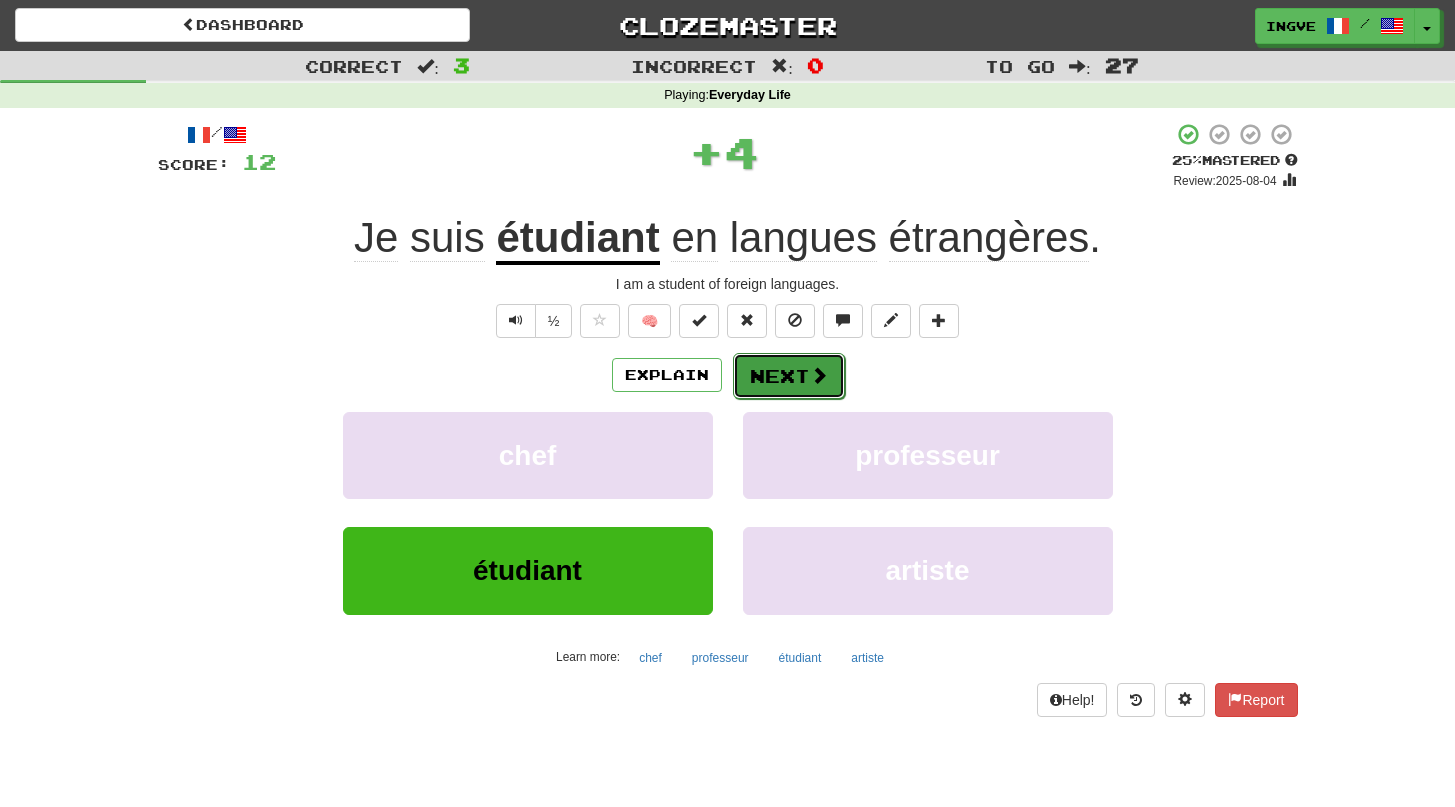 click on "Next" at bounding box center [789, 376] 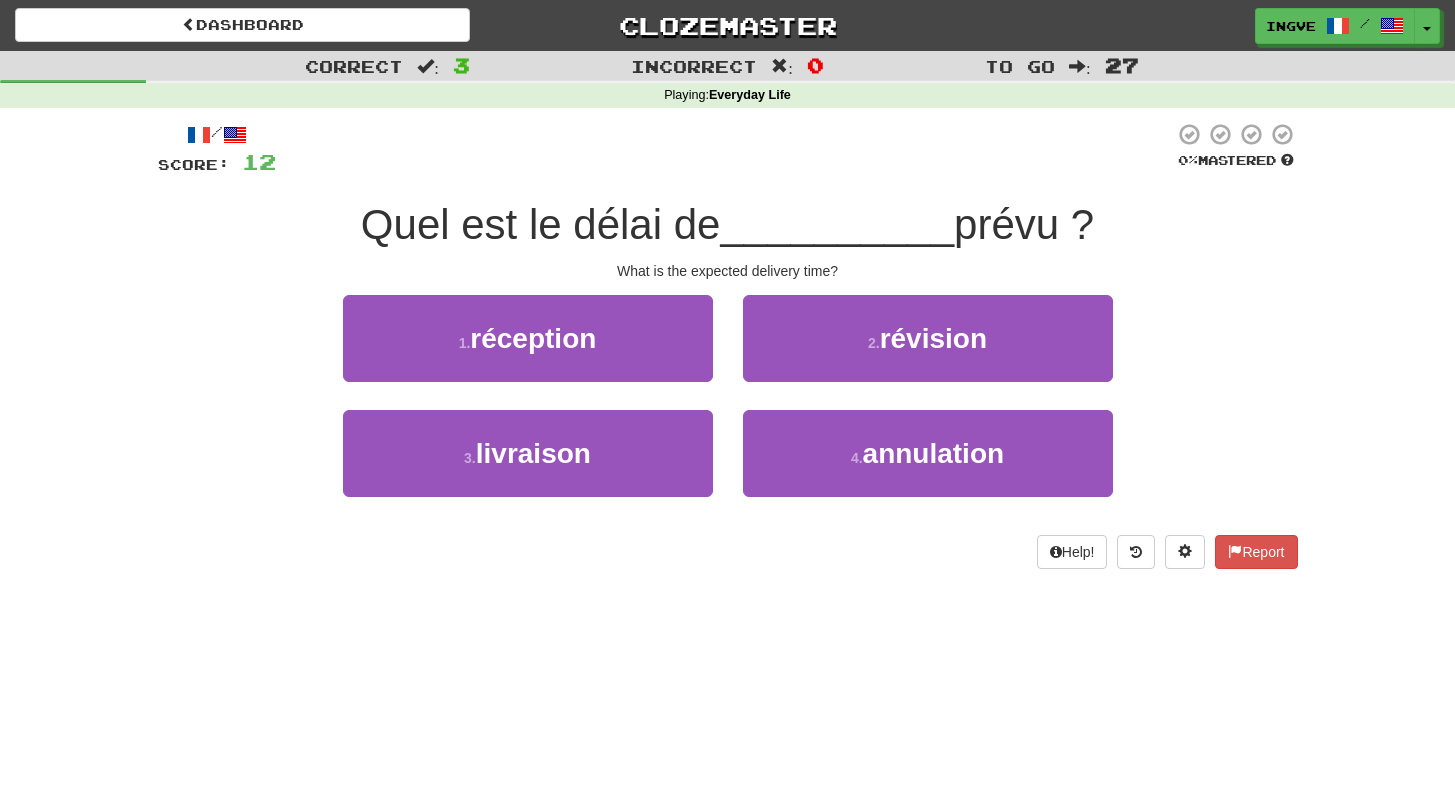 click on "What is the expected delivery time?" at bounding box center (728, 271) 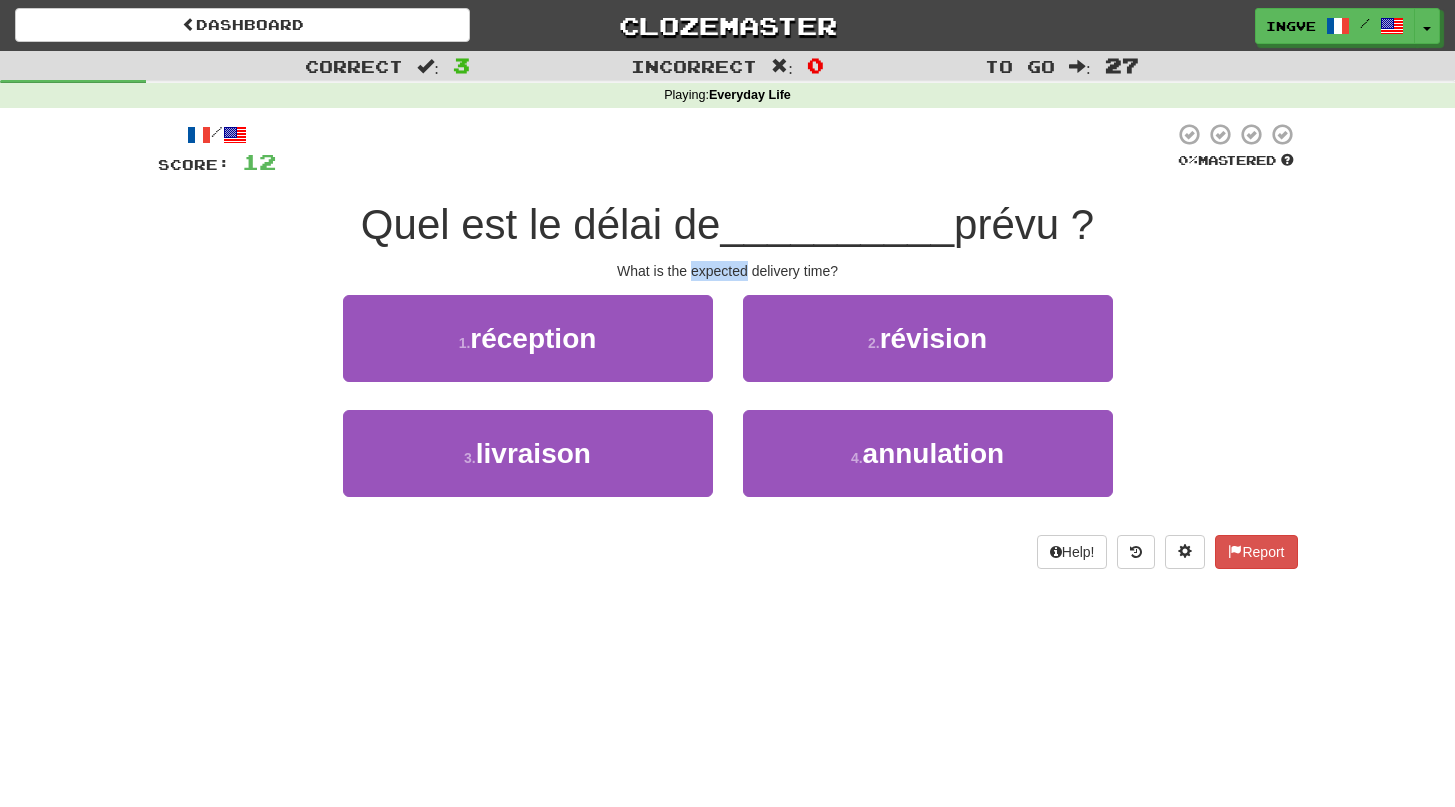 click on "What is the expected delivery time?" at bounding box center [728, 271] 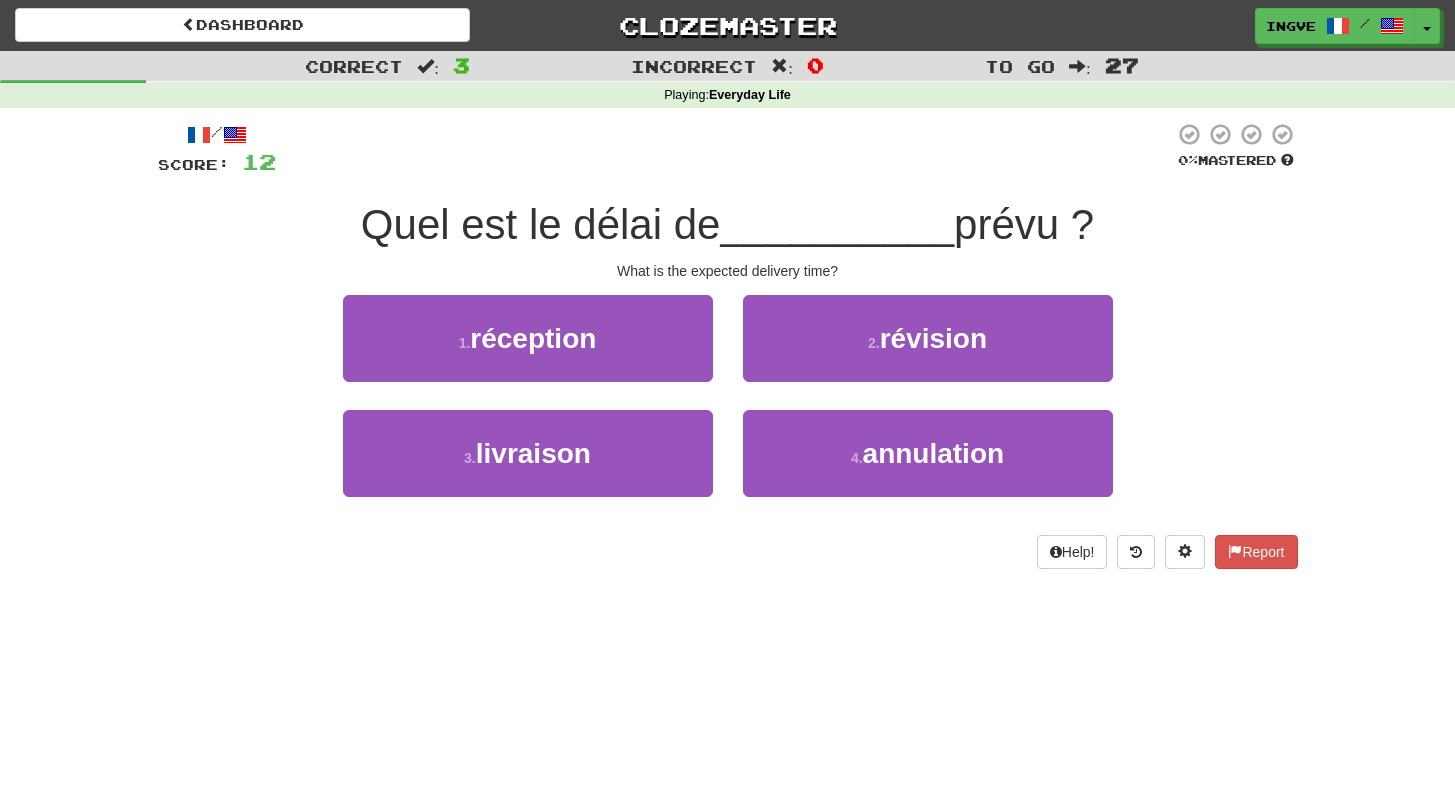 click on "Quel est le délai de" at bounding box center (541, 224) 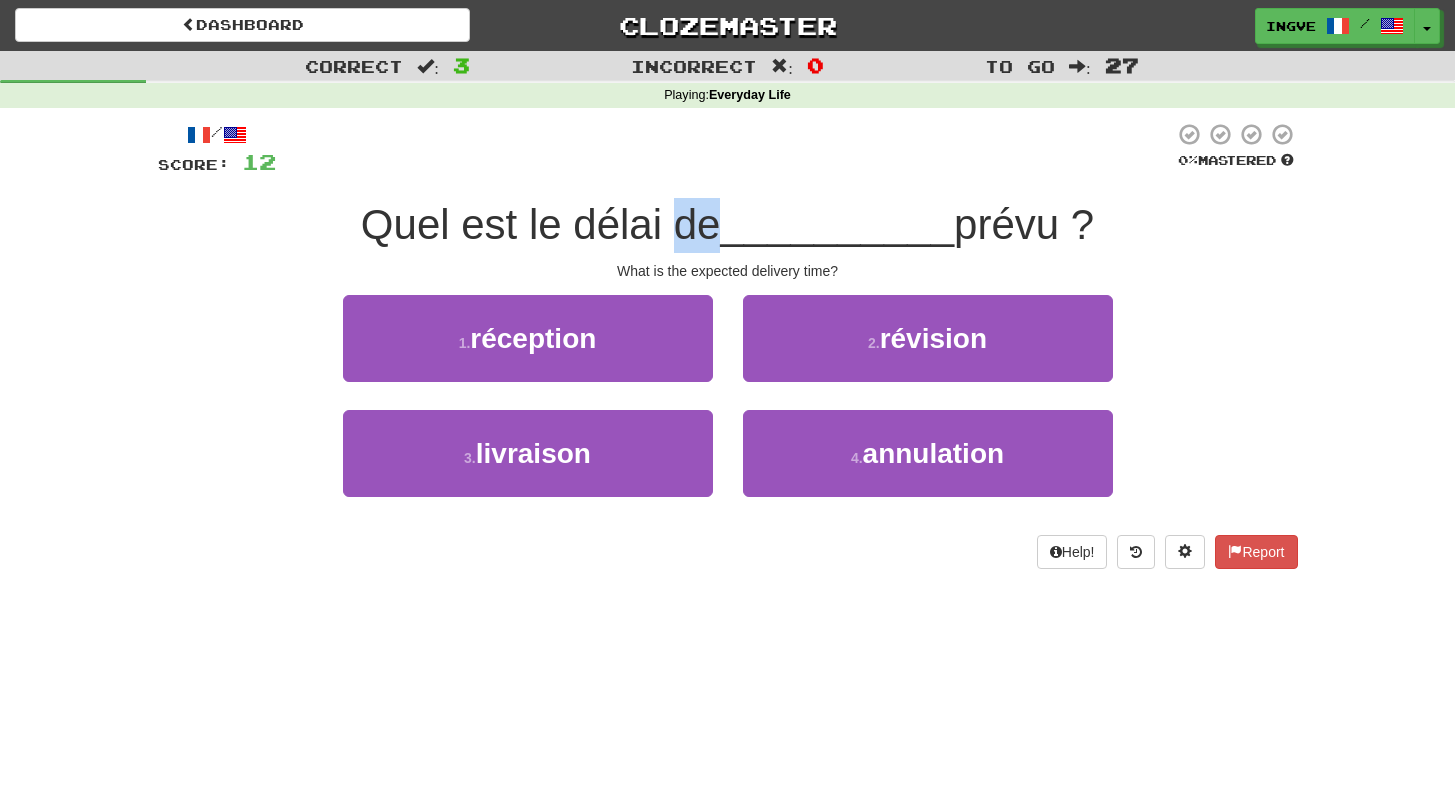 click on "Quel est le délai de" at bounding box center [541, 224] 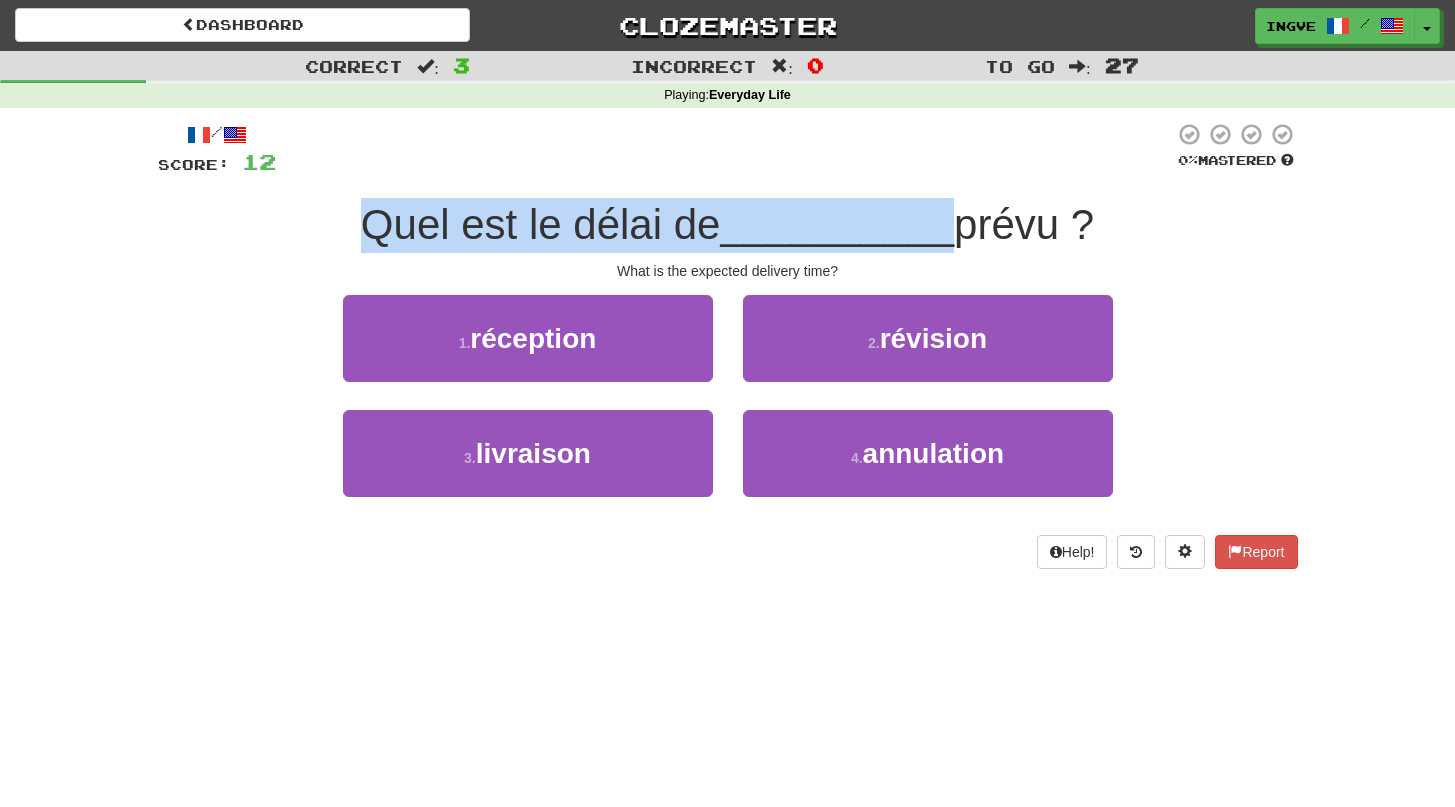 click on "Quel est le délai de" at bounding box center (541, 224) 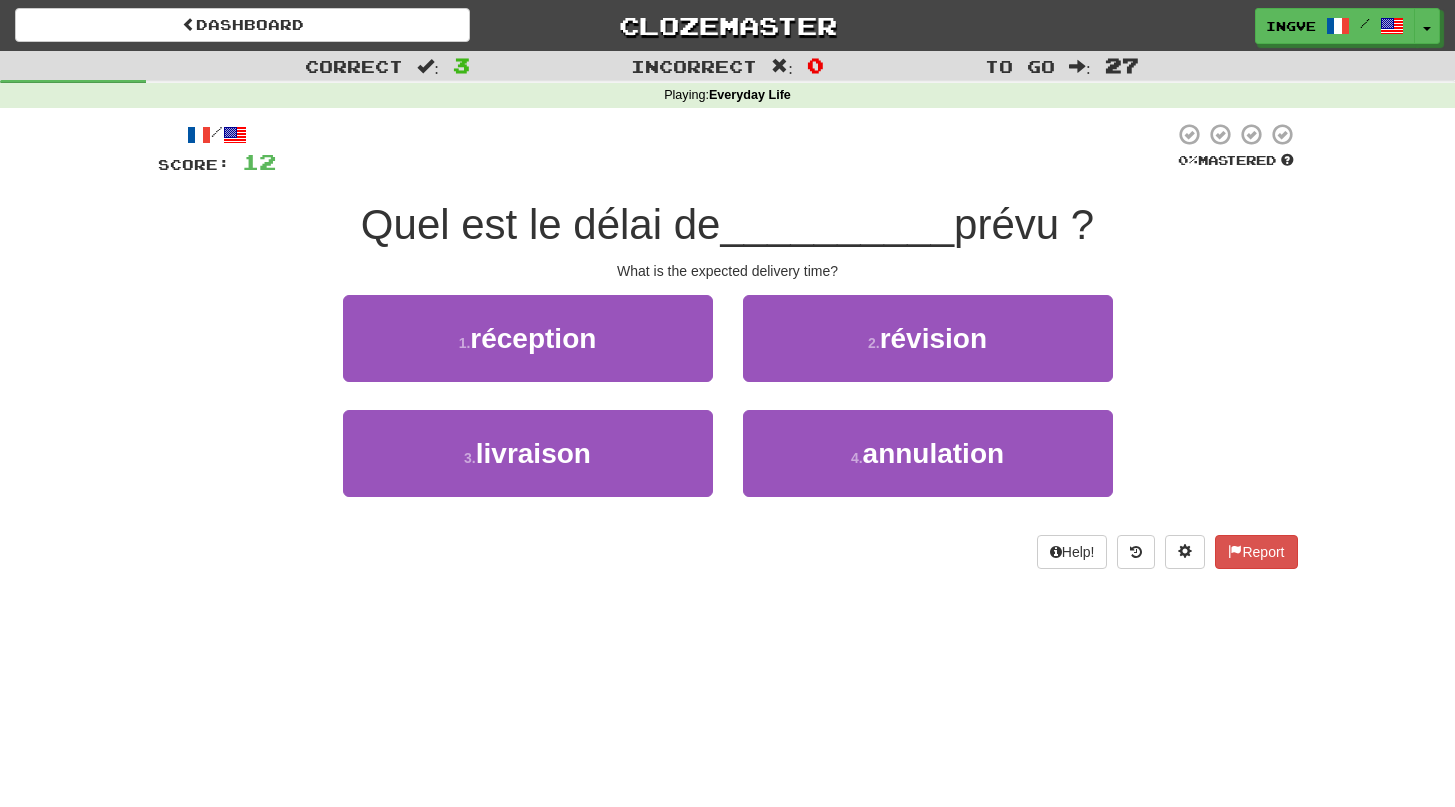 click on "Quel est le délai de" at bounding box center [541, 224] 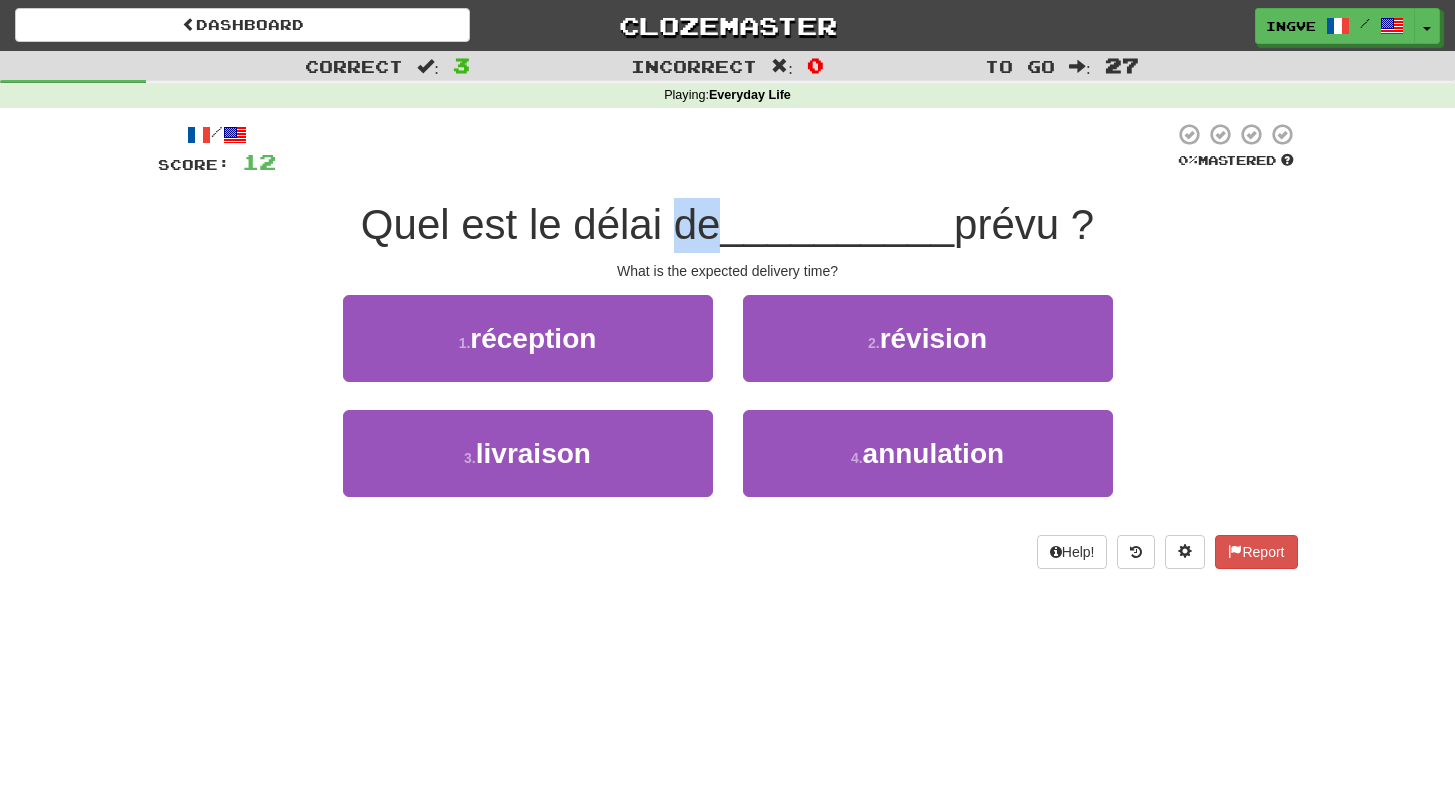click on "Quel est le délai de" at bounding box center (541, 224) 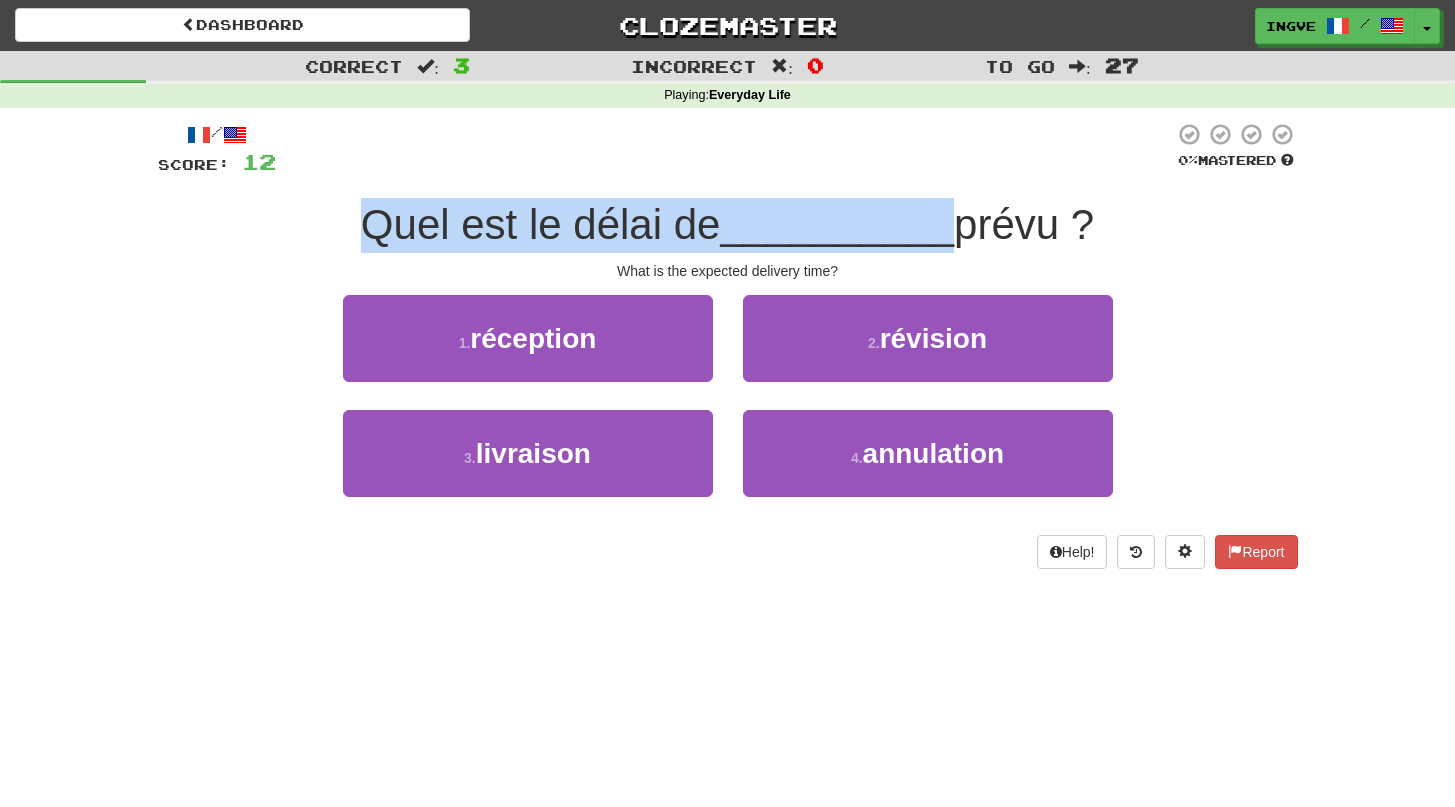click on "Quel est le délai de" at bounding box center [541, 224] 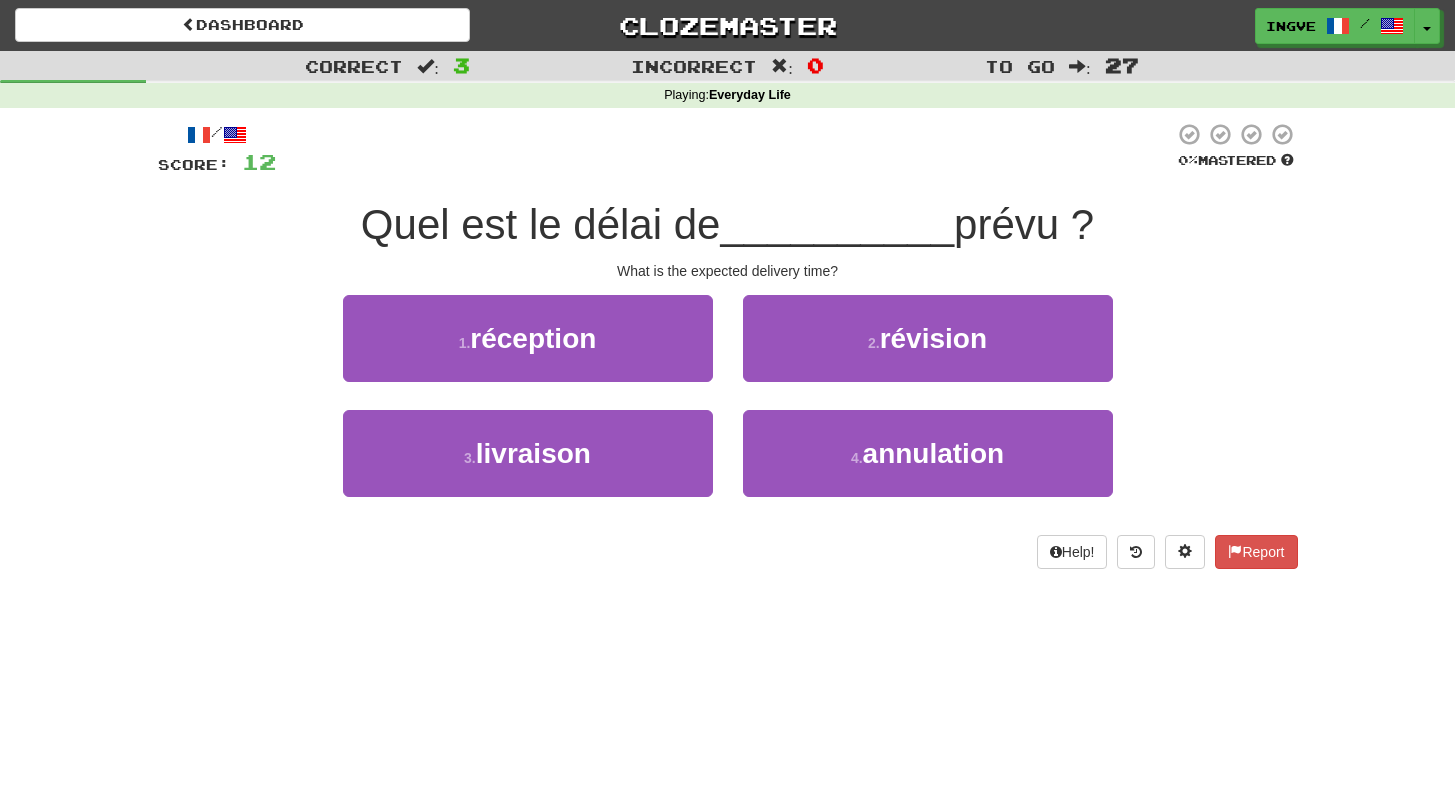 click on "Quel est le délai de" at bounding box center [541, 224] 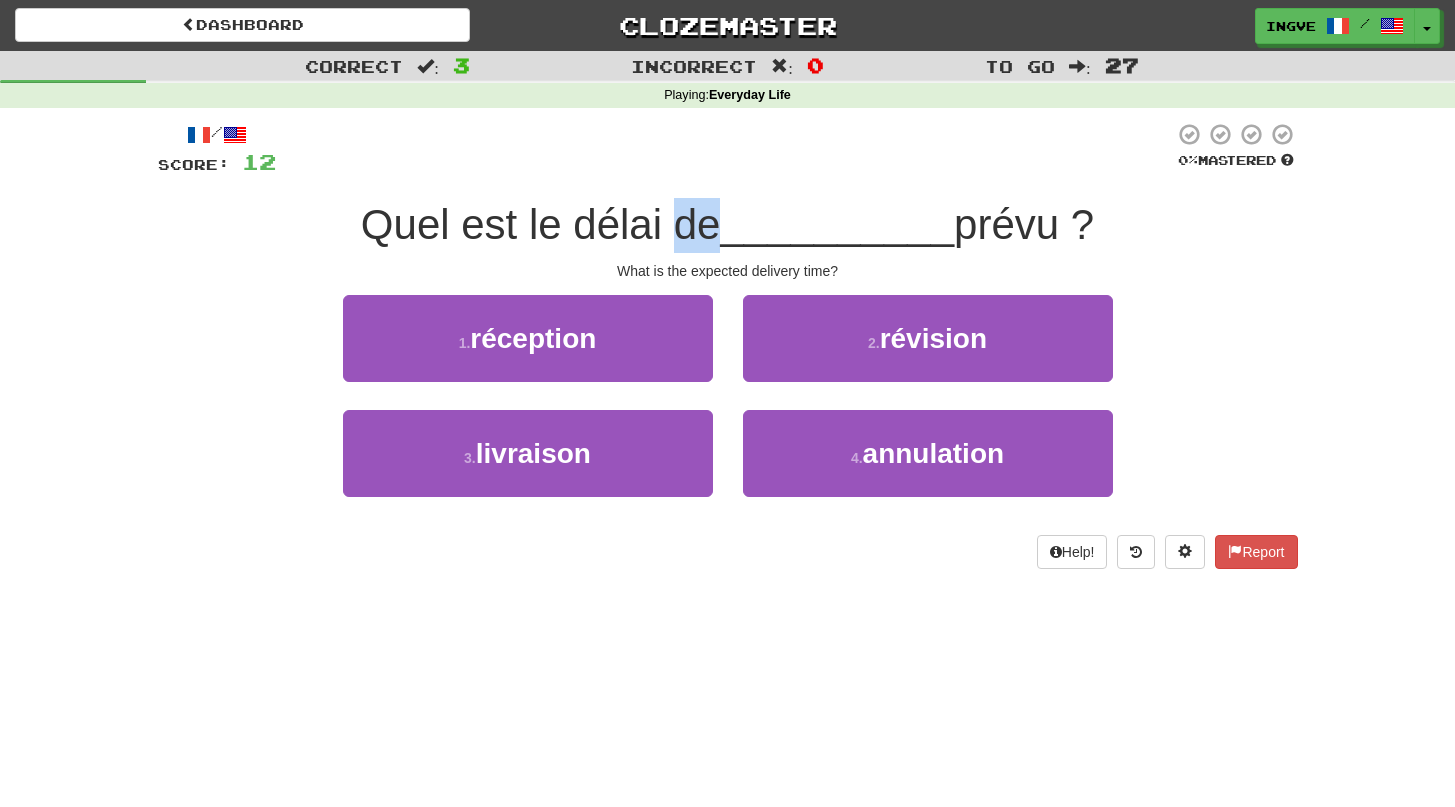 click on "Quel est le délai de" at bounding box center (541, 224) 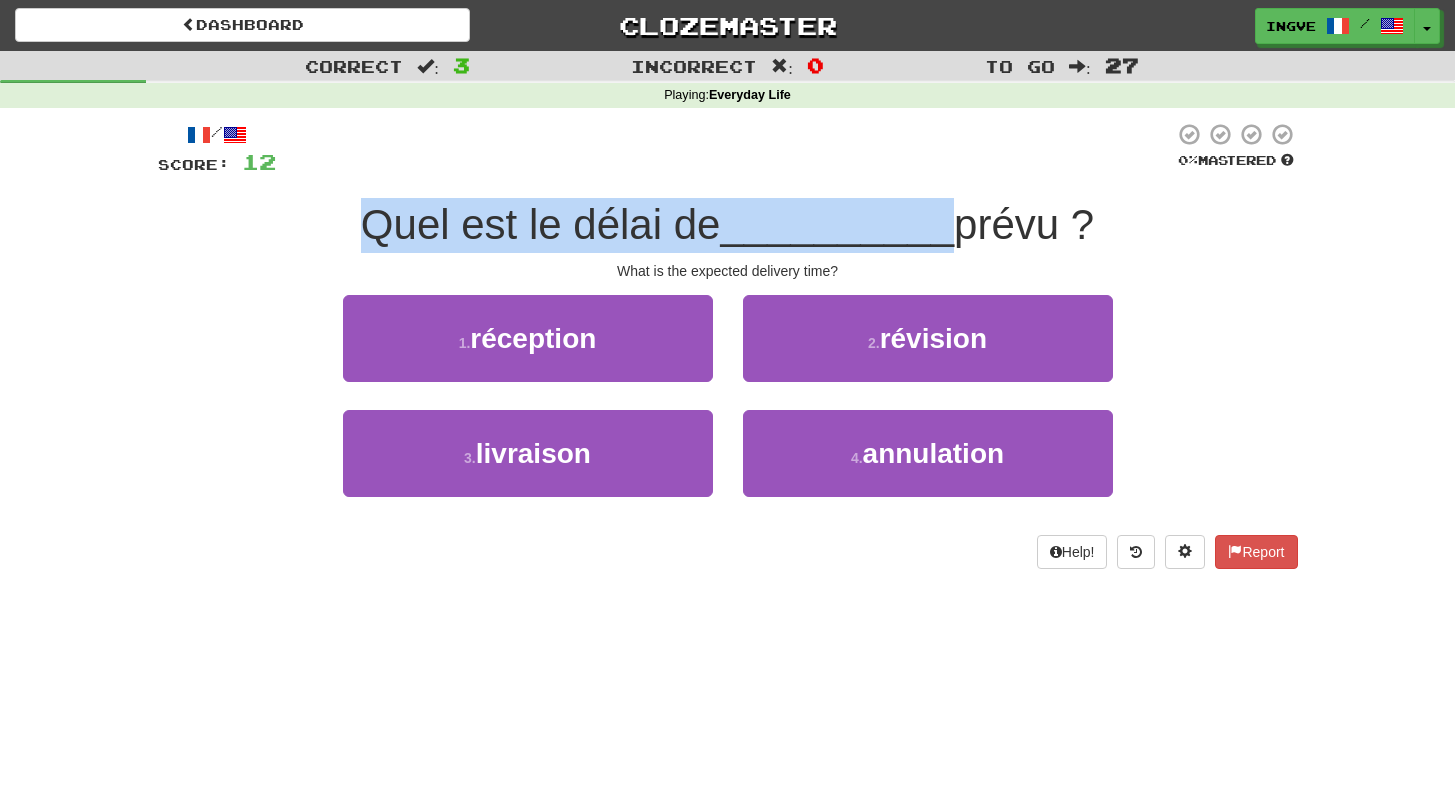 click on "Quel est le délai de" at bounding box center [541, 224] 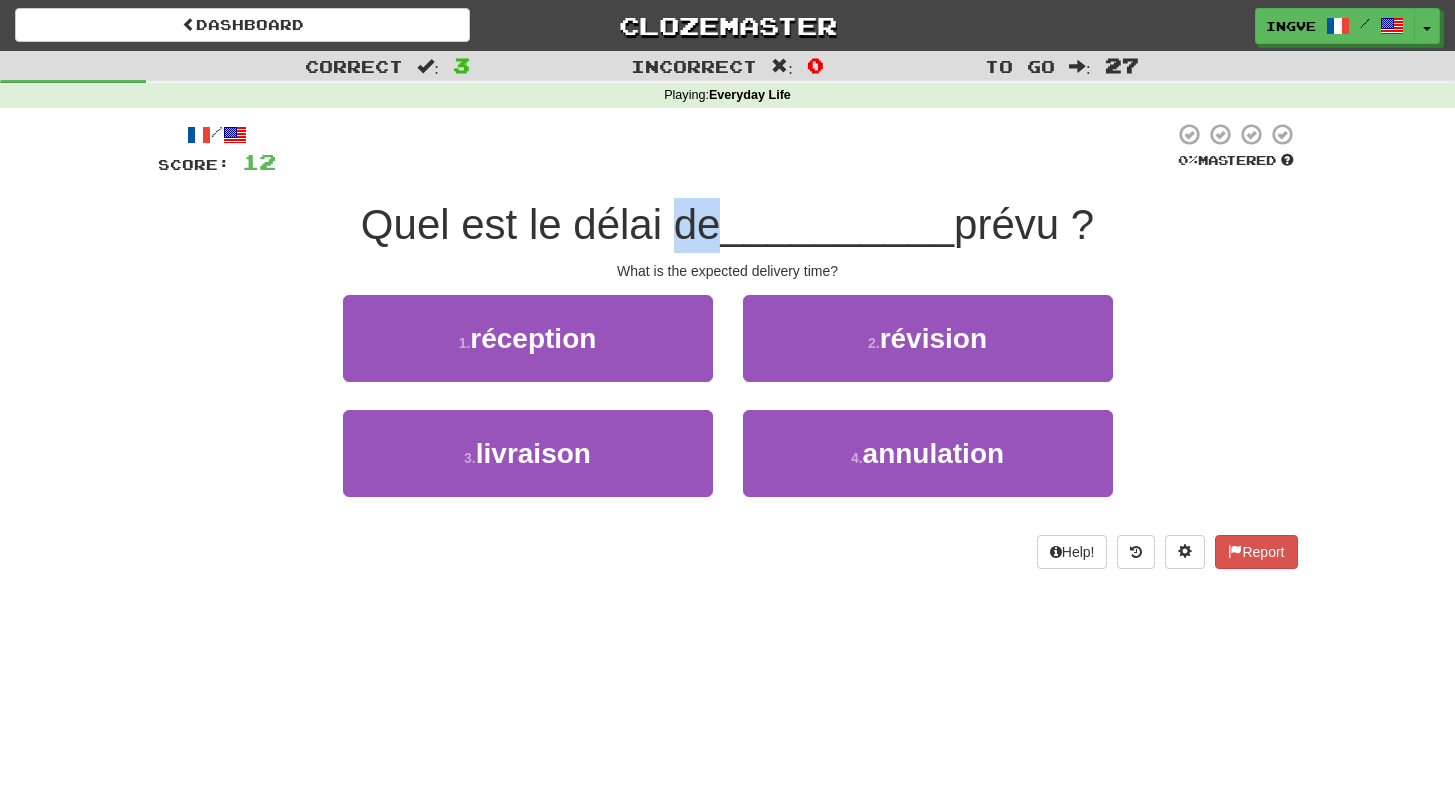 click on "Quel est le délai de" at bounding box center [541, 224] 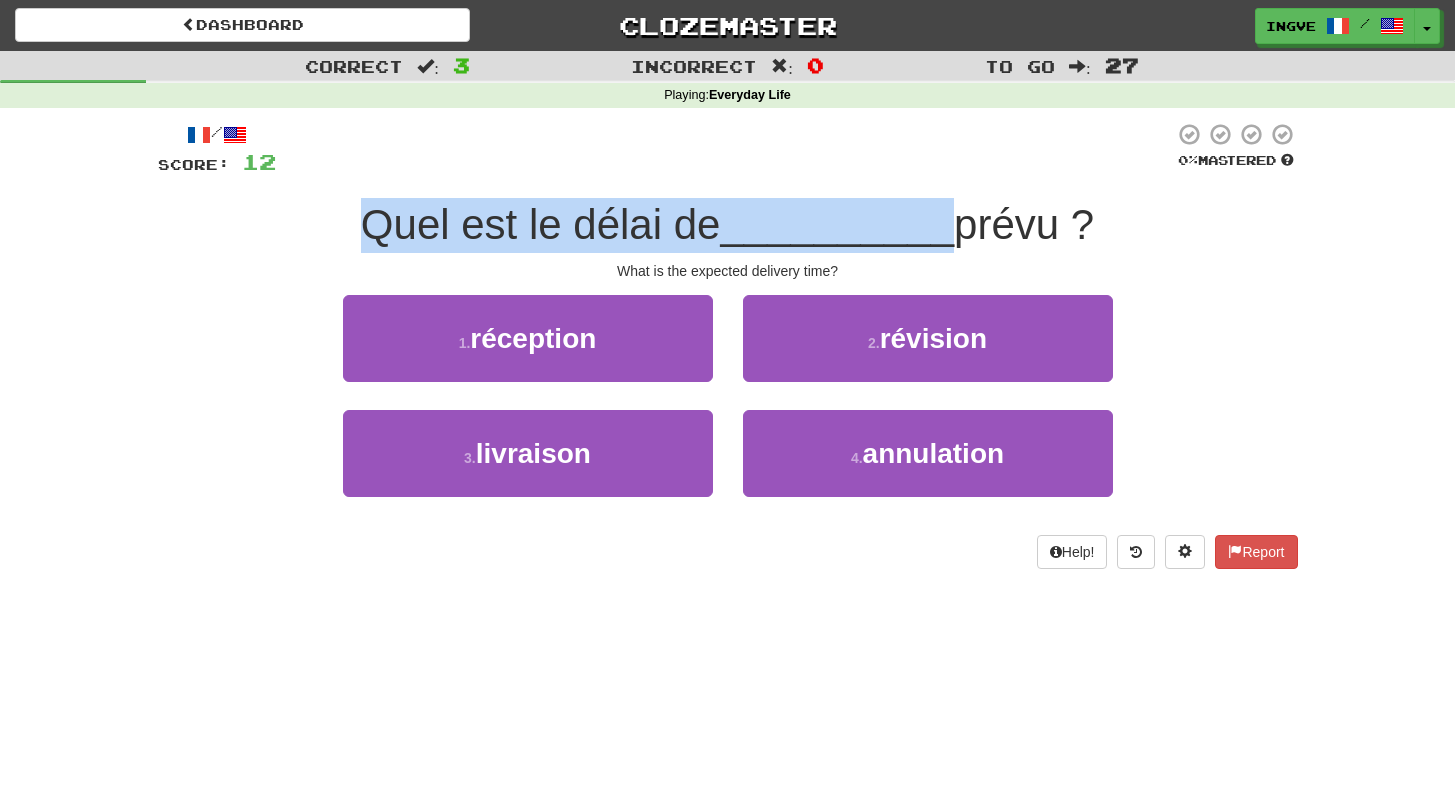 click on "Quel est le délai de" at bounding box center [541, 224] 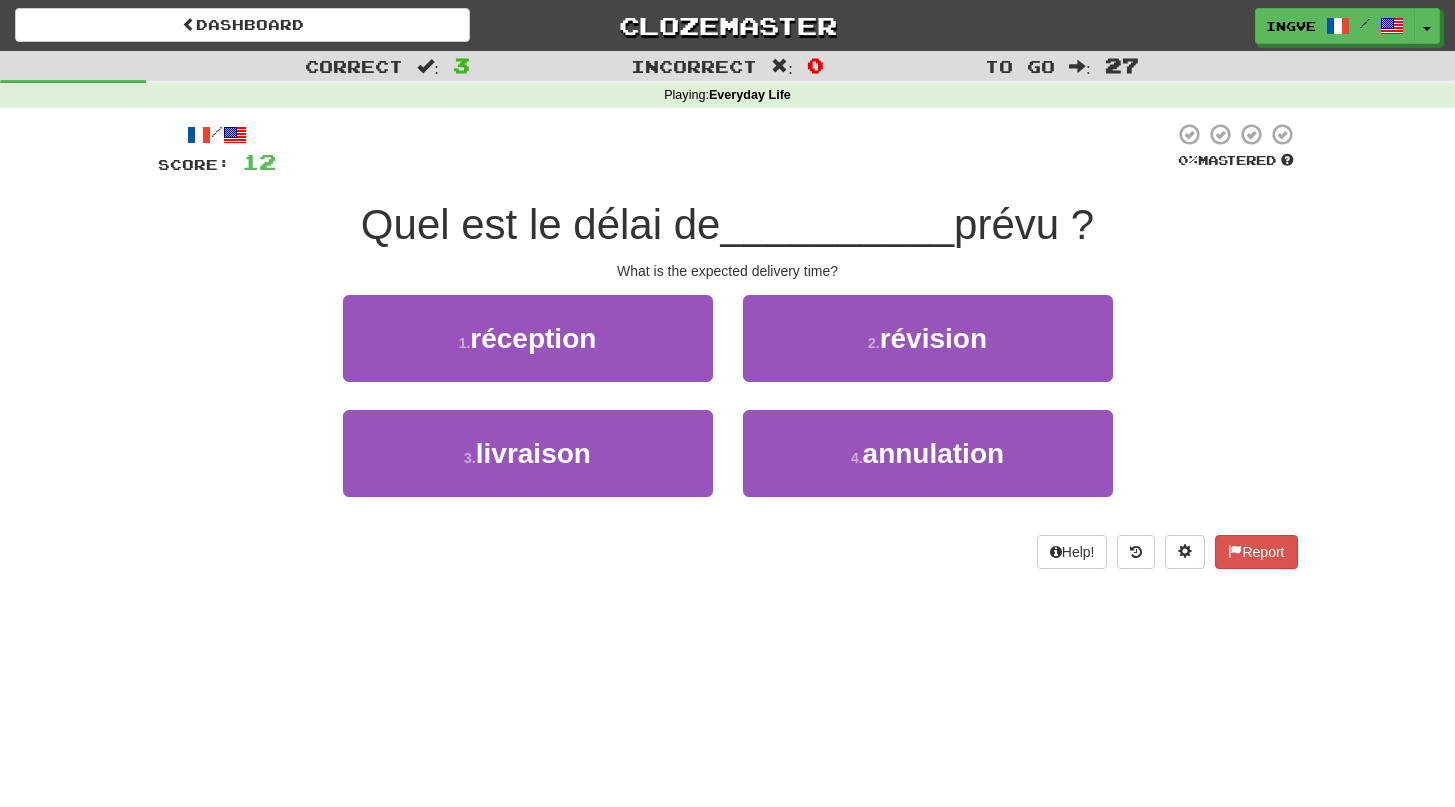 click on "Quel est le délai de" at bounding box center [541, 224] 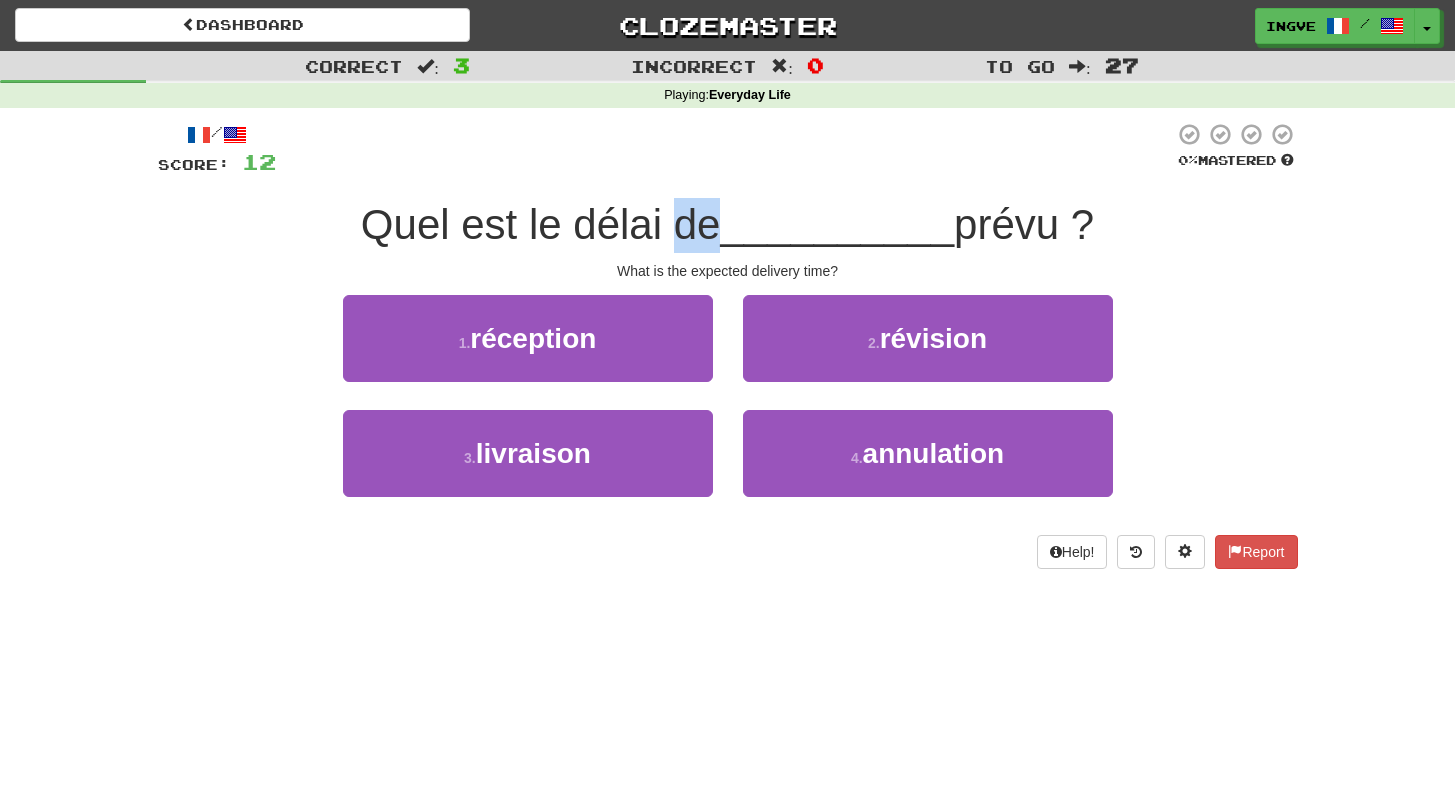 click on "Quel est le délai de" at bounding box center (541, 224) 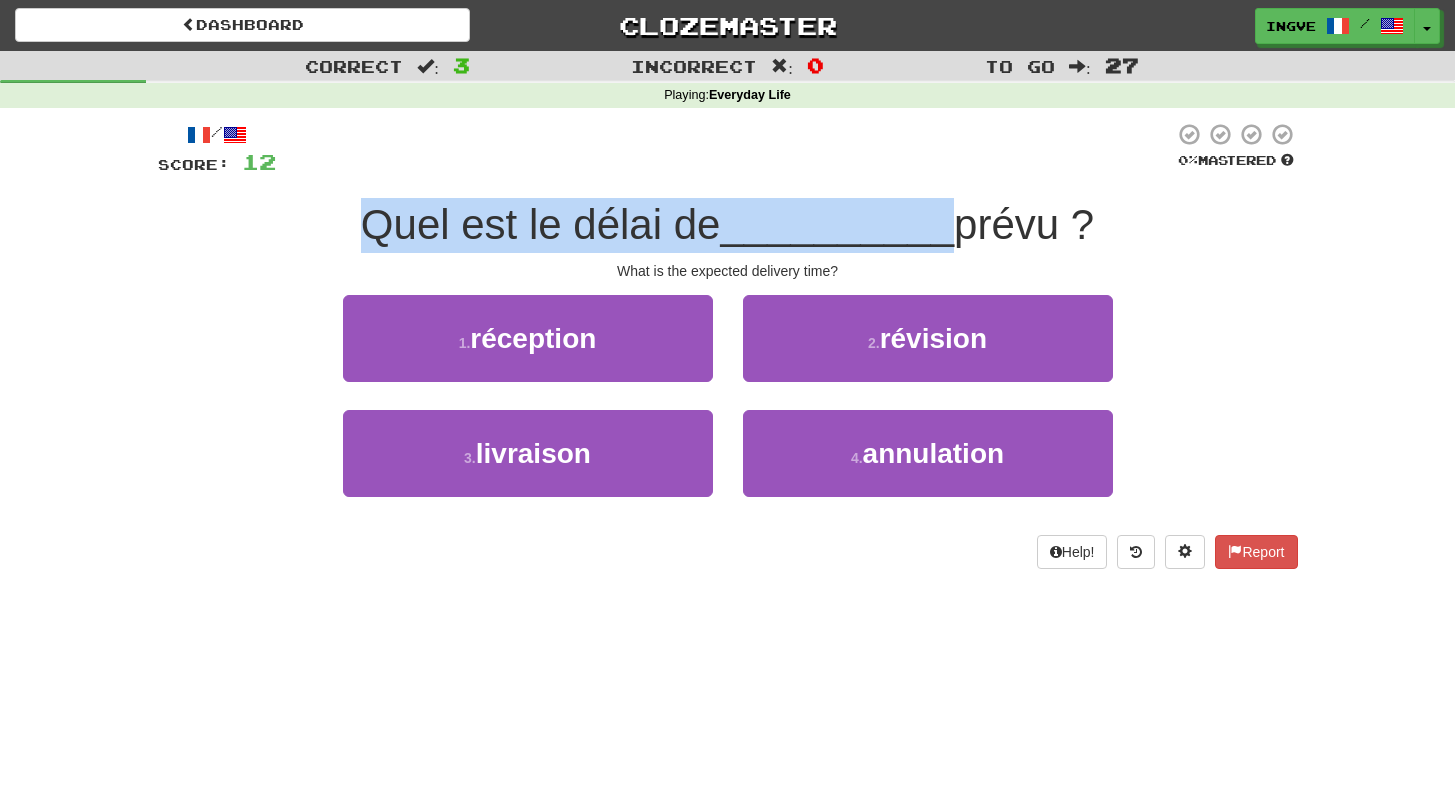 click on "Quel est le délai de" at bounding box center (541, 224) 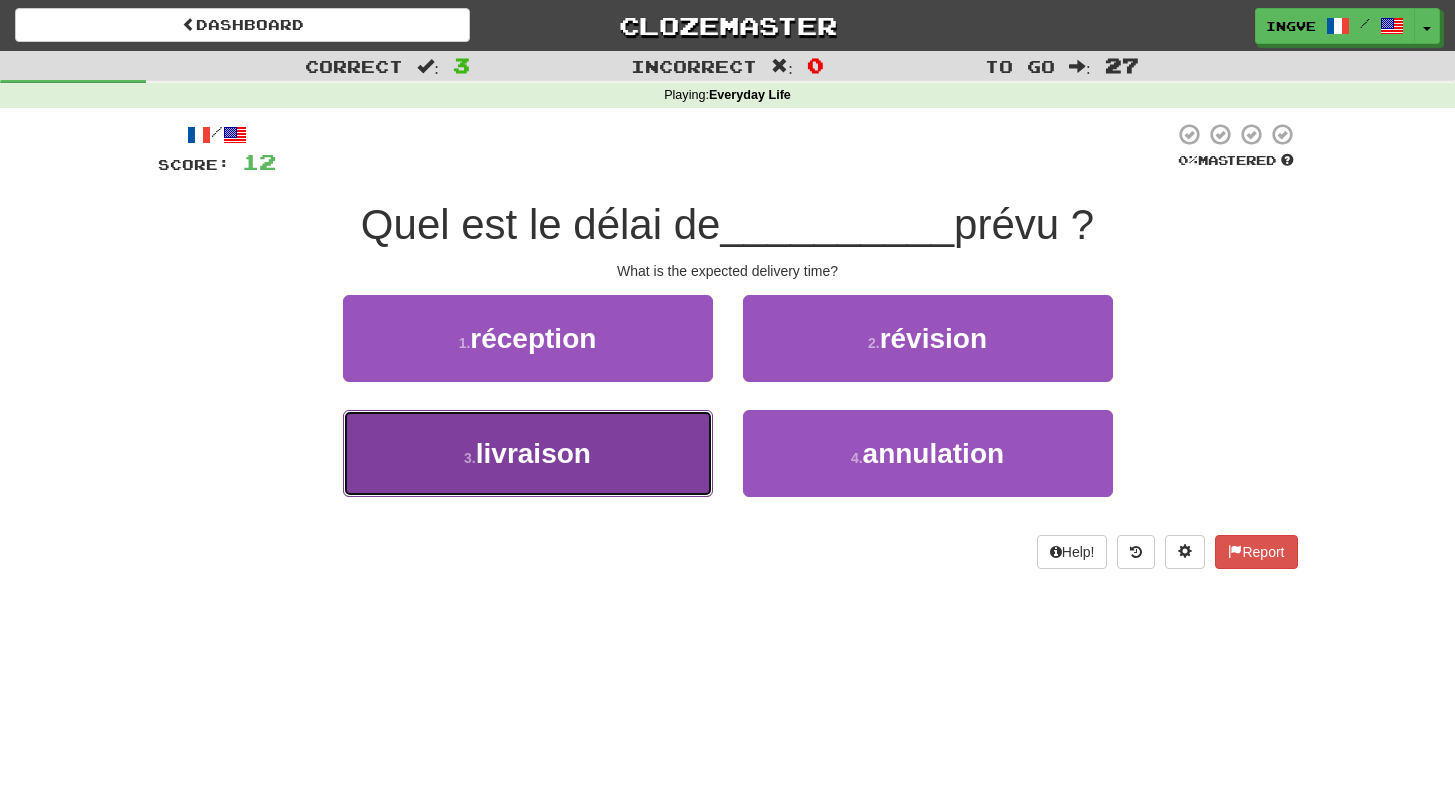 click on "3 .  livraison" at bounding box center (528, 453) 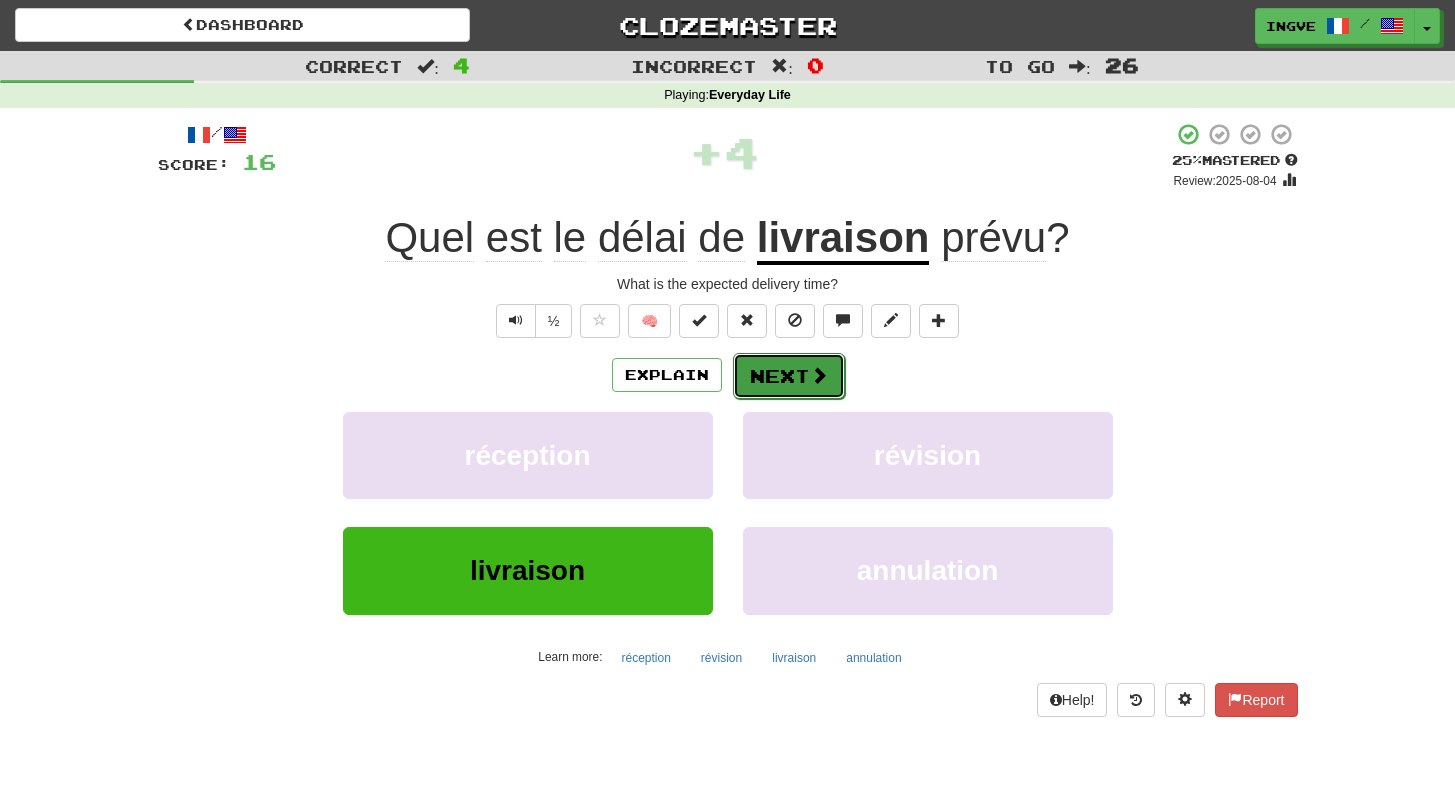 click on "Next" at bounding box center (789, 376) 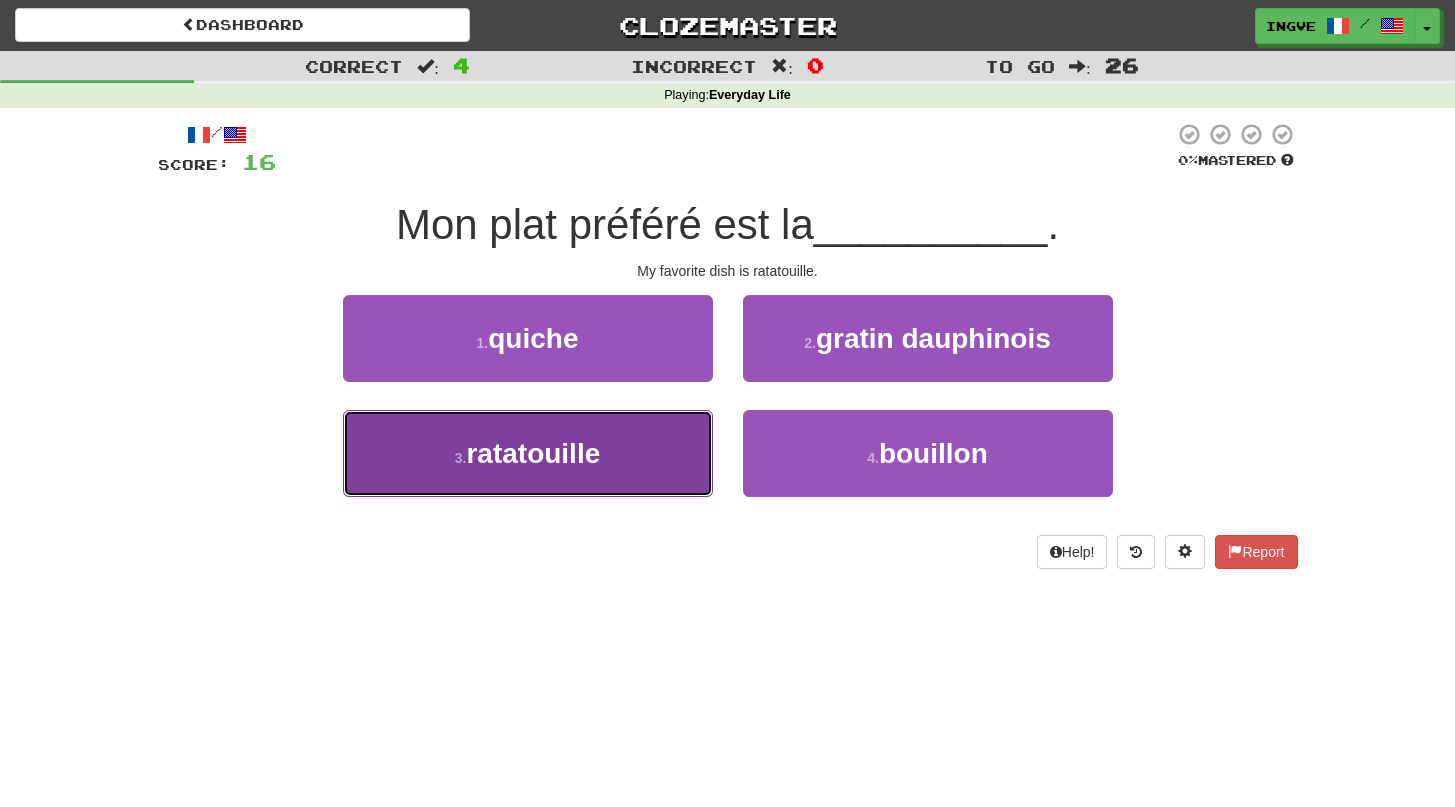 click on "3 .  ratatouille" at bounding box center [528, 453] 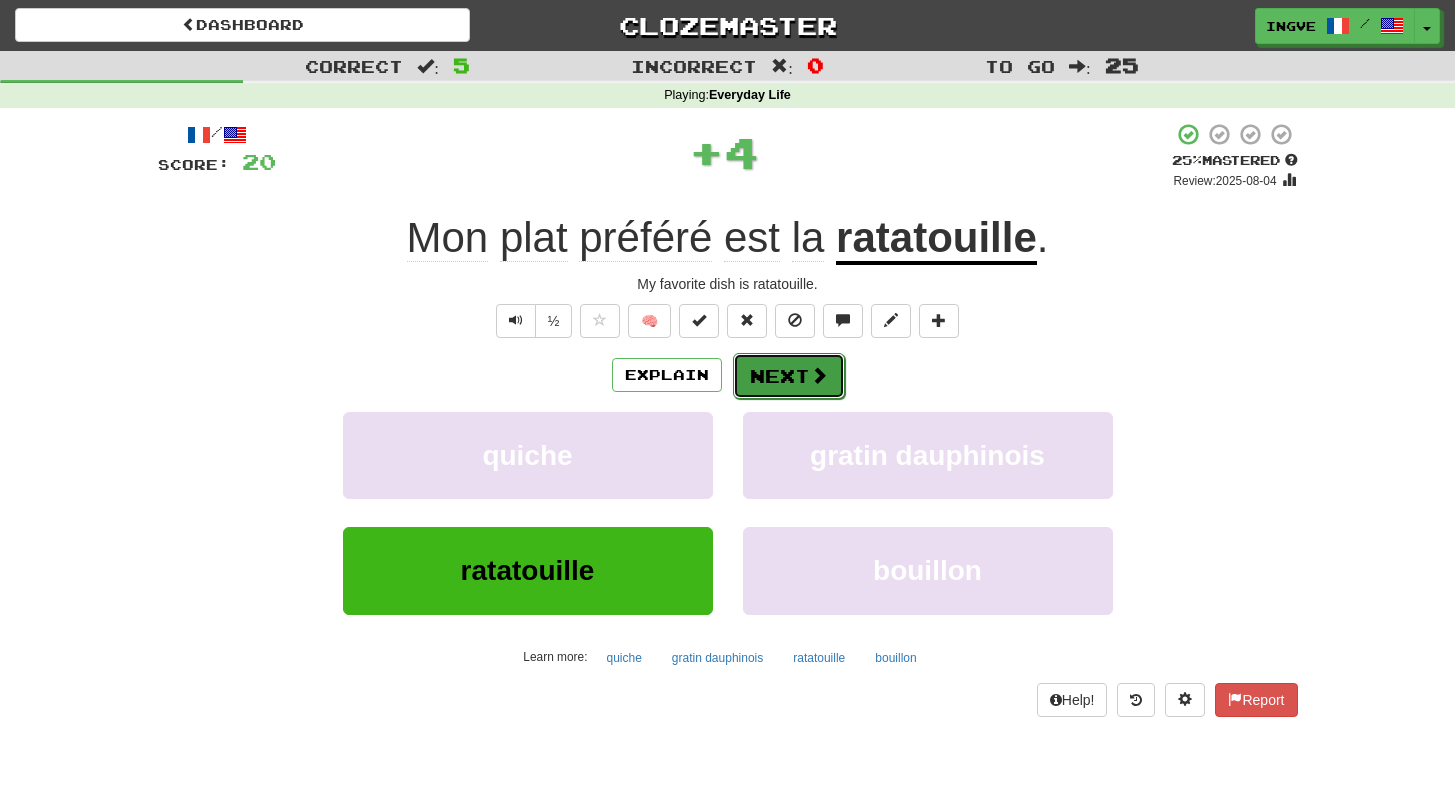click on "Next" at bounding box center (789, 376) 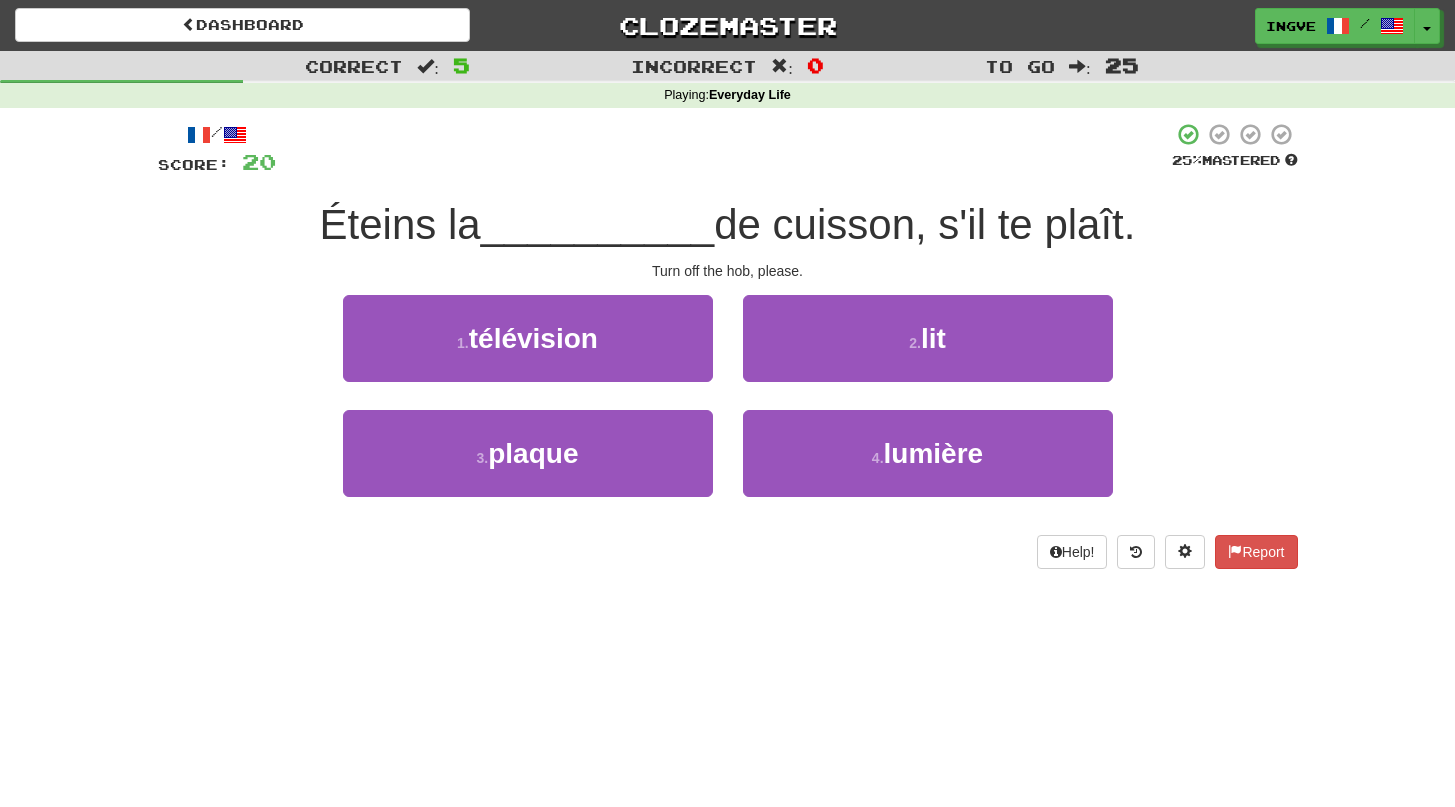 click on "Éteins la" at bounding box center (400, 224) 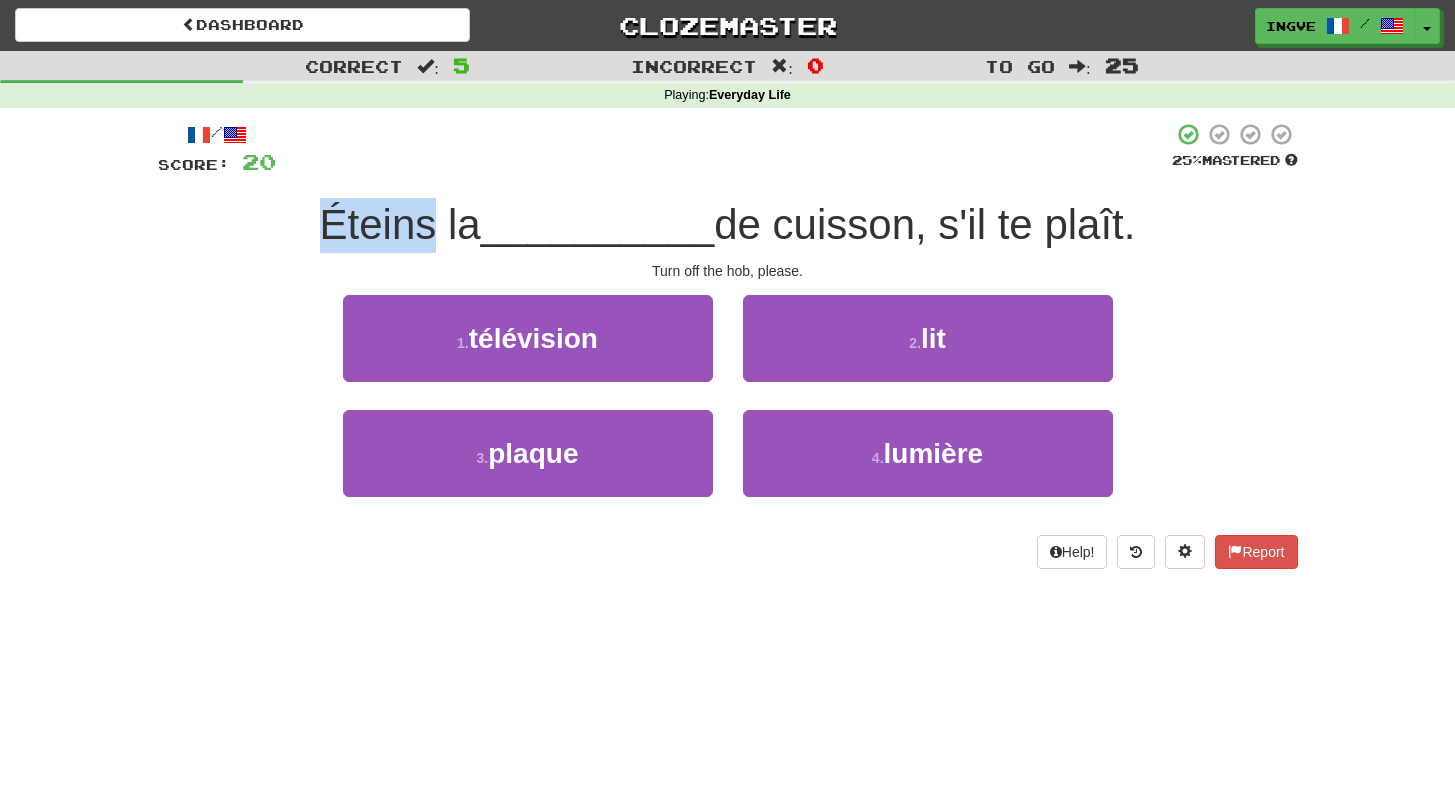 click on "Éteins la" at bounding box center (400, 224) 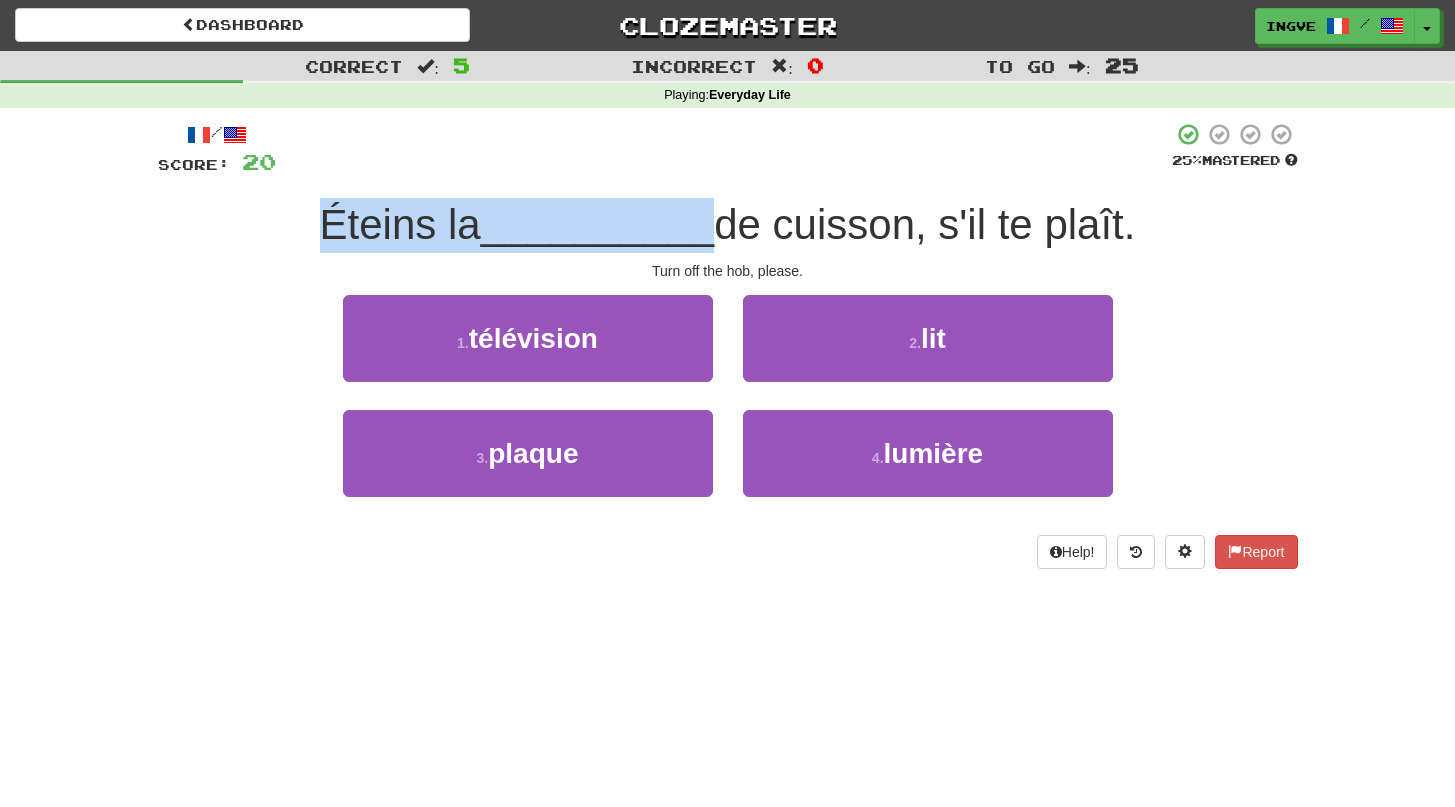 click on "Éteins la" at bounding box center [400, 224] 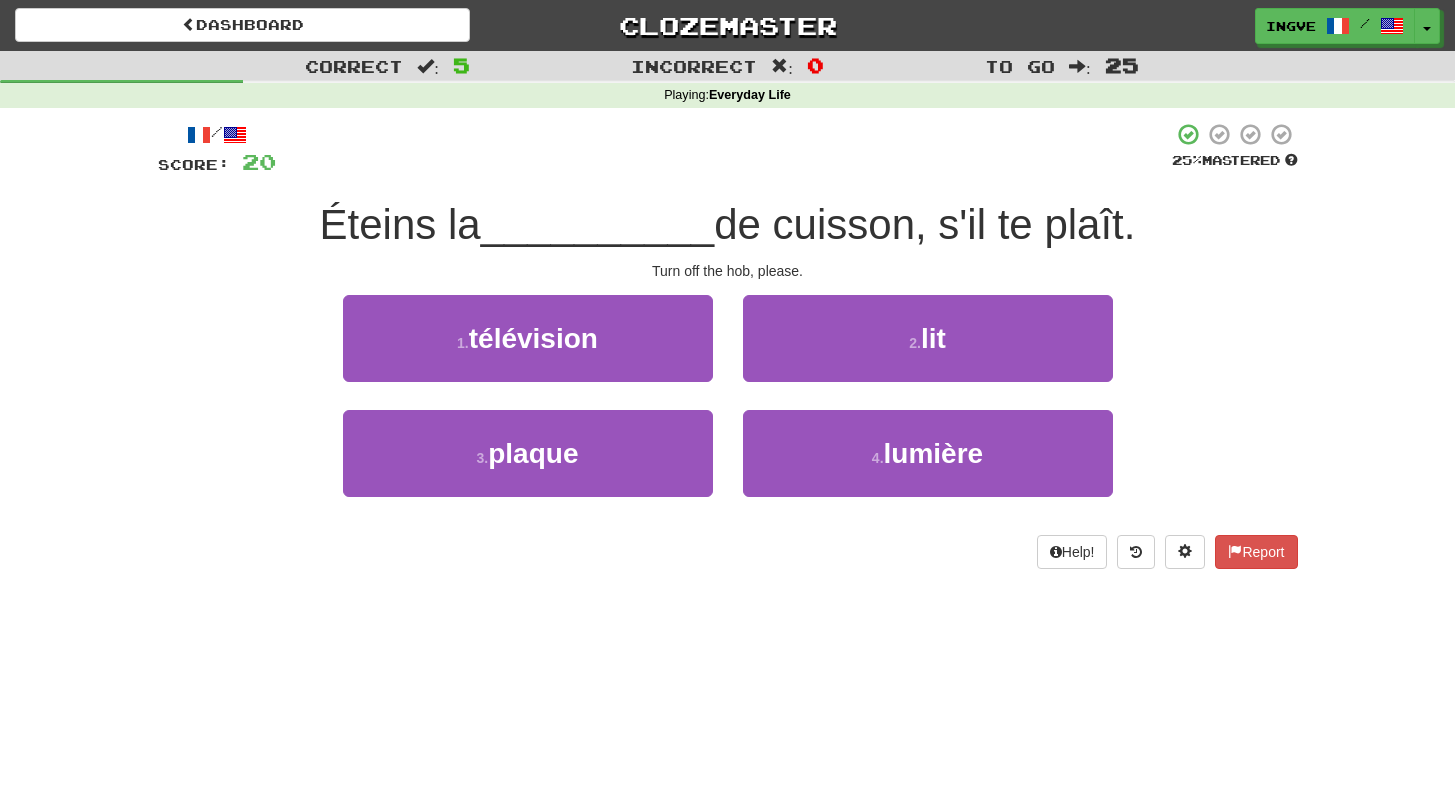 click on "Éteins la" at bounding box center [400, 224] 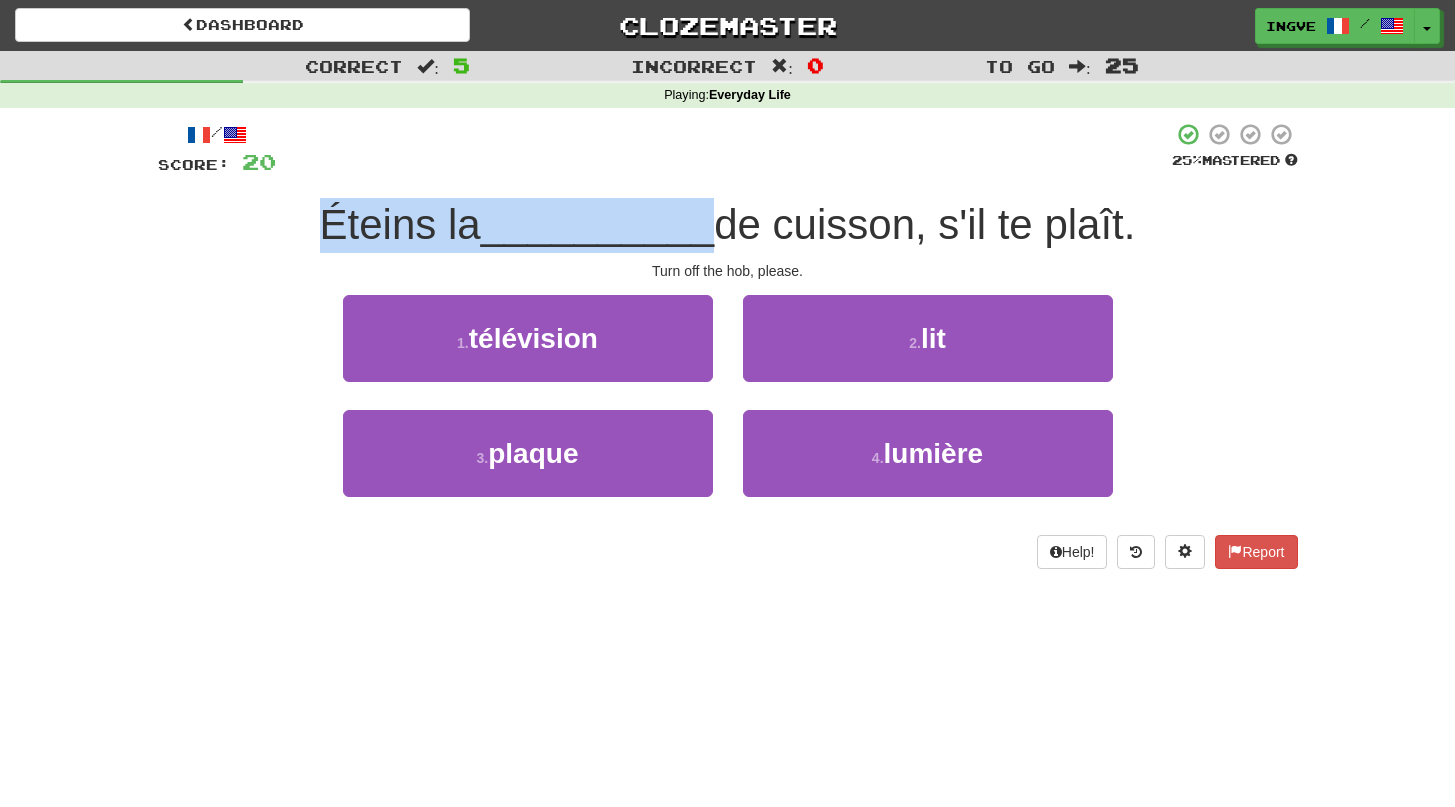 click on "Éteins la" at bounding box center [400, 224] 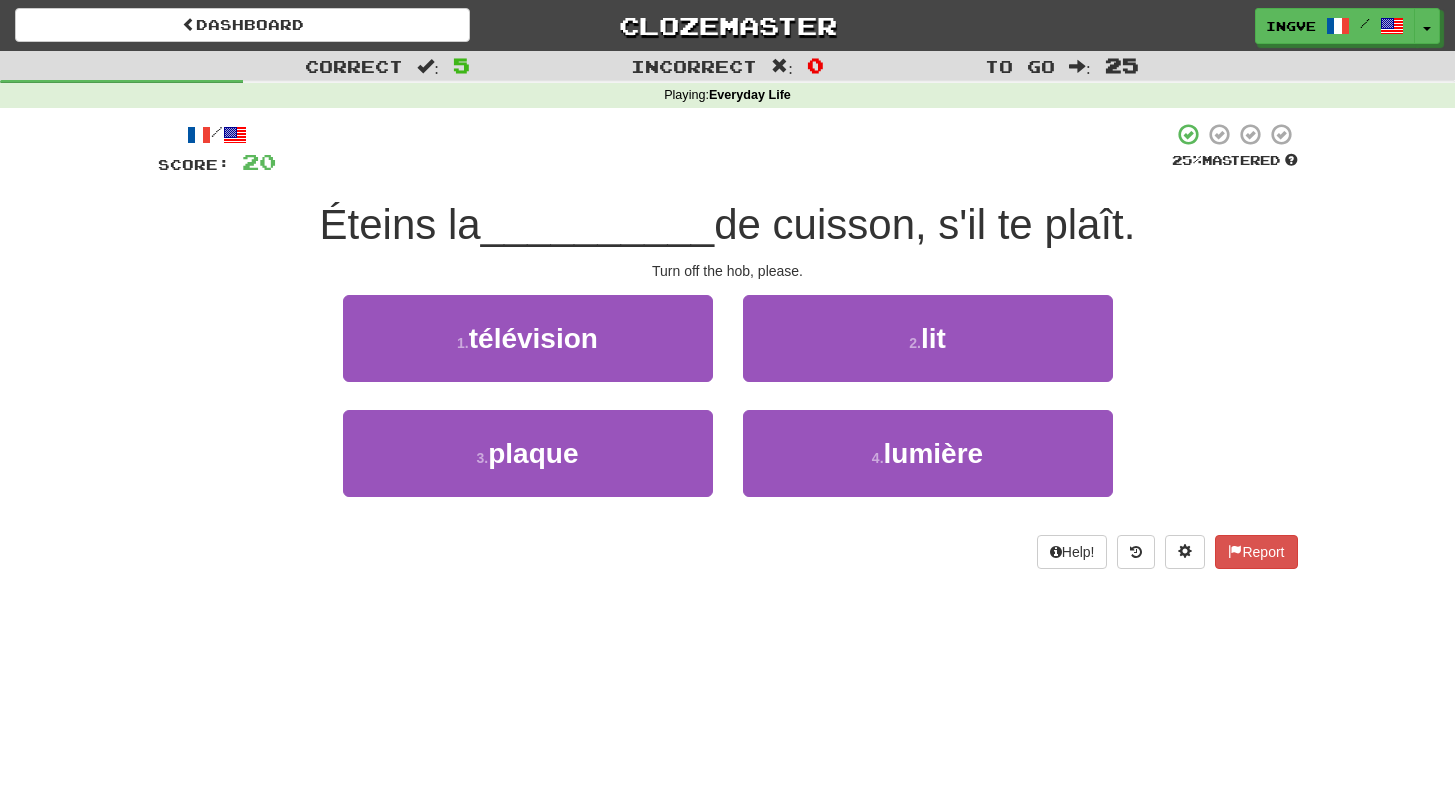 click on "Éteins la" at bounding box center (400, 224) 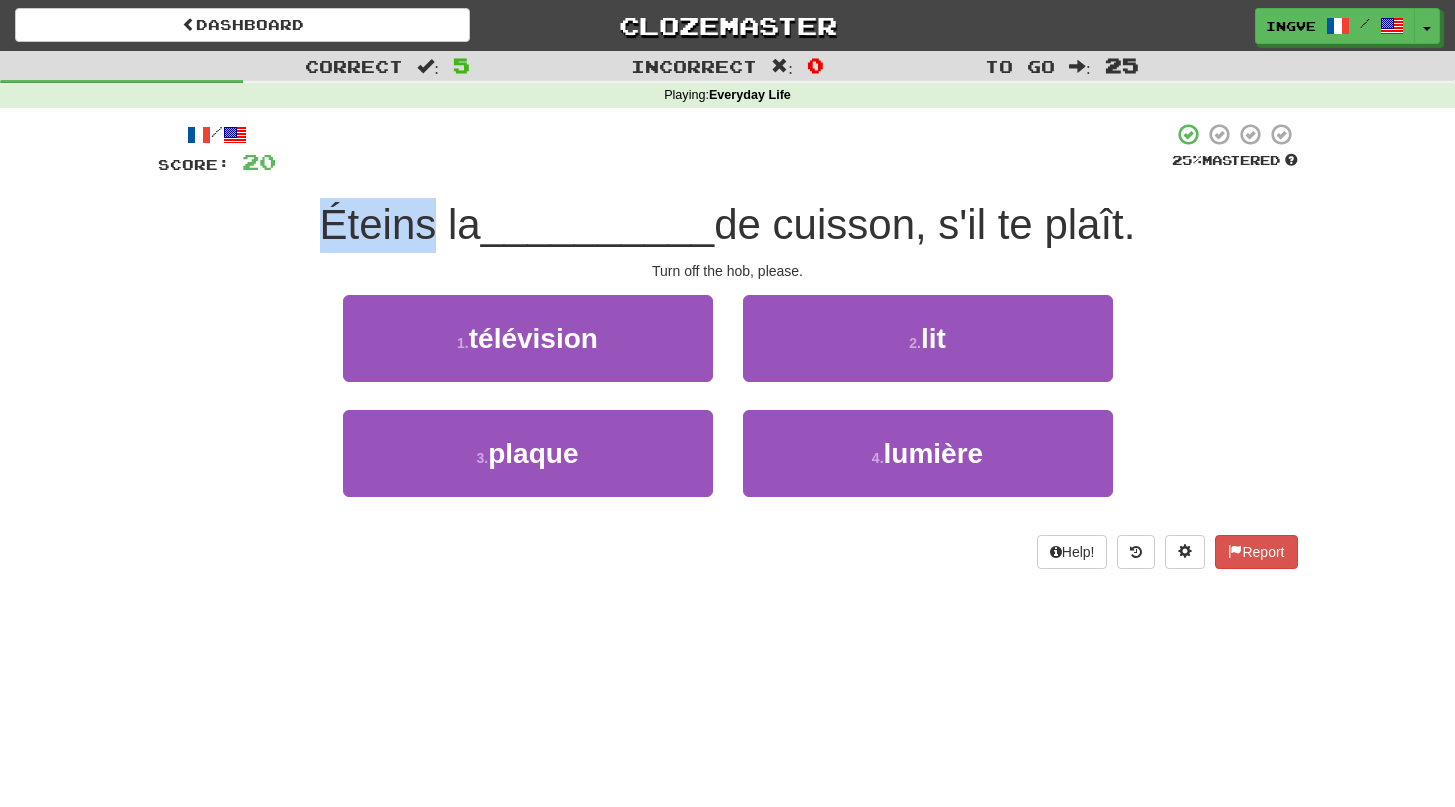 click on "Éteins la" at bounding box center [400, 224] 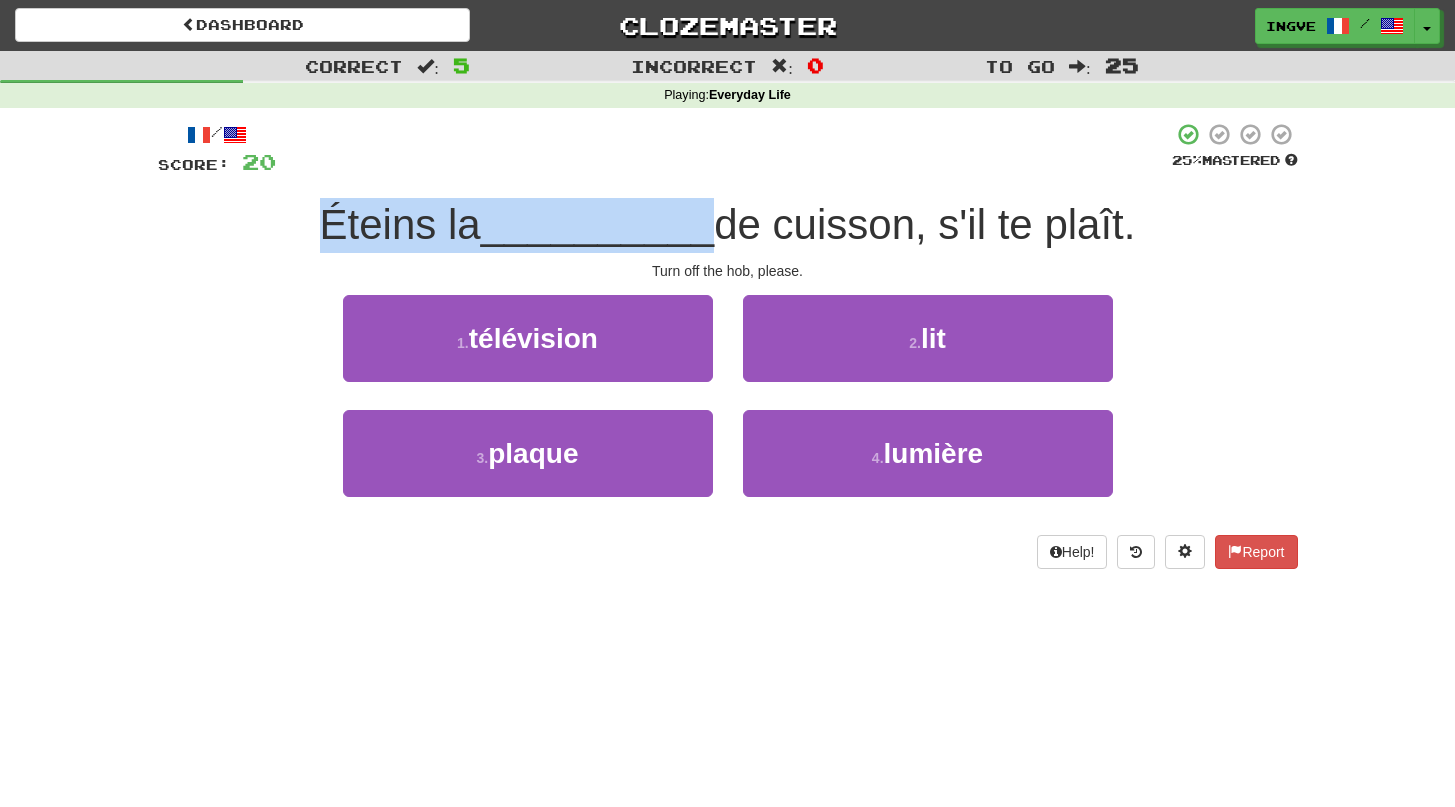 click on "Éteins la" at bounding box center [400, 224] 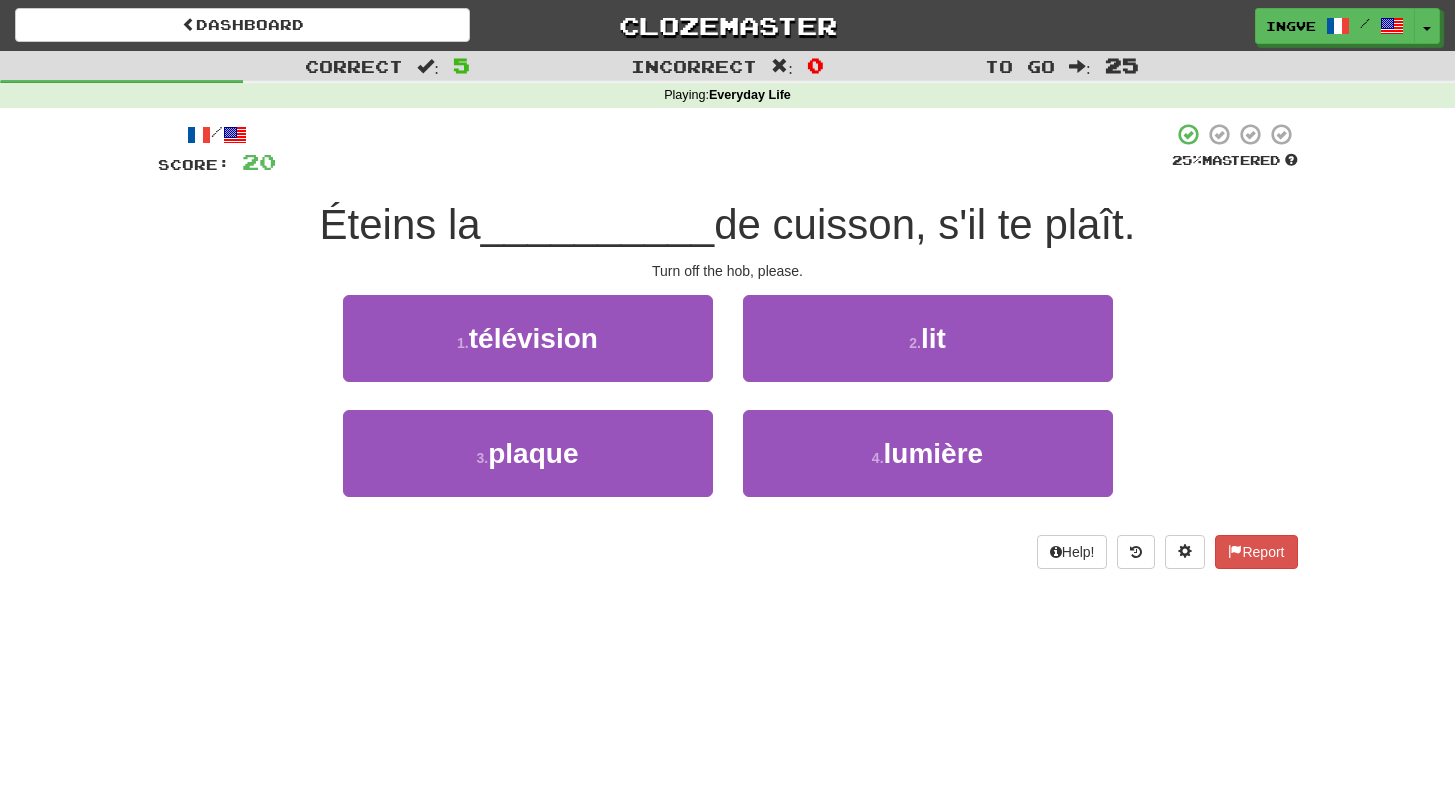 click on "Éteins la" at bounding box center [400, 224] 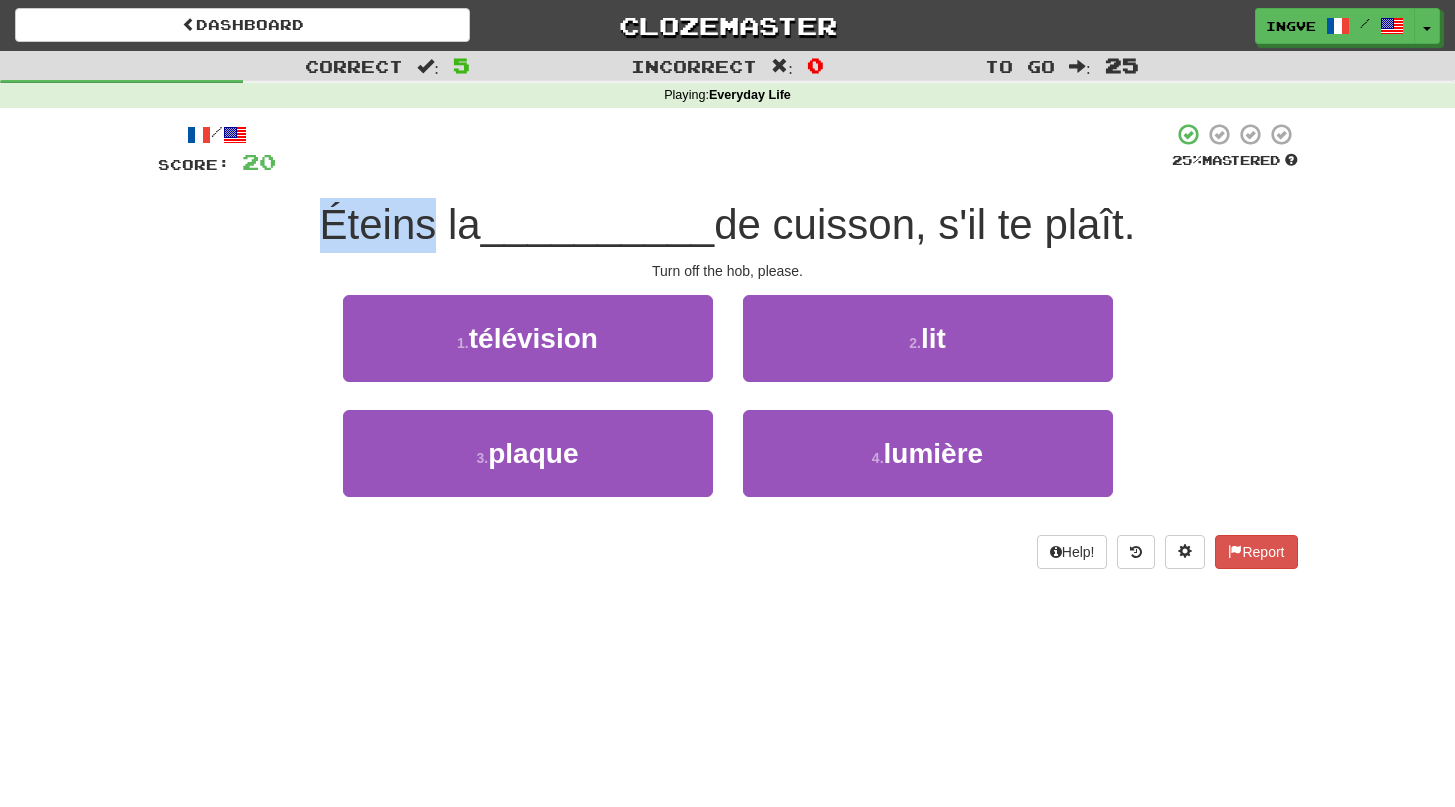 click on "Éteins la" at bounding box center (400, 224) 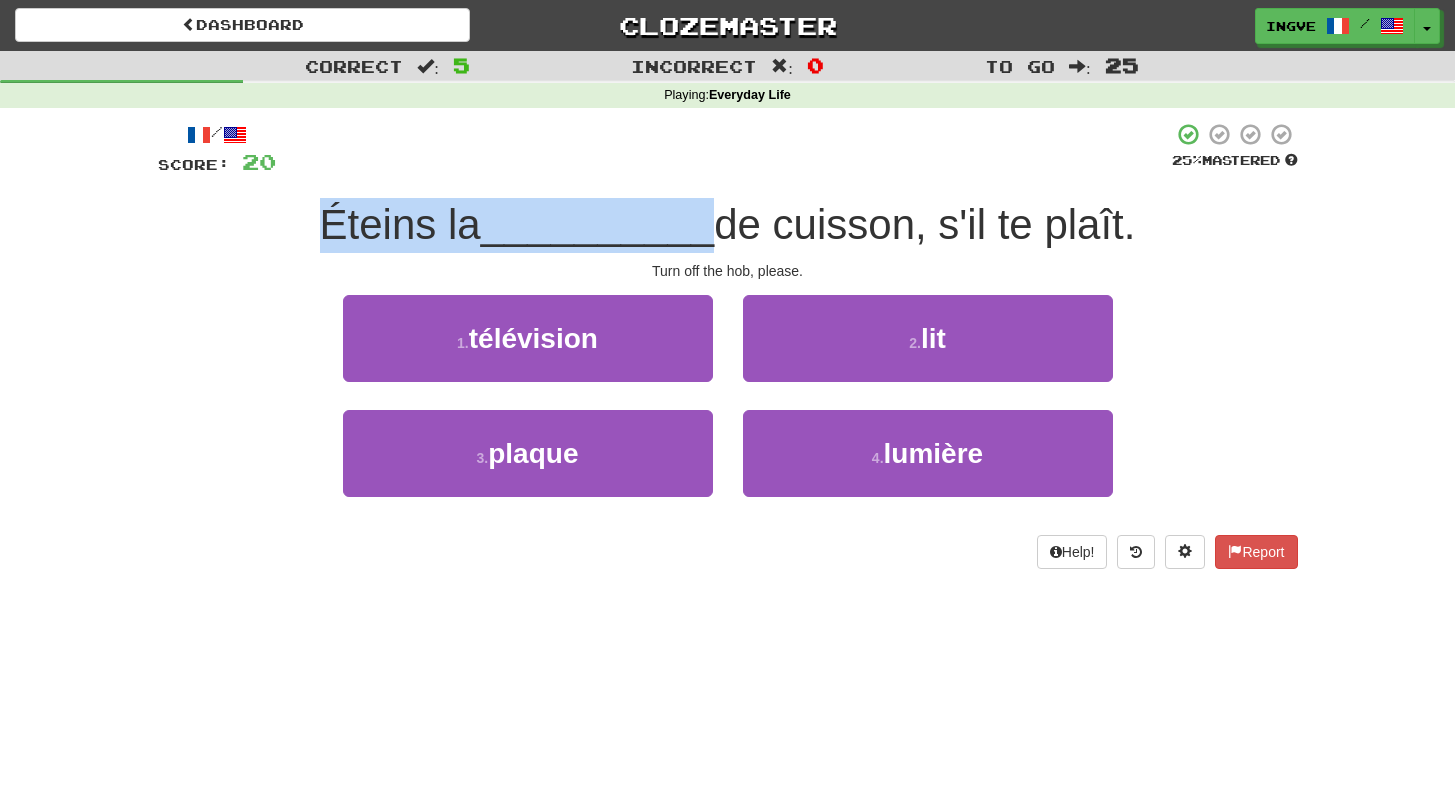 click on "Éteins la" at bounding box center [400, 224] 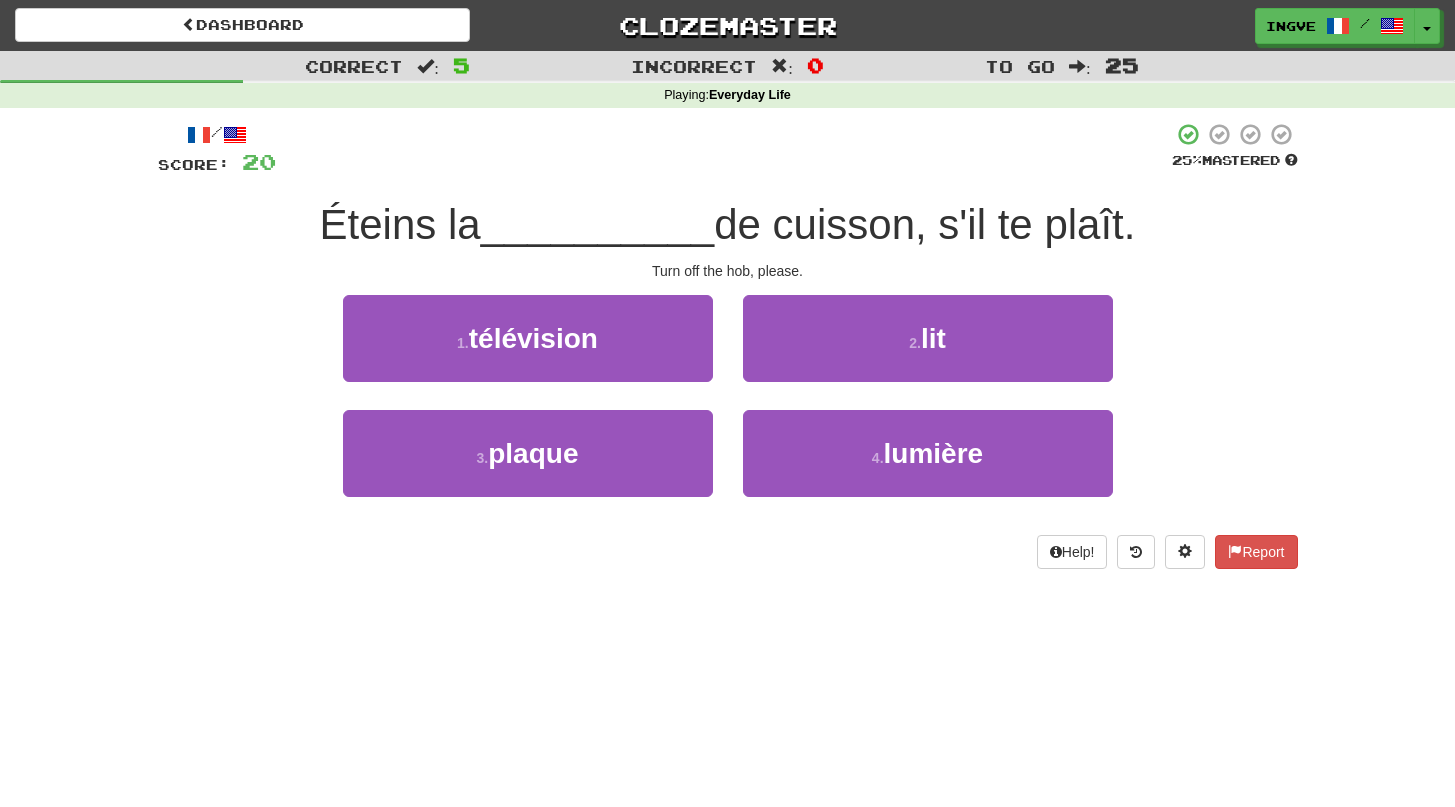 click on "Éteins la" at bounding box center [400, 224] 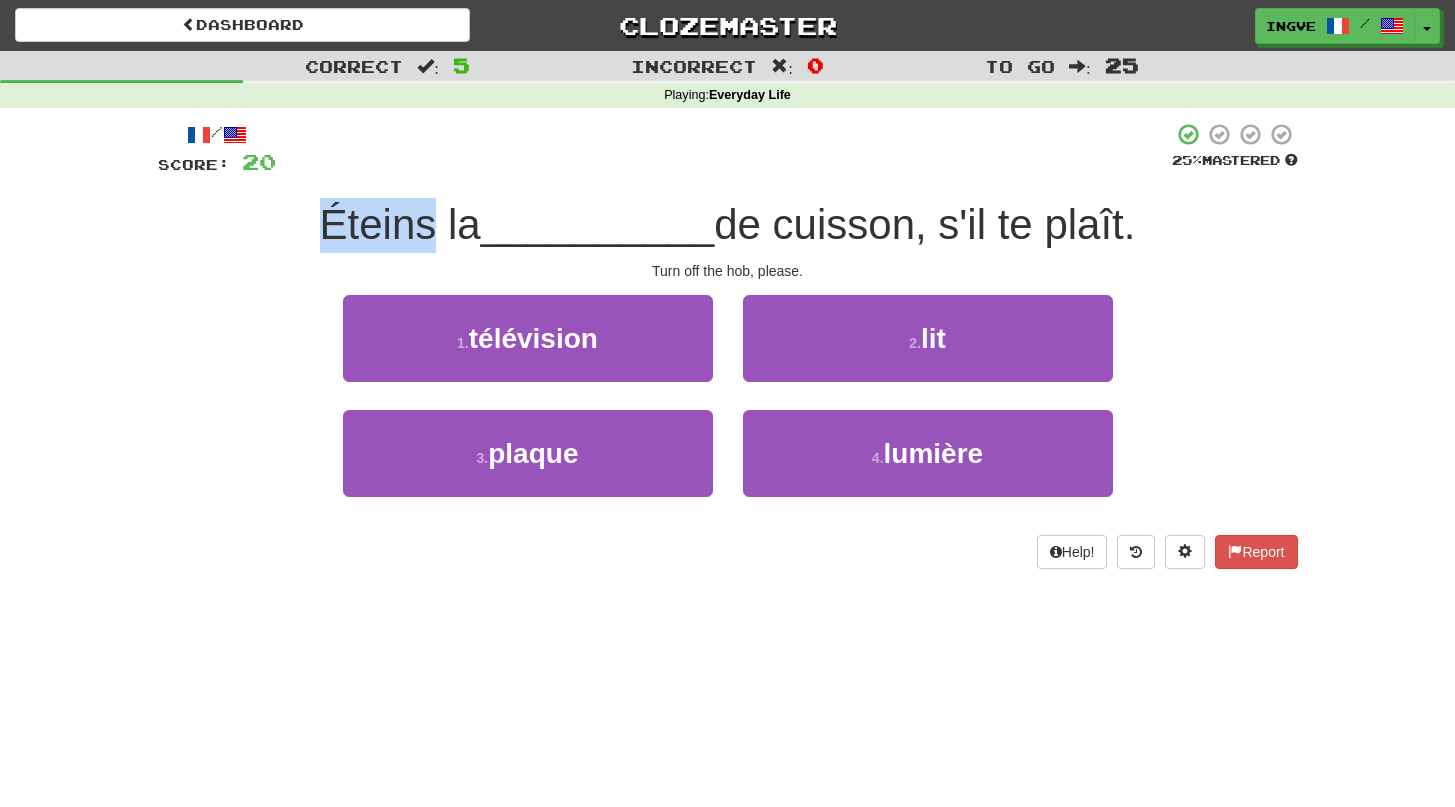click on "Éteins la" at bounding box center (400, 224) 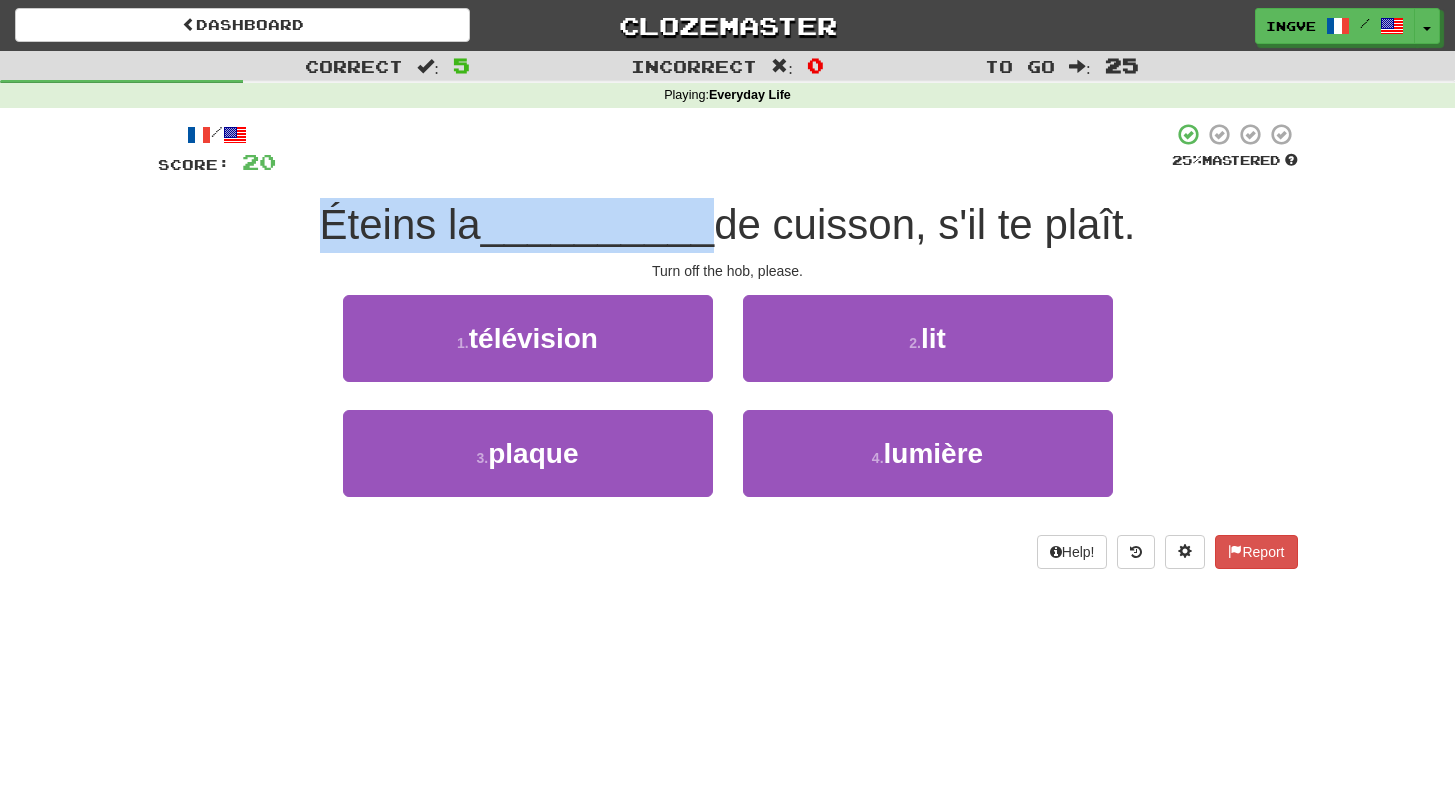 click on "Éteins la" at bounding box center [400, 224] 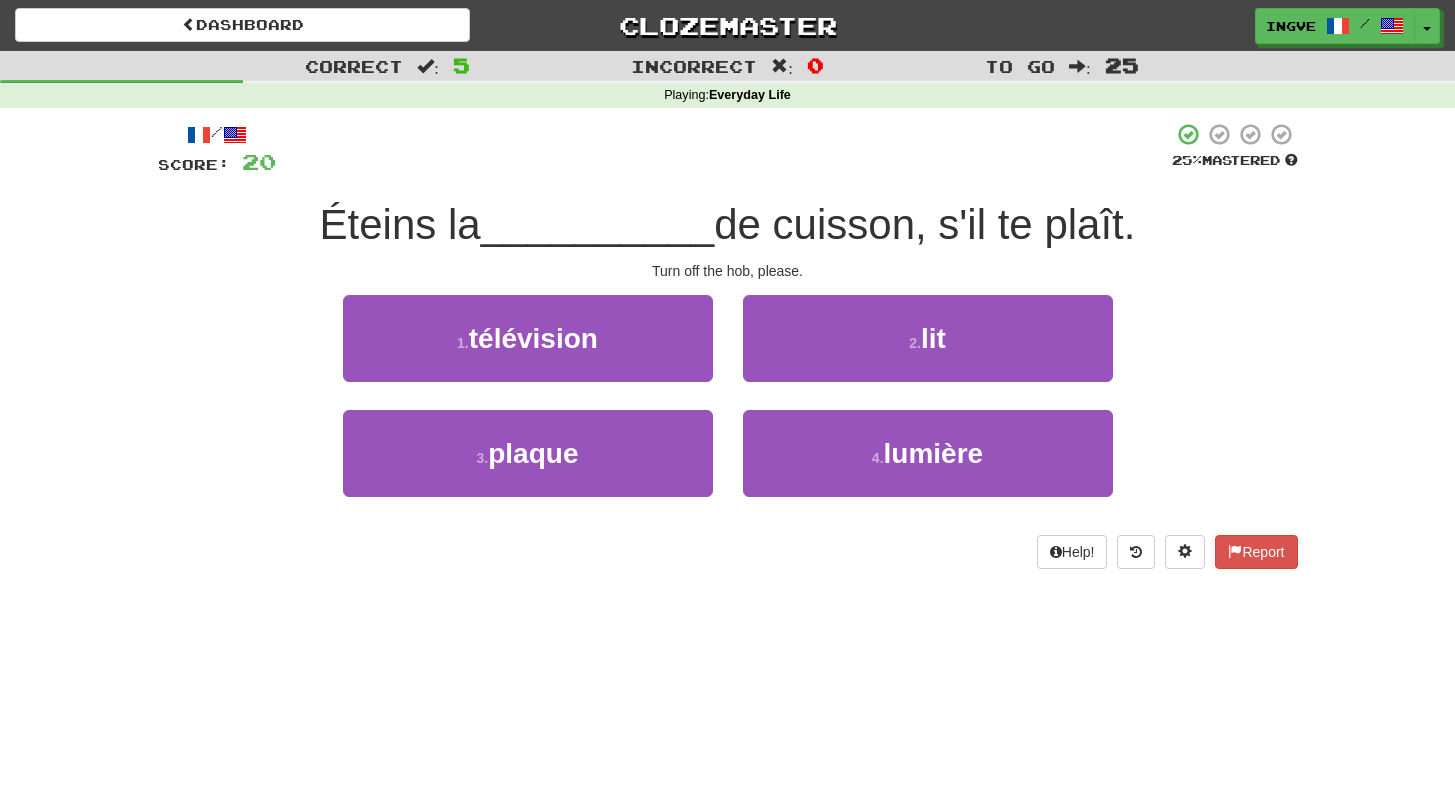 click on "Éteins la" at bounding box center (400, 224) 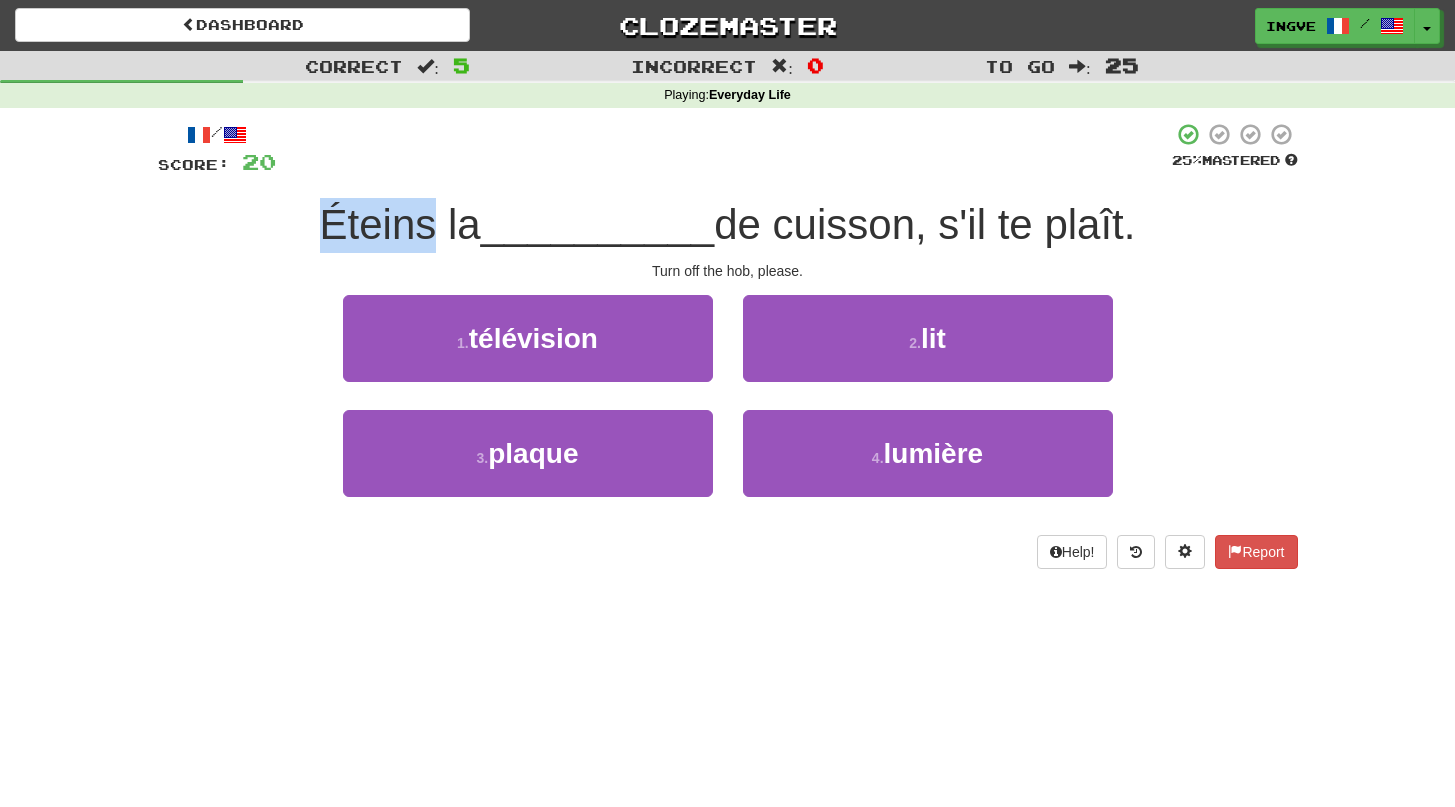 click on "Éteins la" at bounding box center [400, 224] 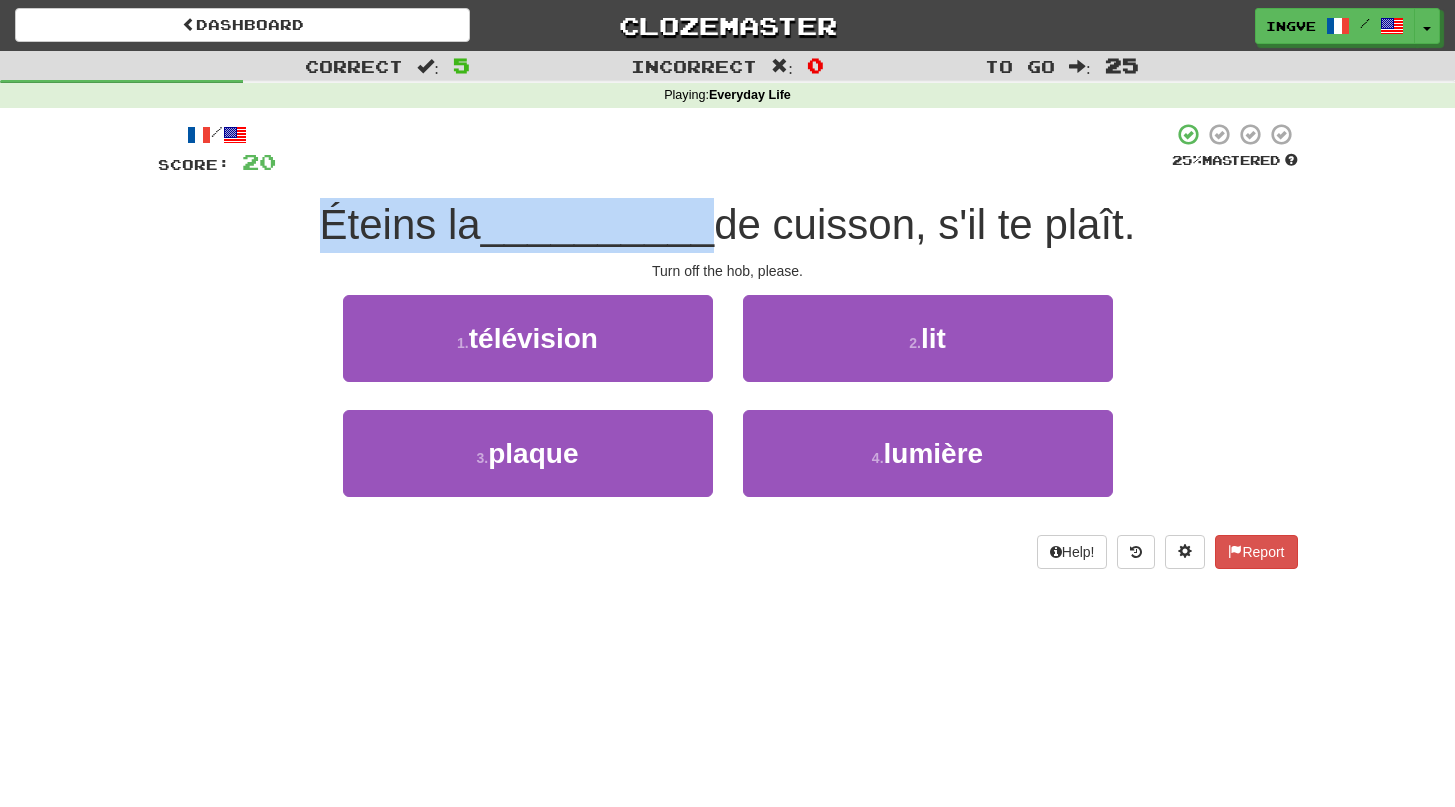 click on "Éteins la" at bounding box center (400, 224) 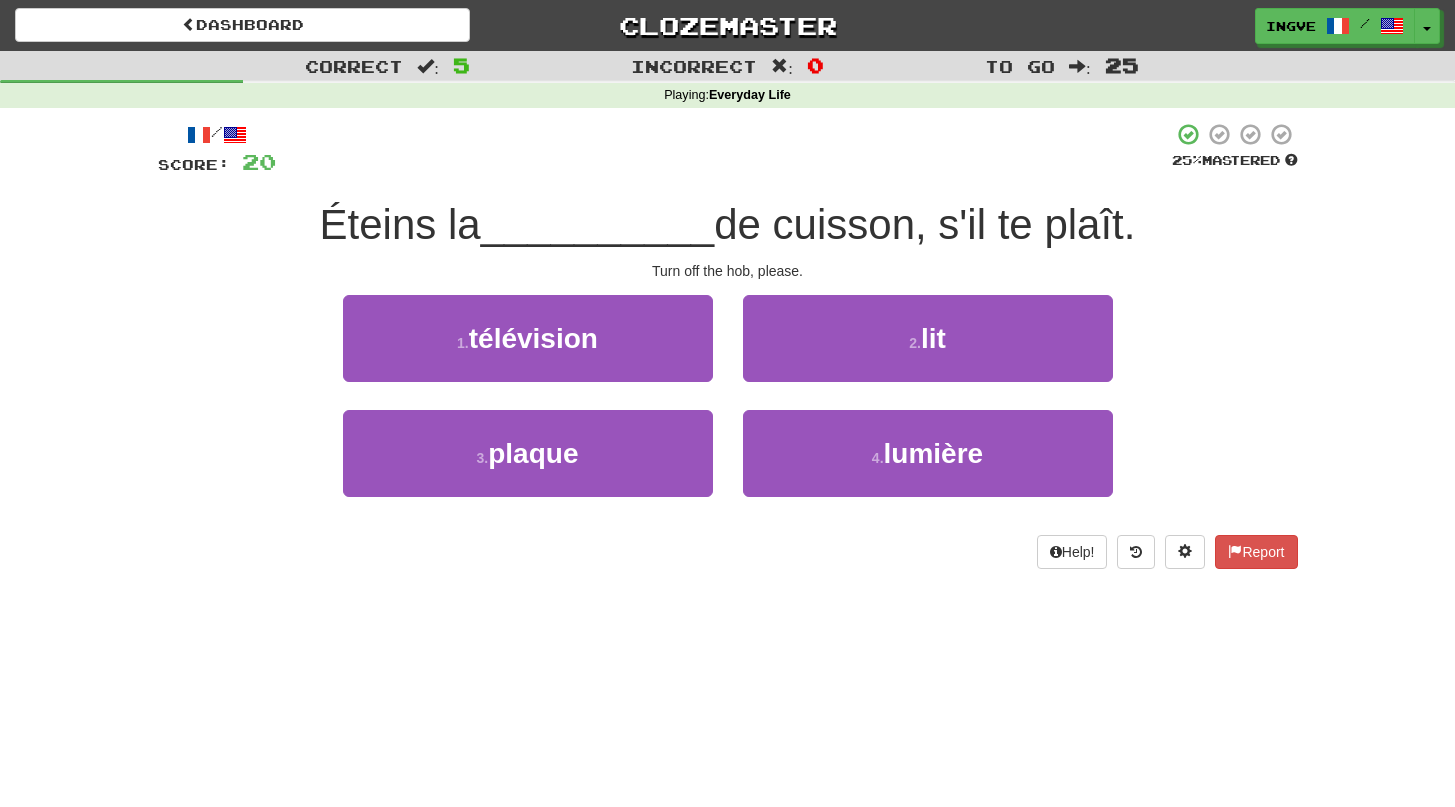 click on "Éteins la" at bounding box center (400, 224) 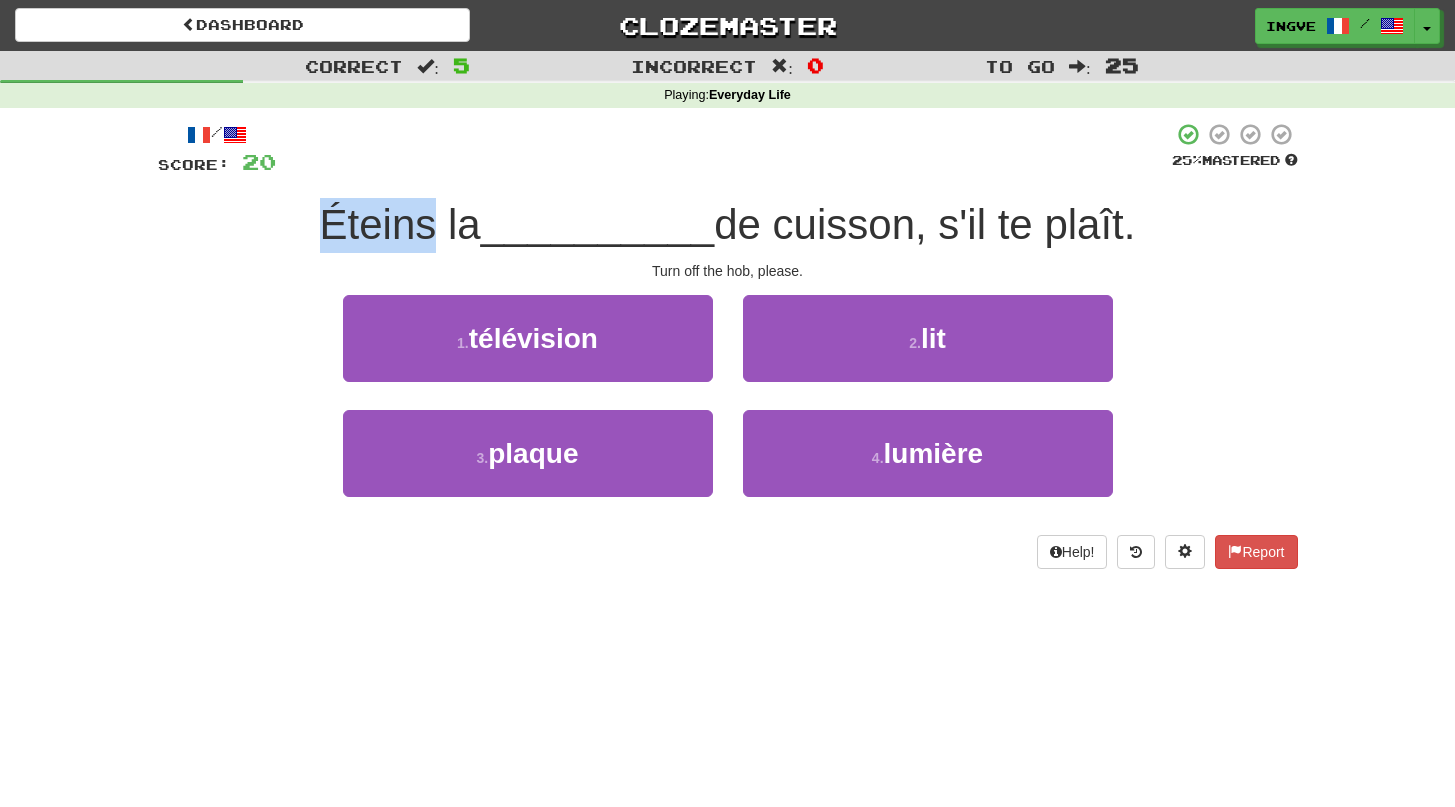 click on "Éteins la" at bounding box center (400, 224) 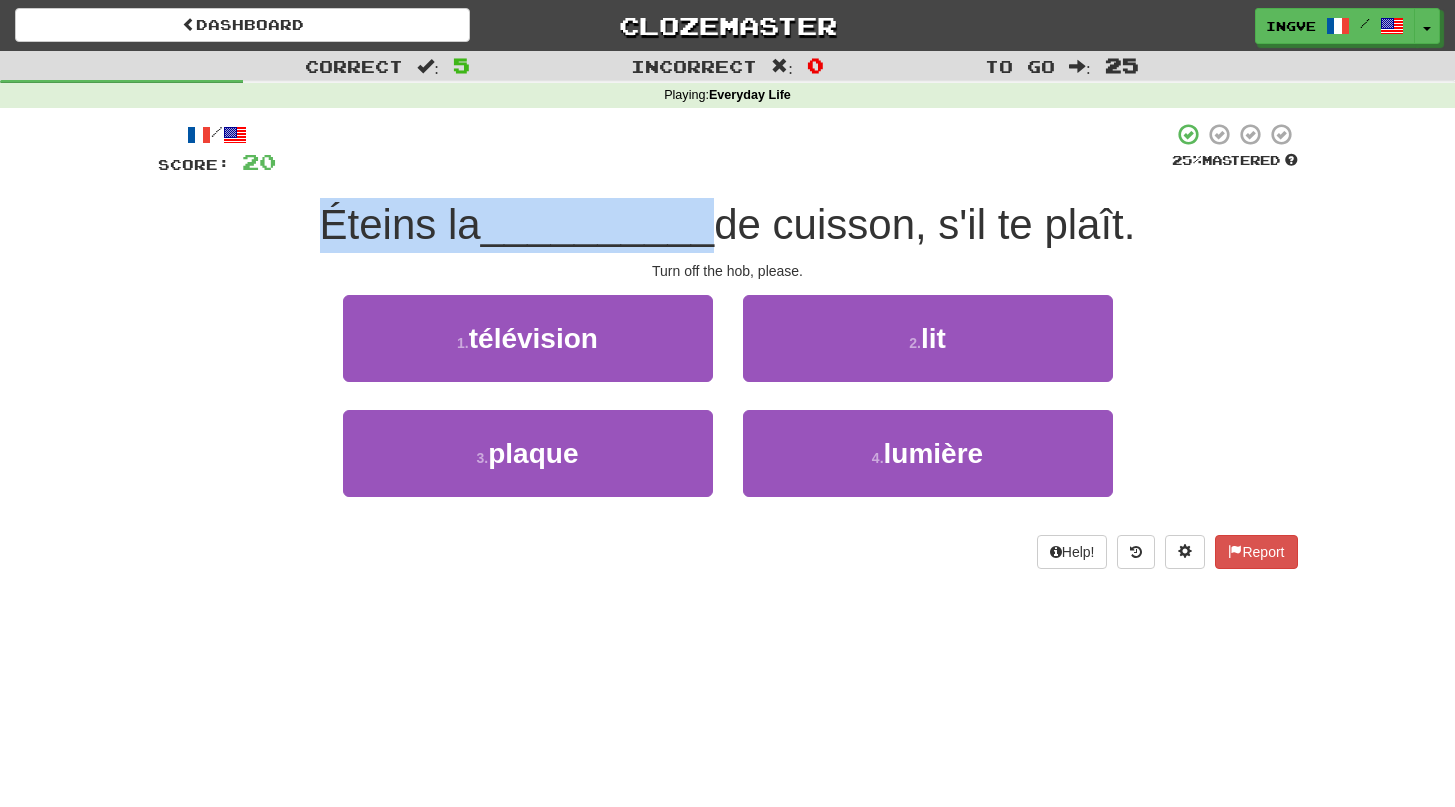 click on "Éteins la" at bounding box center [400, 224] 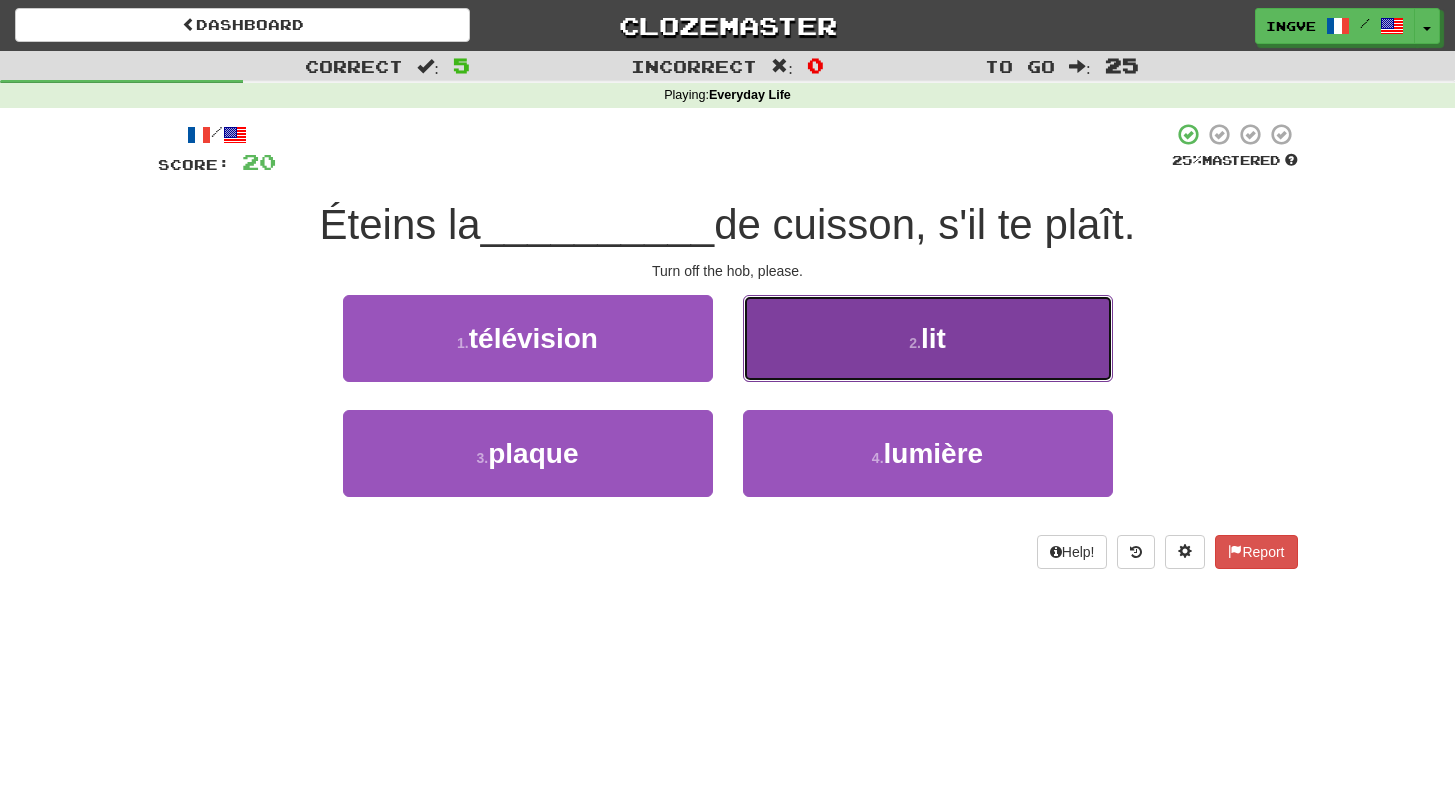 click on "2 .  lit" at bounding box center (928, 338) 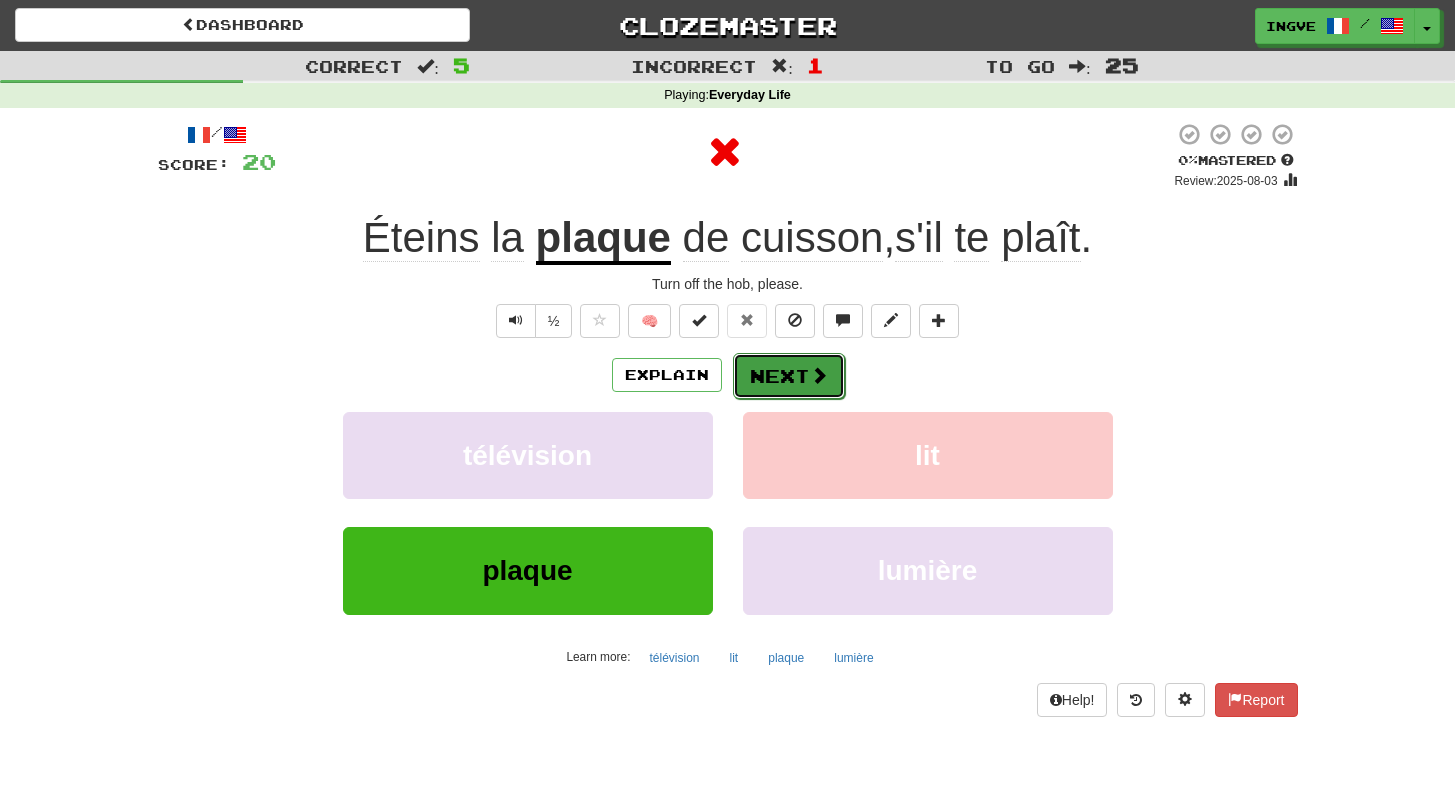 click on "Next" at bounding box center (789, 376) 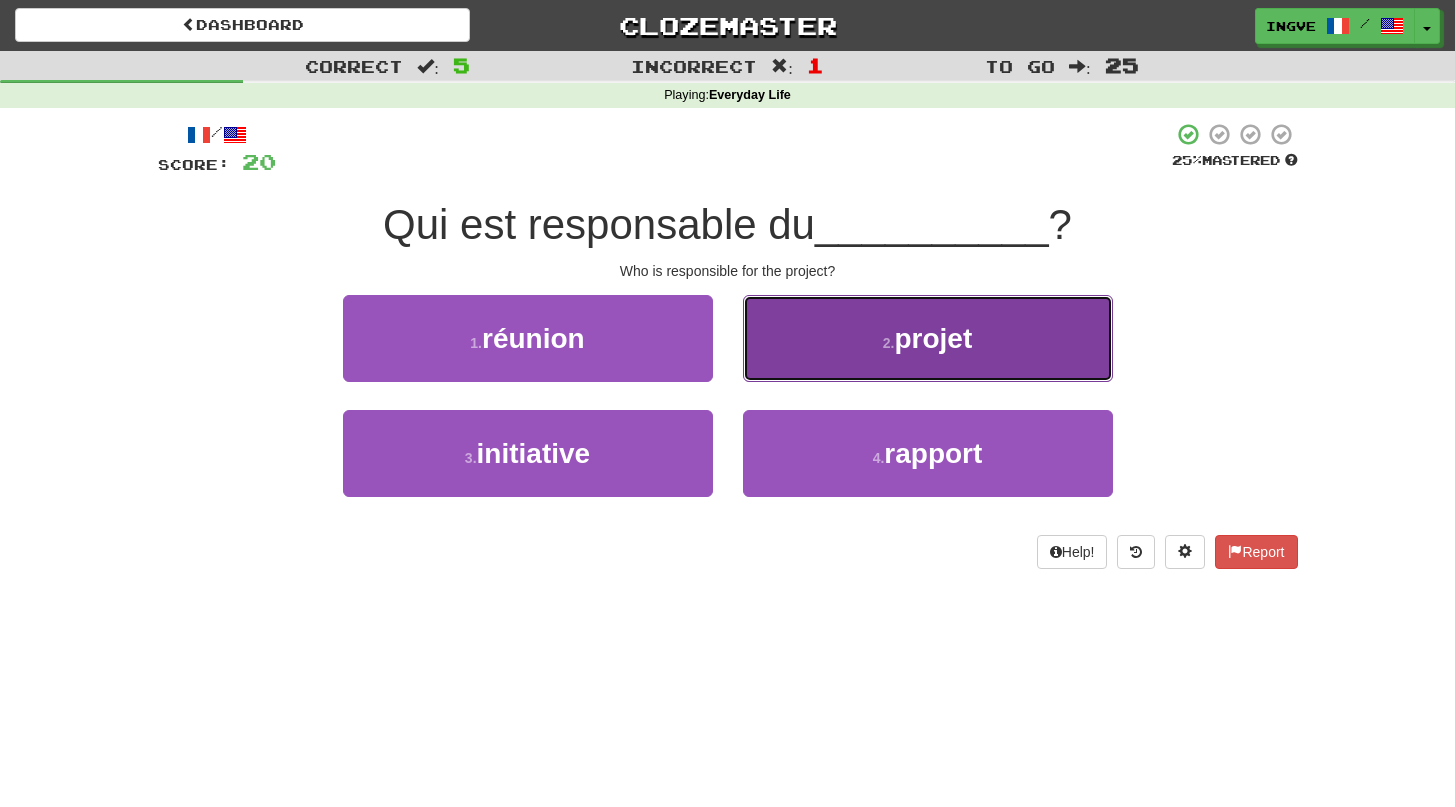 click on "2 .  projet" at bounding box center (928, 338) 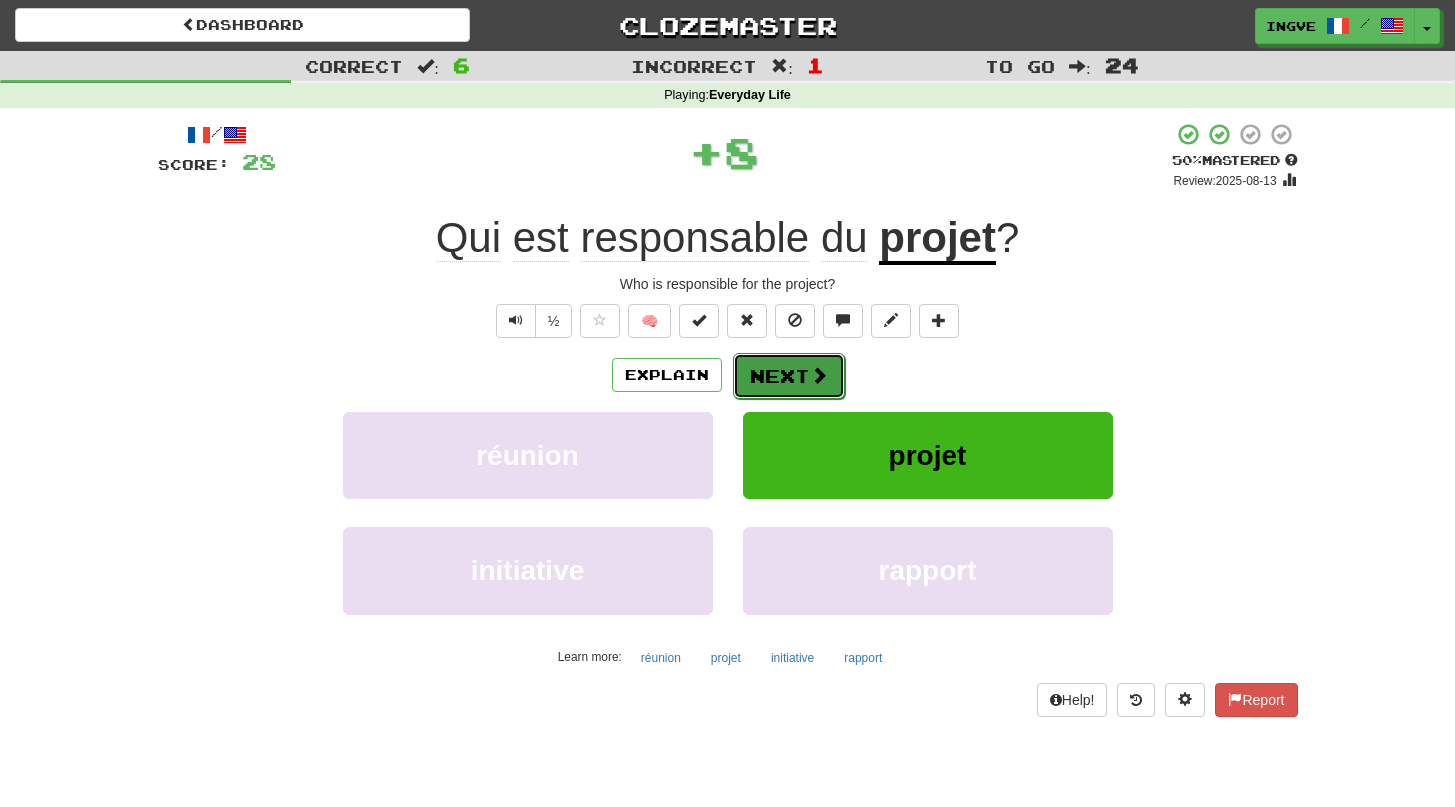 click at bounding box center [819, 375] 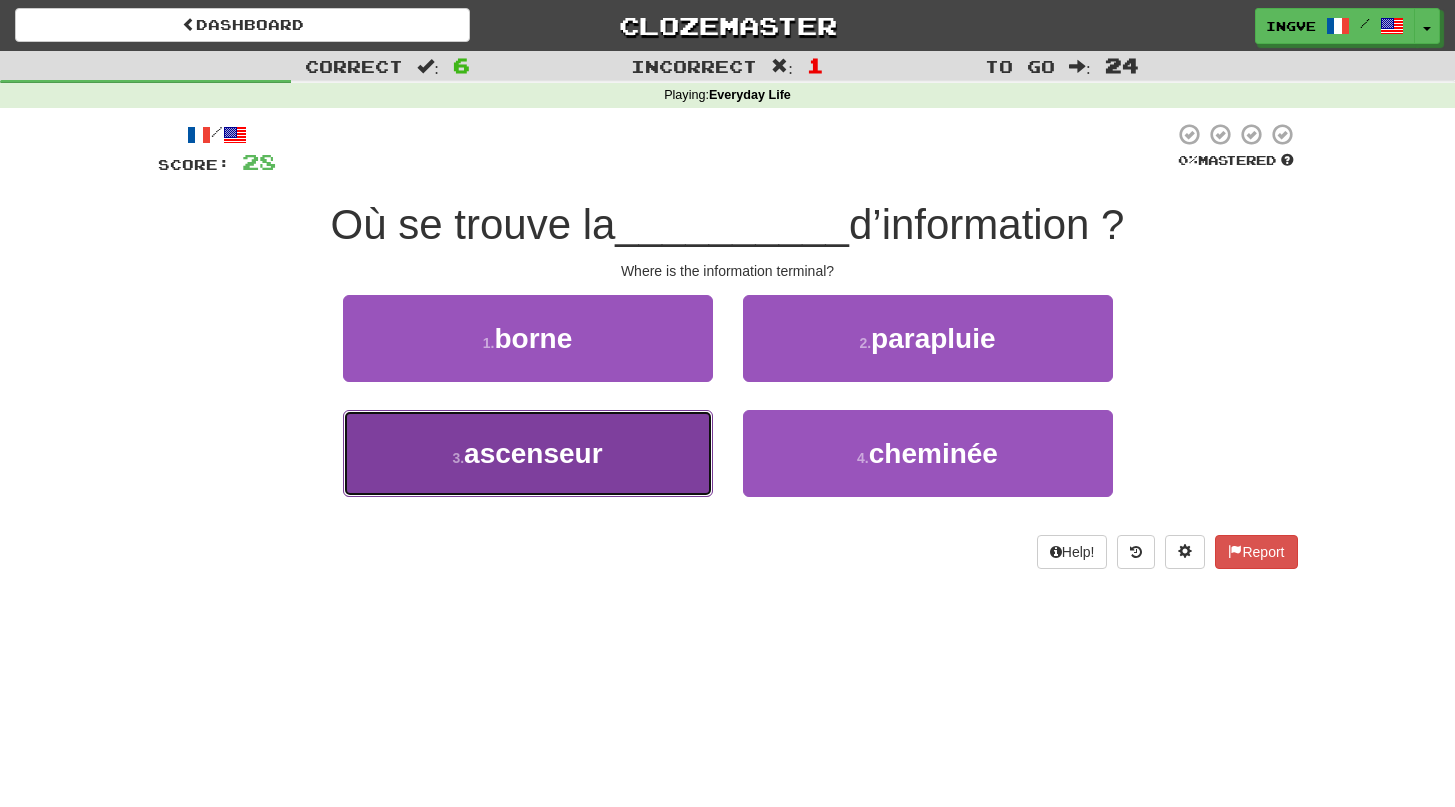 click on "ascenseur" at bounding box center (533, 453) 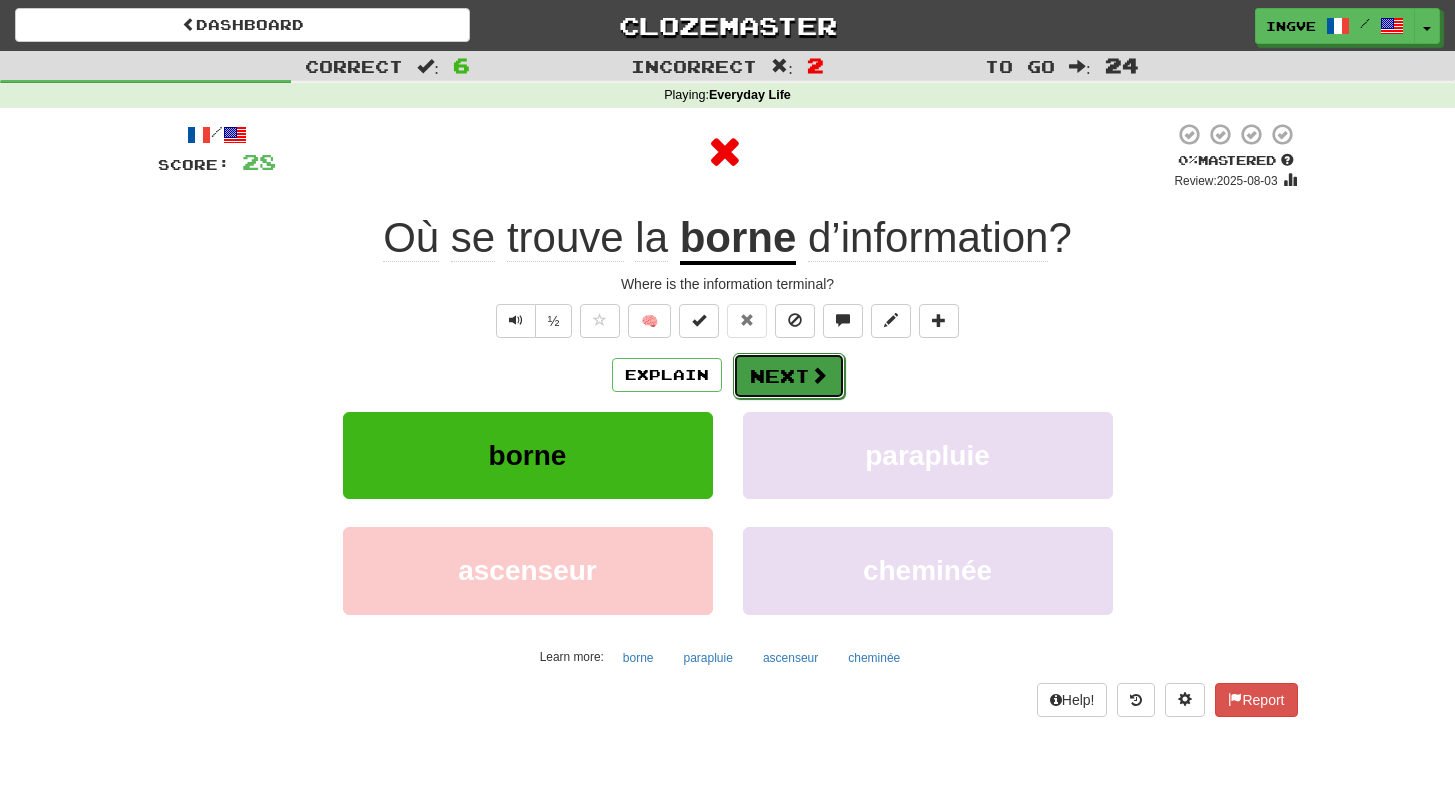 click on "Next" at bounding box center (789, 376) 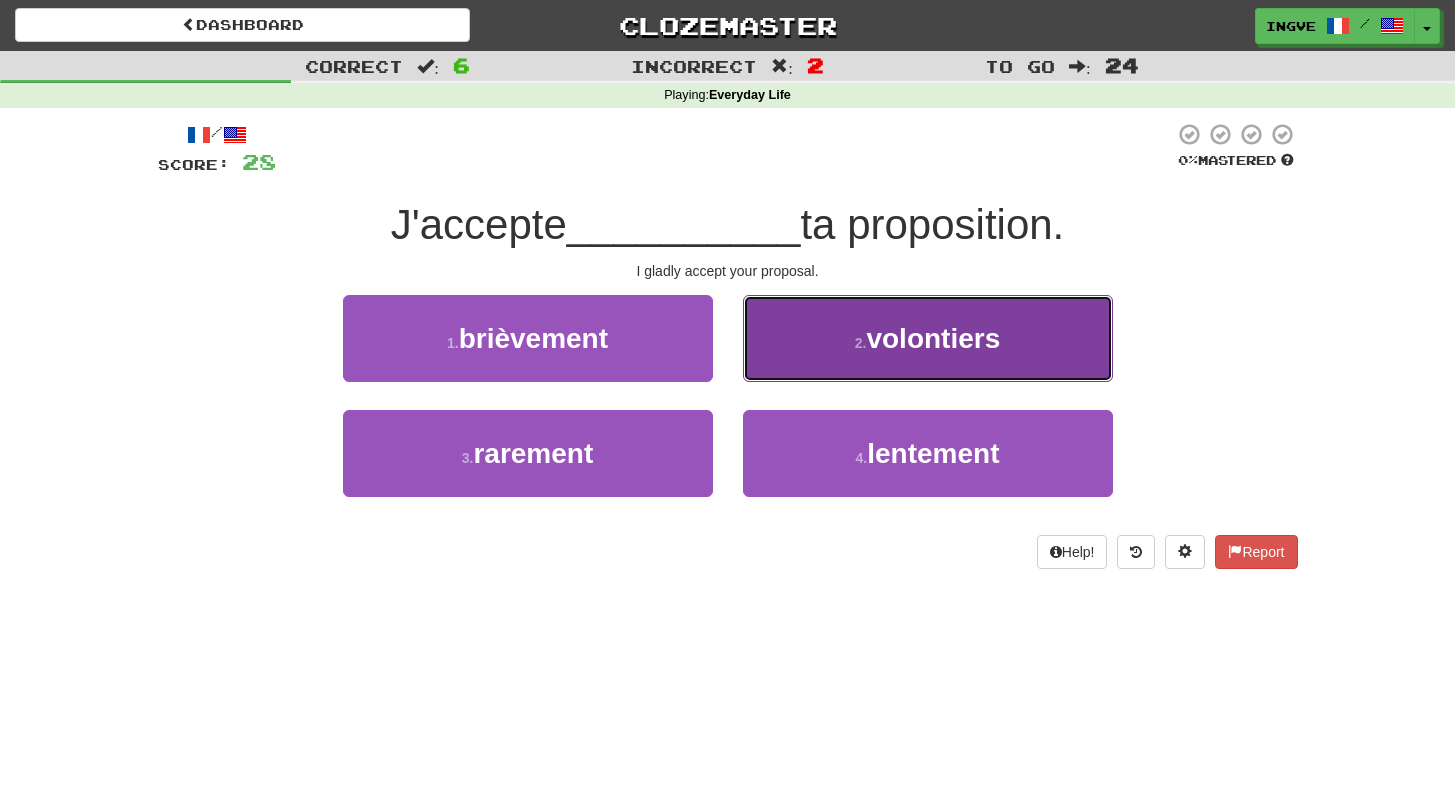 click on "2 .  volontiers" at bounding box center (928, 338) 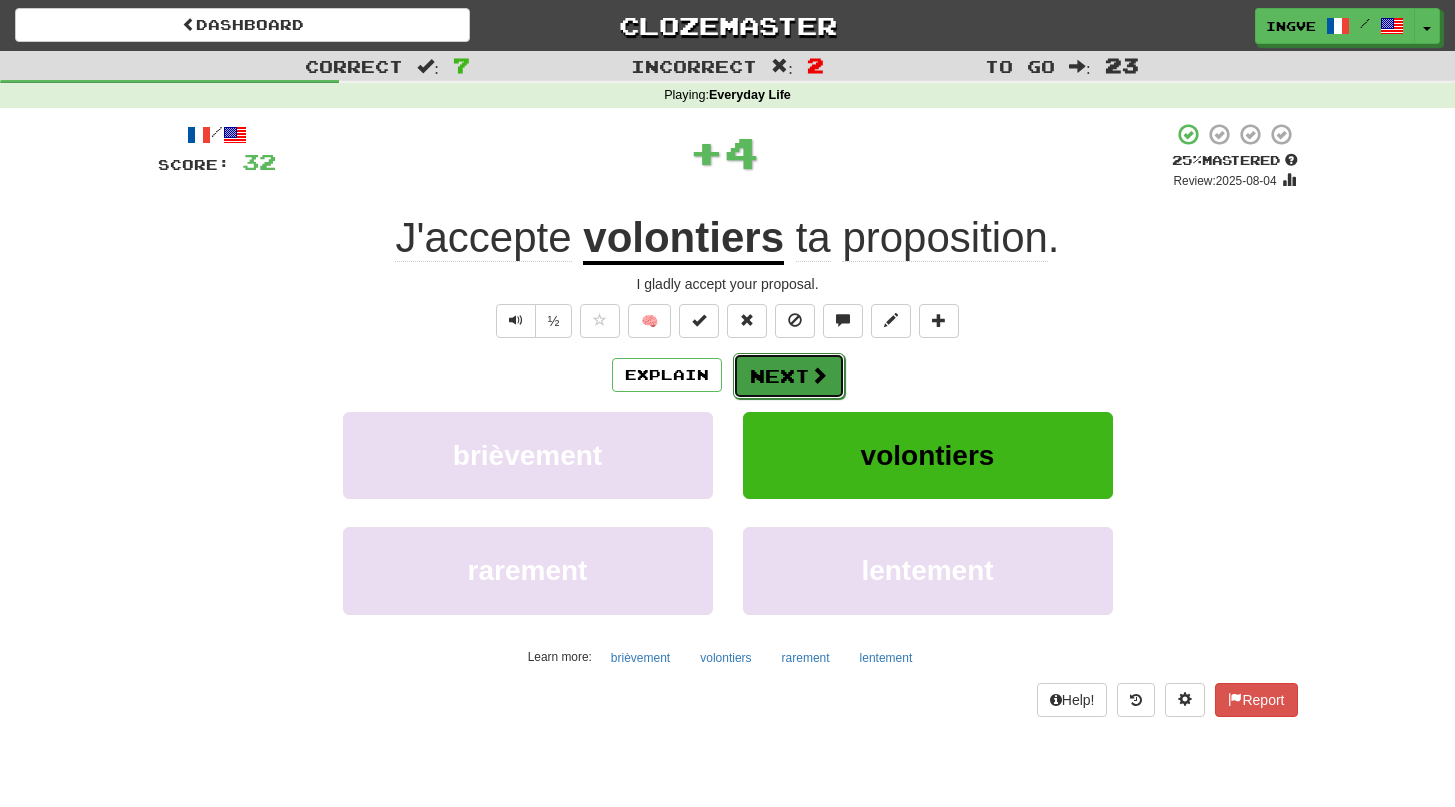 click on "Next" at bounding box center [789, 376] 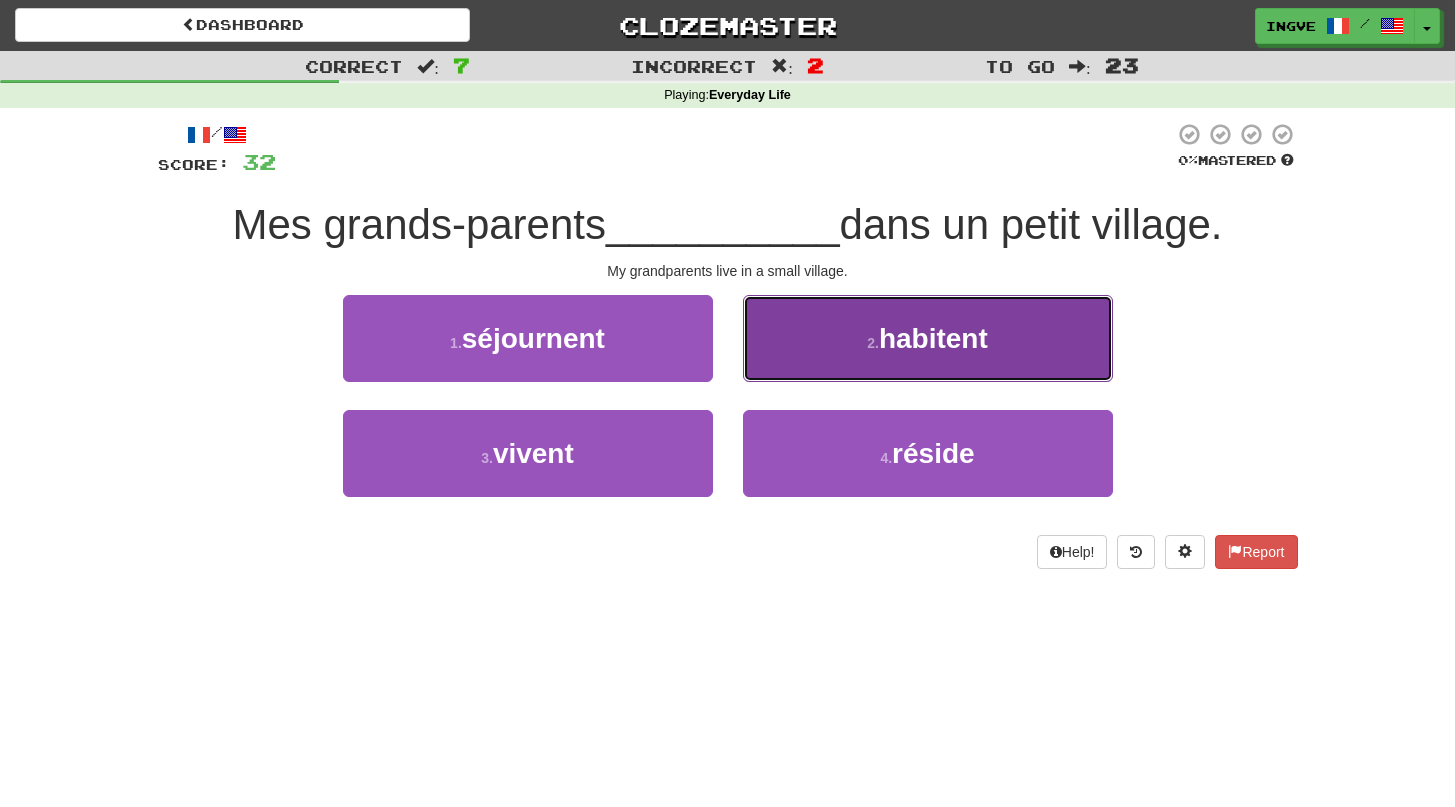 click on "2 .  habitent" at bounding box center (928, 338) 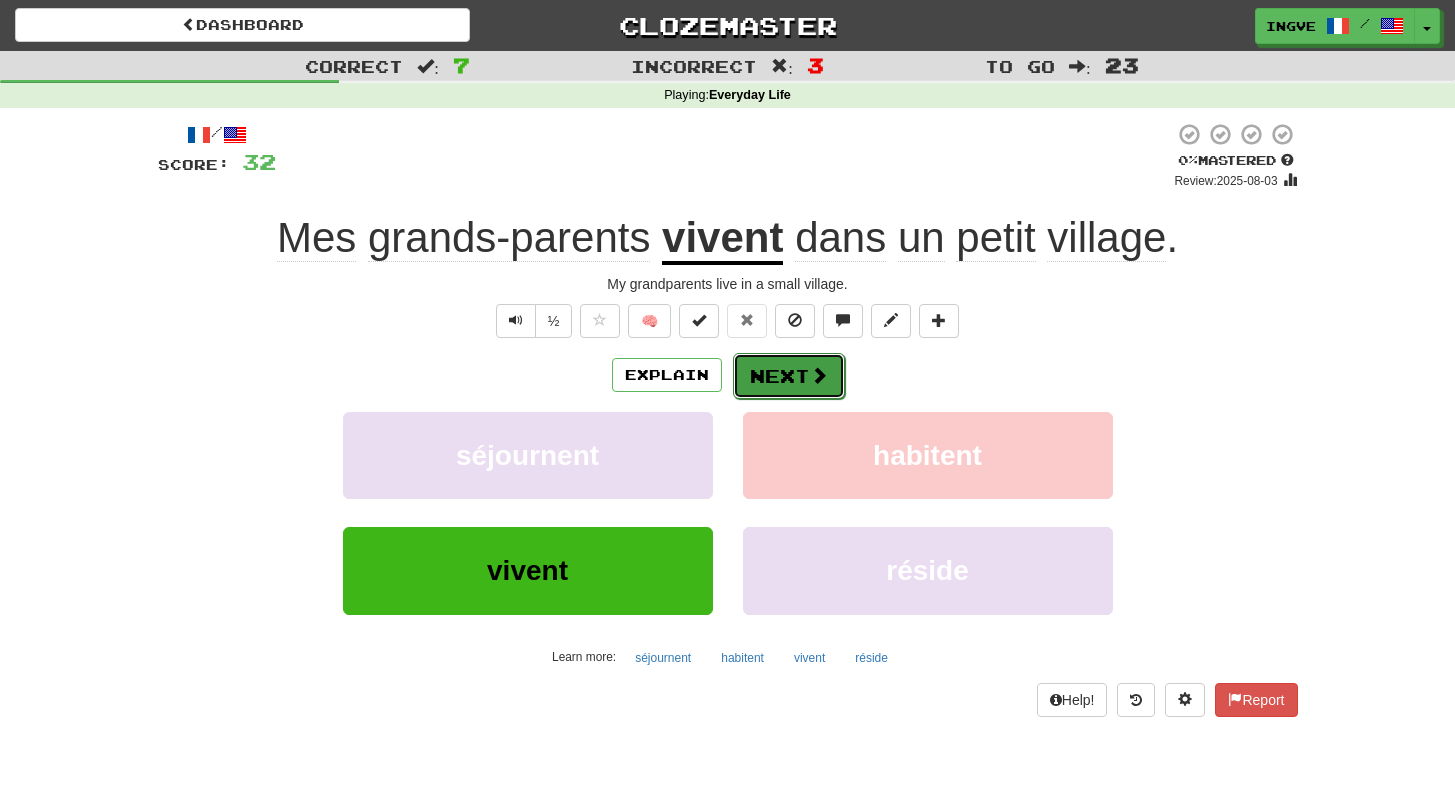 click on "Next" at bounding box center [789, 376] 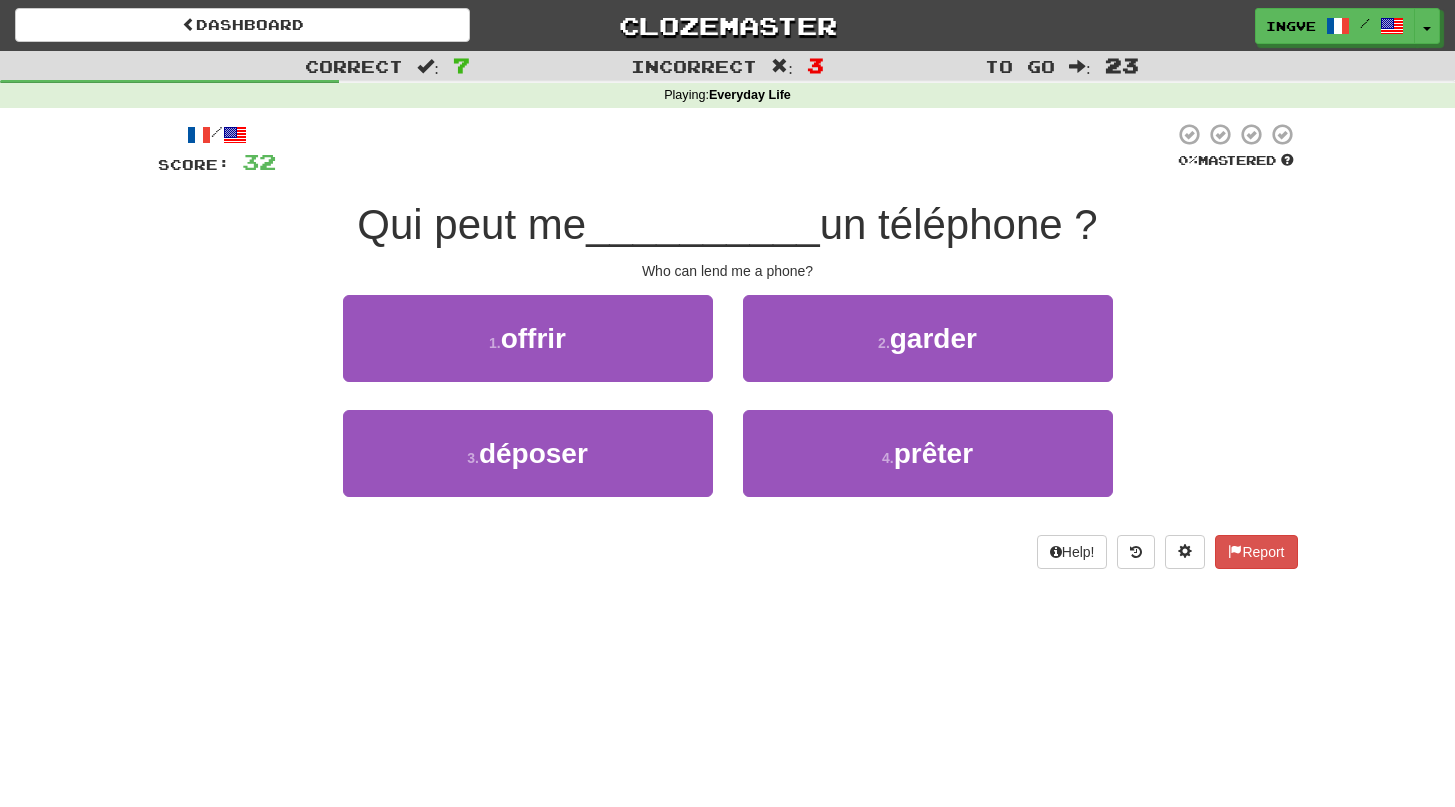 click on "Who can lend me a phone?" at bounding box center [728, 271] 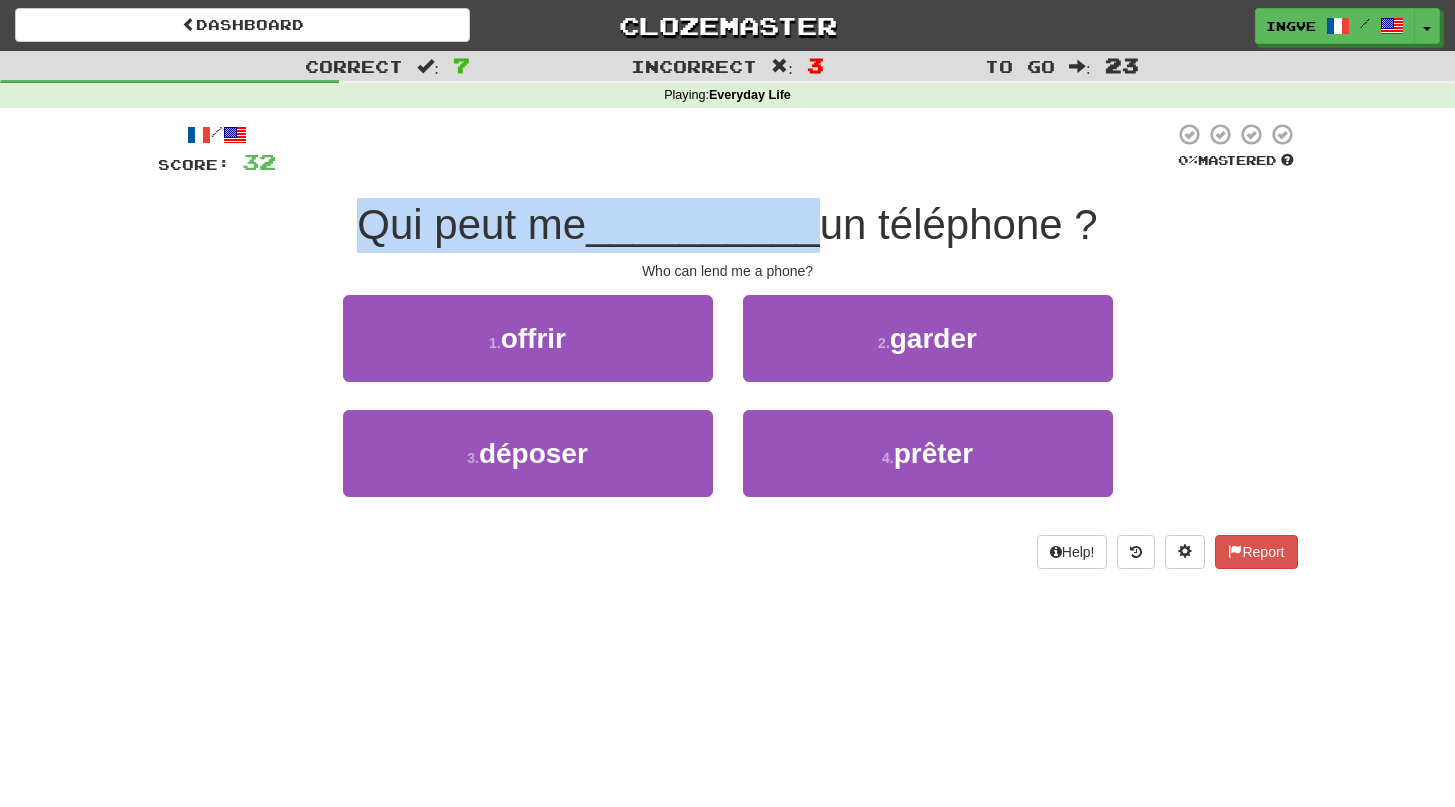 click on "__________" at bounding box center [703, 224] 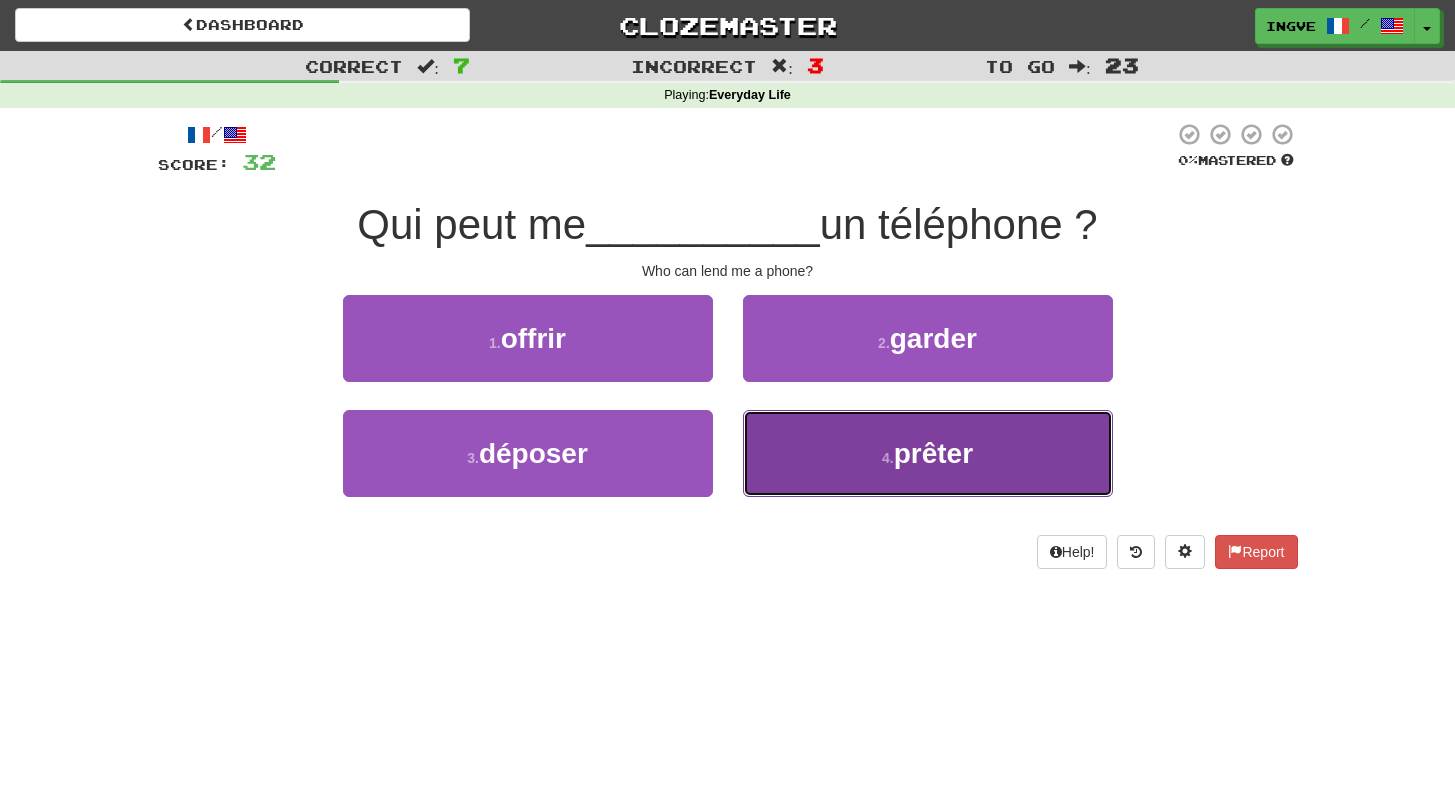 click on "4 .  prêter" at bounding box center [928, 453] 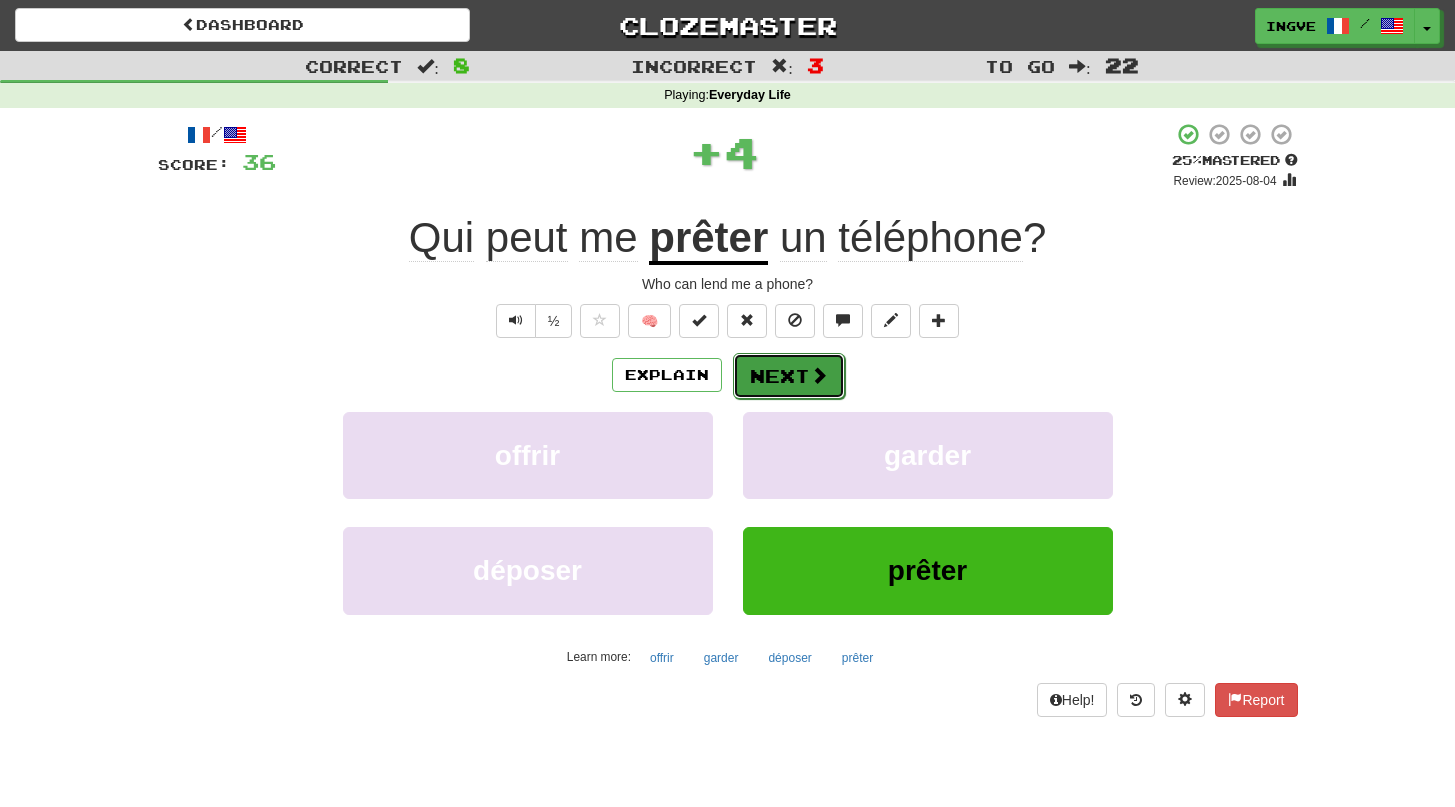 click on "Next" at bounding box center (789, 376) 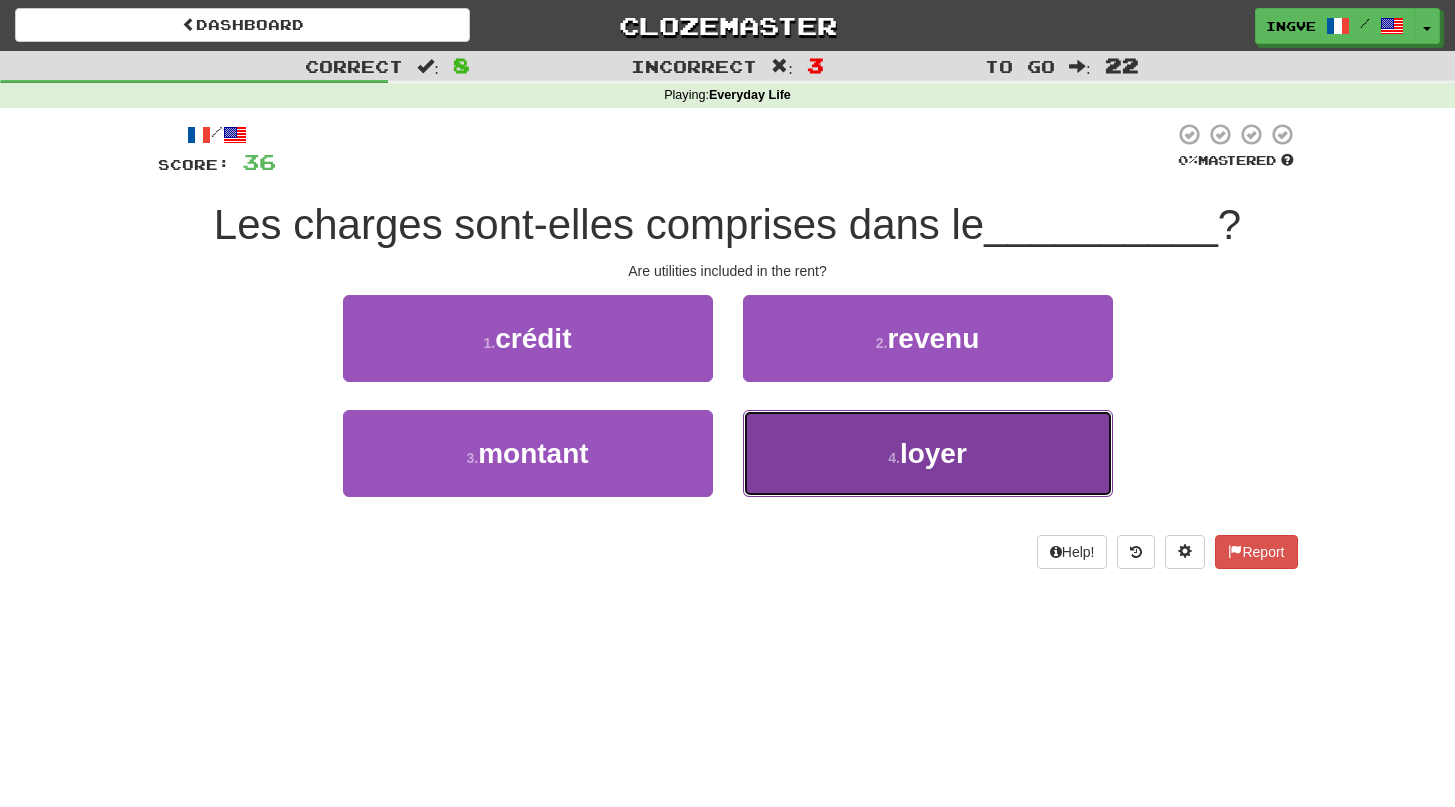 click on "4 .  loyer" at bounding box center [928, 453] 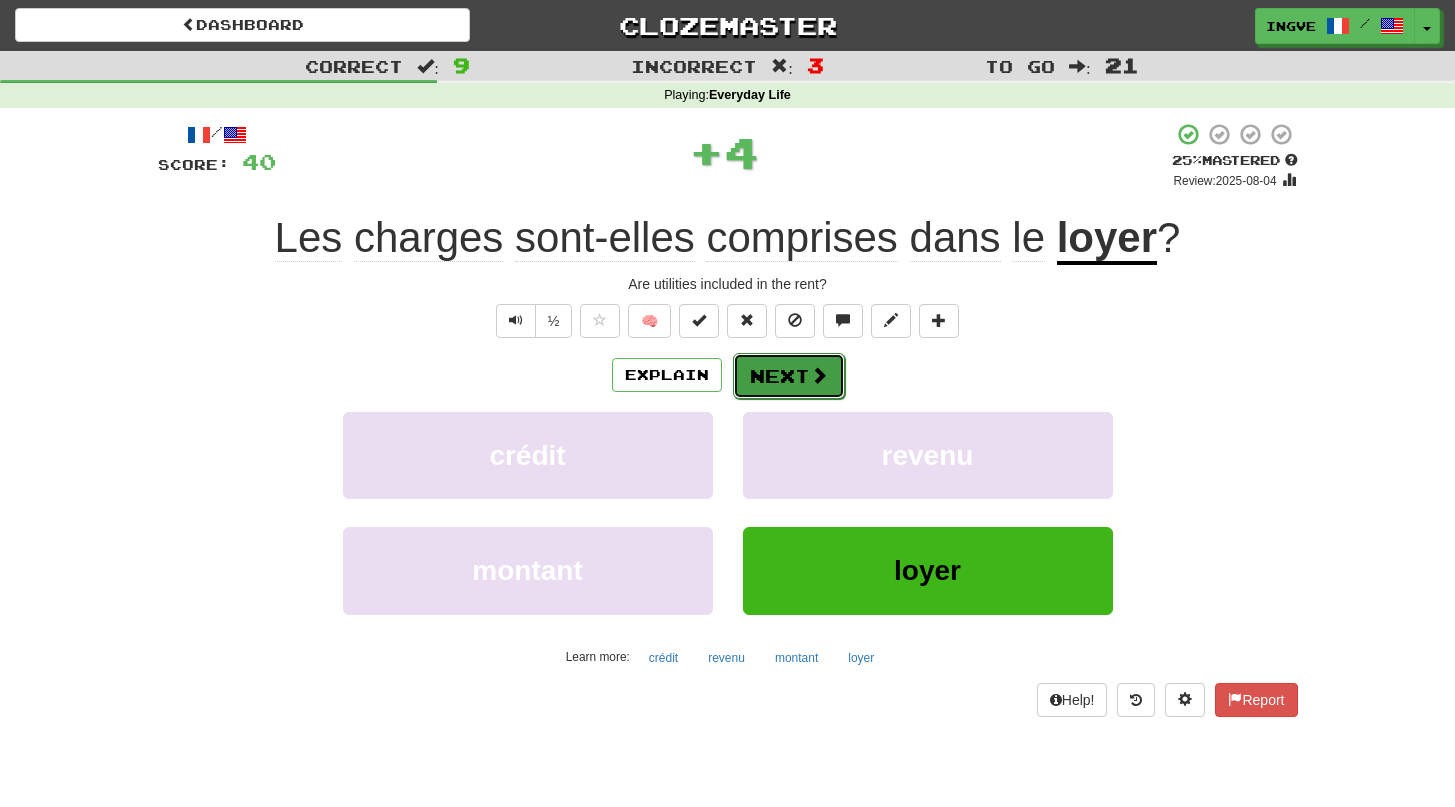 click on "Next" at bounding box center [789, 376] 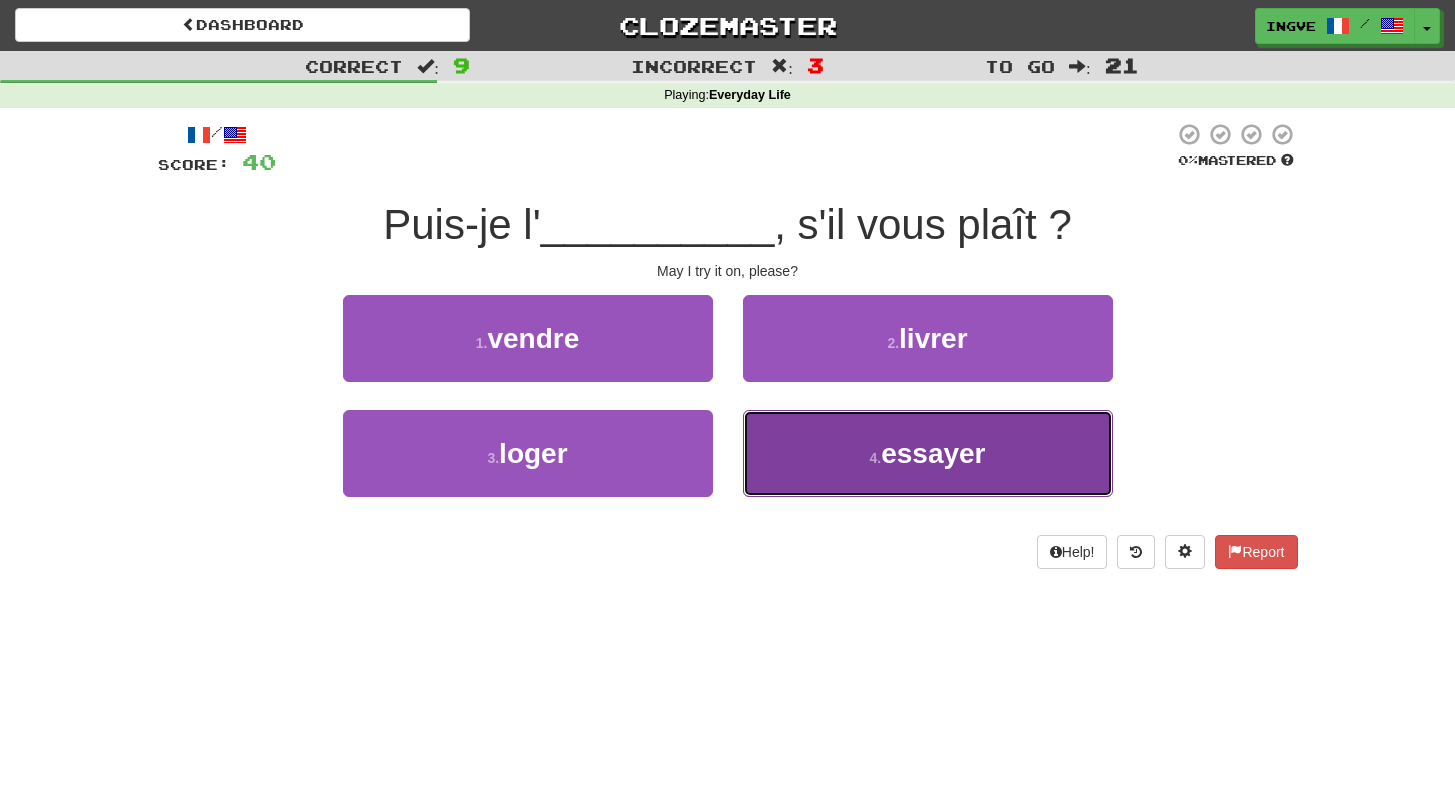 click on "4 .  essayer" at bounding box center [928, 453] 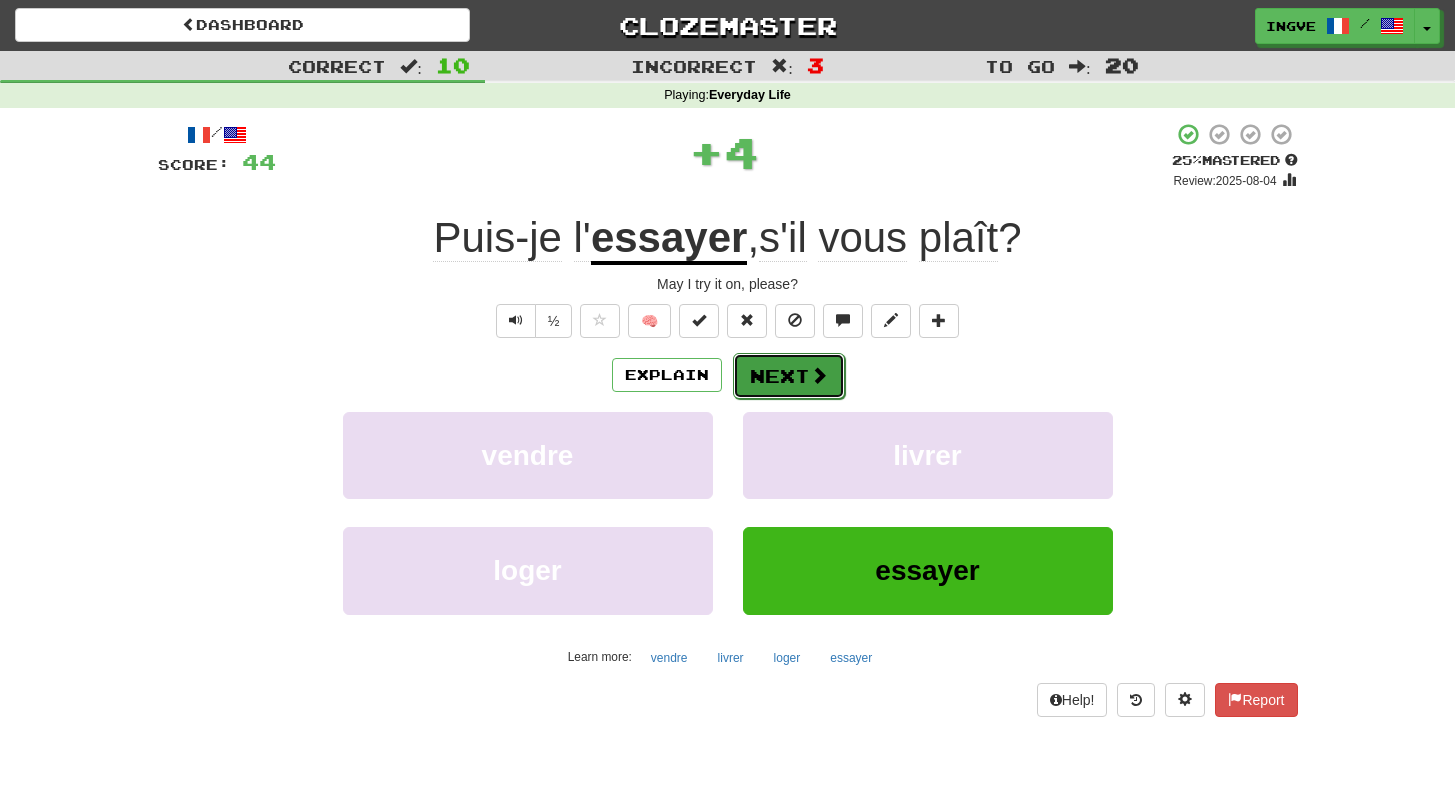 click on "Next" at bounding box center [789, 376] 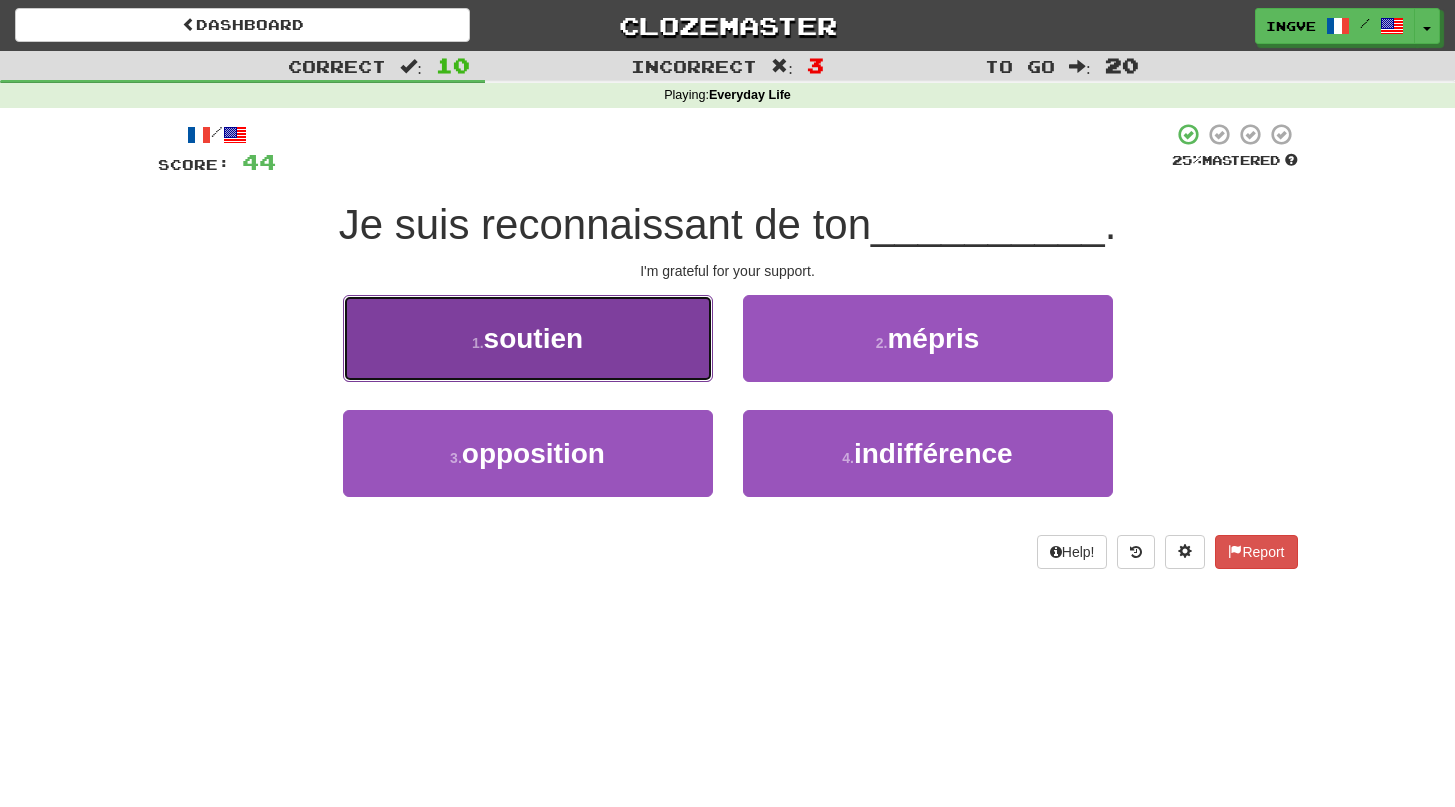 click on "1 .  soutien" at bounding box center [528, 338] 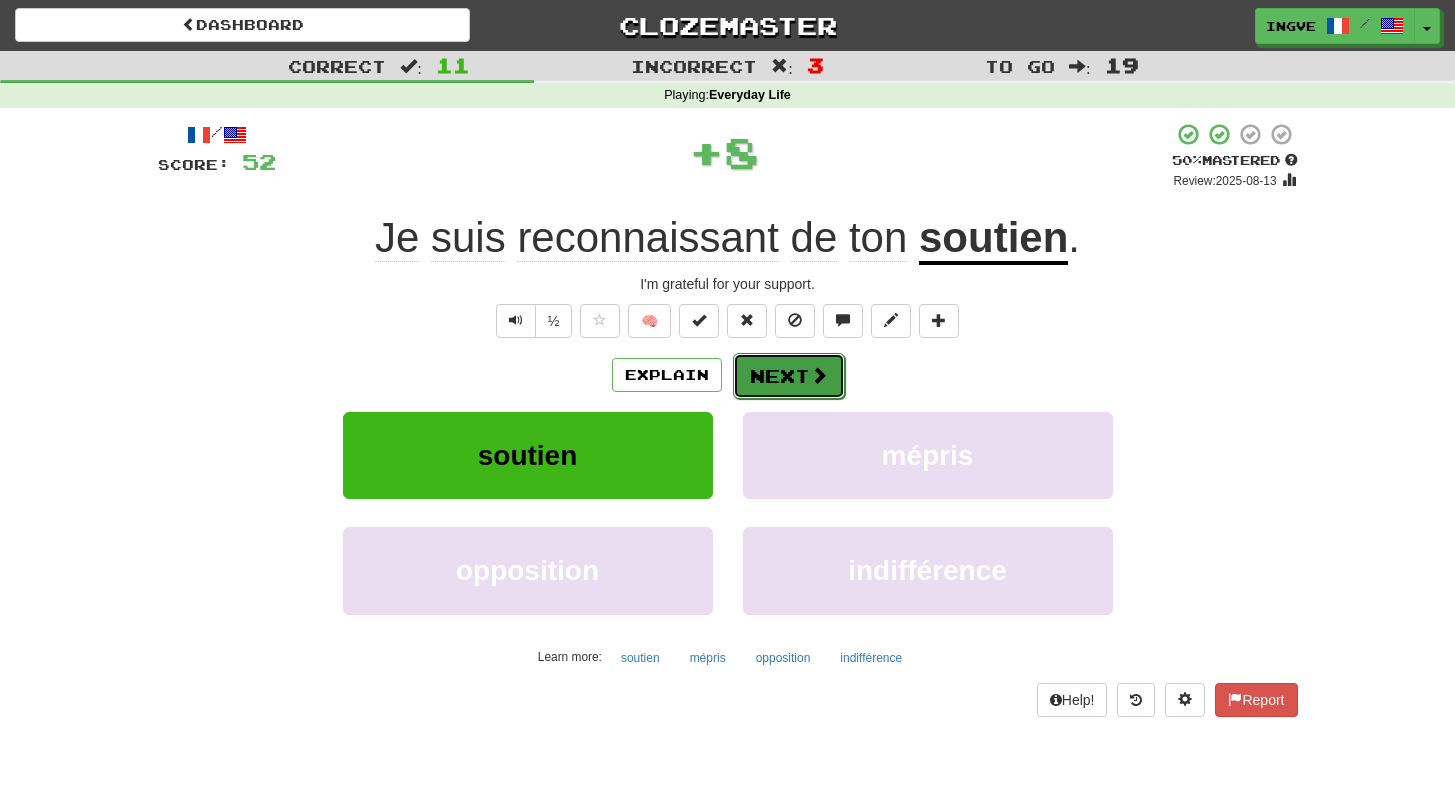 click on "Next" at bounding box center (789, 376) 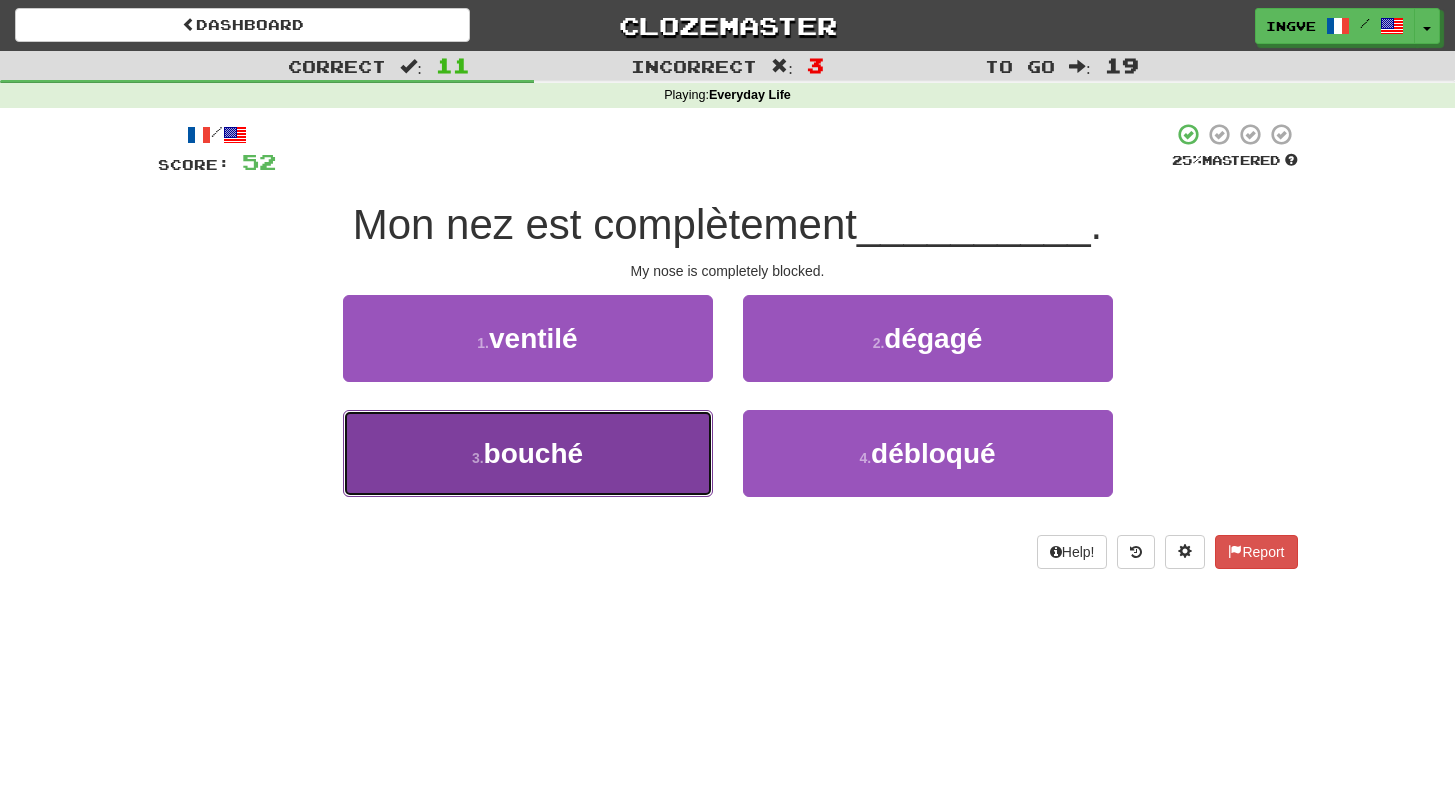 click on "3 .  bouché" at bounding box center [528, 453] 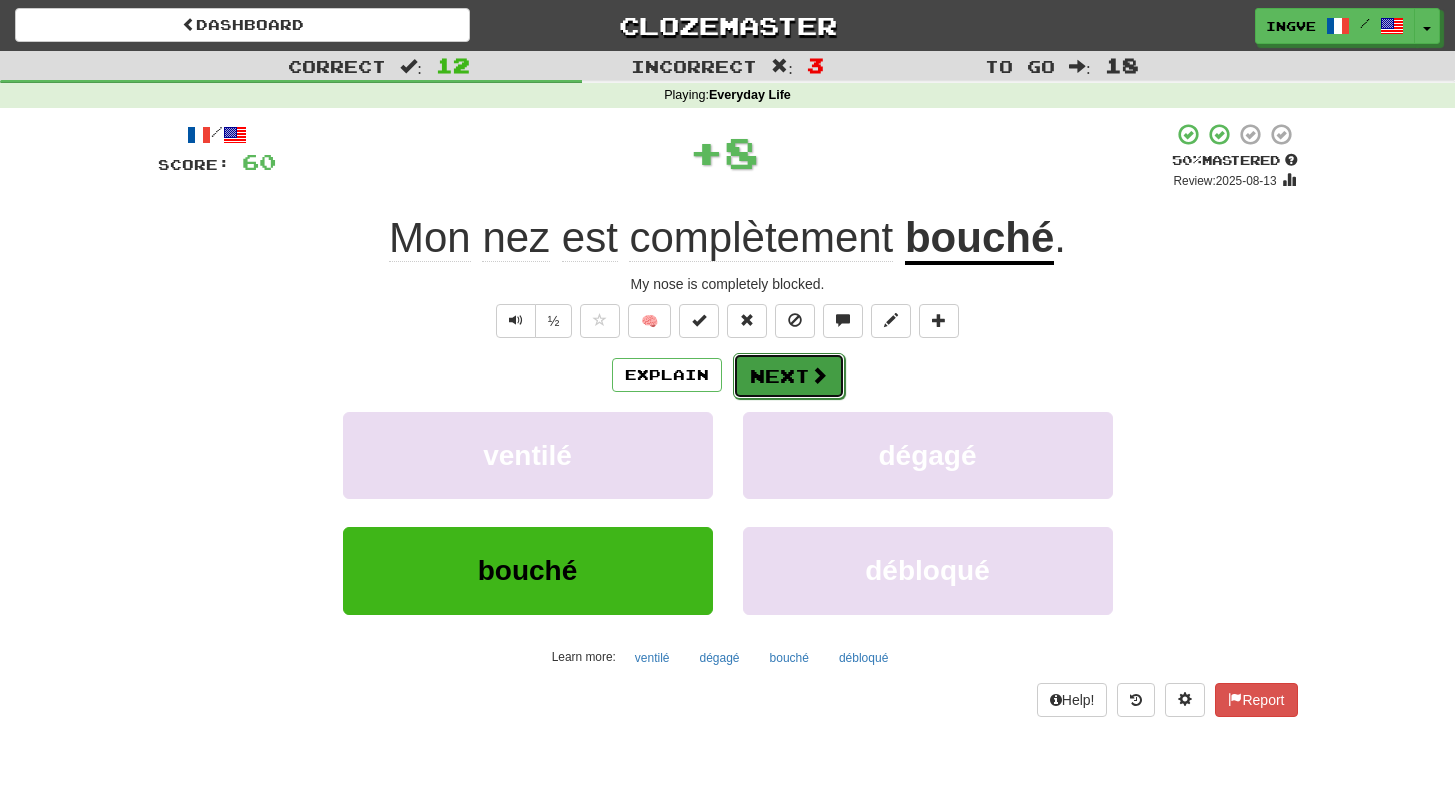 click on "Next" at bounding box center [789, 376] 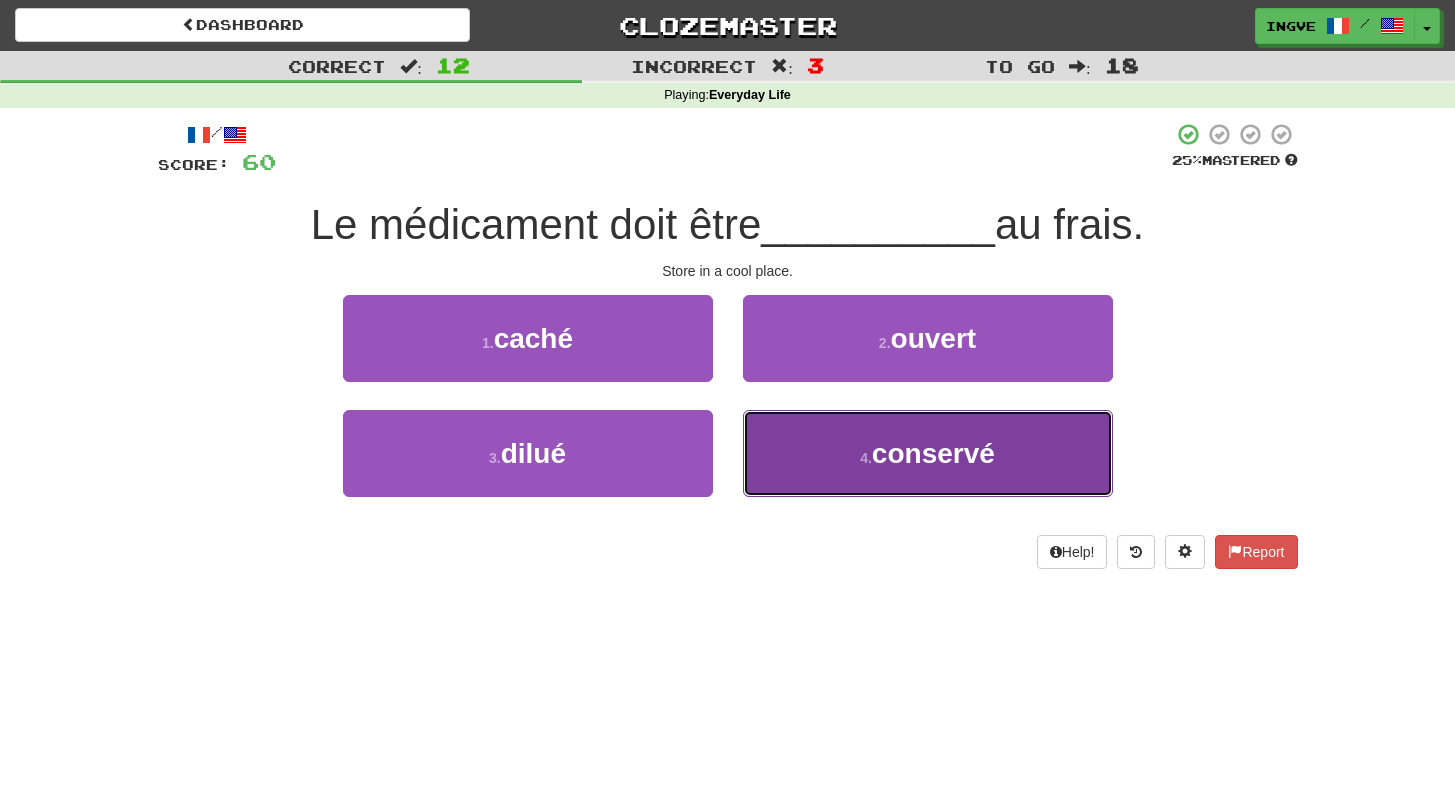 click on "4 .  conservé" at bounding box center (928, 453) 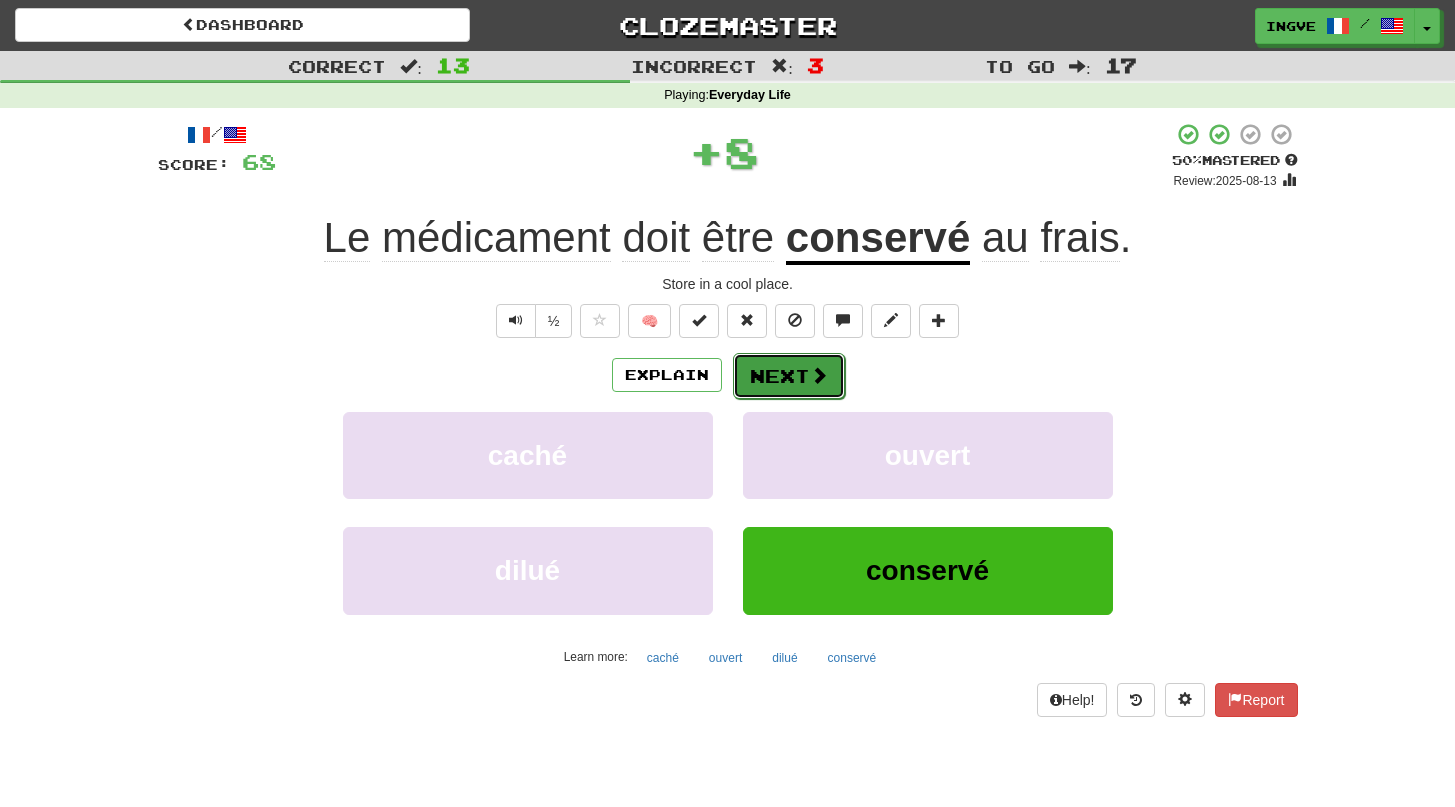 click on "Next" at bounding box center [789, 376] 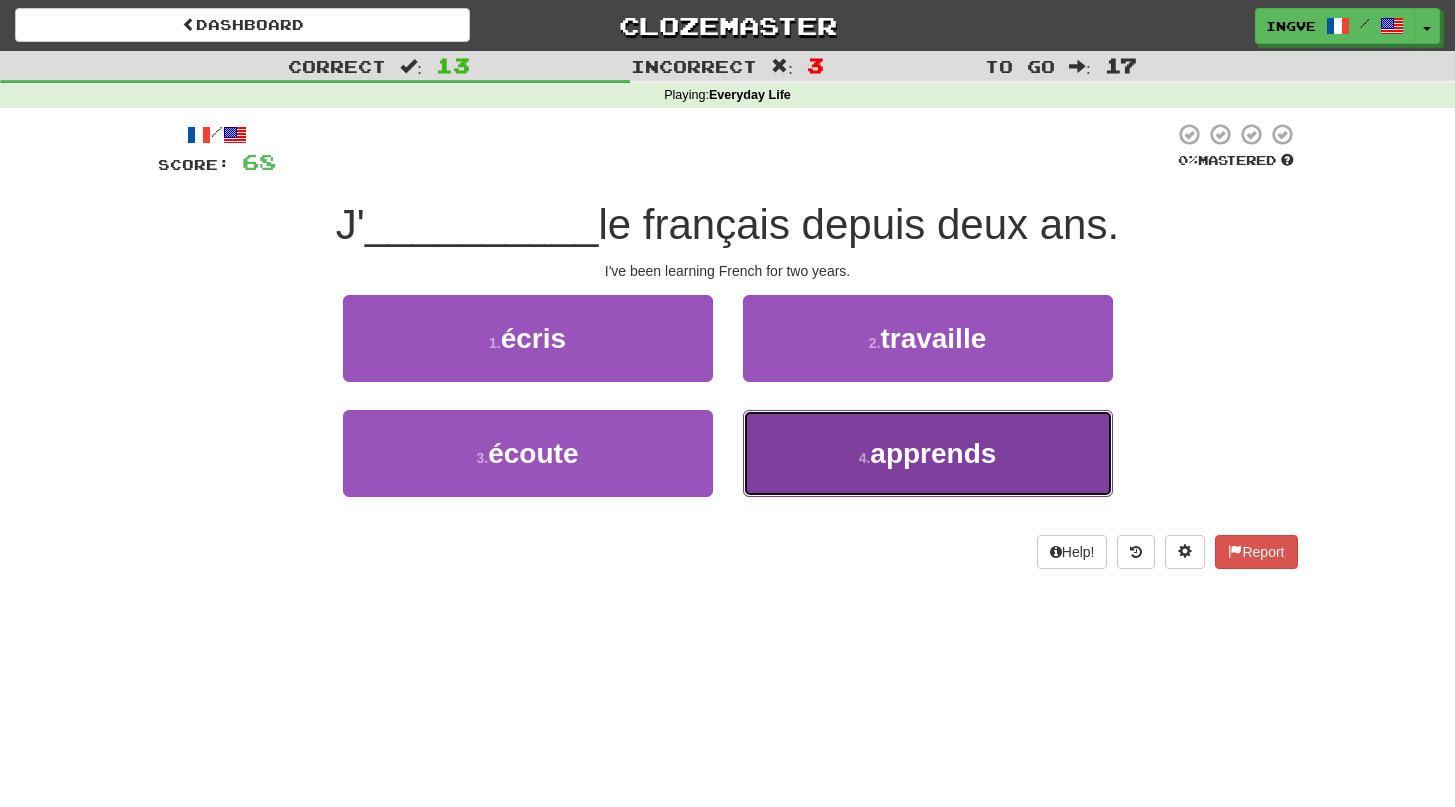 click on "4 .  apprends" at bounding box center (928, 453) 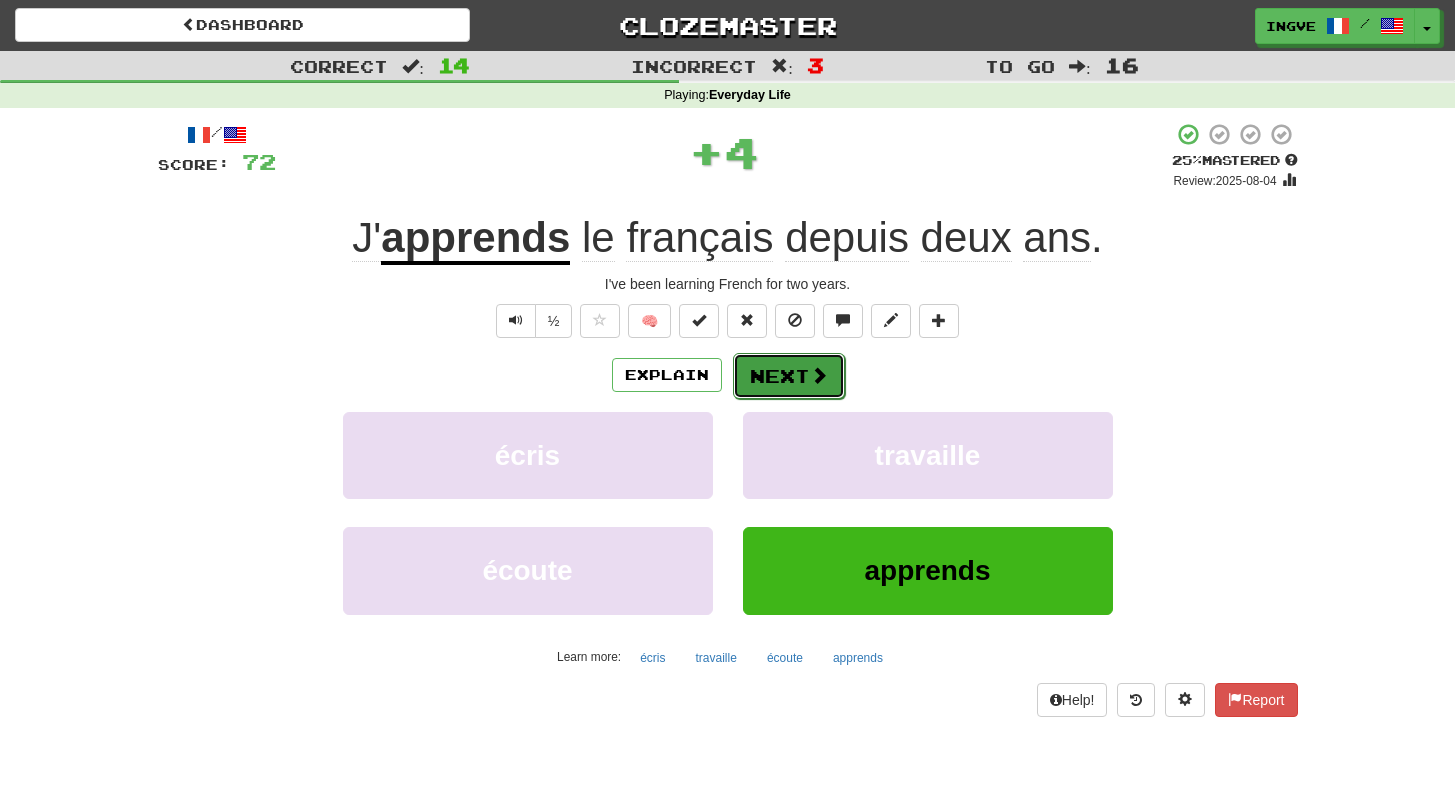 click on "Next" at bounding box center (789, 376) 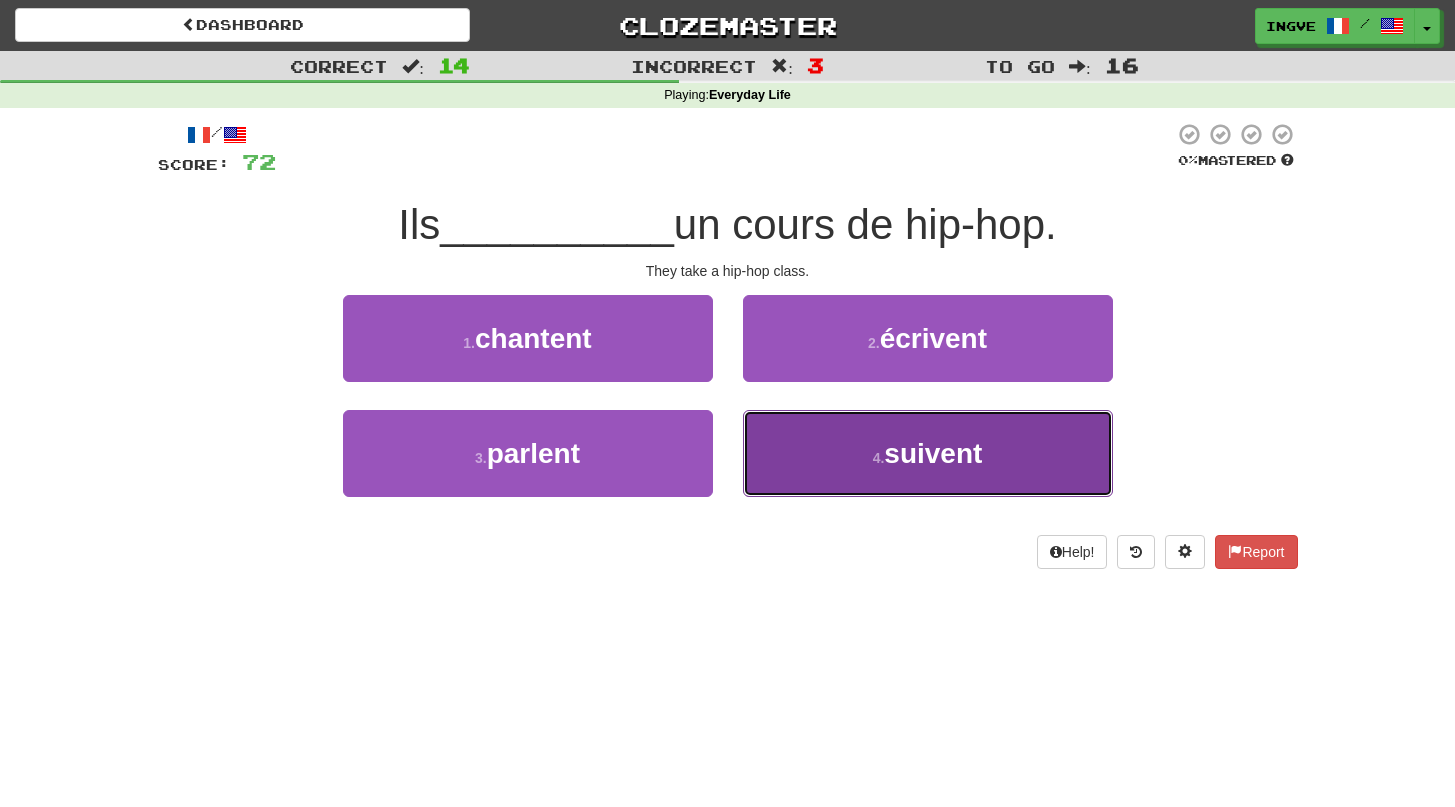 click on "4 .  suivent" at bounding box center [928, 453] 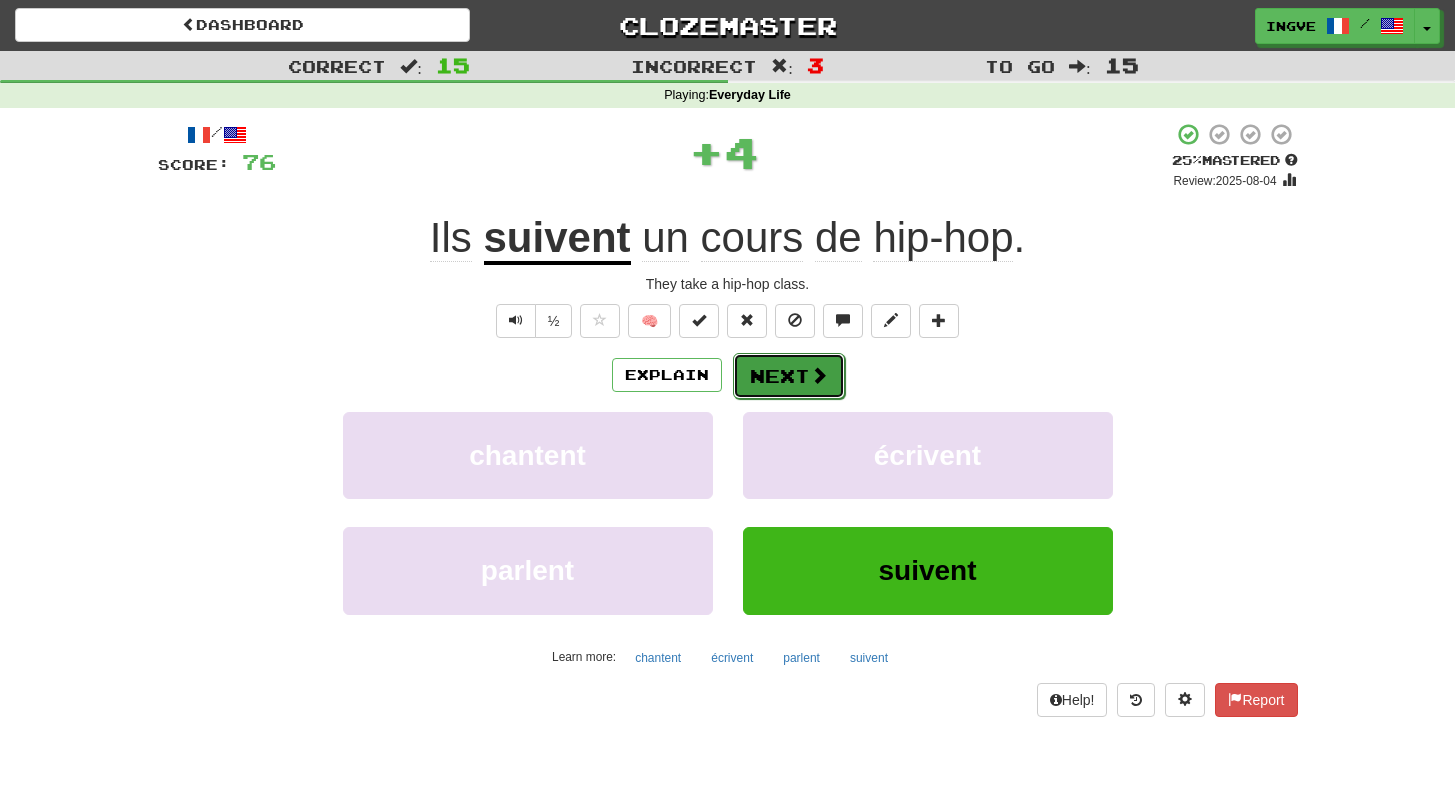 click on "Next" at bounding box center [789, 376] 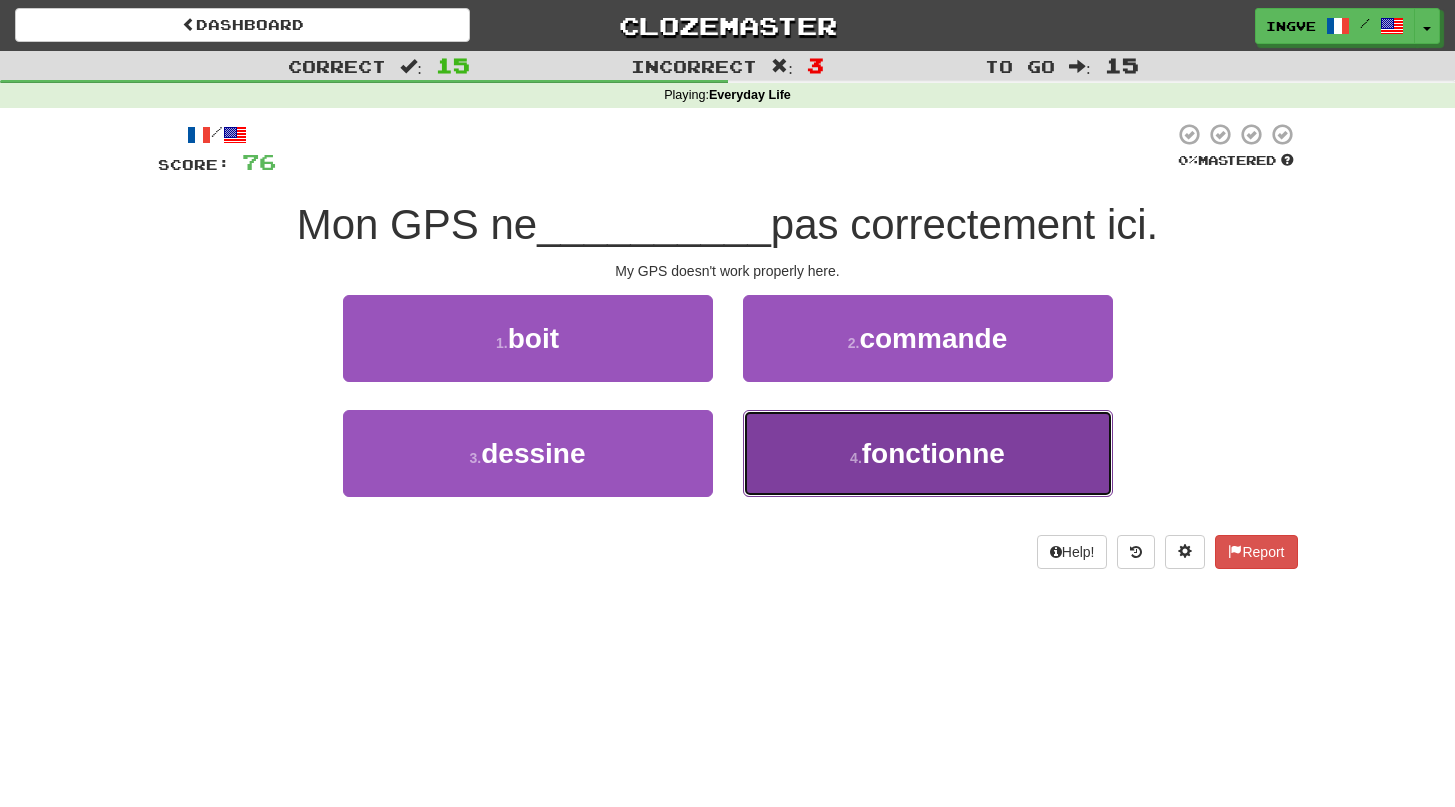 click on "4 .  fonctionne" at bounding box center (928, 453) 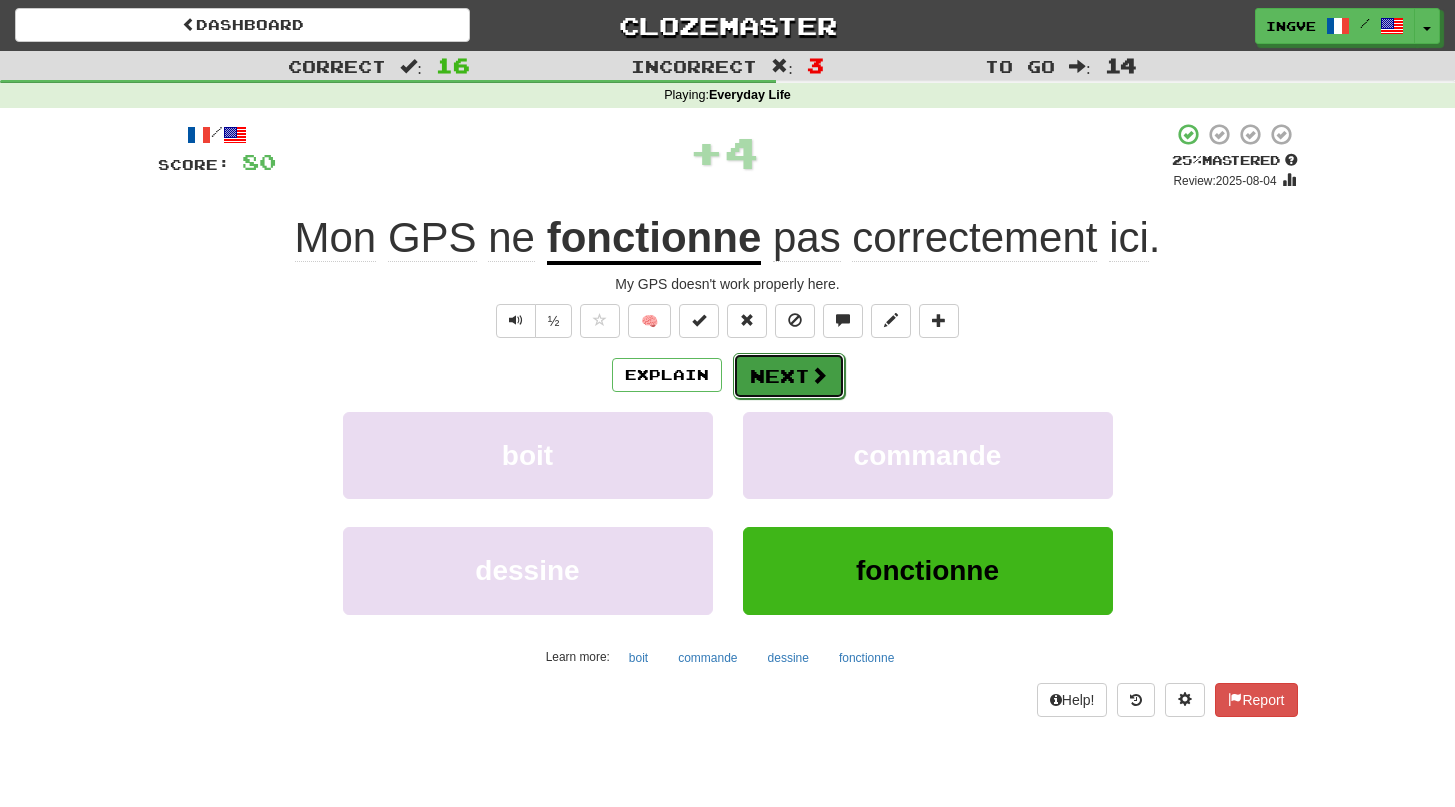 click on "Next" at bounding box center [789, 376] 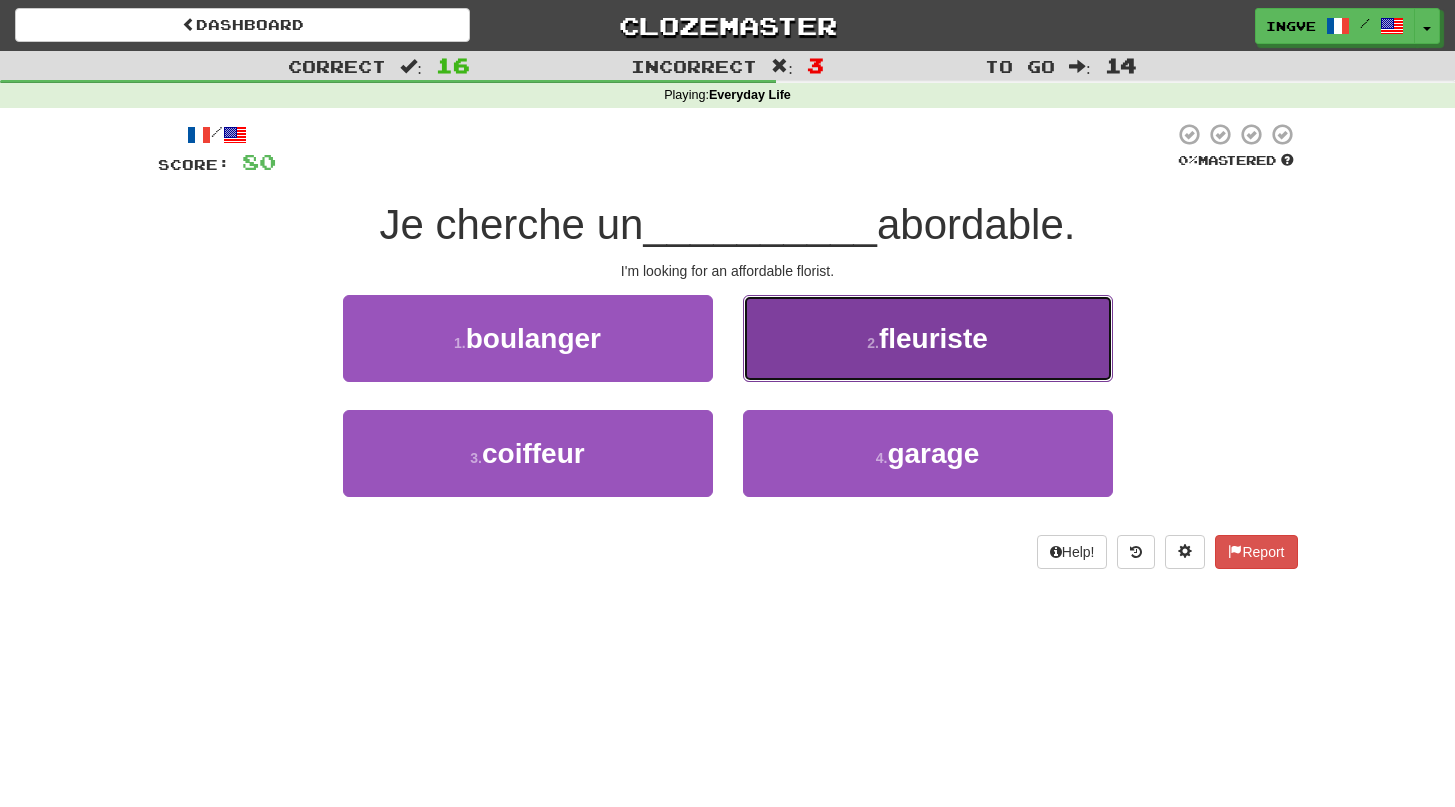 click on "2 .  fleuriste" at bounding box center [928, 338] 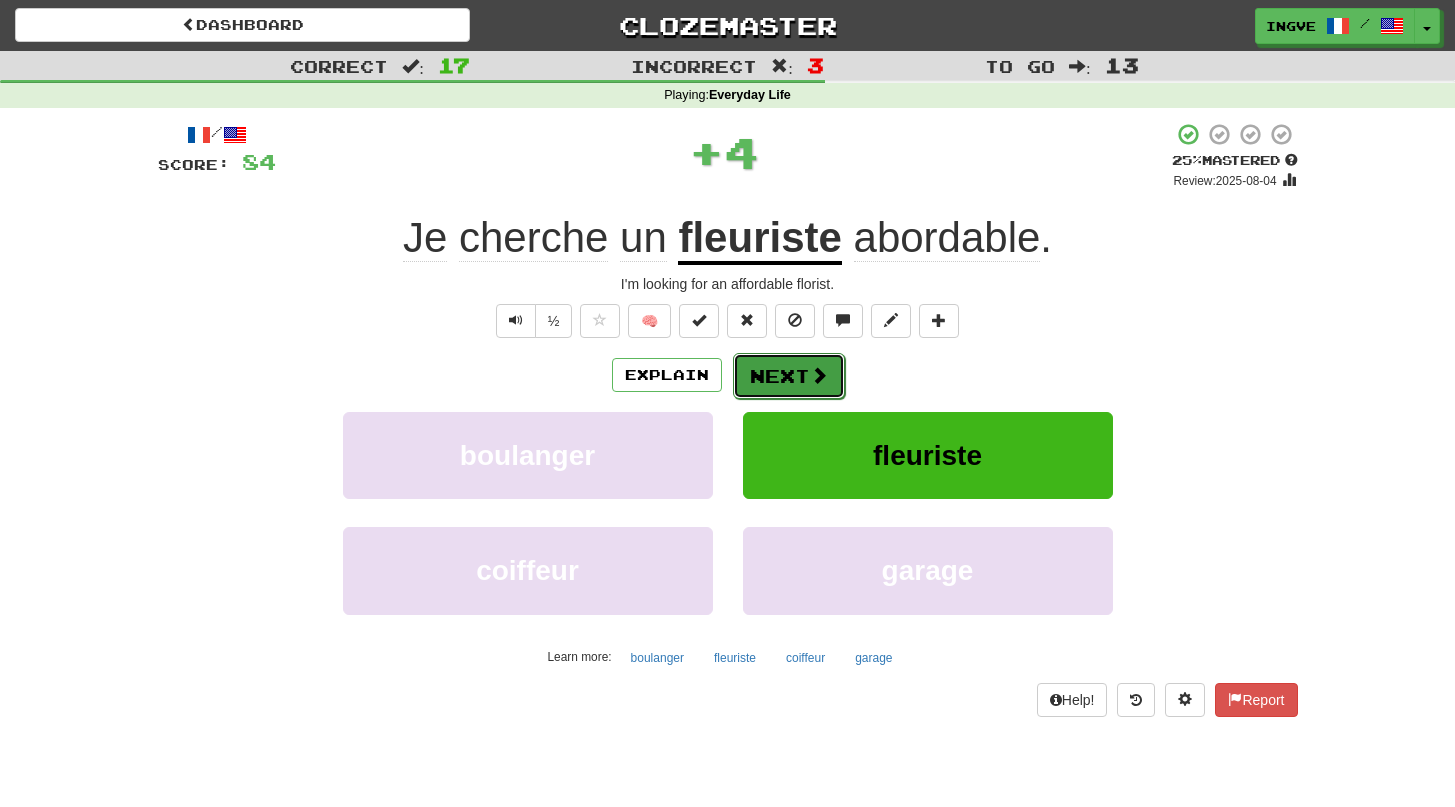 click on "Next" at bounding box center [789, 376] 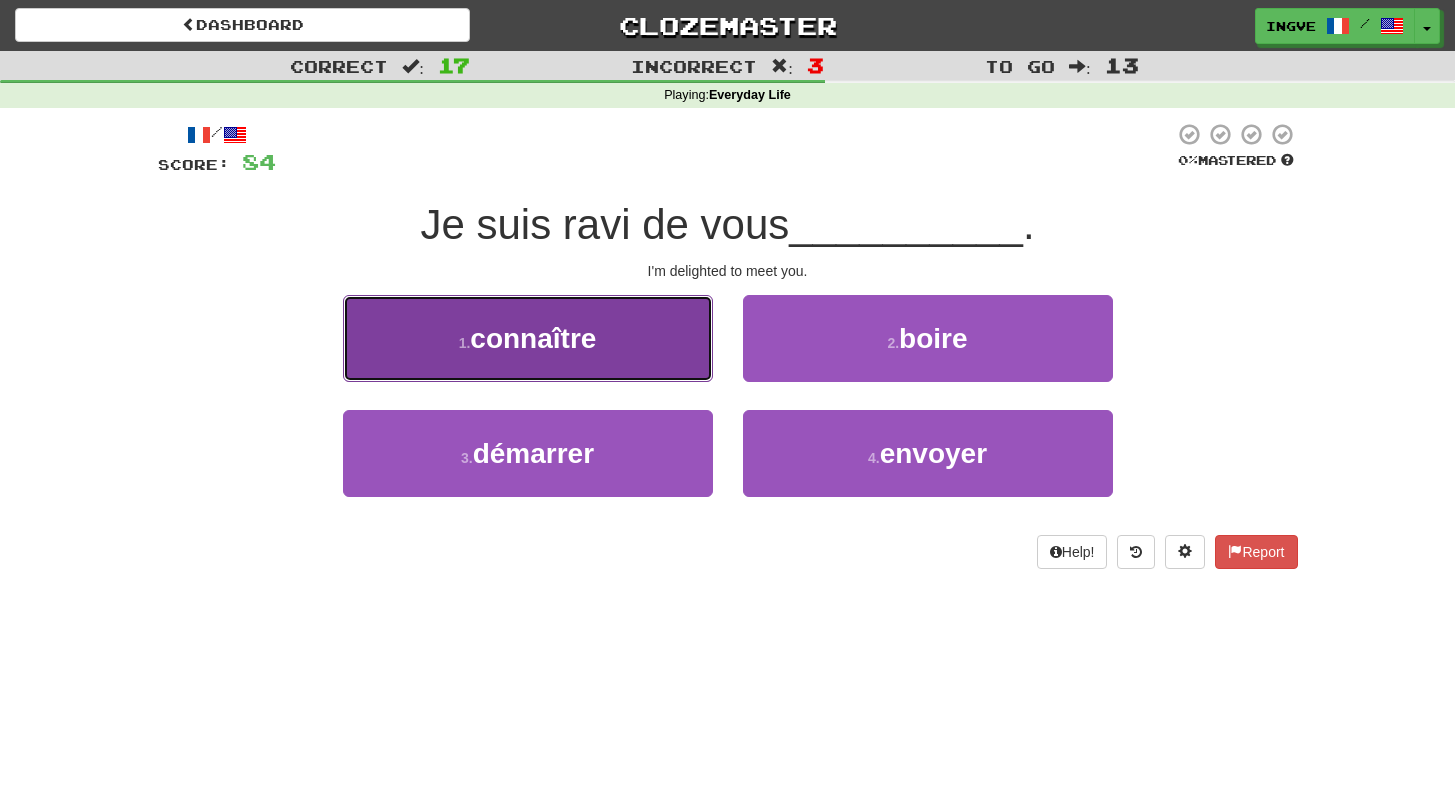 click on "1 .  connaître" at bounding box center [528, 338] 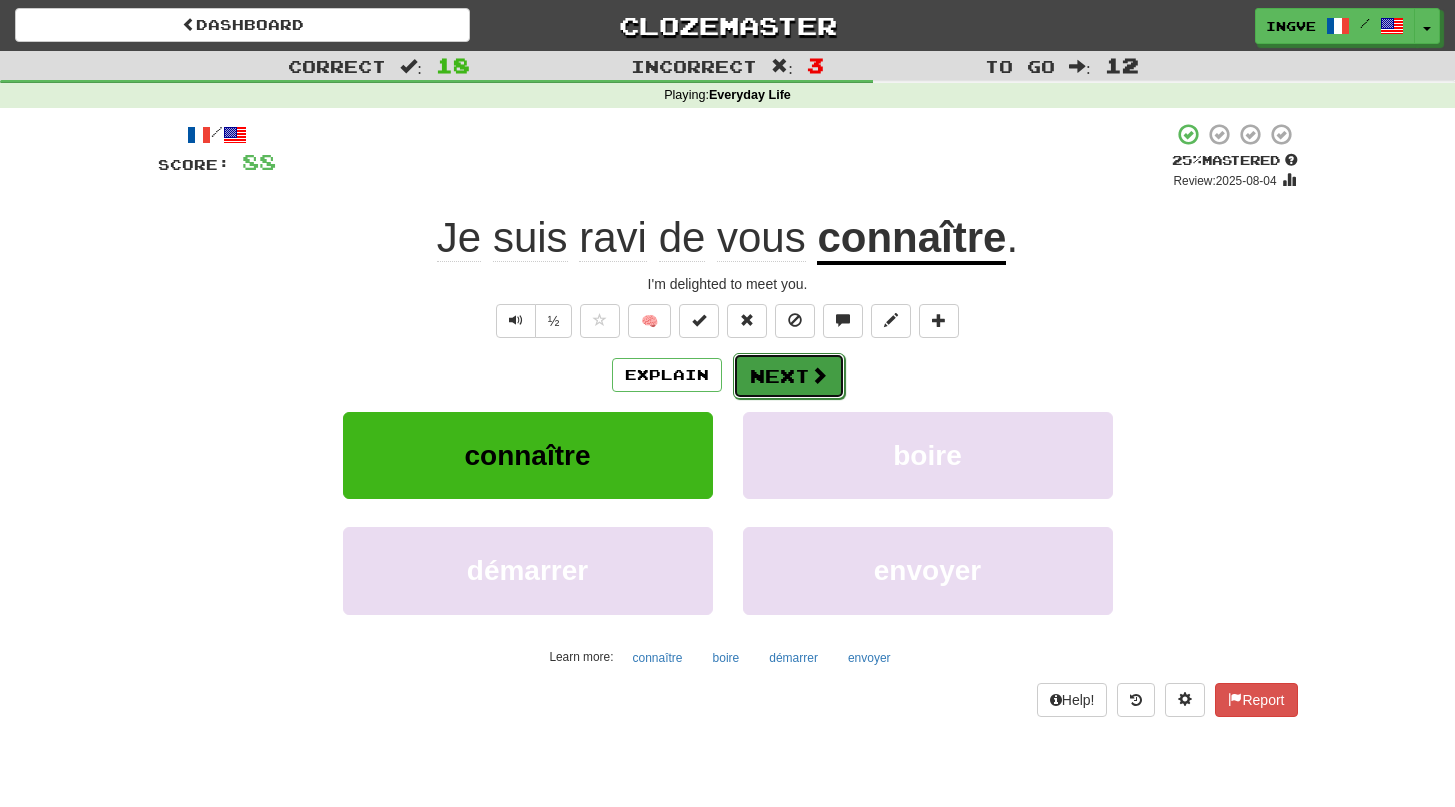 click at bounding box center [819, 375] 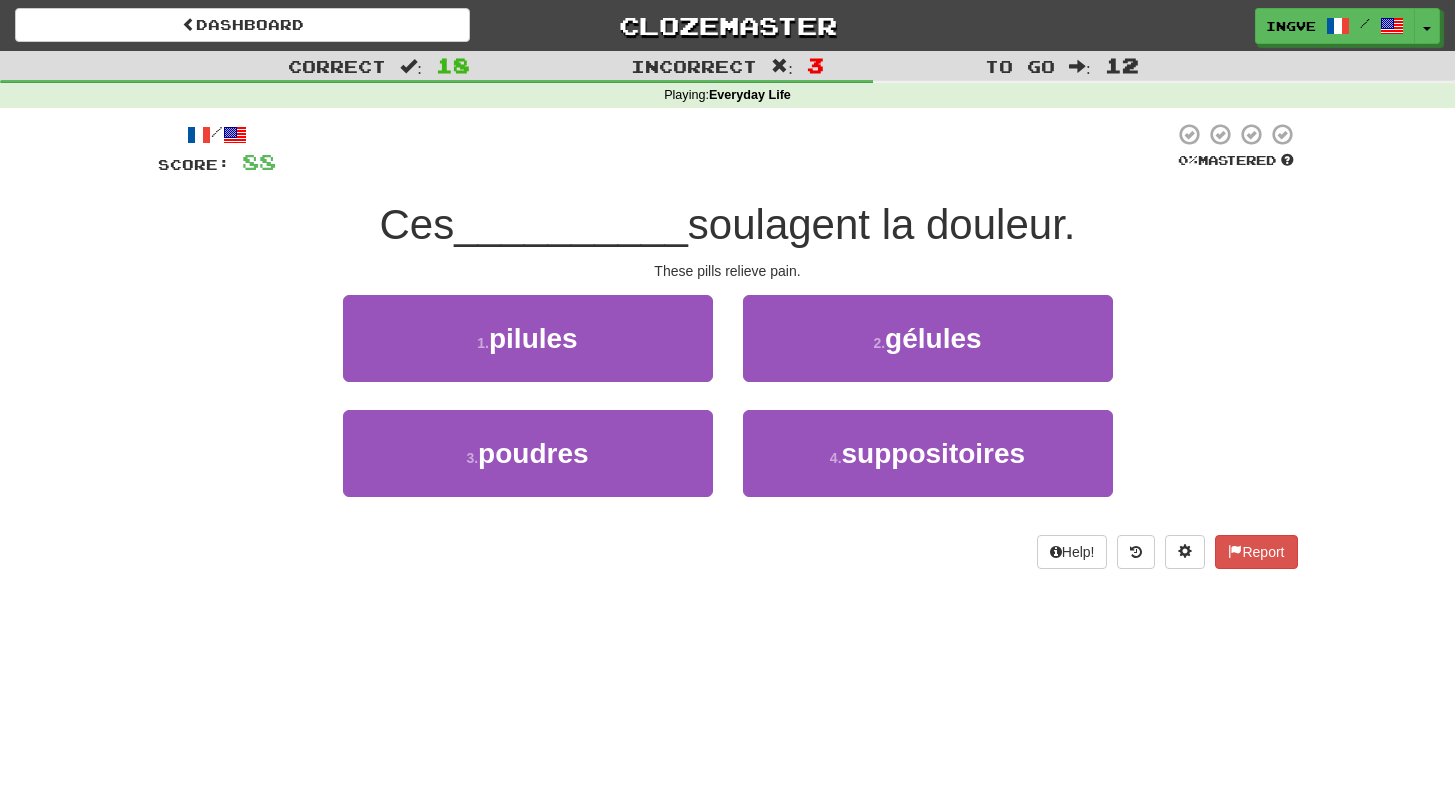 click on "soulagent la douleur." at bounding box center (882, 224) 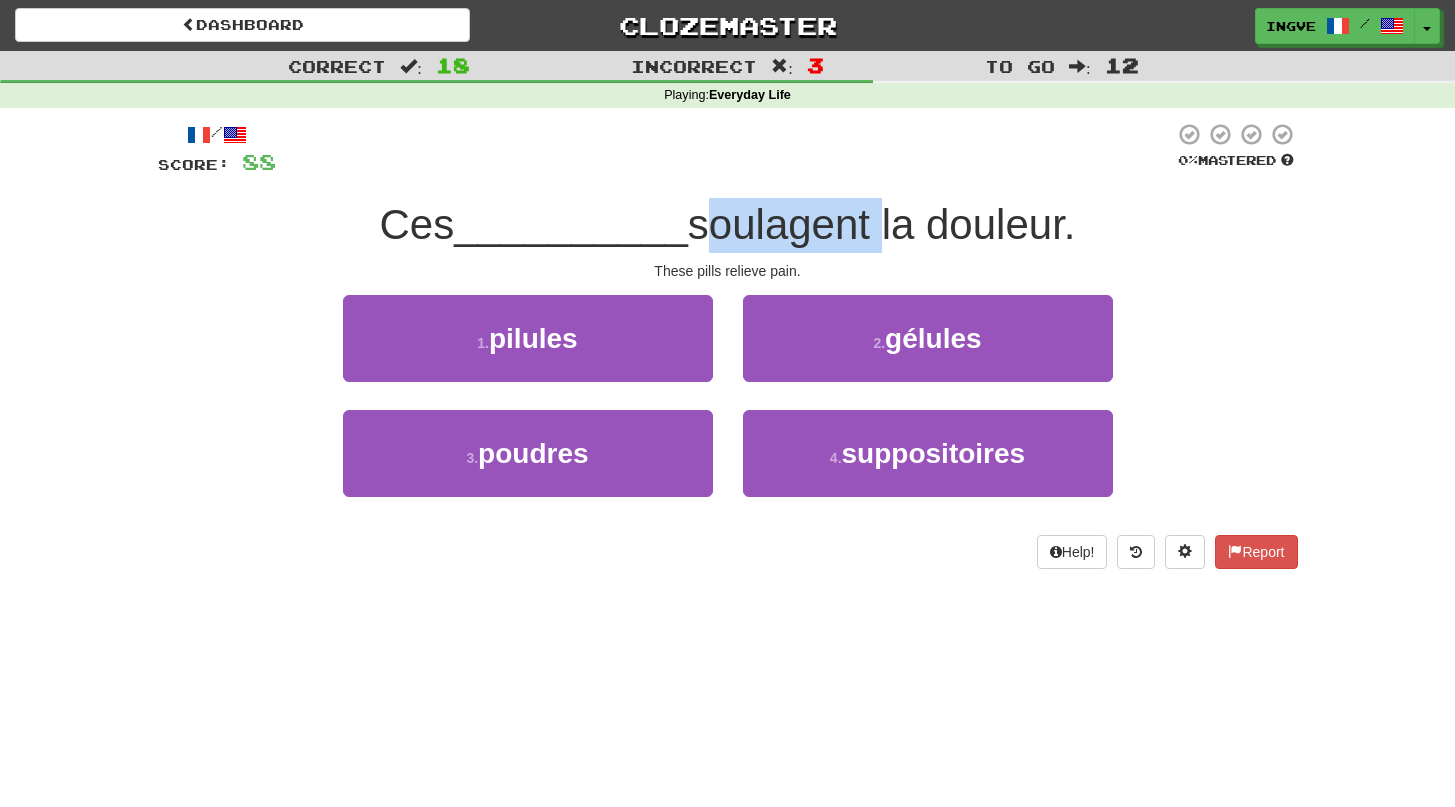 click on "soulagent la douleur." at bounding box center (882, 224) 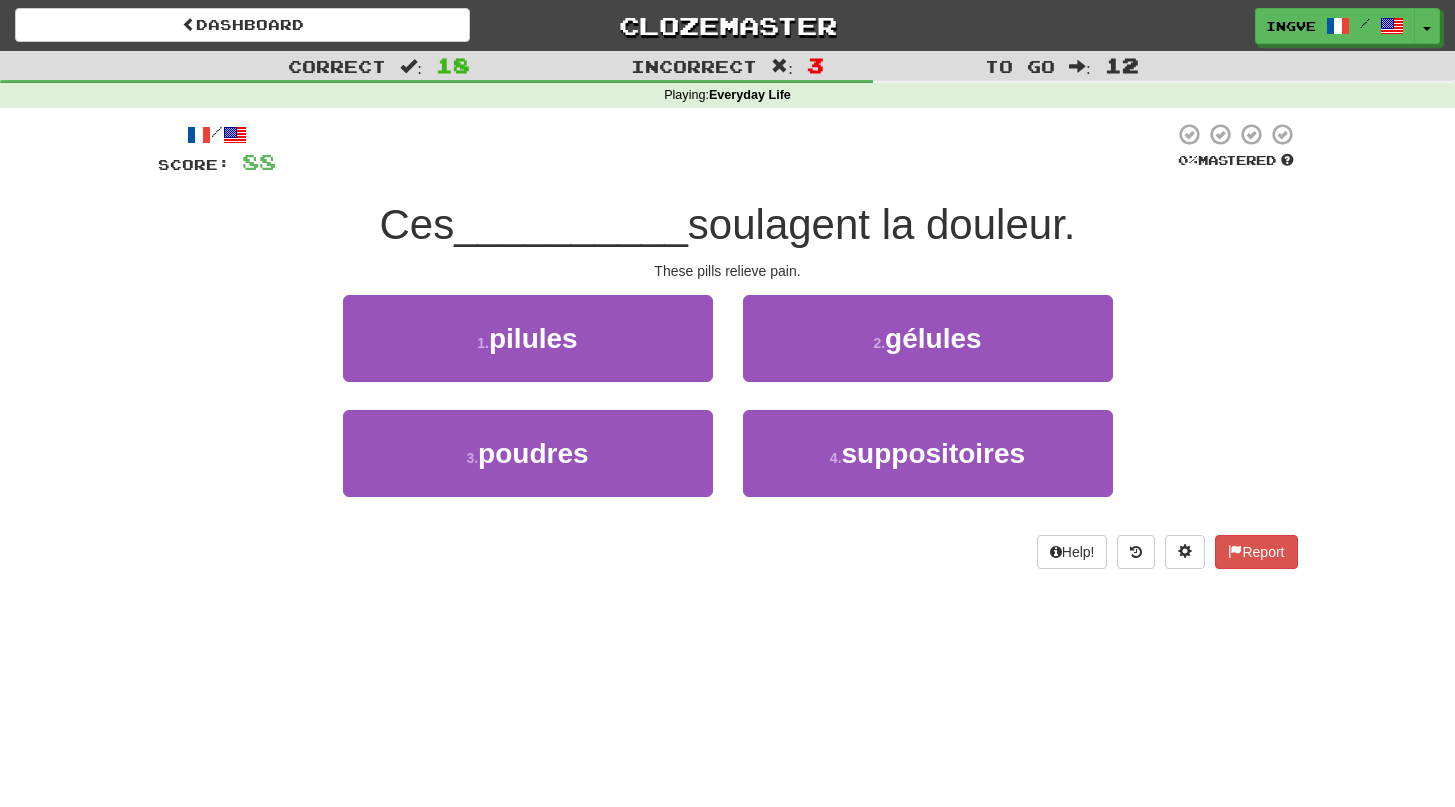 click on "soulagent la douleur." at bounding box center [882, 224] 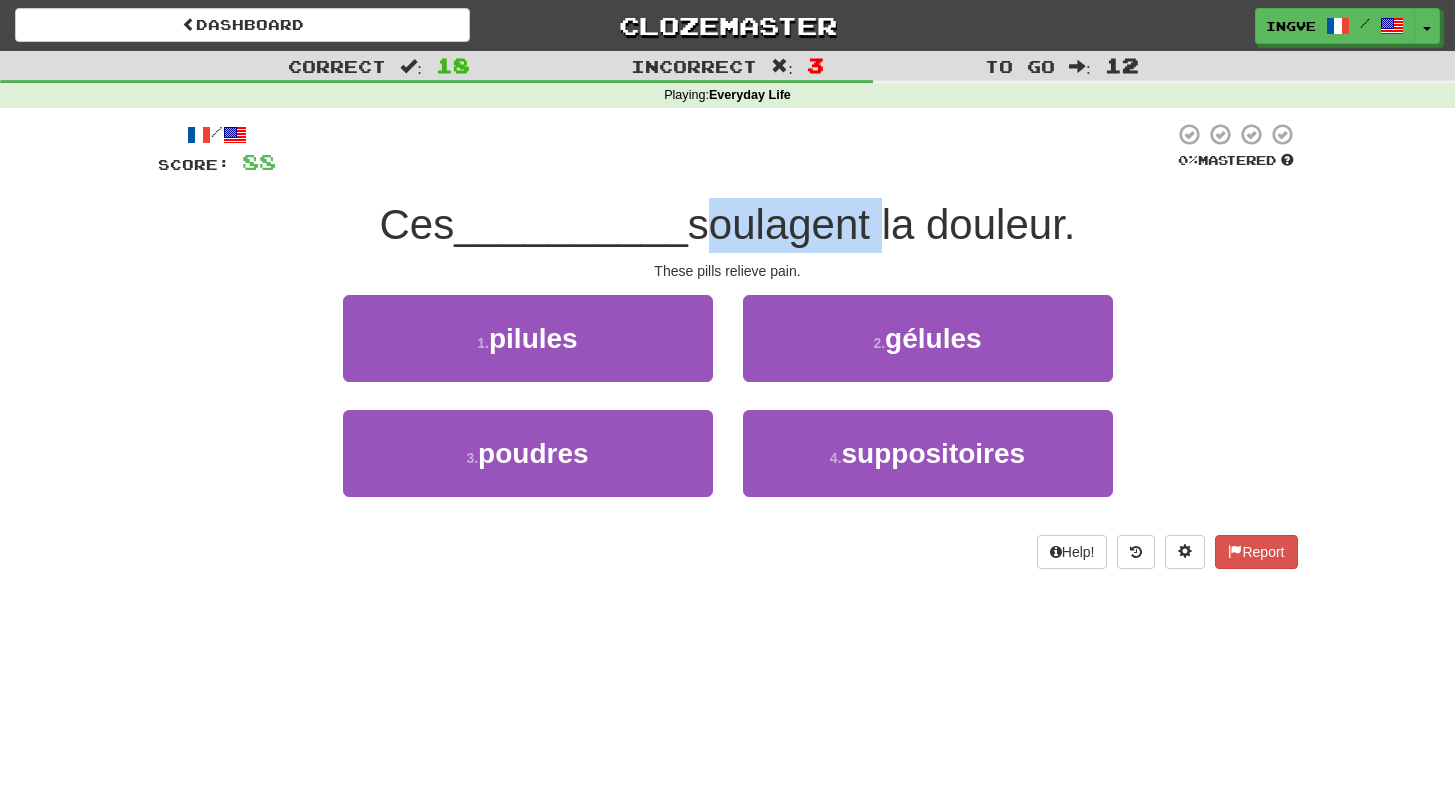 click on "soulagent la douleur." at bounding box center [882, 224] 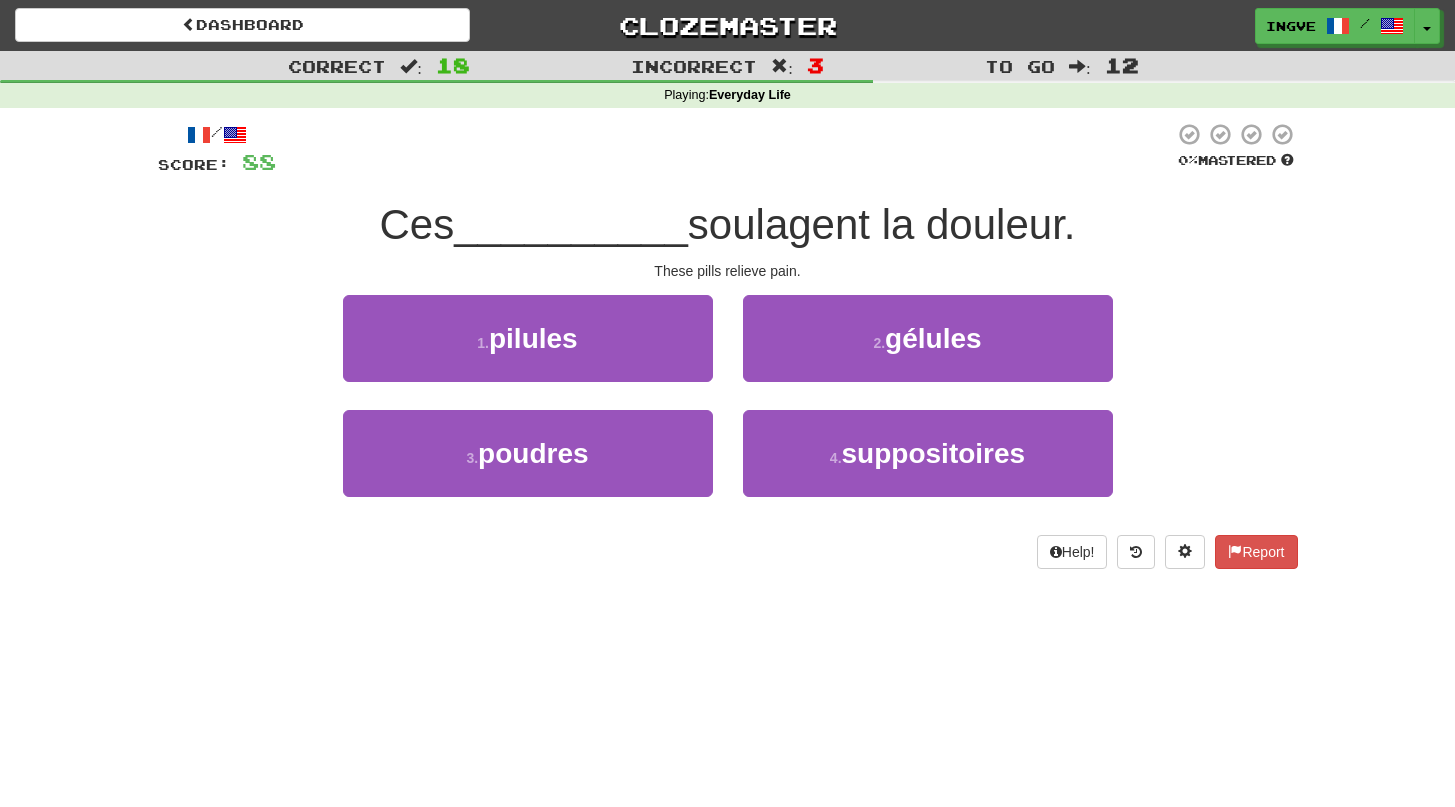 click on "soulagent la douleur." at bounding box center (882, 224) 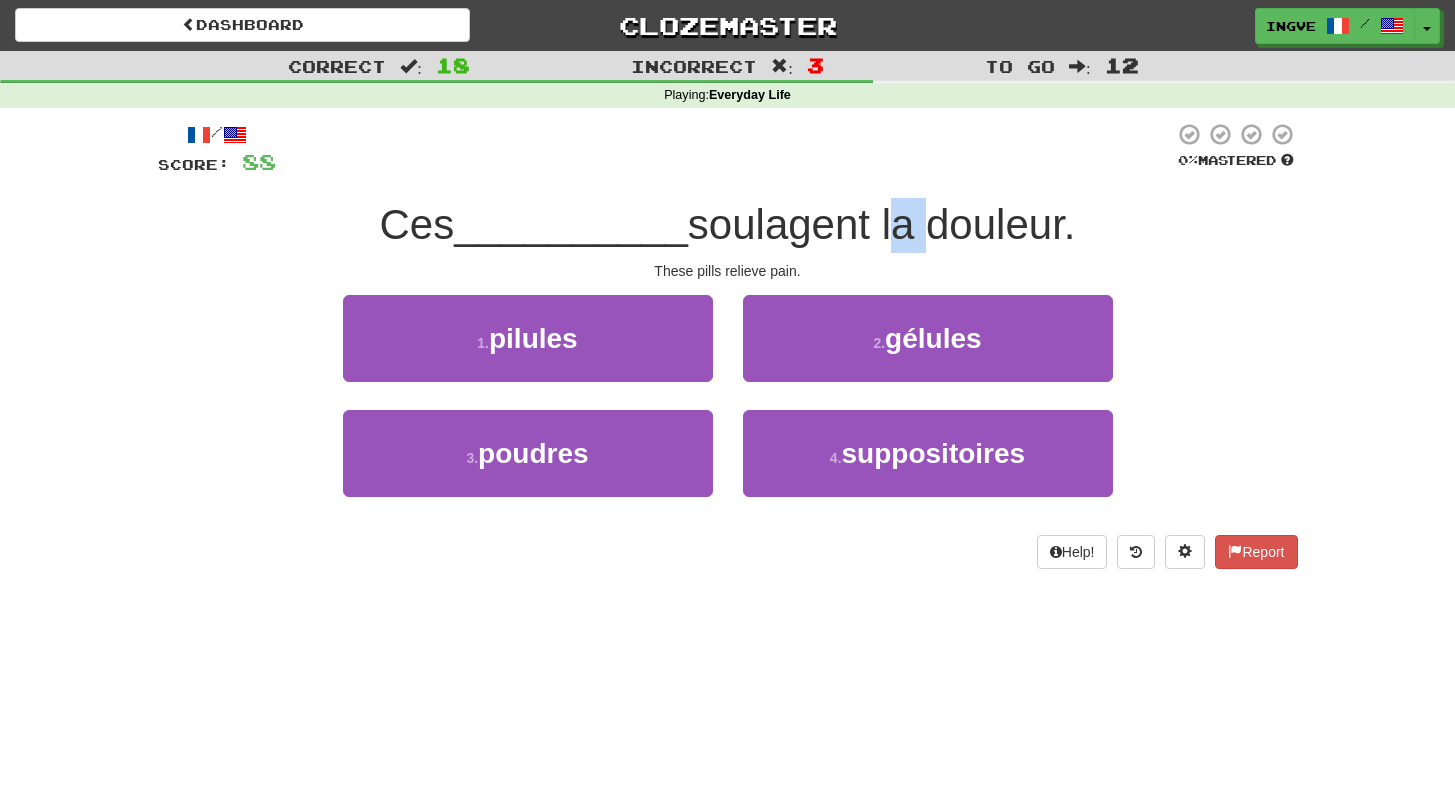 click on "soulagent la douleur." at bounding box center [882, 224] 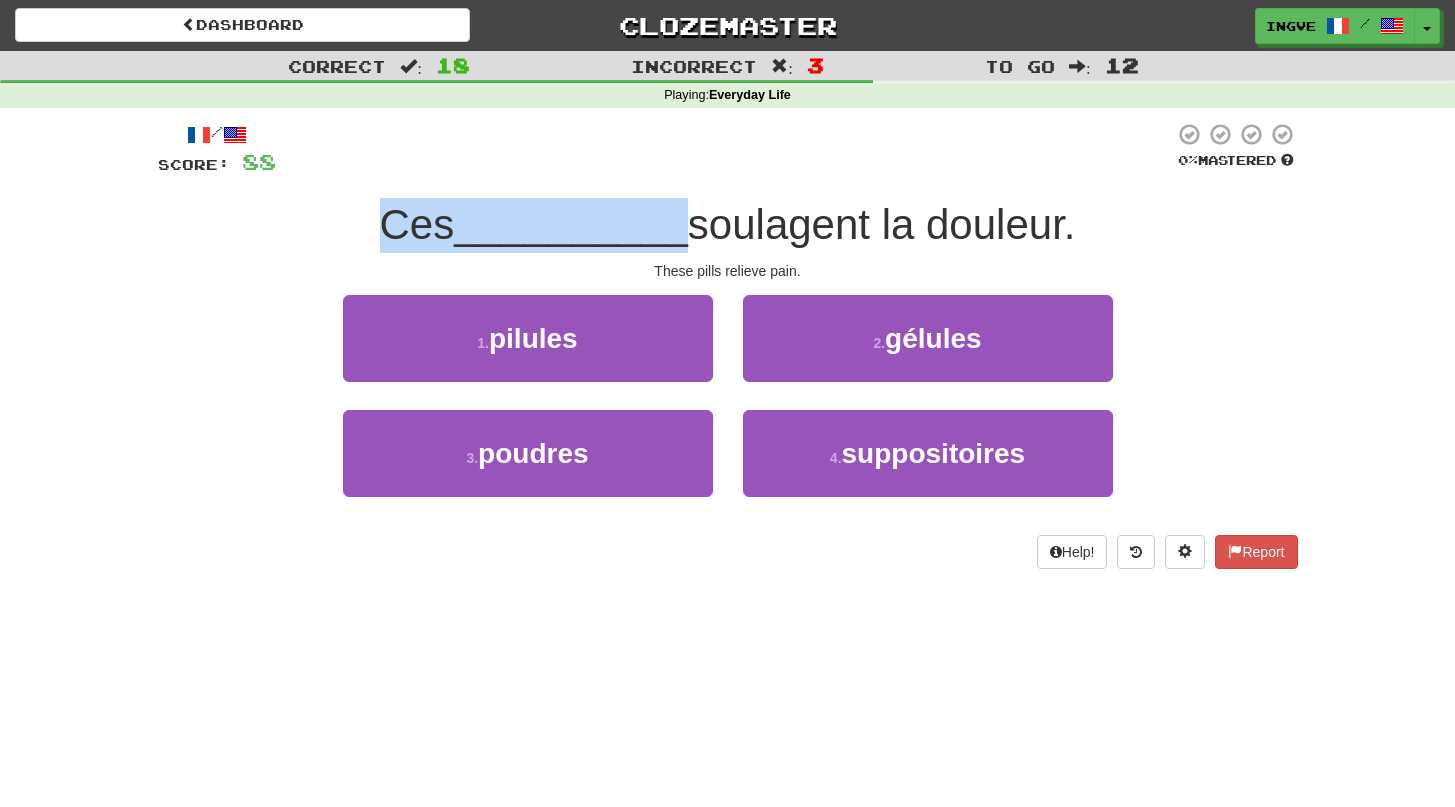 click on "soulagent la douleur." at bounding box center [882, 224] 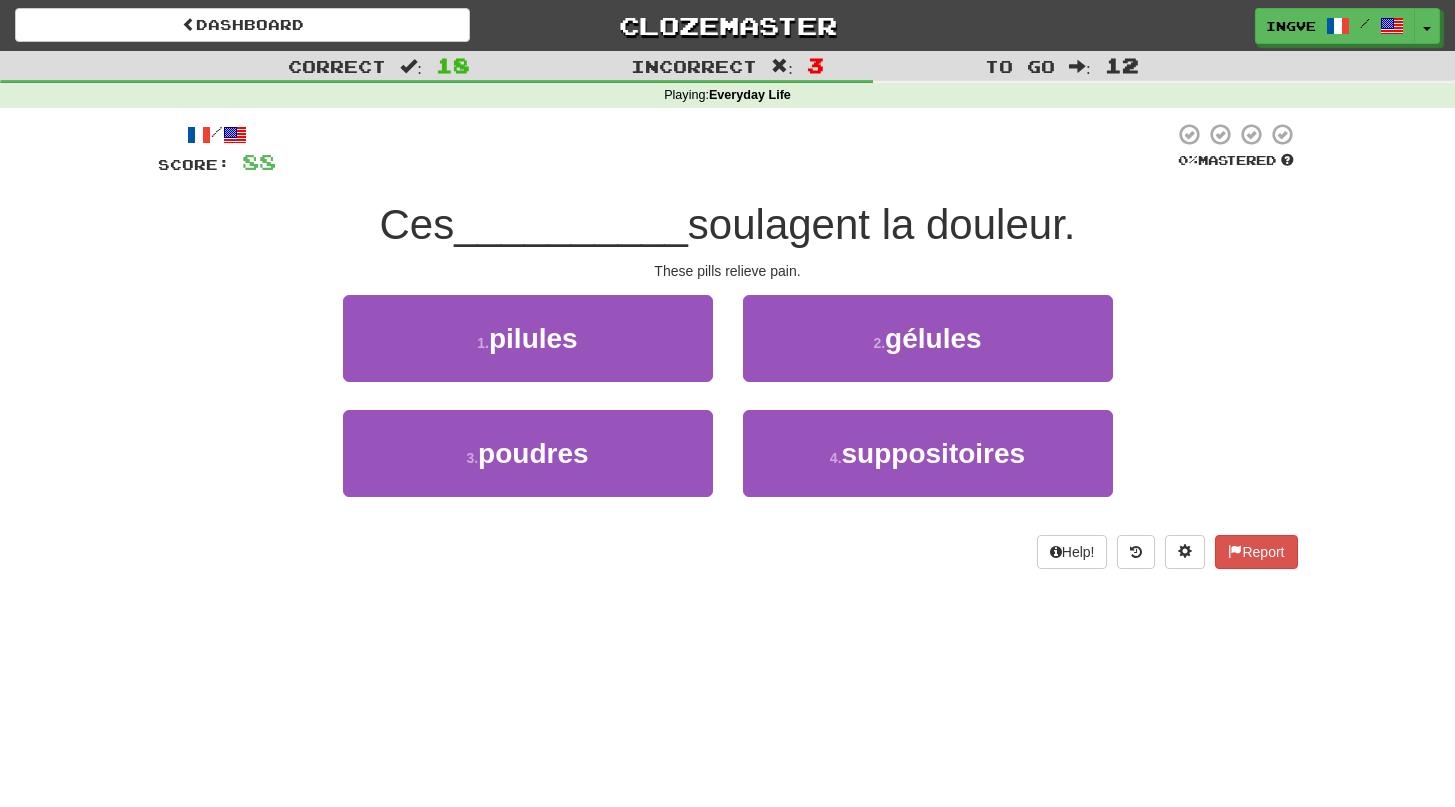 click on "soulagent la douleur." at bounding box center [882, 224] 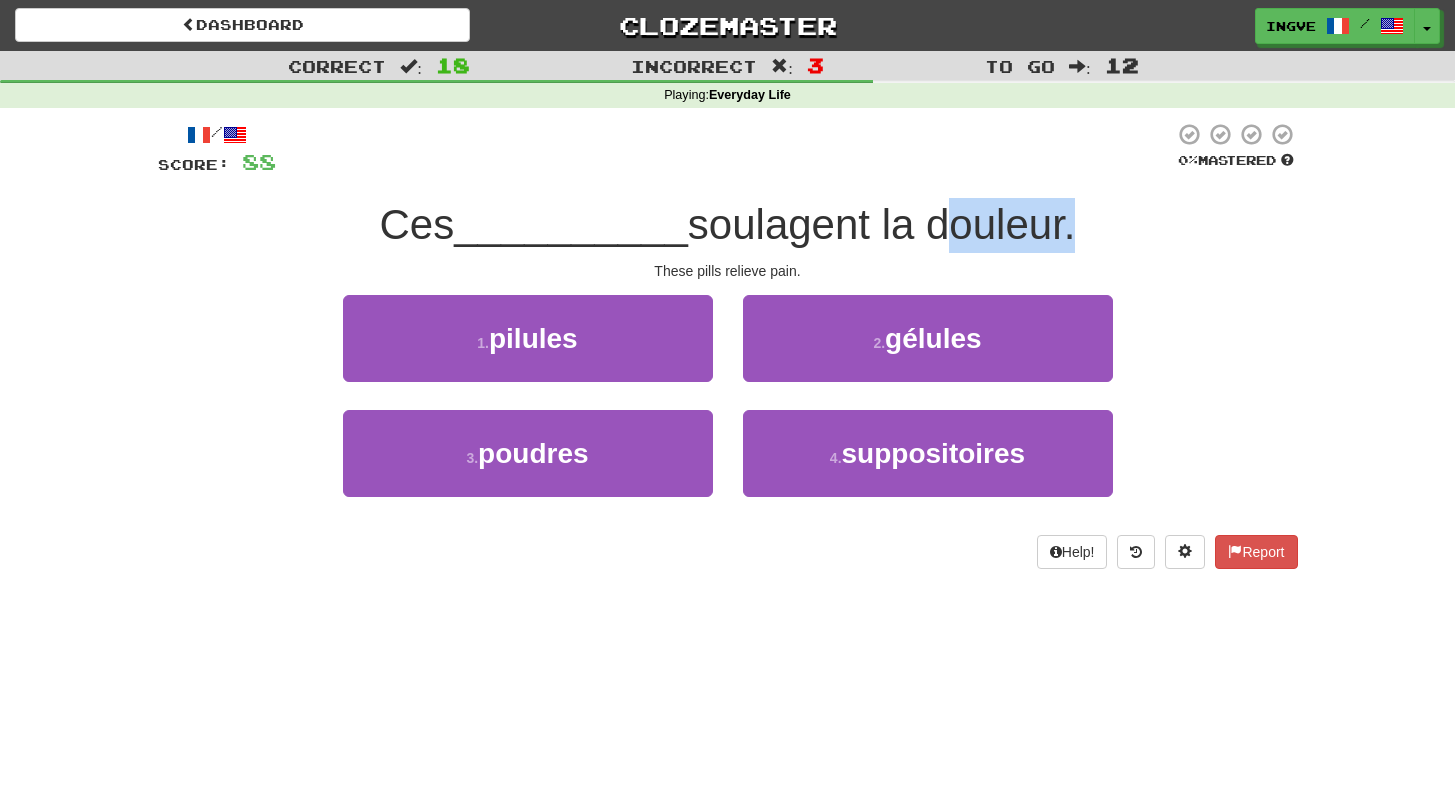 click on "soulagent la douleur." at bounding box center [882, 224] 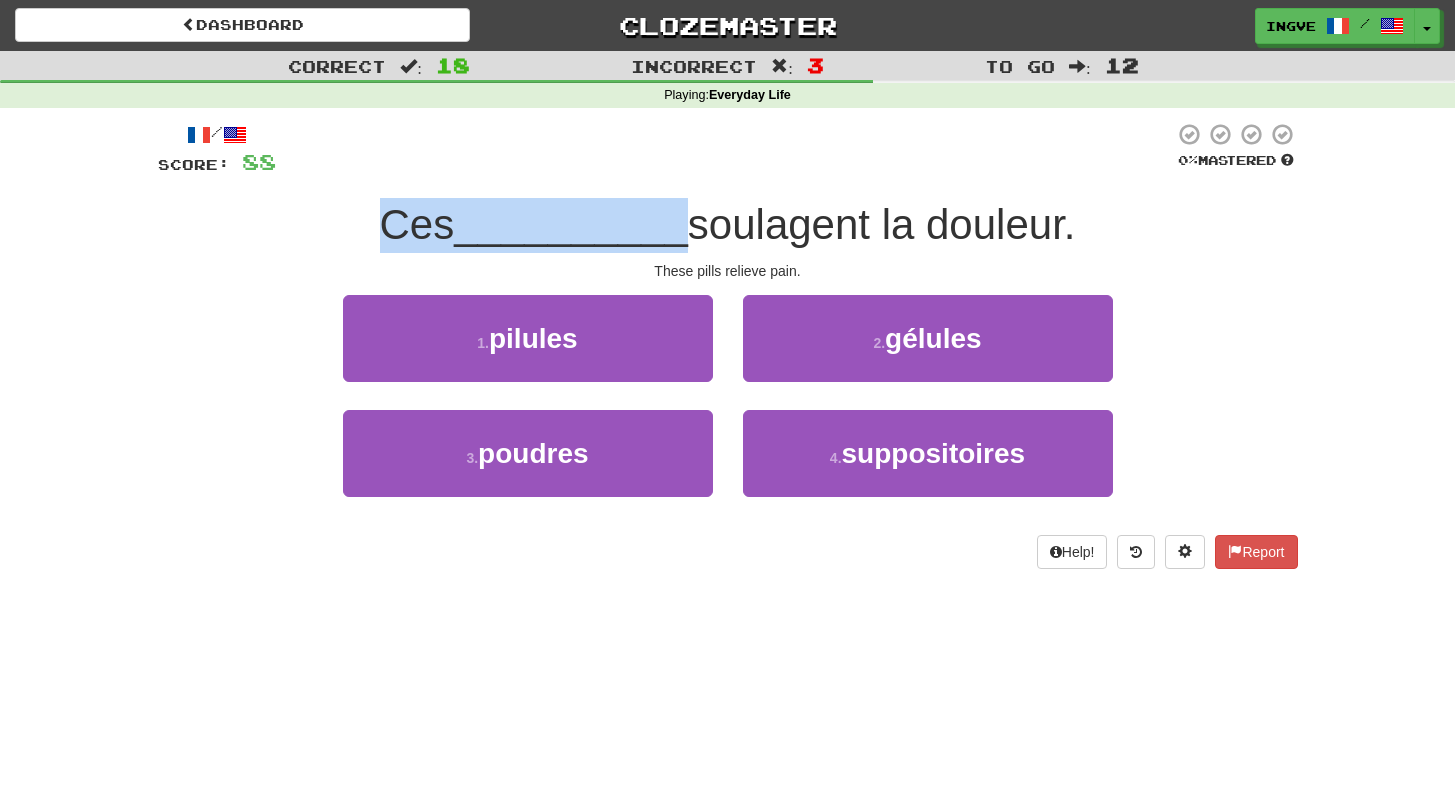click on "soulagent la douleur." at bounding box center (882, 224) 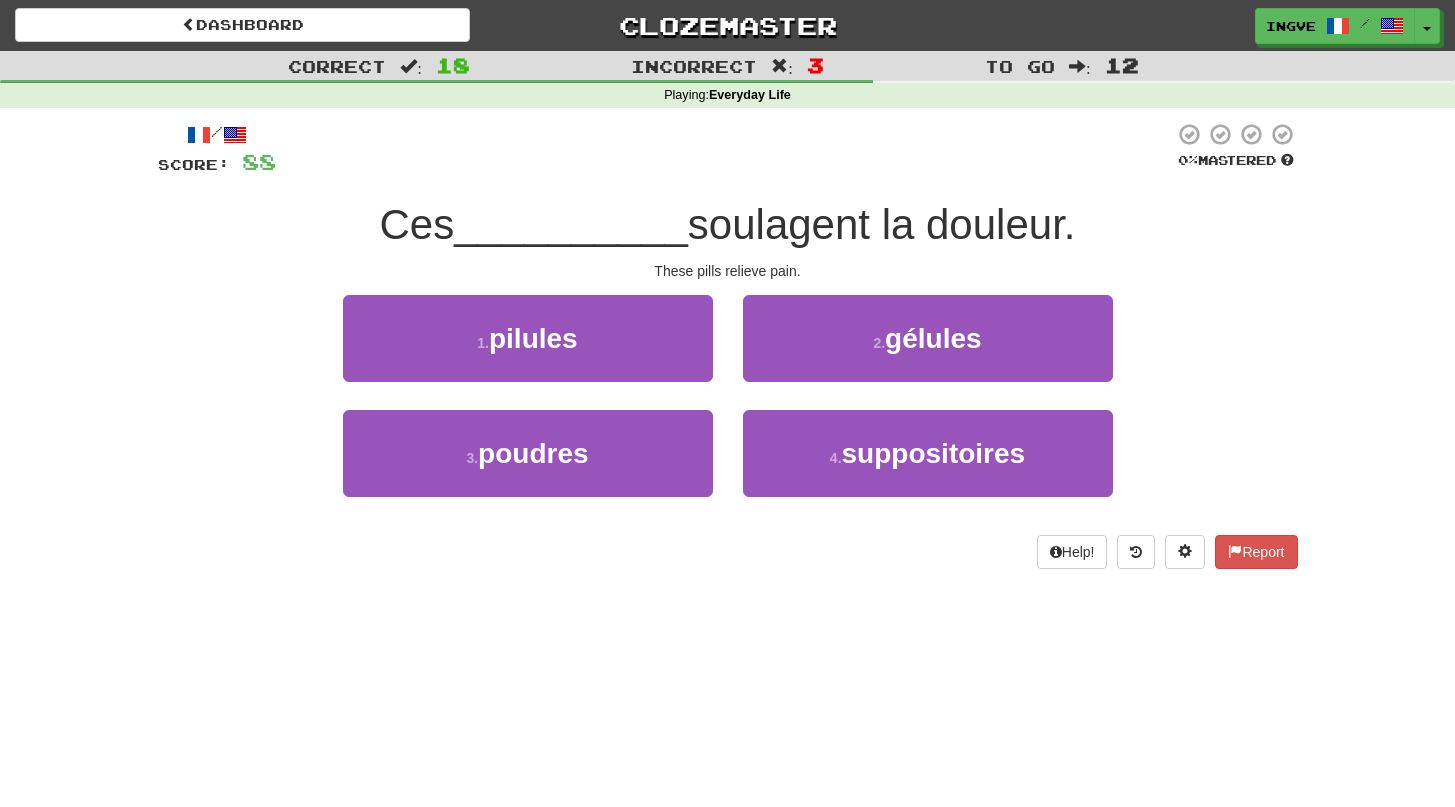 click on "soulagent la douleur." at bounding box center (882, 224) 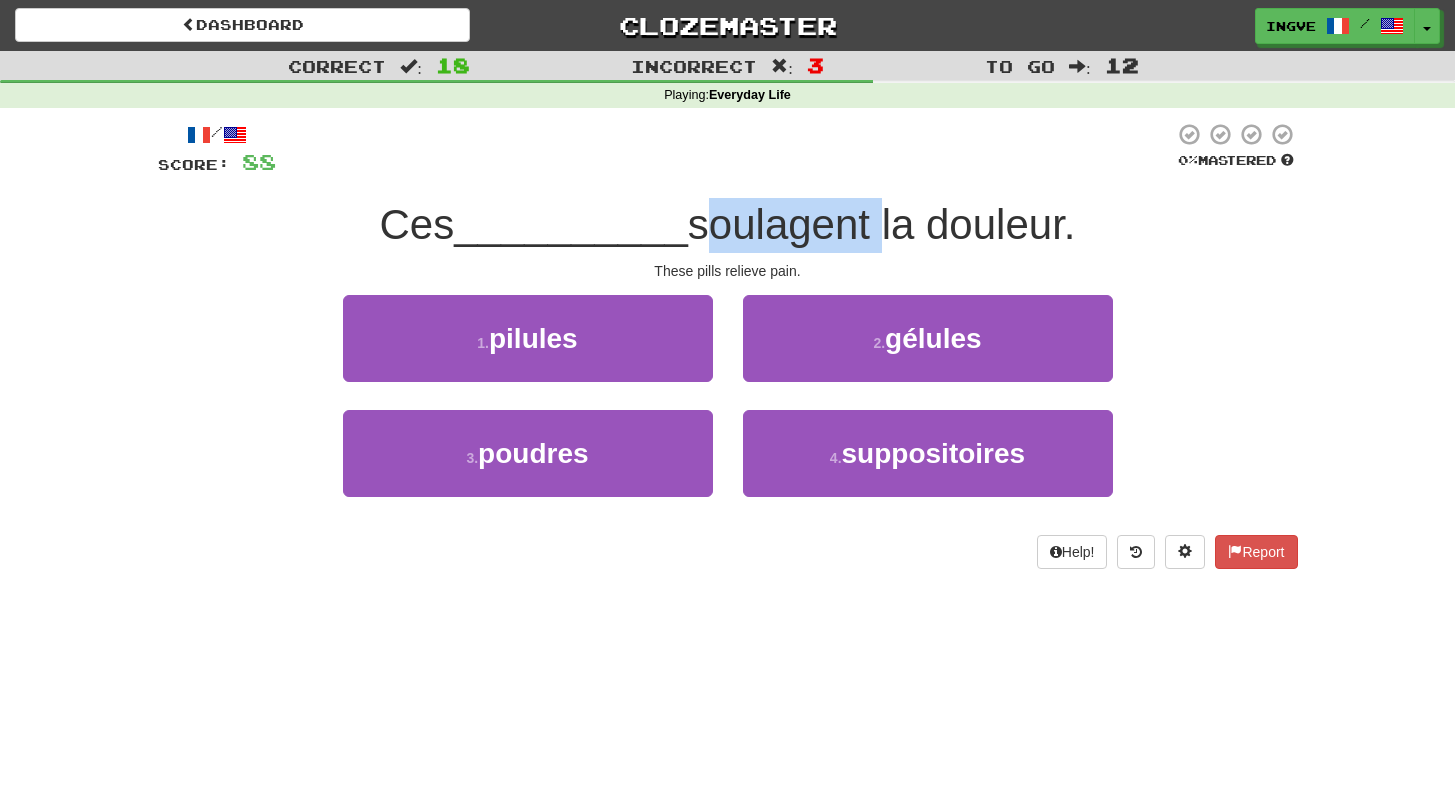 click on "soulagent la douleur." at bounding box center (882, 224) 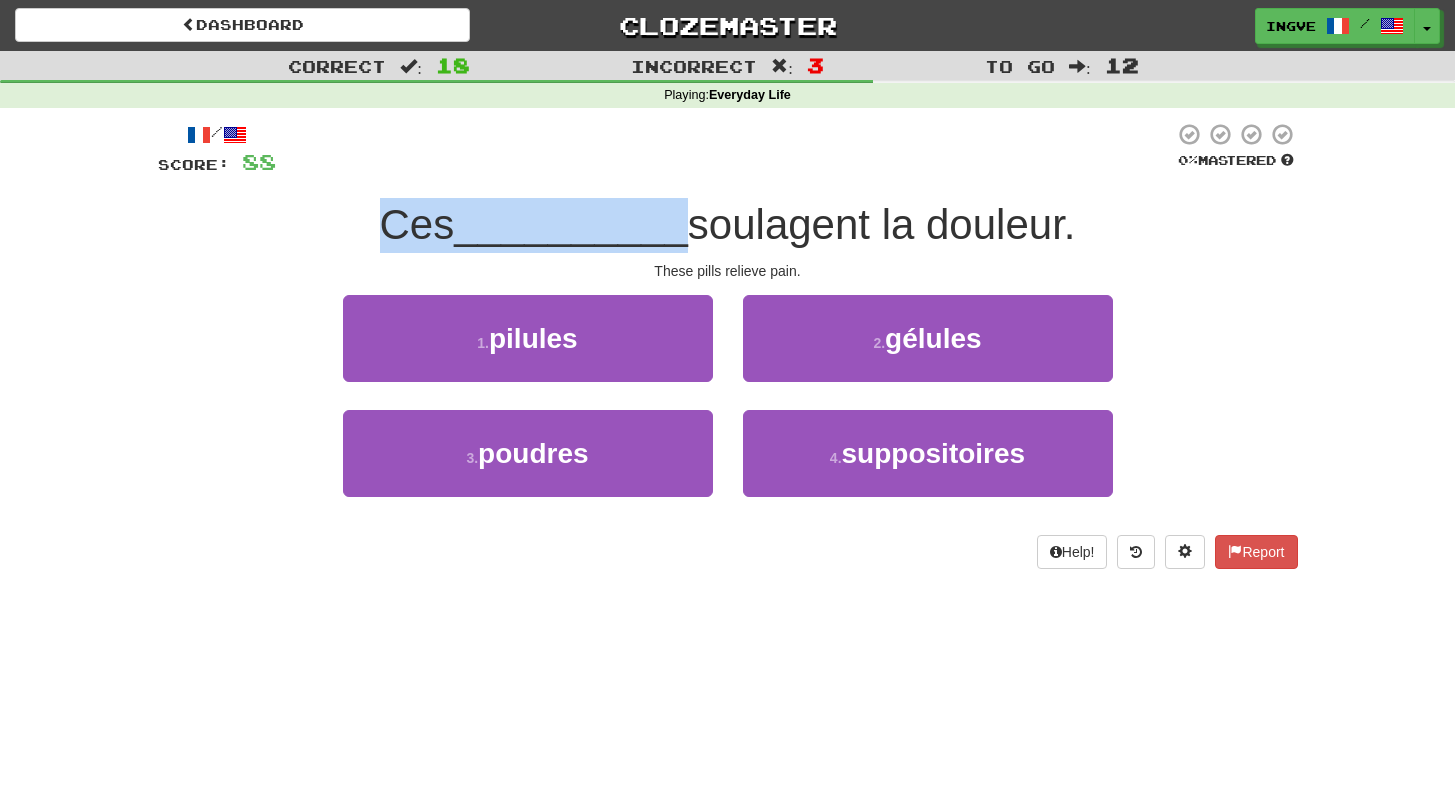 click on "soulagent la douleur." at bounding box center [882, 224] 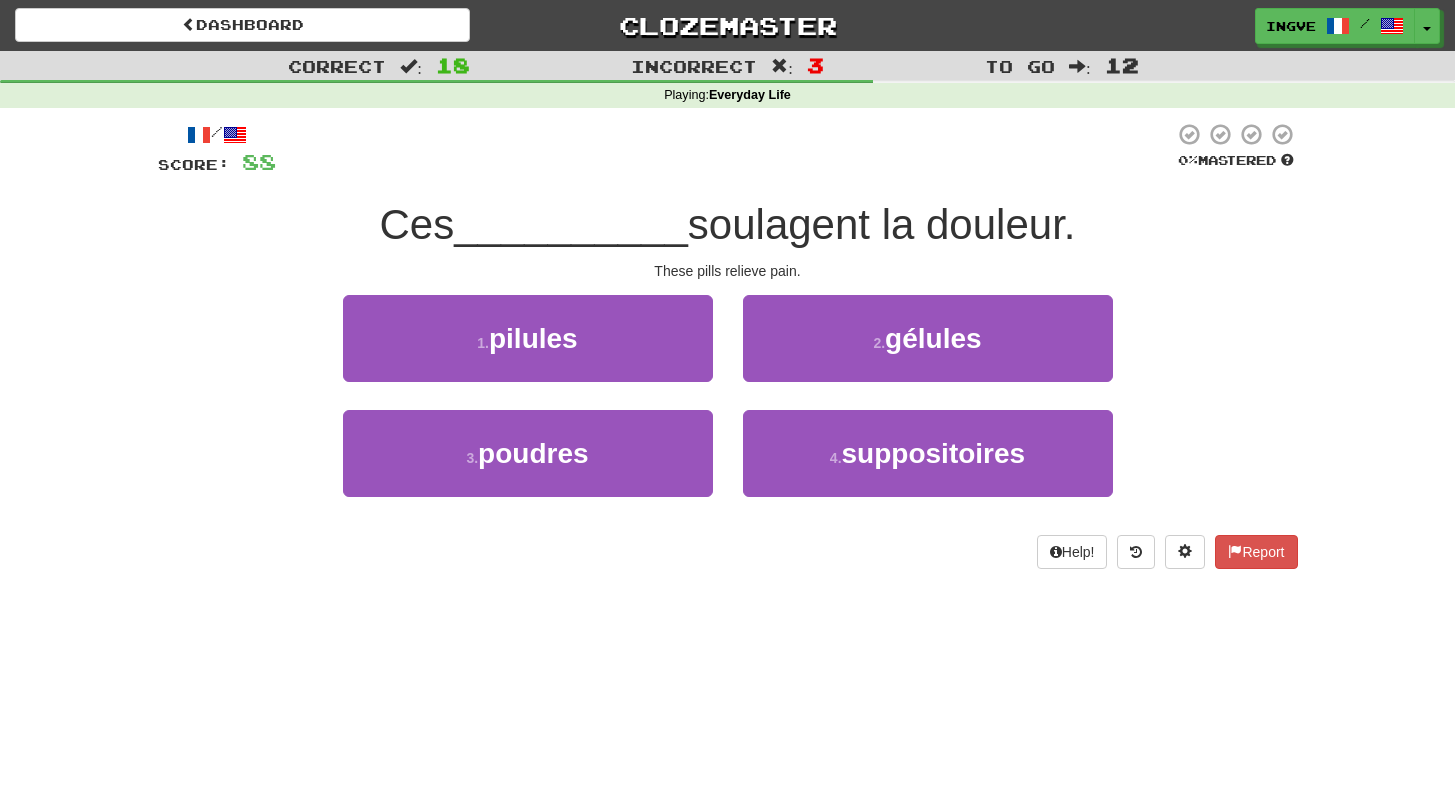 click on "soulagent la douleur." at bounding box center (882, 224) 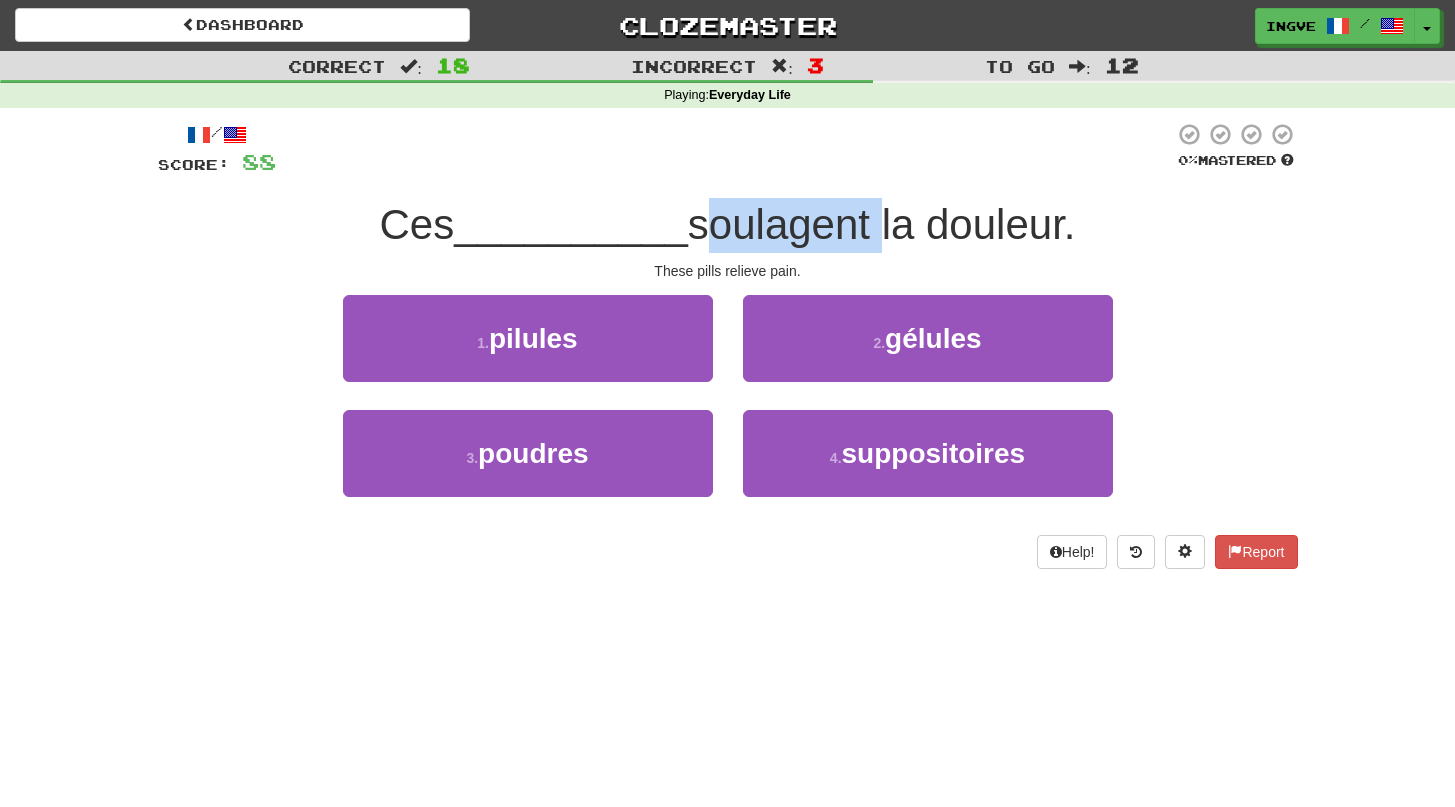 click on "soulagent la douleur." at bounding box center (882, 224) 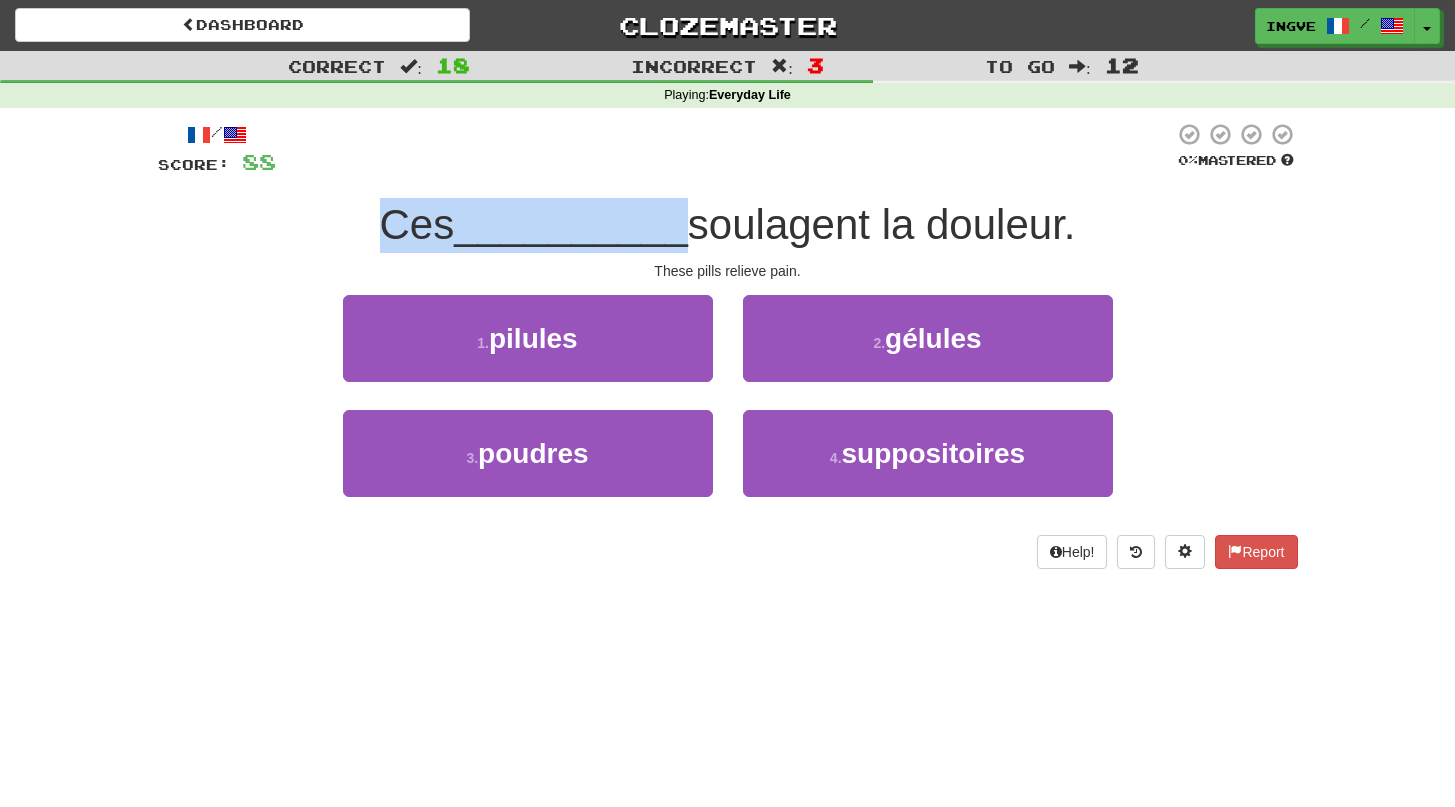 click on "soulagent la douleur." at bounding box center (882, 224) 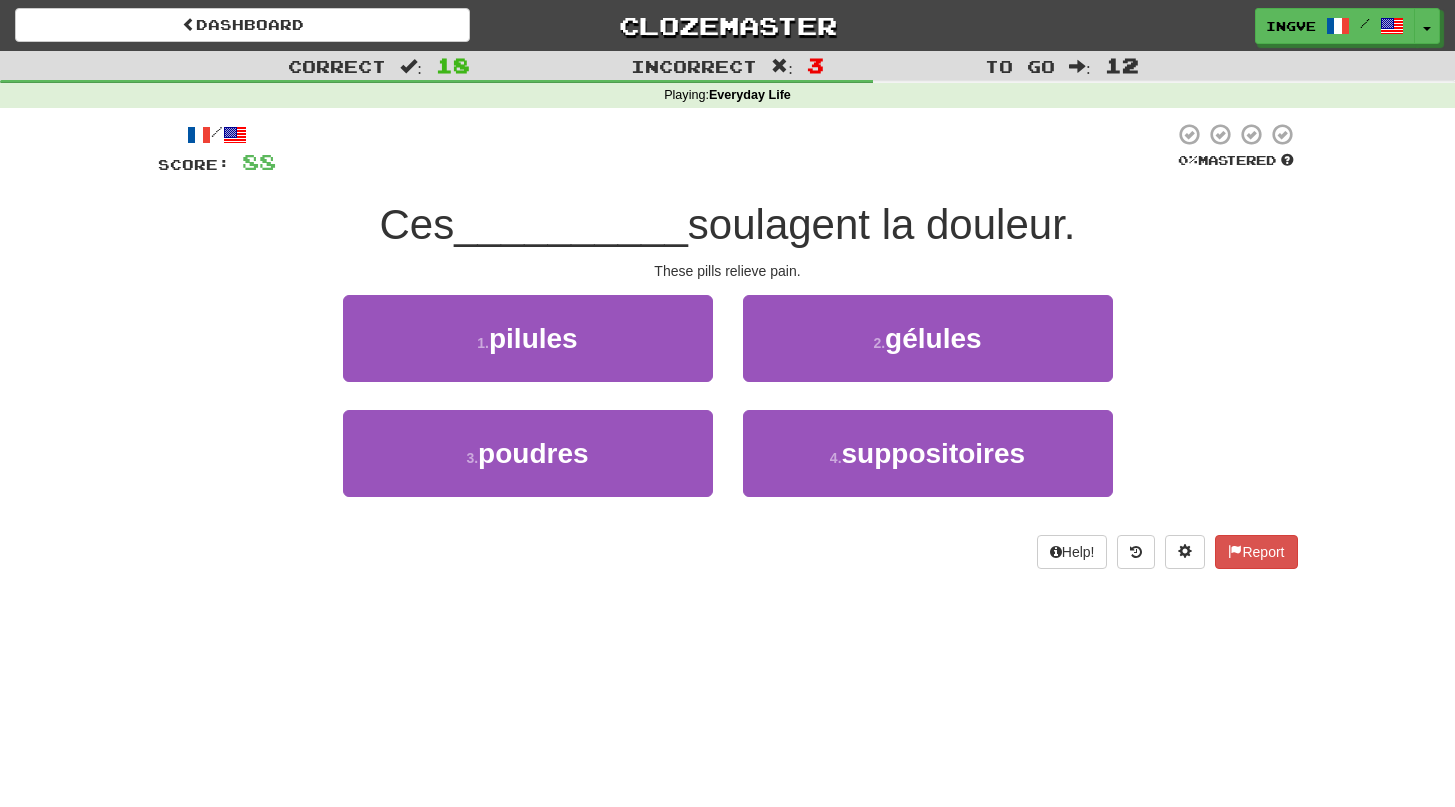 click on "soulagent la douleur." at bounding box center [882, 224] 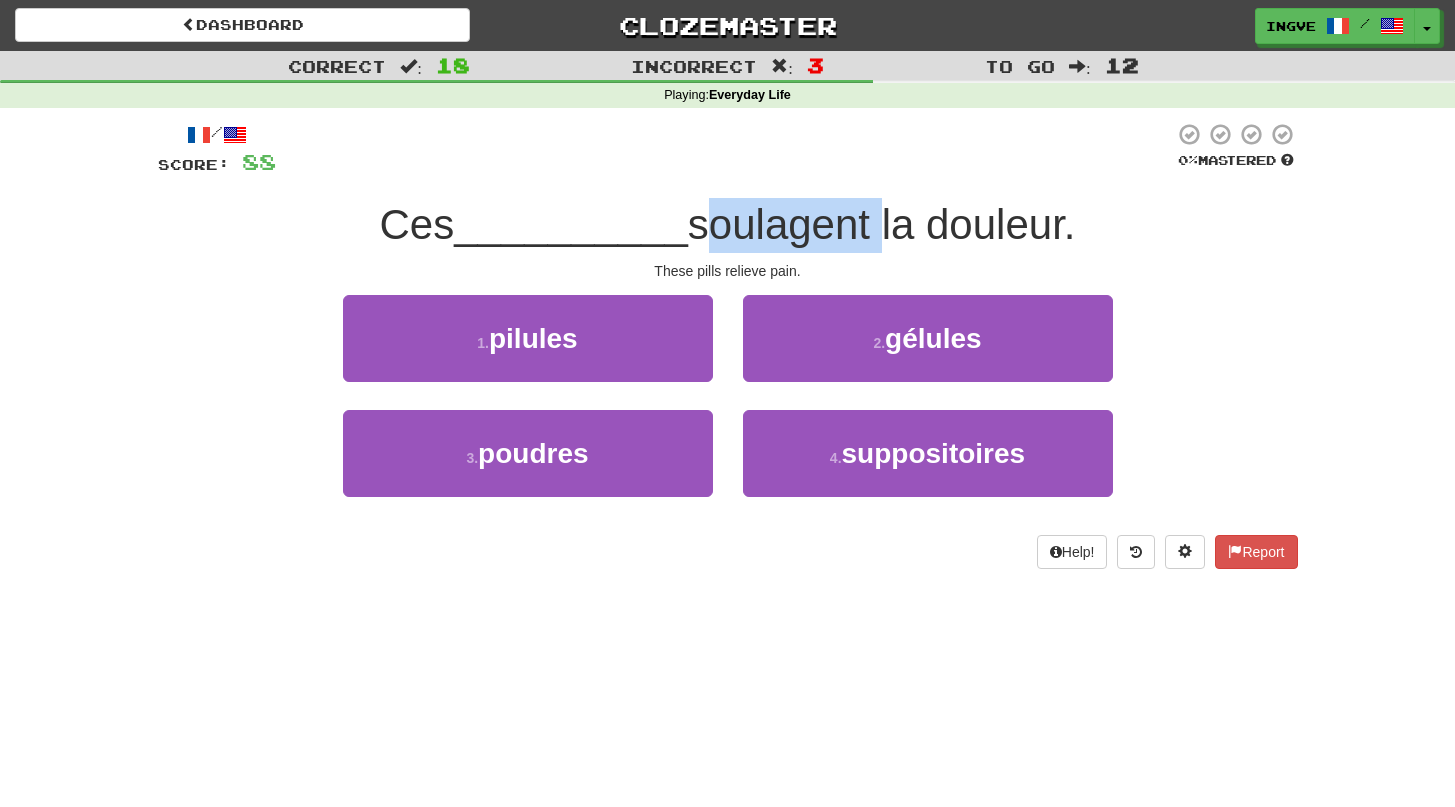 click on "soulagent la douleur." at bounding box center (882, 224) 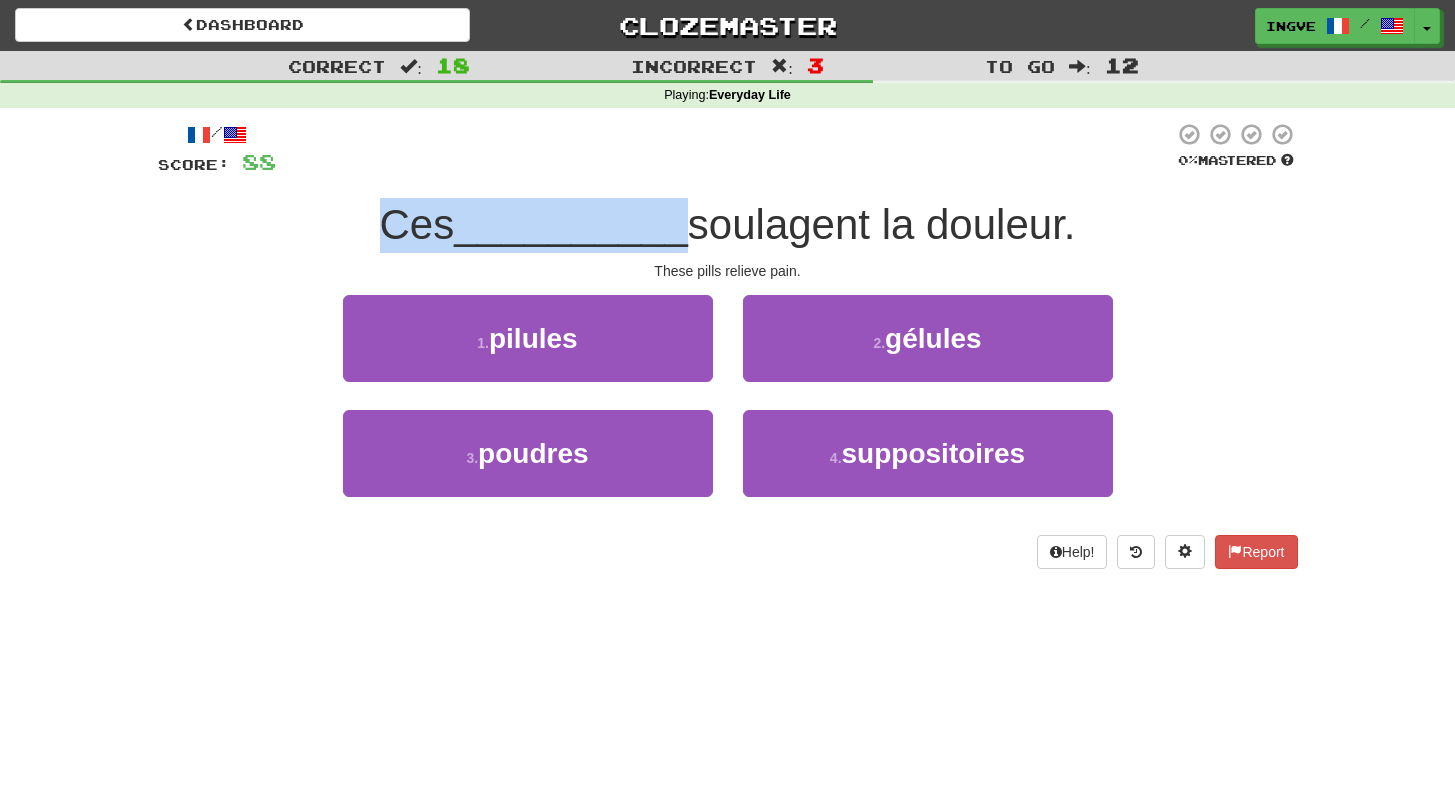 click on "soulagent la douleur." at bounding box center (882, 224) 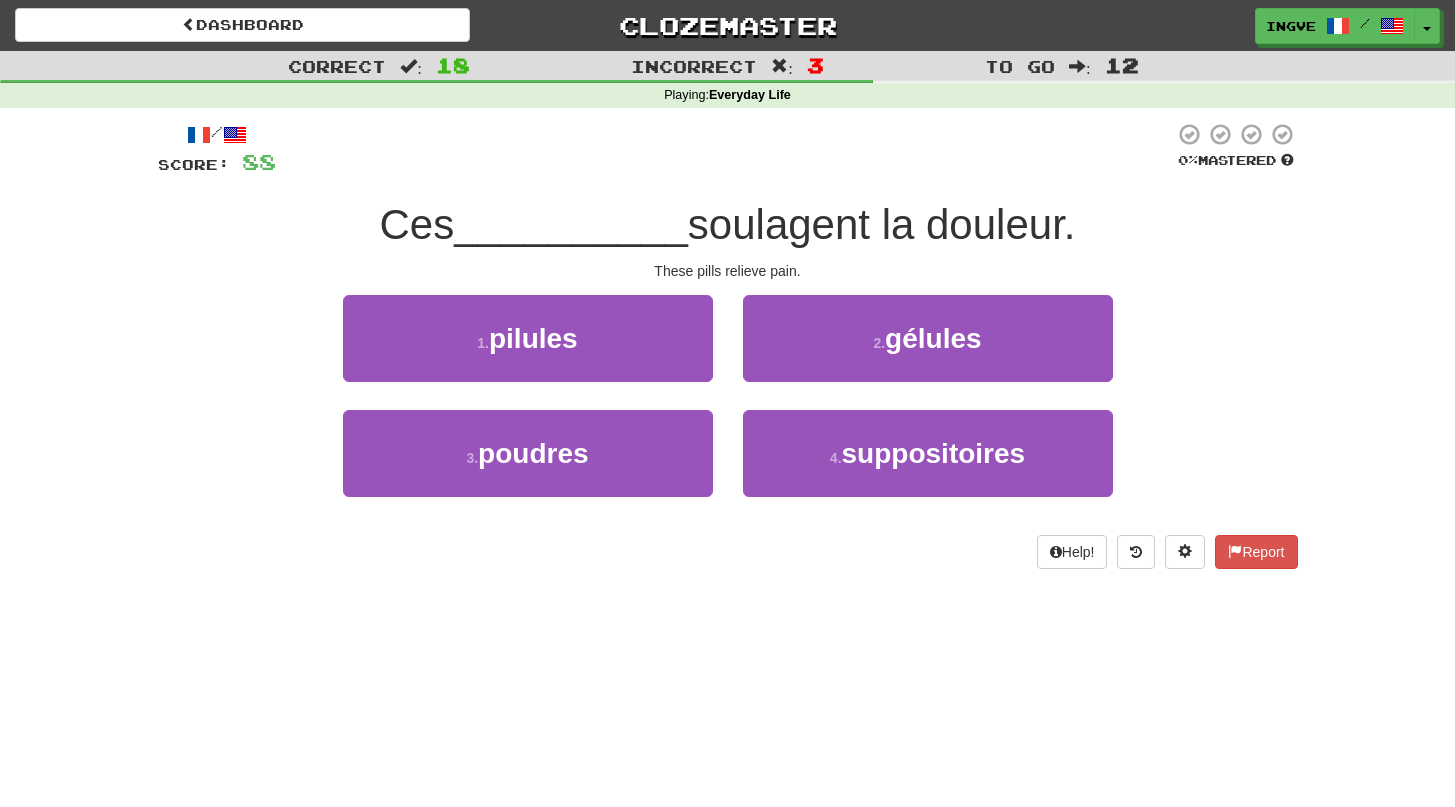 click on "soulagent la douleur." at bounding box center [882, 224] 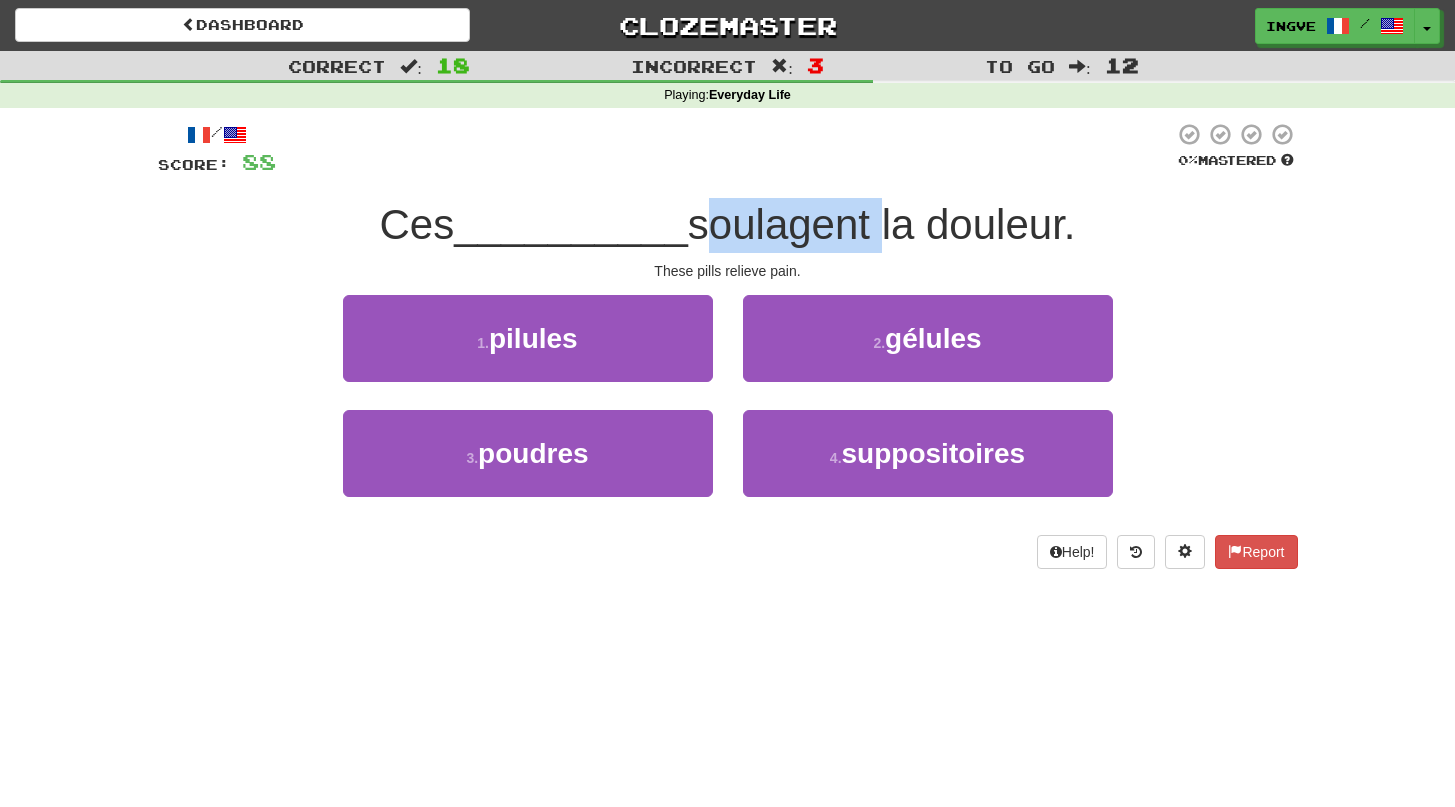 click on "soulagent la douleur." at bounding box center [882, 224] 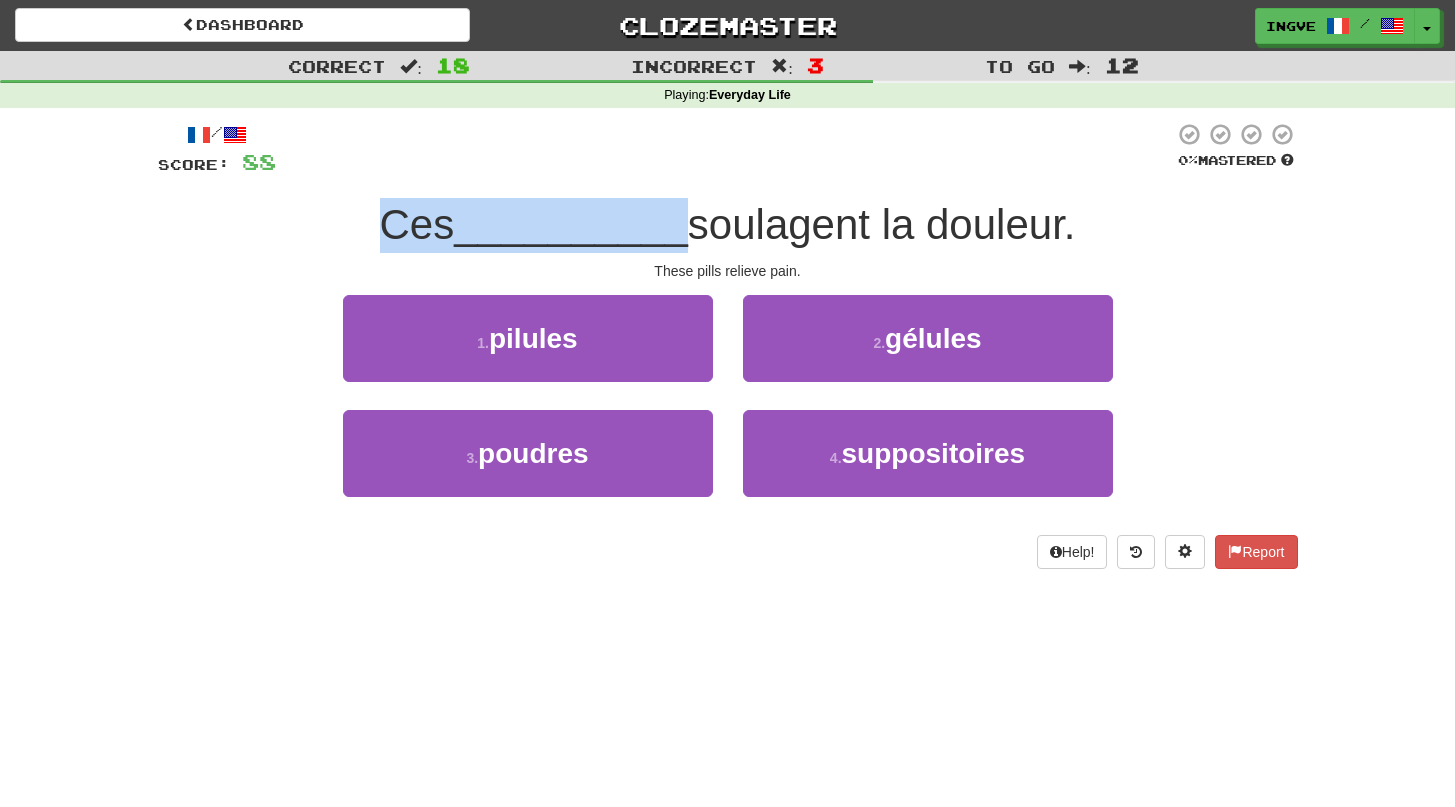 click on "soulagent la douleur." at bounding box center [882, 224] 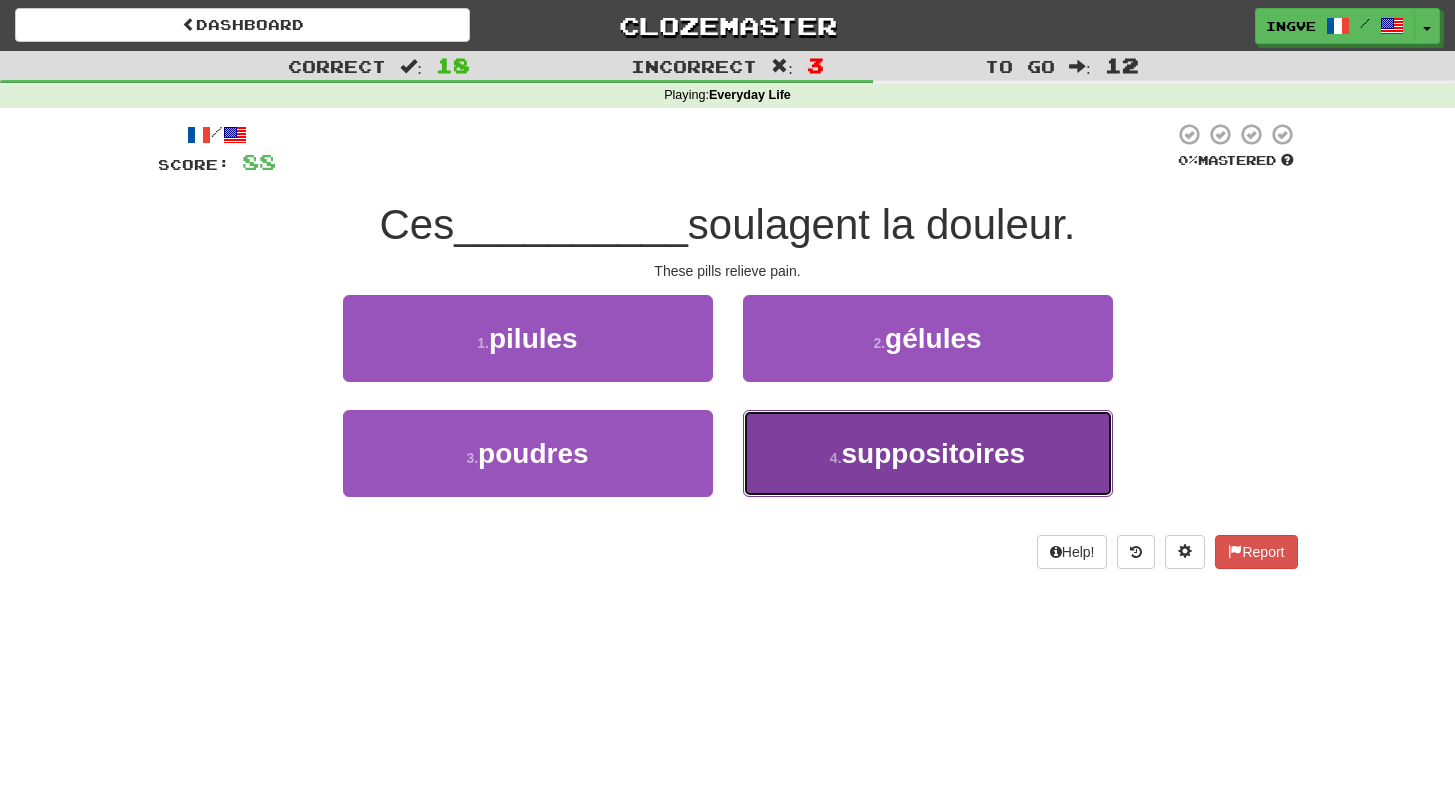 click on "4 .  suppositoires" at bounding box center [928, 453] 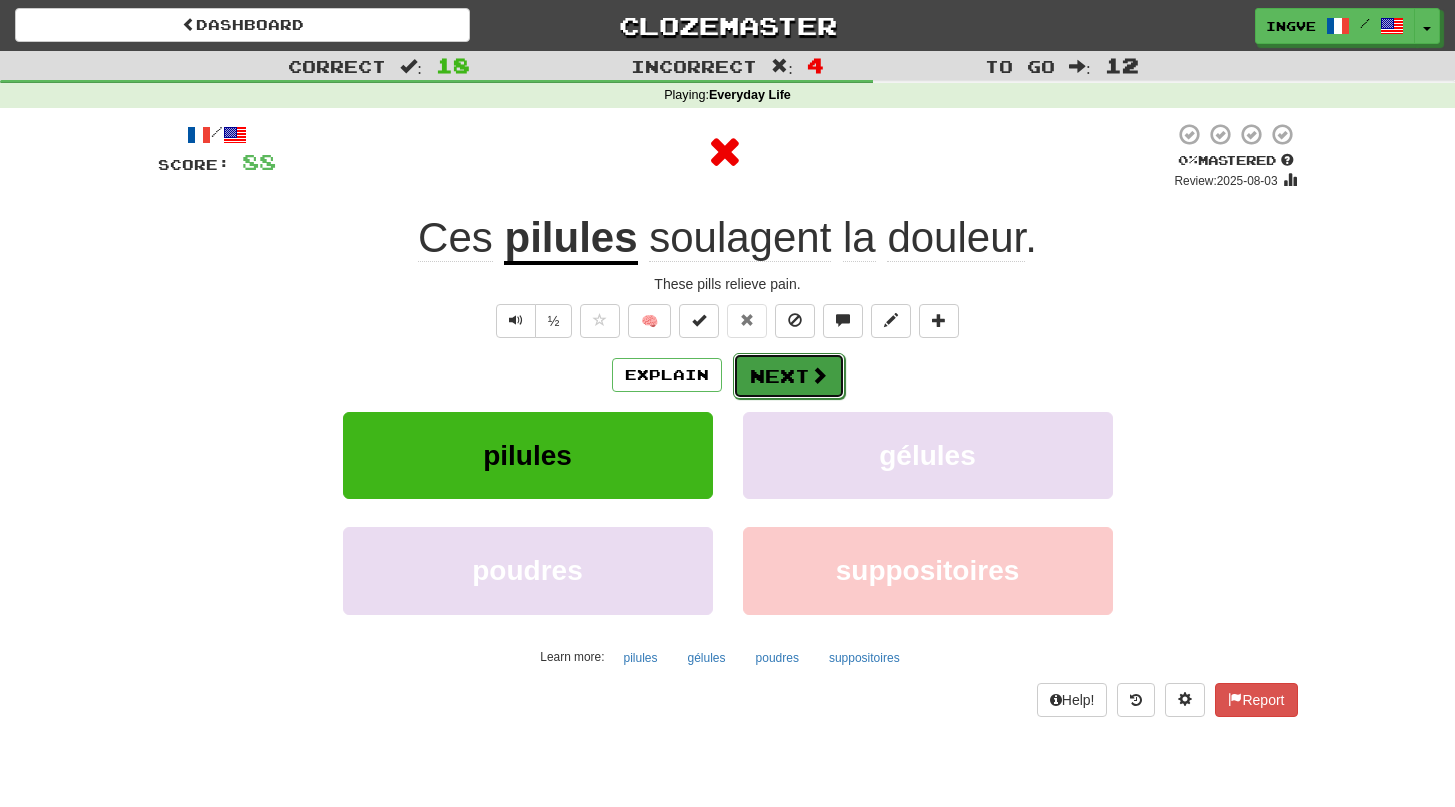 click on "Next" at bounding box center [789, 376] 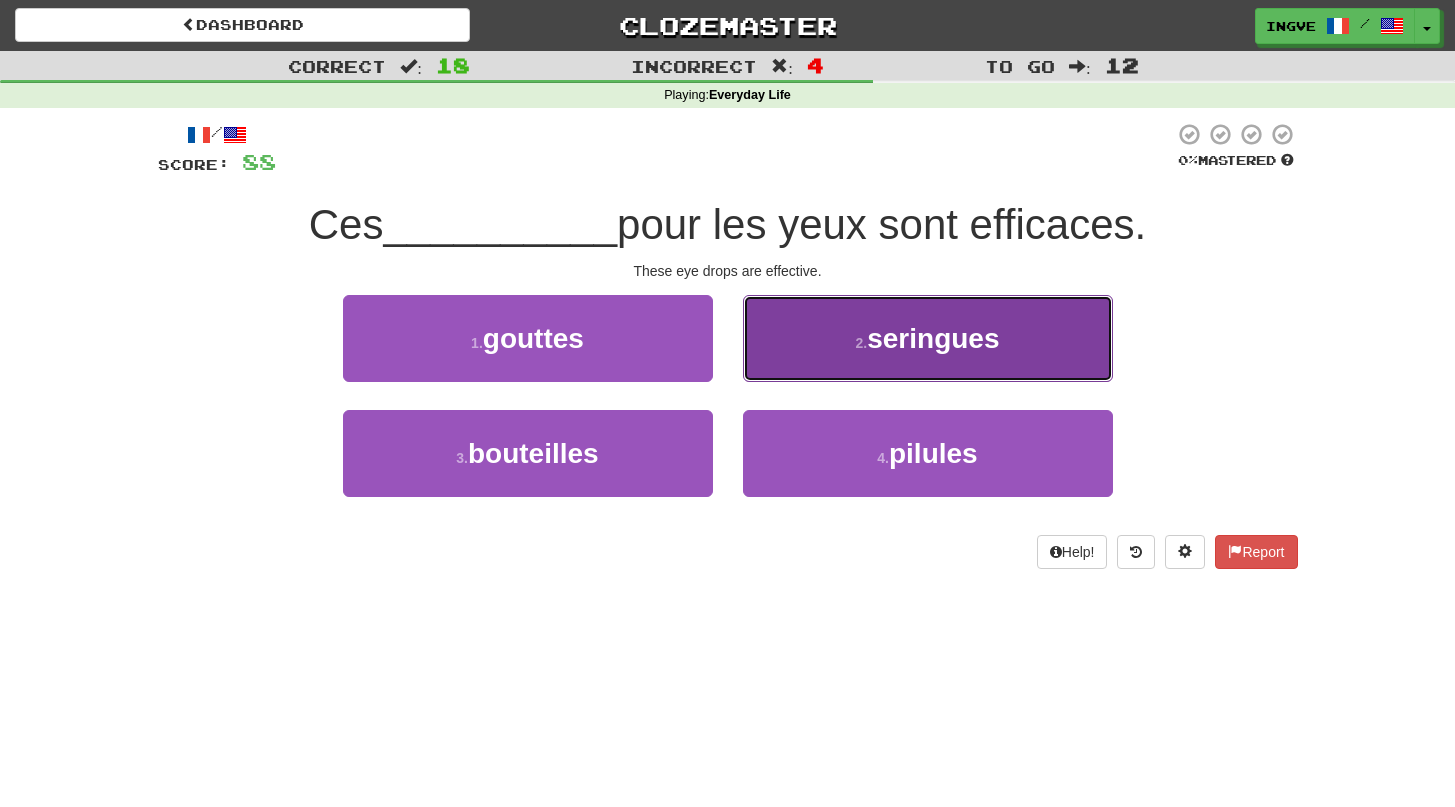 click on "2 .  seringues" at bounding box center (928, 338) 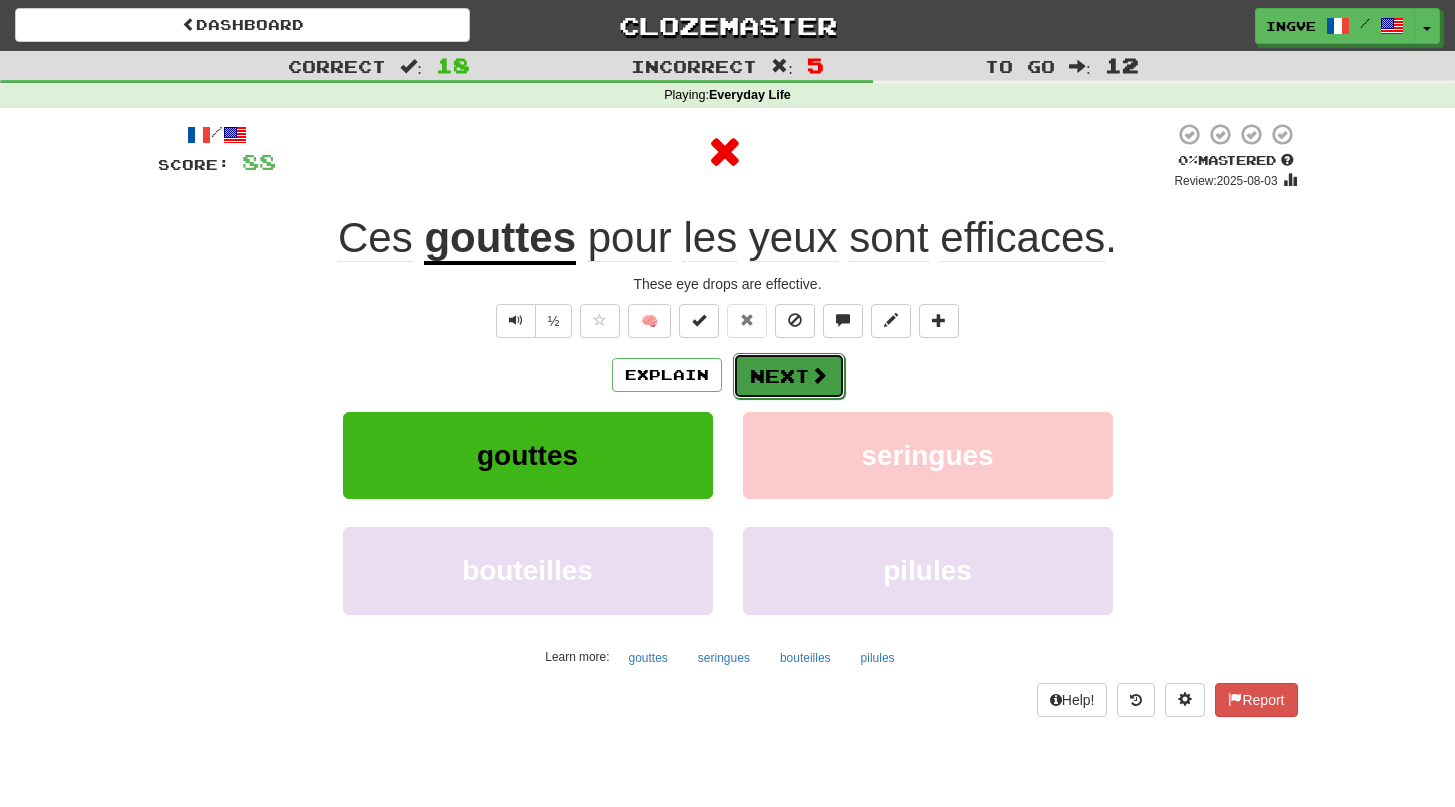 click on "Next" at bounding box center [789, 376] 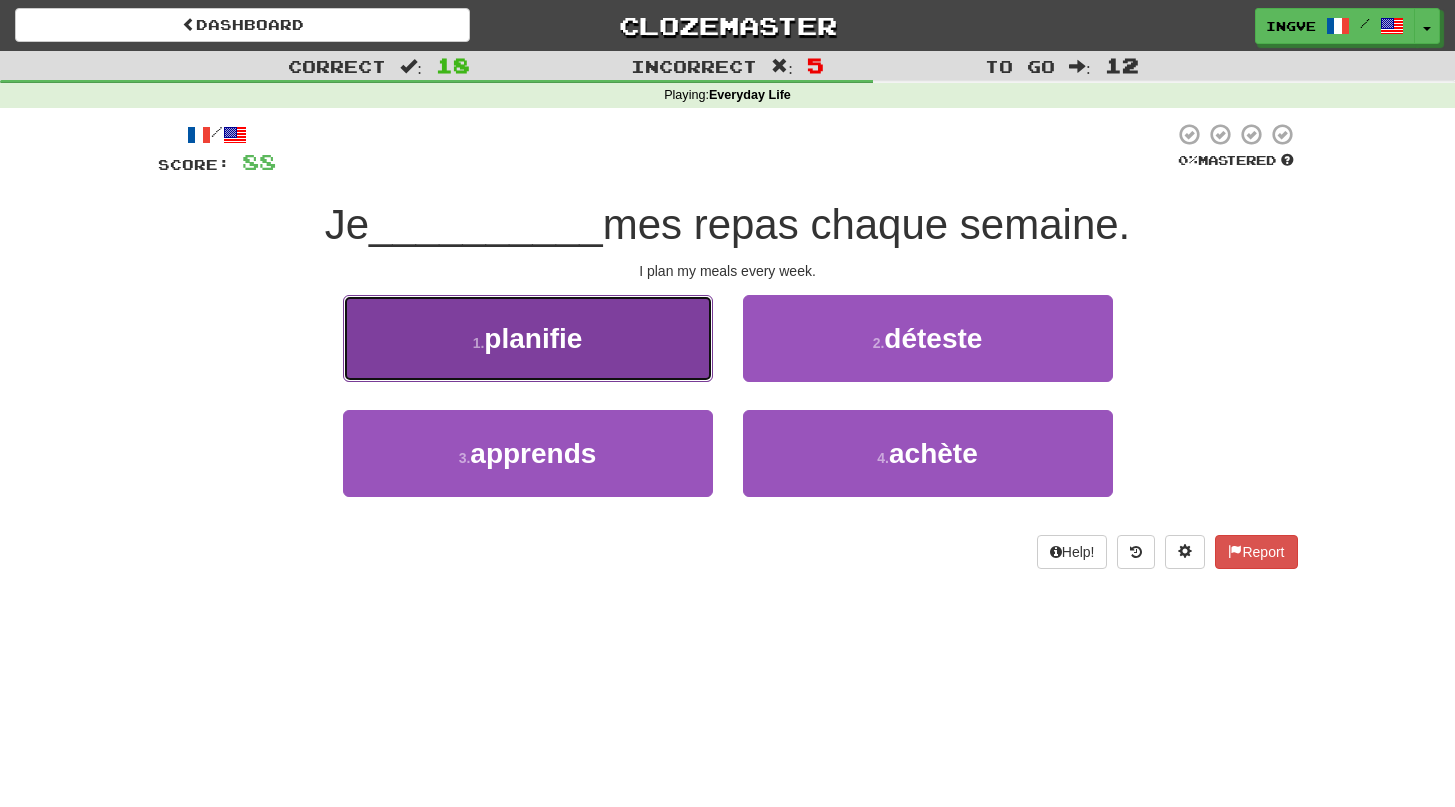 click on "1 .  planifie" at bounding box center [528, 338] 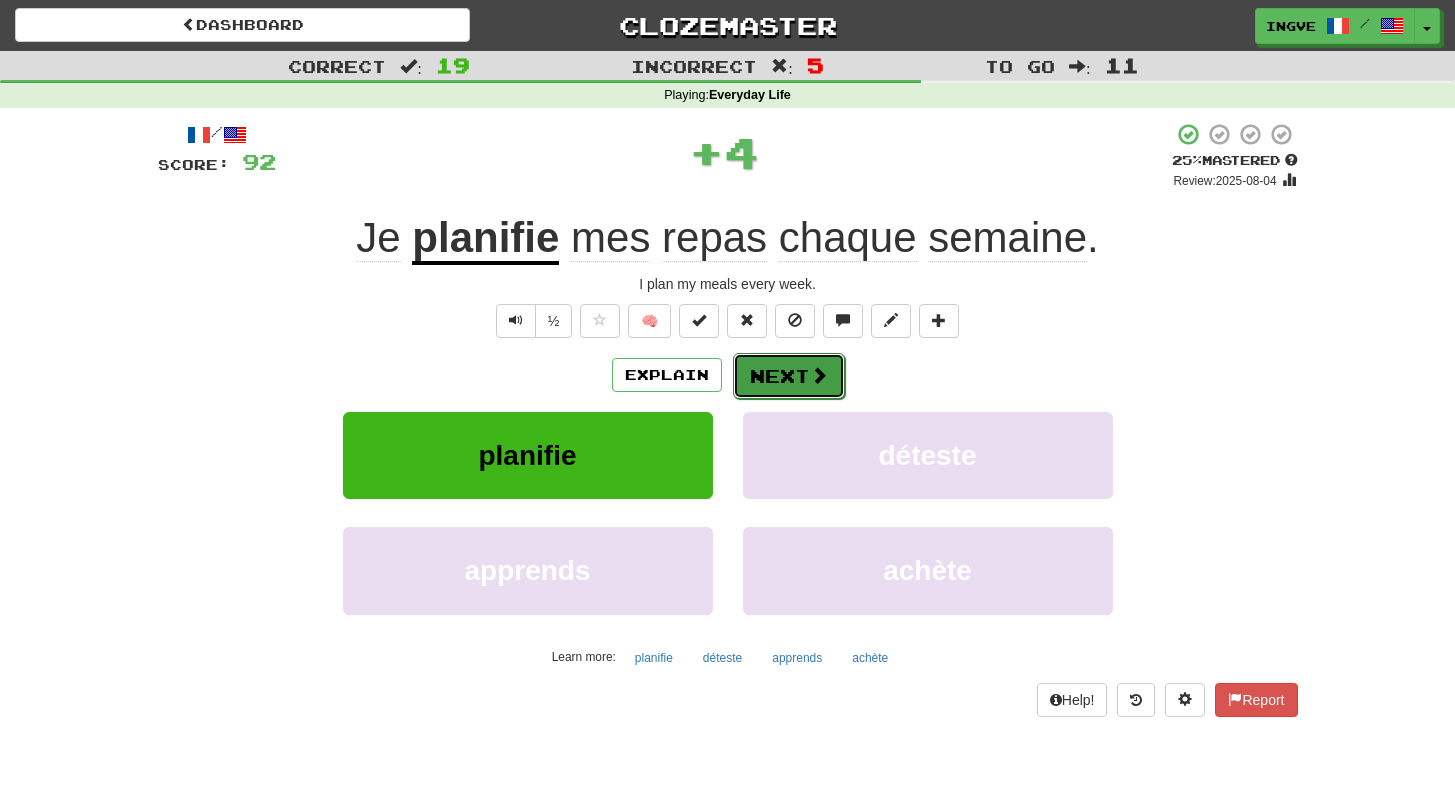 click on "Next" at bounding box center (789, 376) 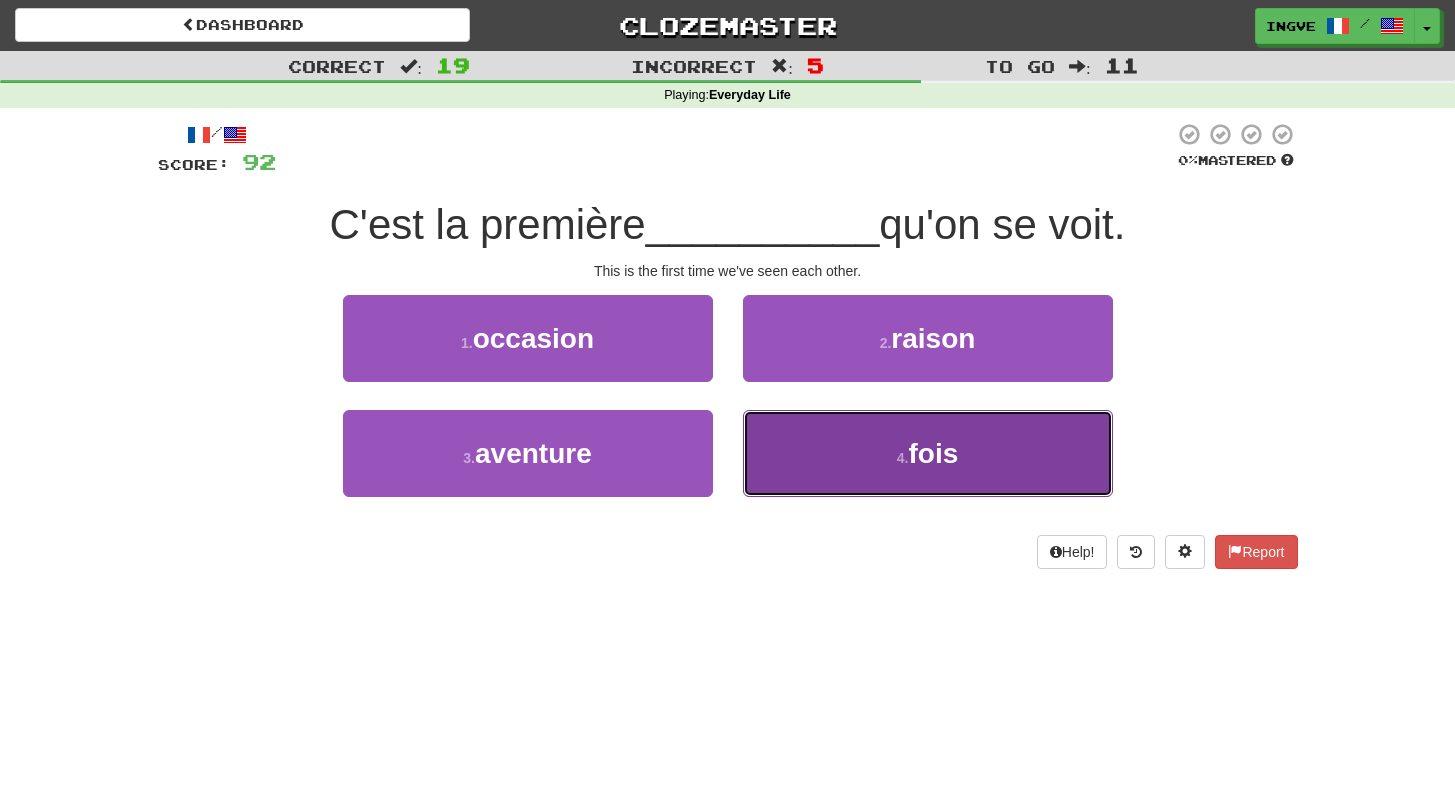 click on "4 .  fois" at bounding box center (928, 453) 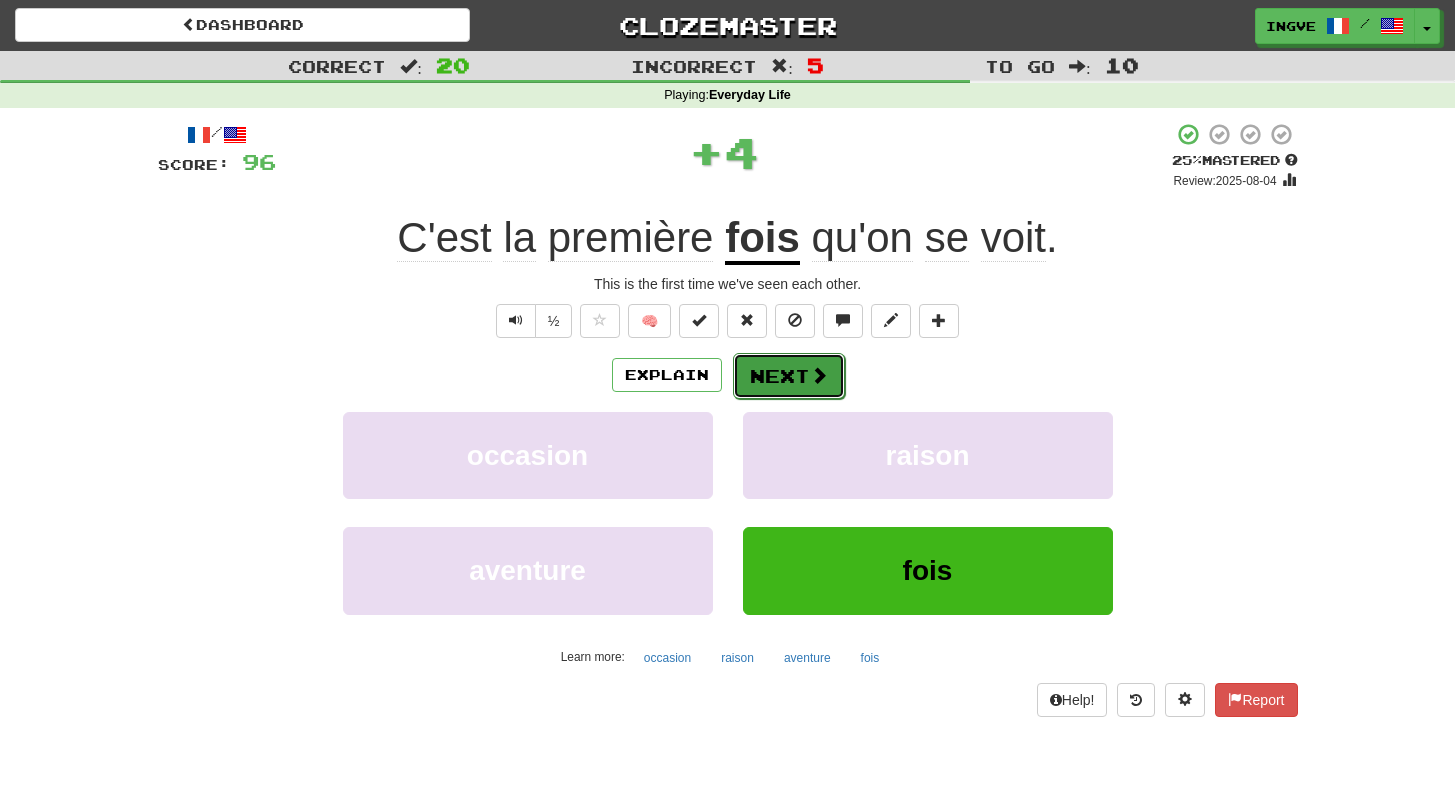 click on "Next" at bounding box center (789, 376) 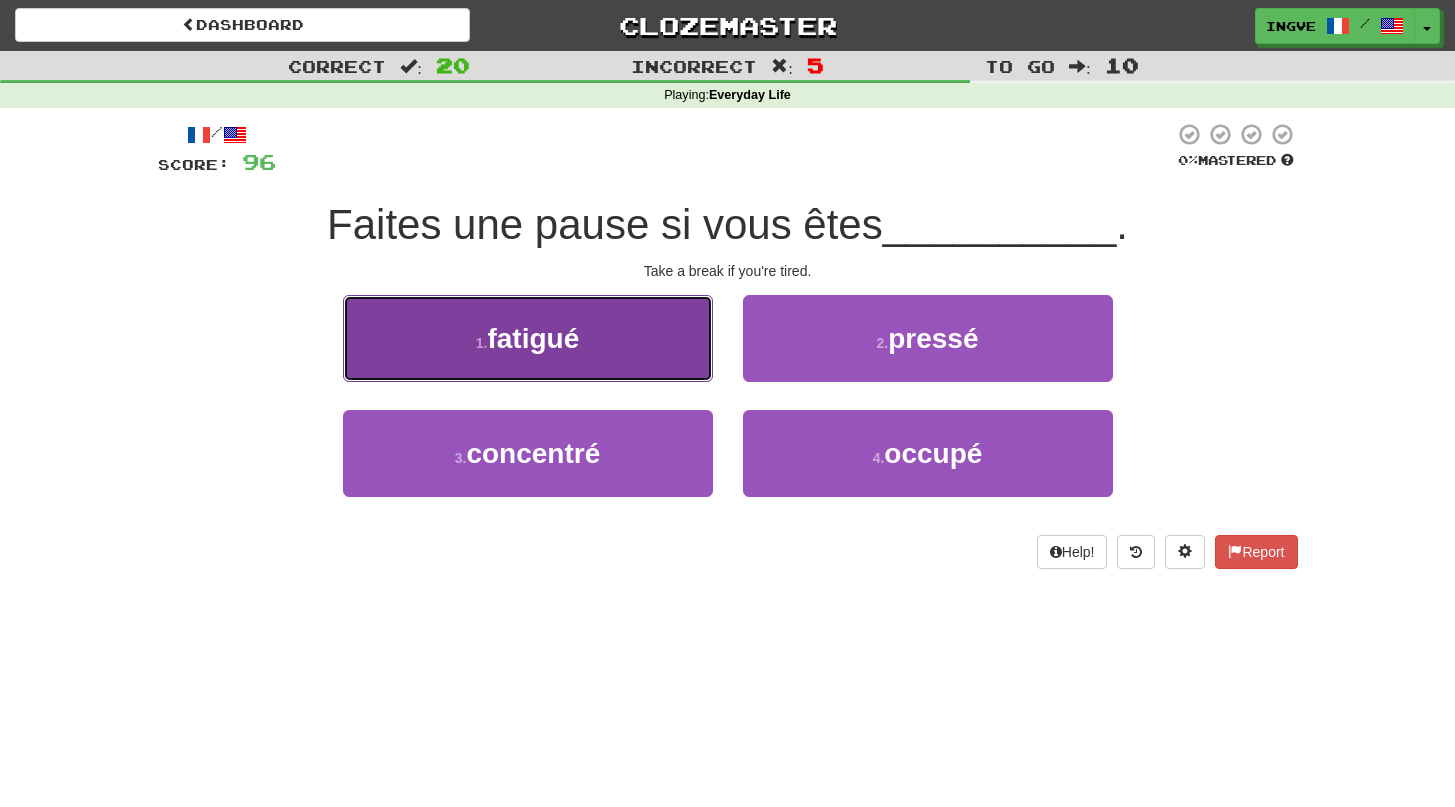 click on "1 .  fatigué" at bounding box center (528, 338) 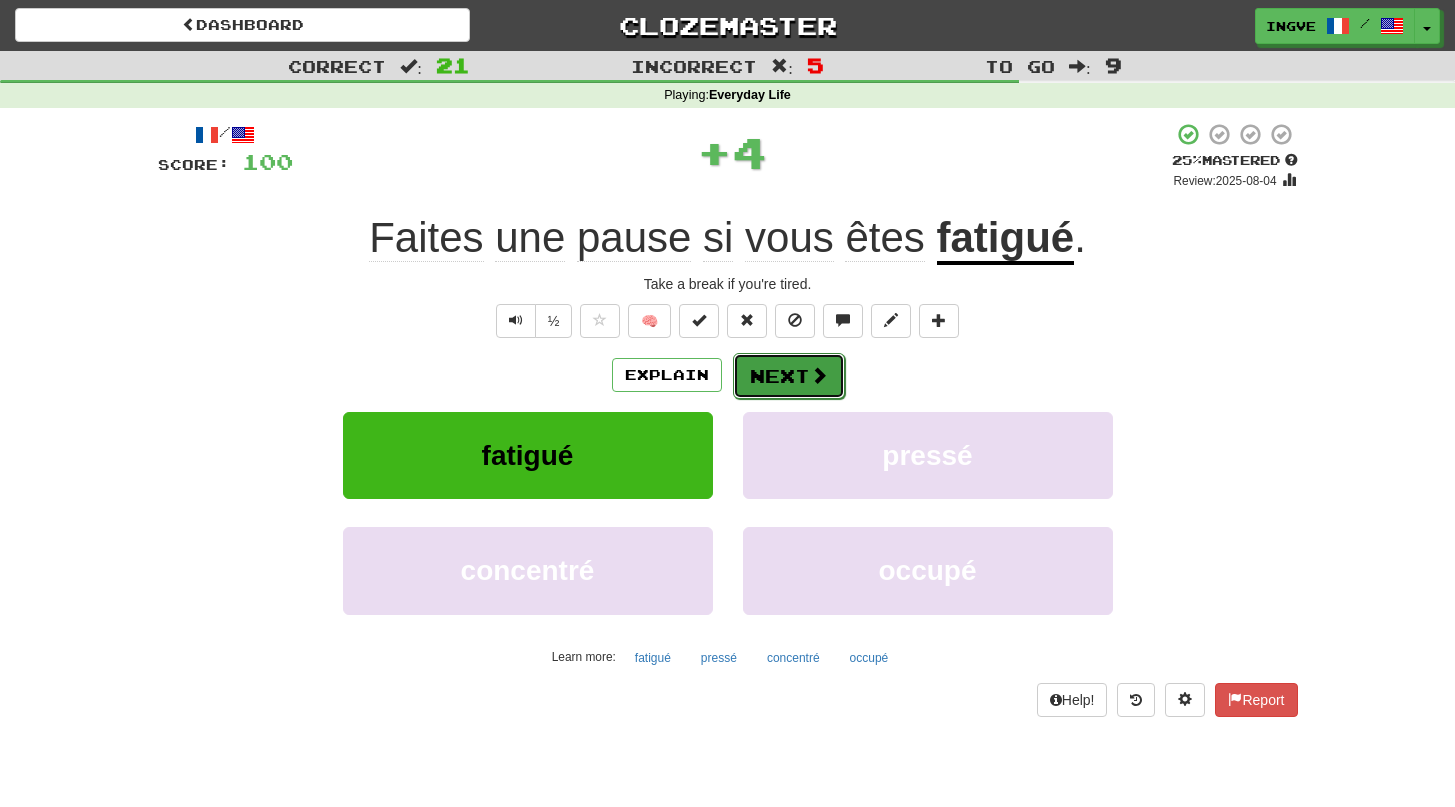 click on "Next" at bounding box center [789, 376] 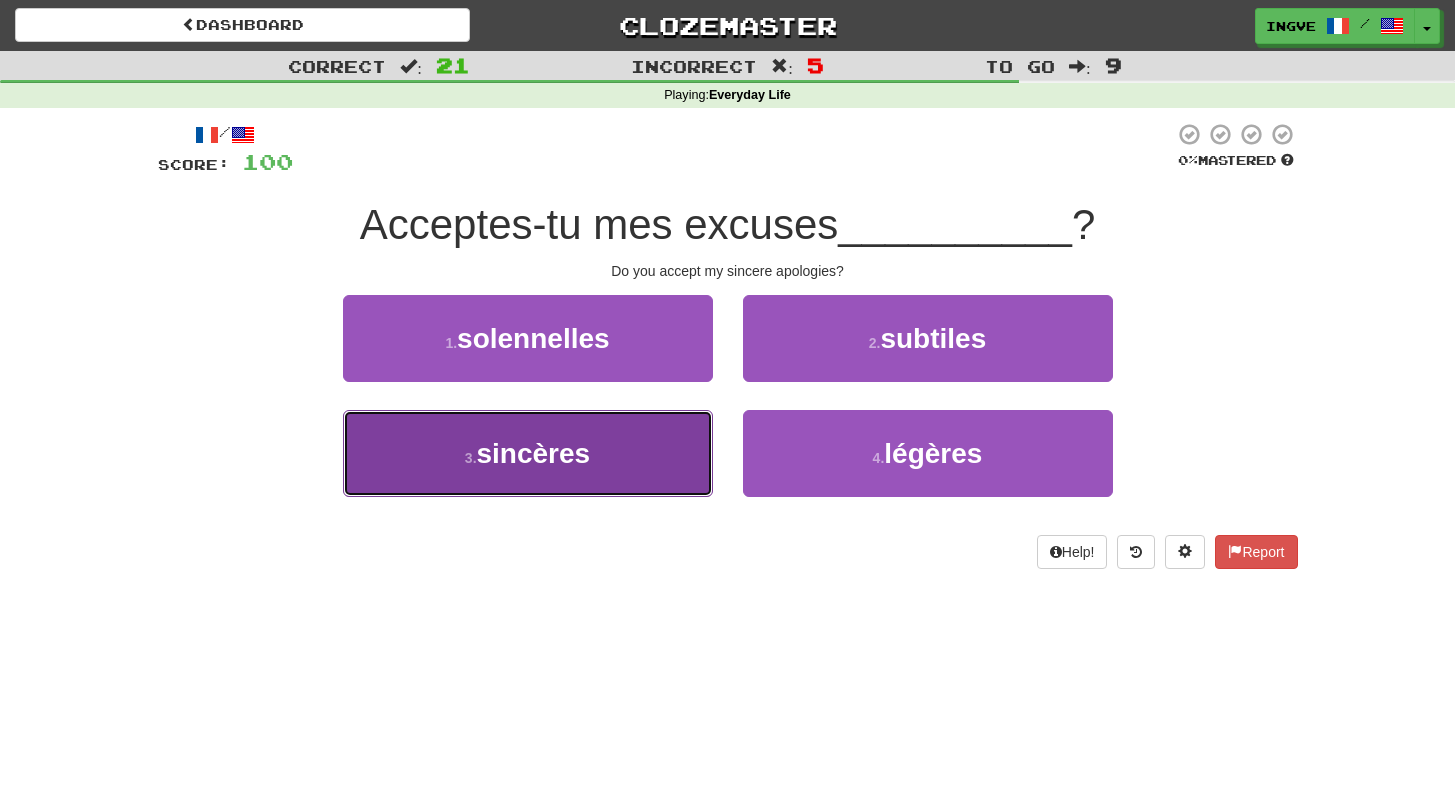 click on "3 .  sincères" at bounding box center [528, 453] 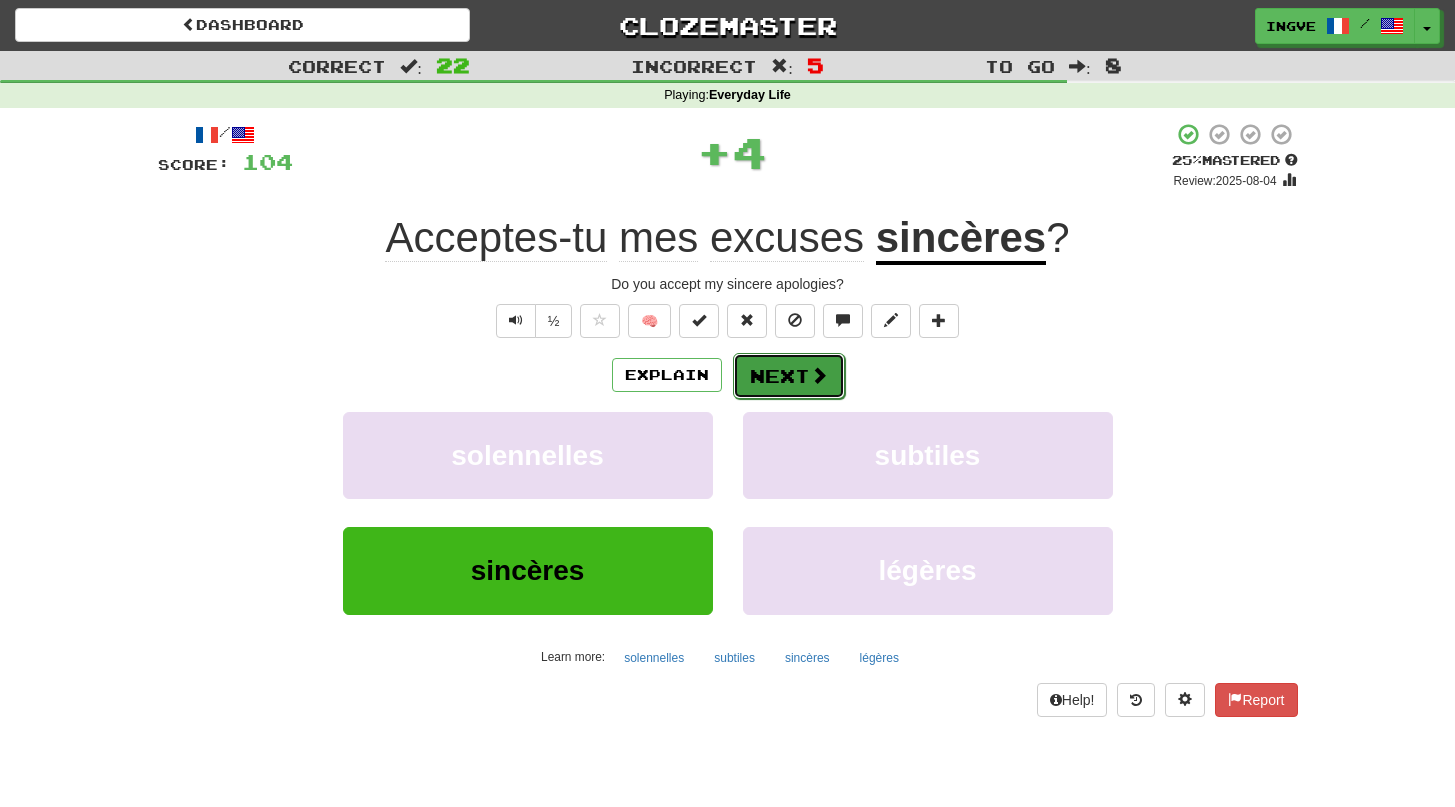 click on "Next" at bounding box center [789, 376] 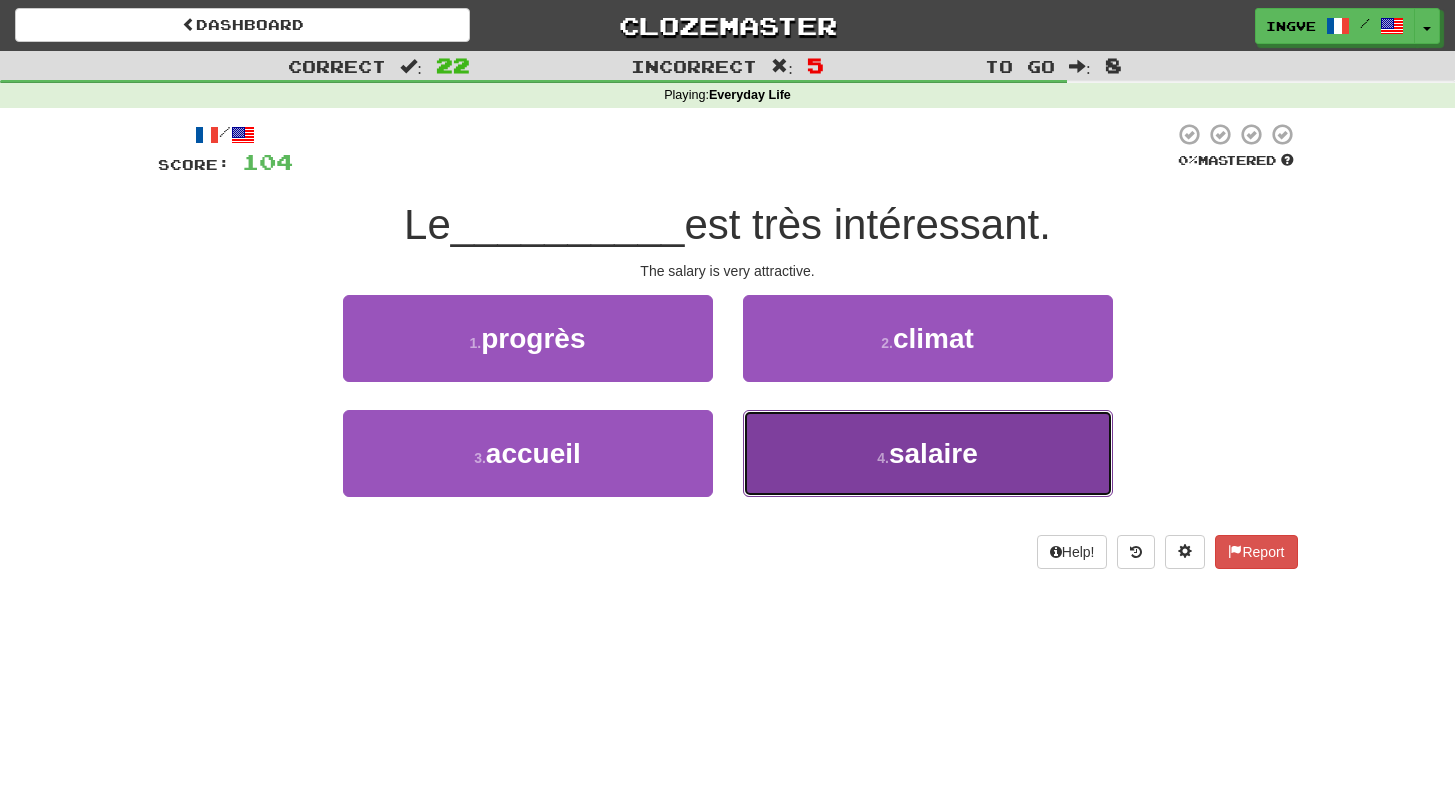 click on "4 .  salaire" at bounding box center [928, 453] 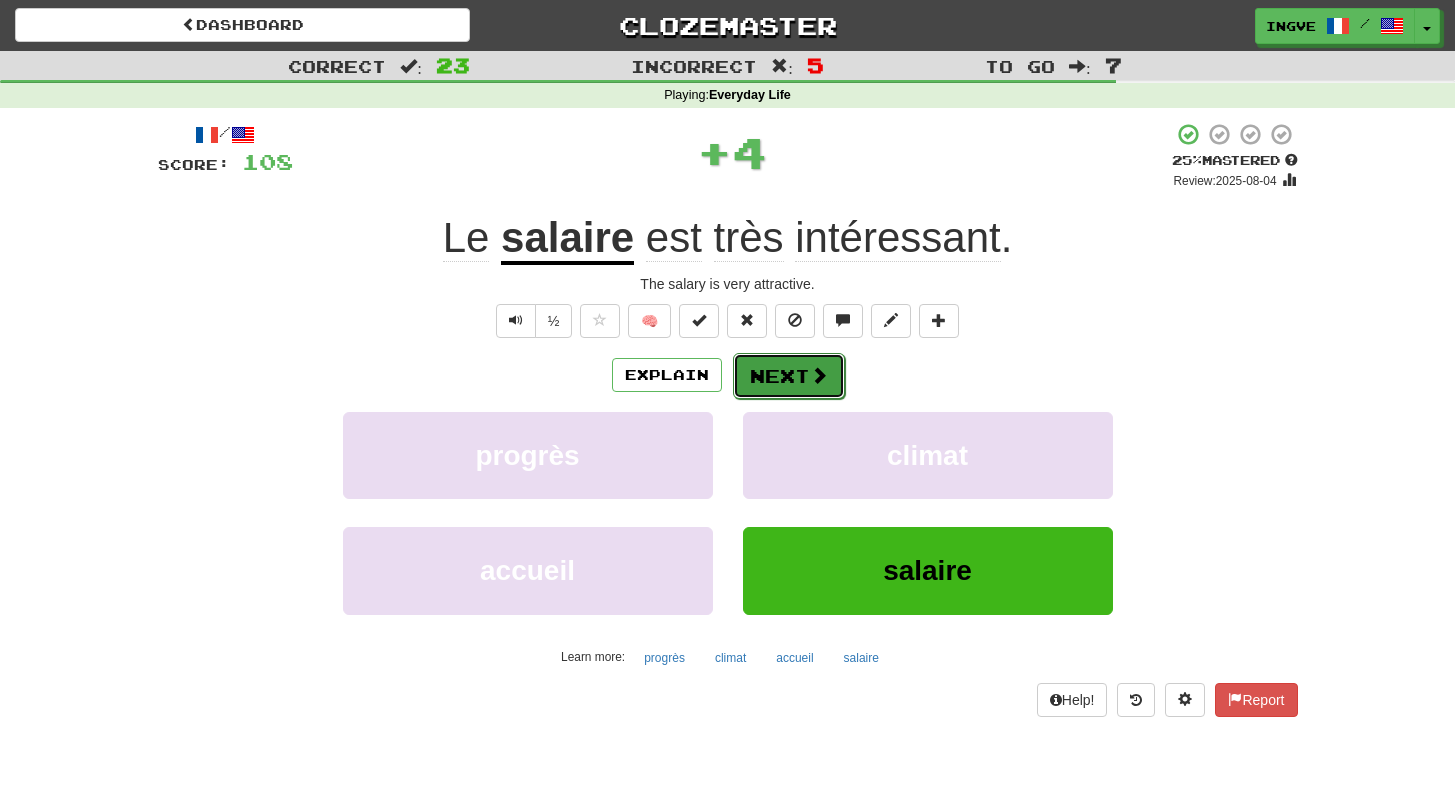 click on "Next" at bounding box center [789, 376] 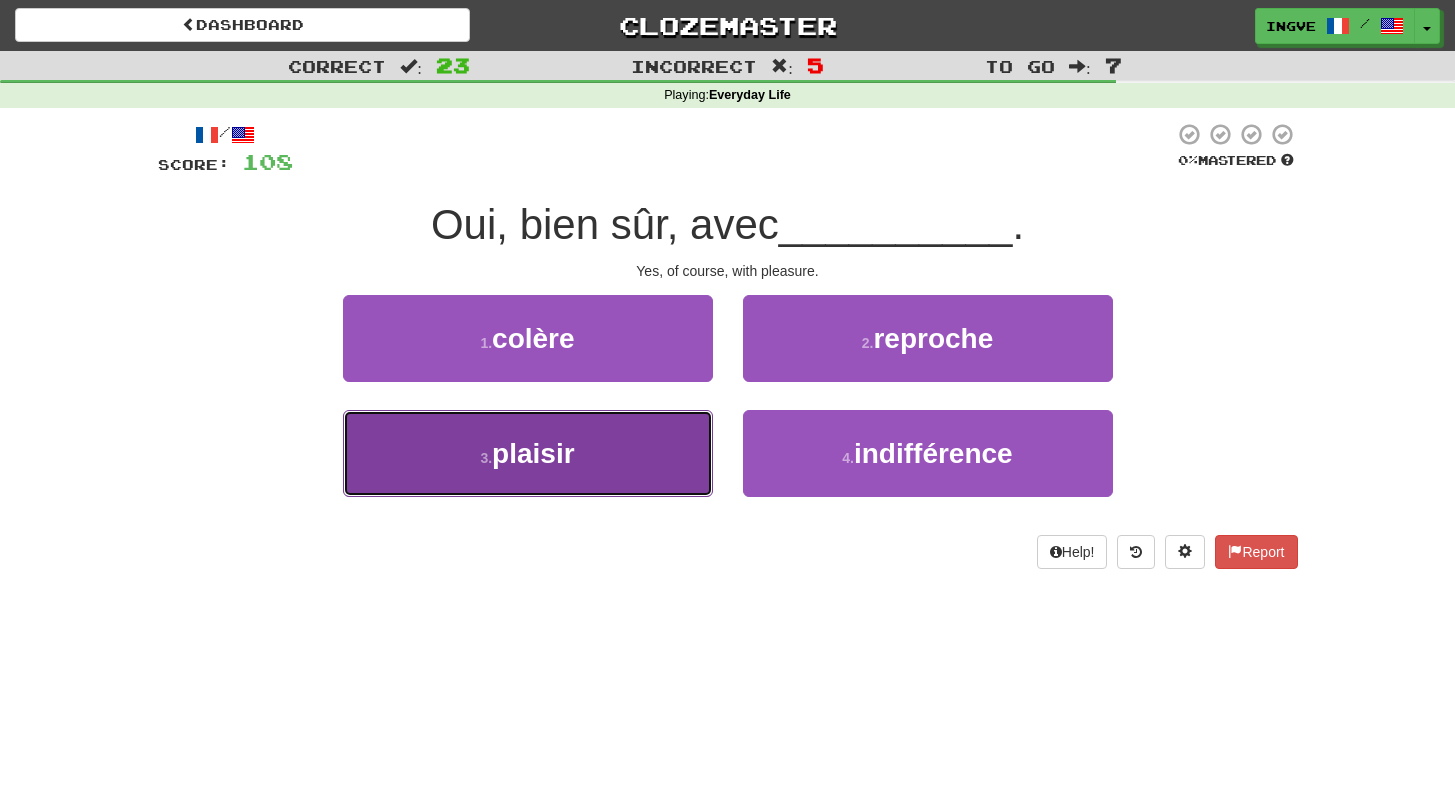 click on "3 .  plaisir" at bounding box center (528, 453) 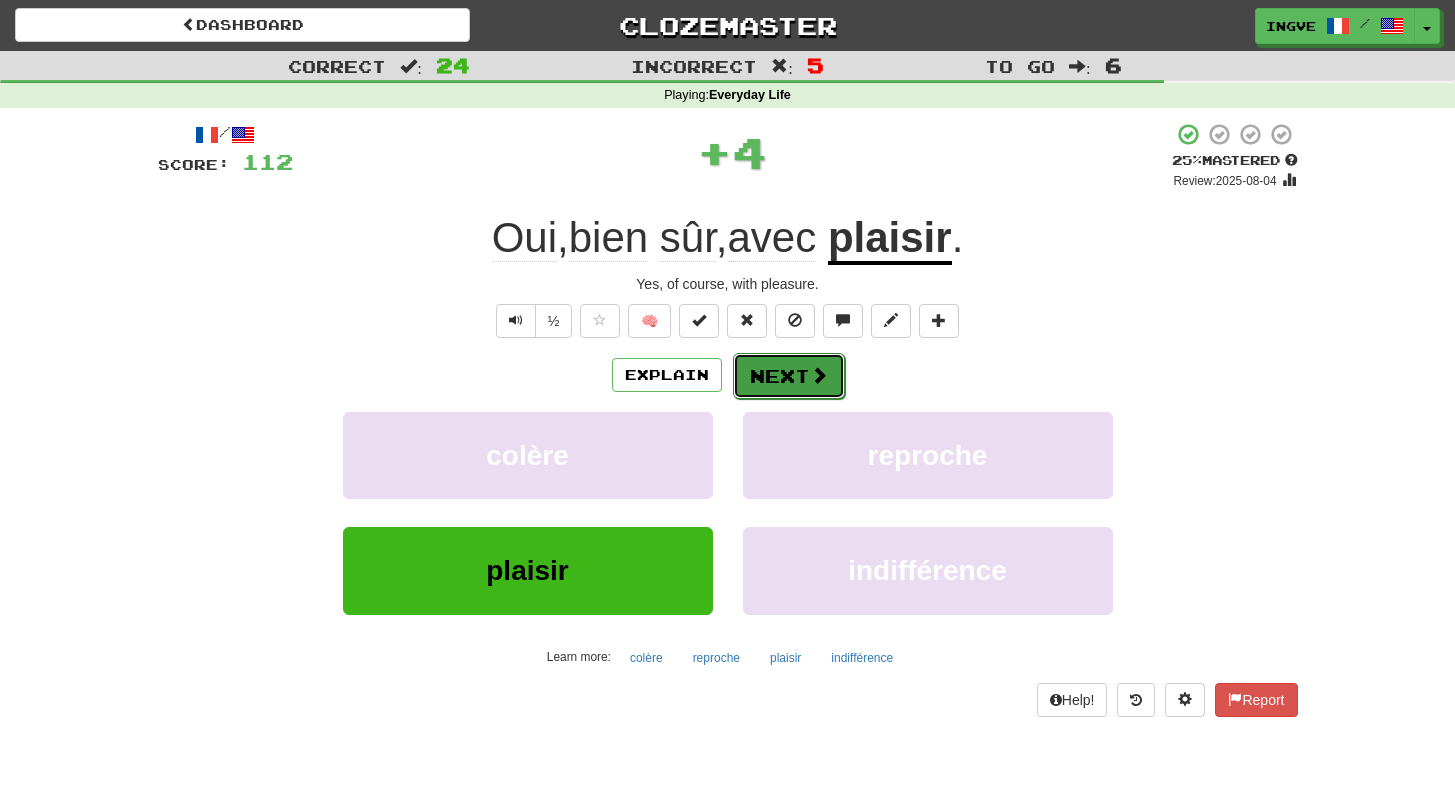 click on "Next" at bounding box center (789, 376) 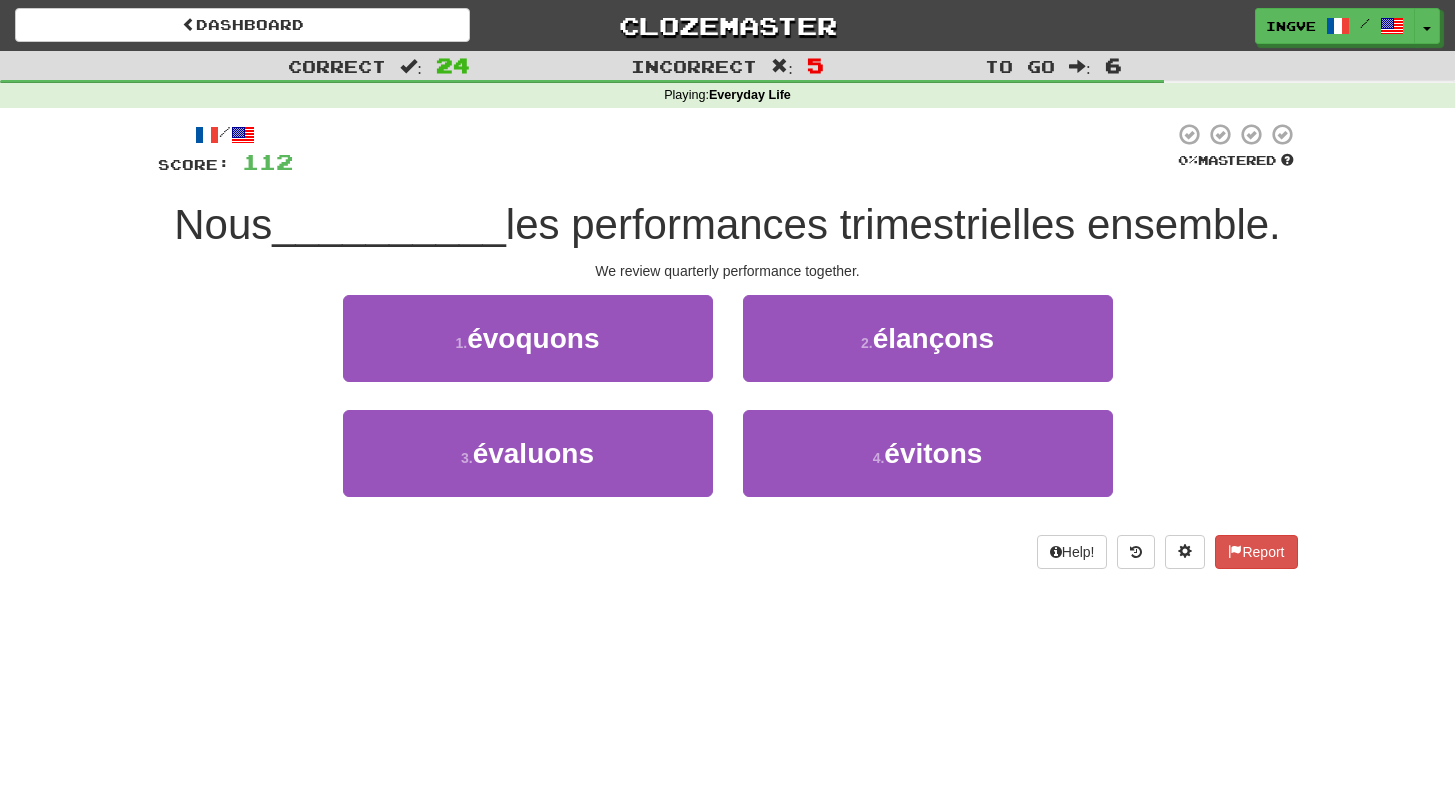 click on "les performances trimestrielles ensemble." at bounding box center [893, 224] 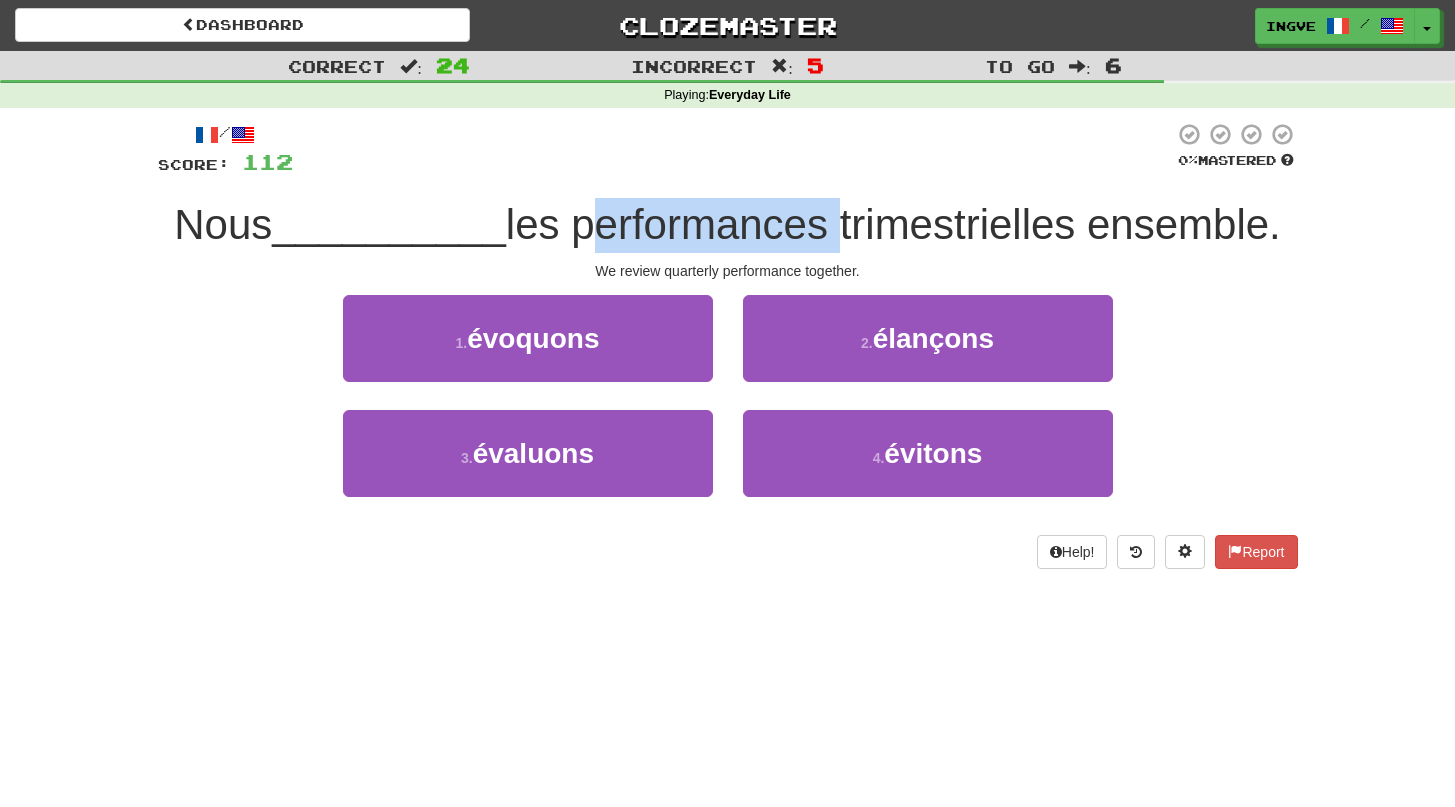 click on "les performances trimestrielles ensemble." at bounding box center [893, 224] 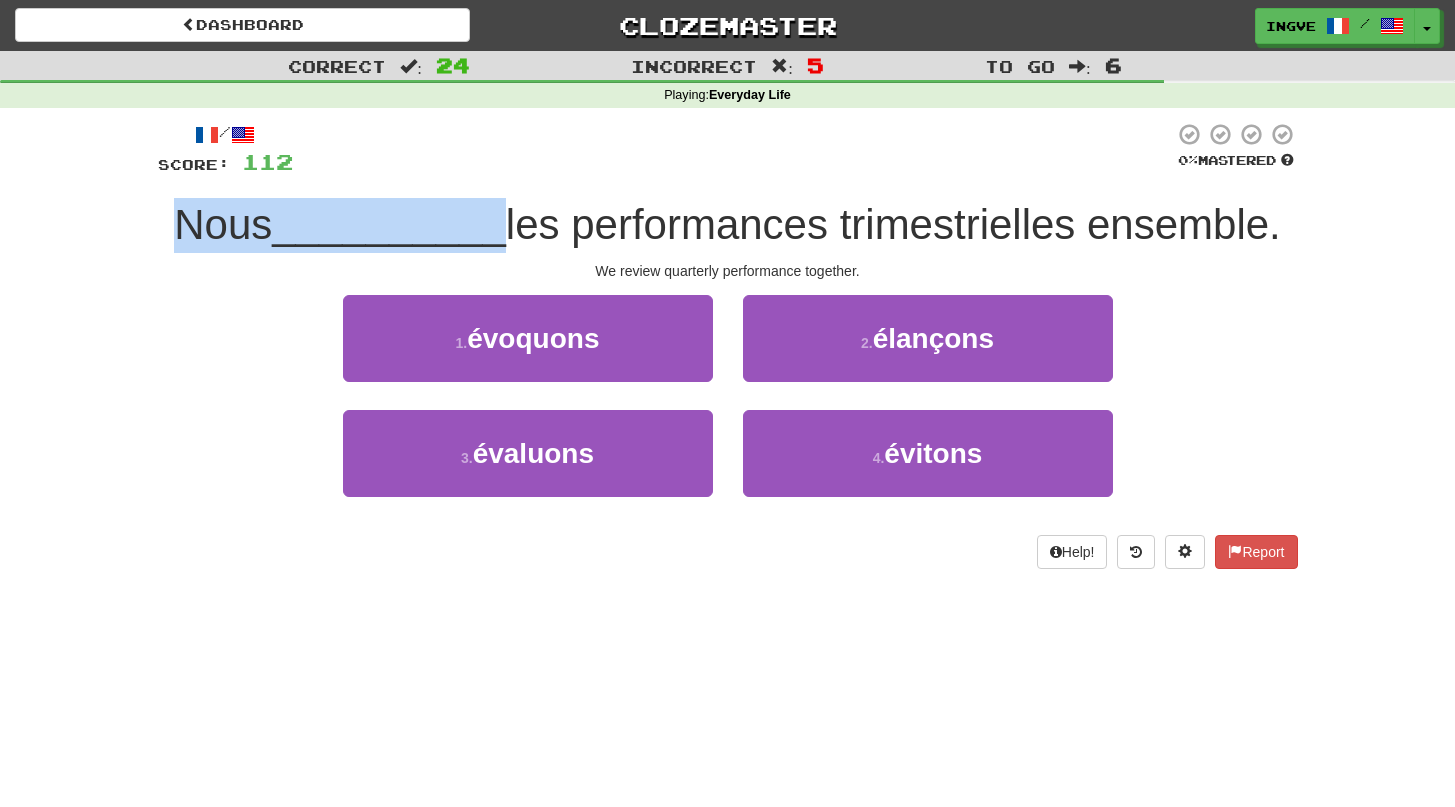 click on "les performances trimestrielles ensemble." at bounding box center [893, 224] 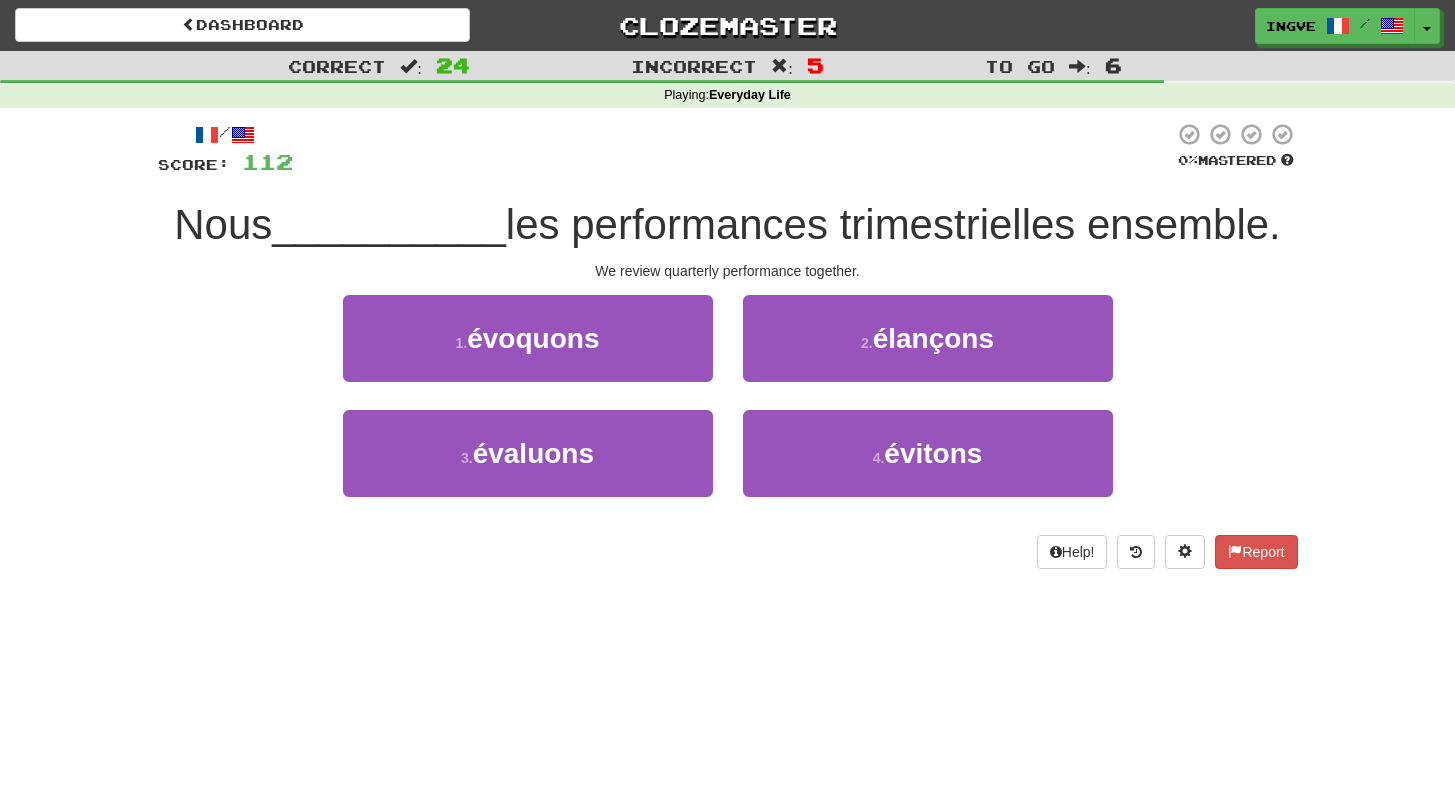 click on "les performances trimestrielles ensemble." at bounding box center (893, 224) 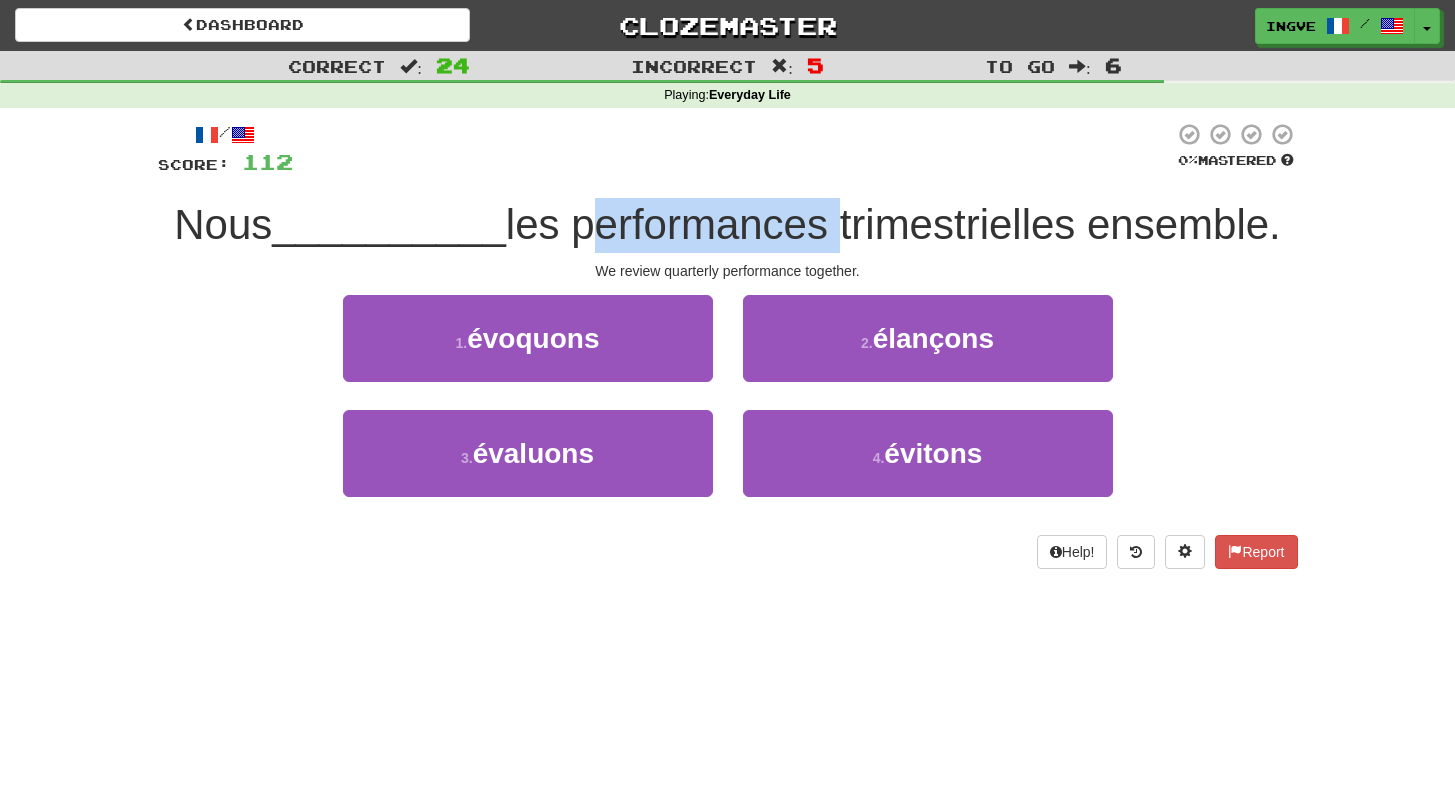 click on "les performances trimestrielles ensemble." at bounding box center [893, 224] 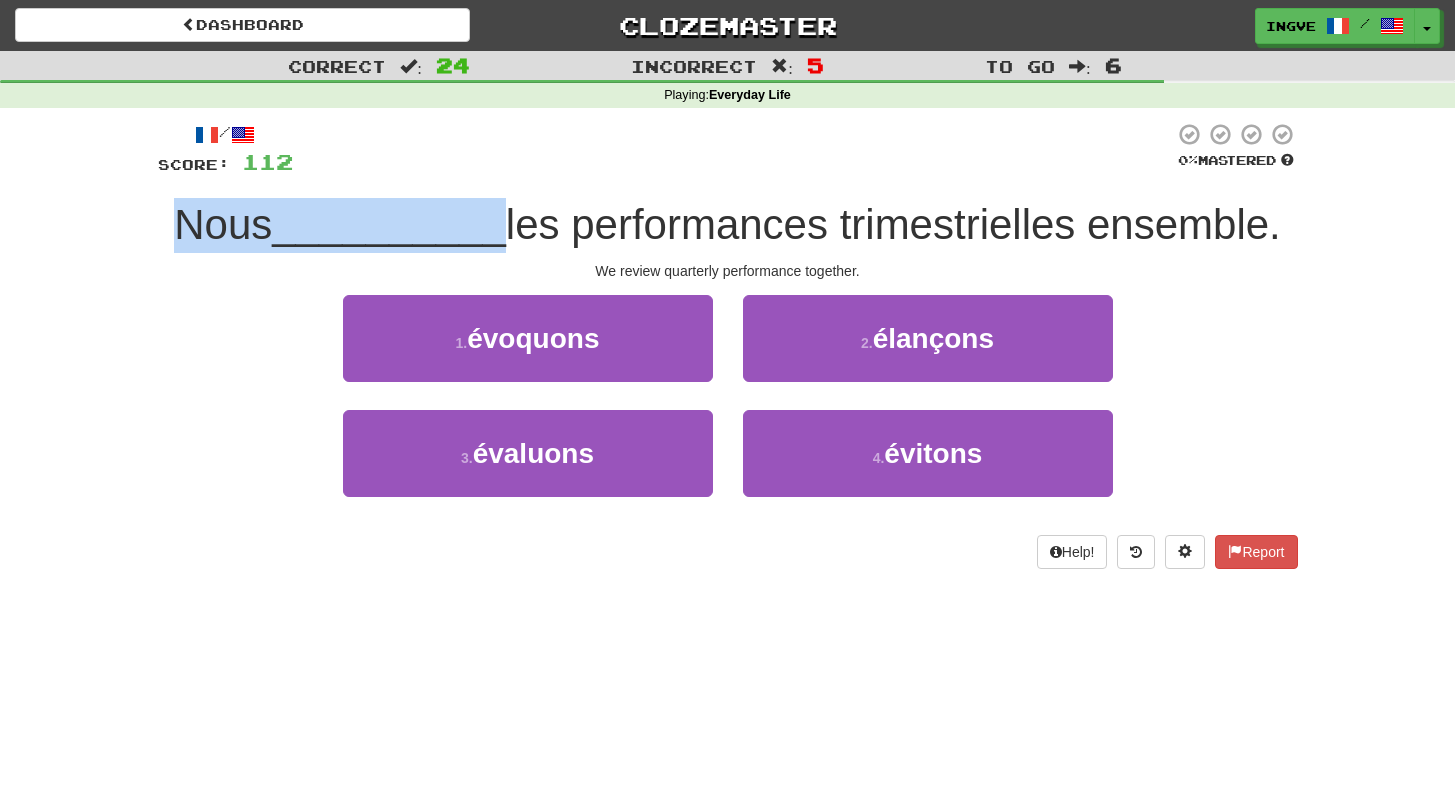 click on "les performances trimestrielles ensemble." at bounding box center [893, 224] 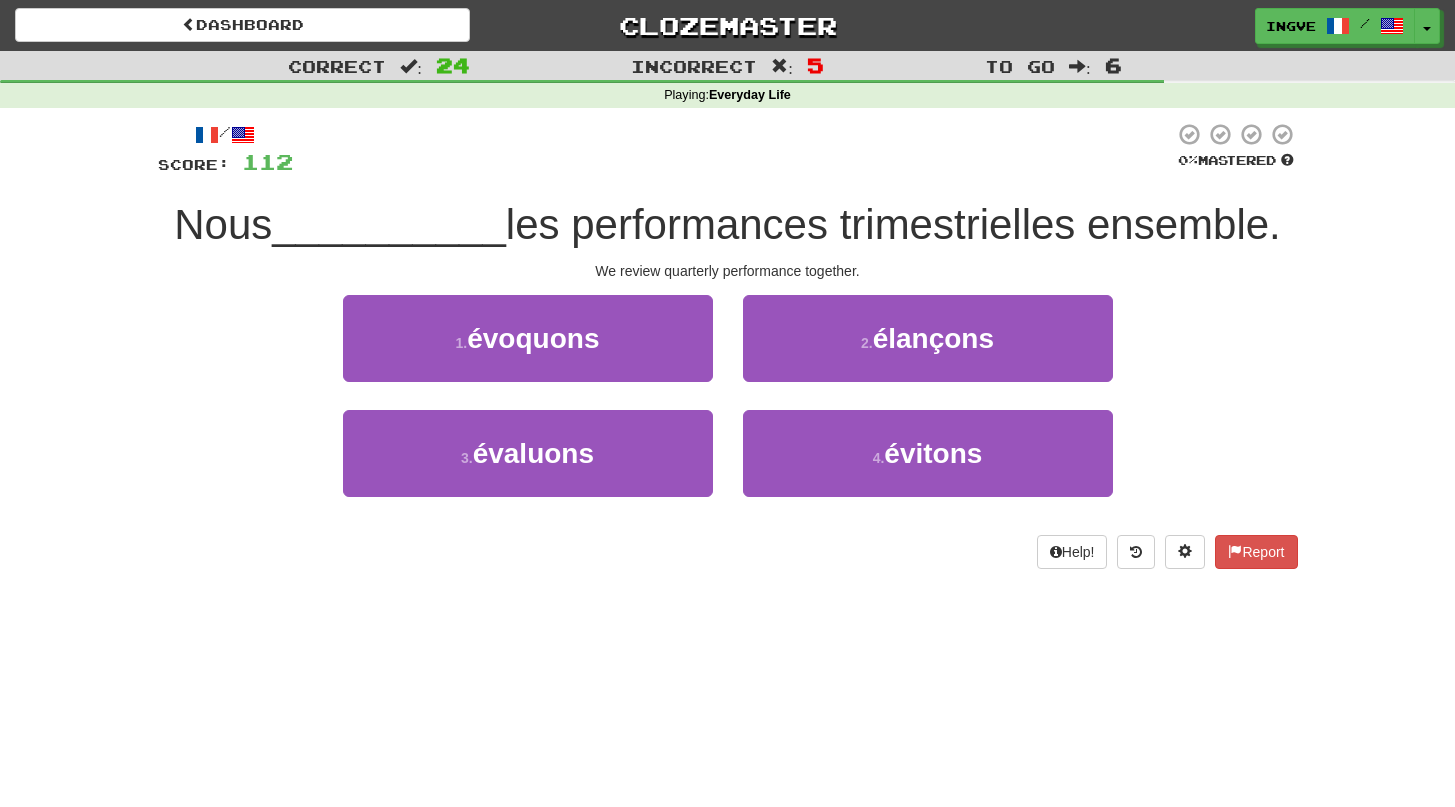 click on "les performances trimestrielles ensemble." at bounding box center (893, 224) 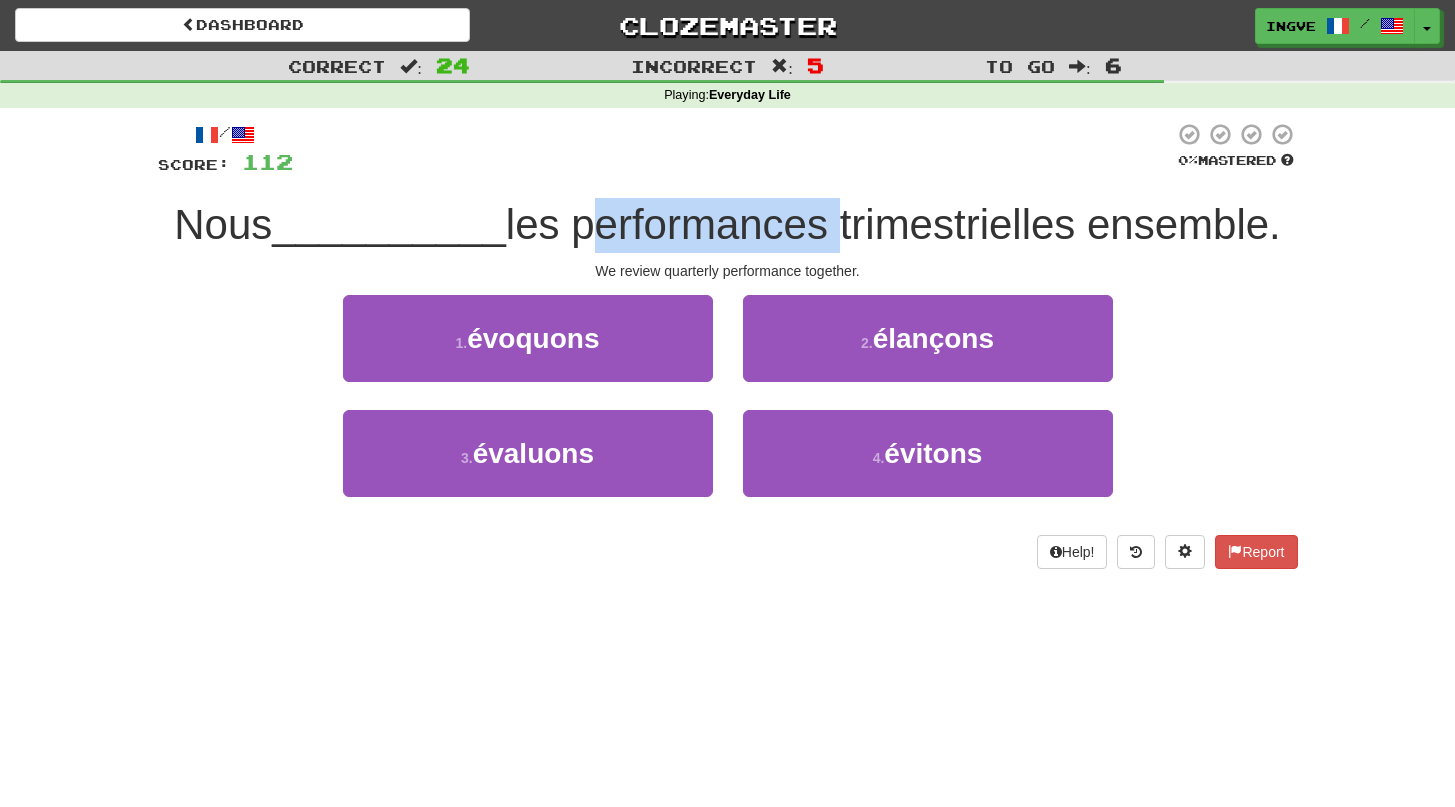 click on "les performances trimestrielles ensemble." at bounding box center (893, 224) 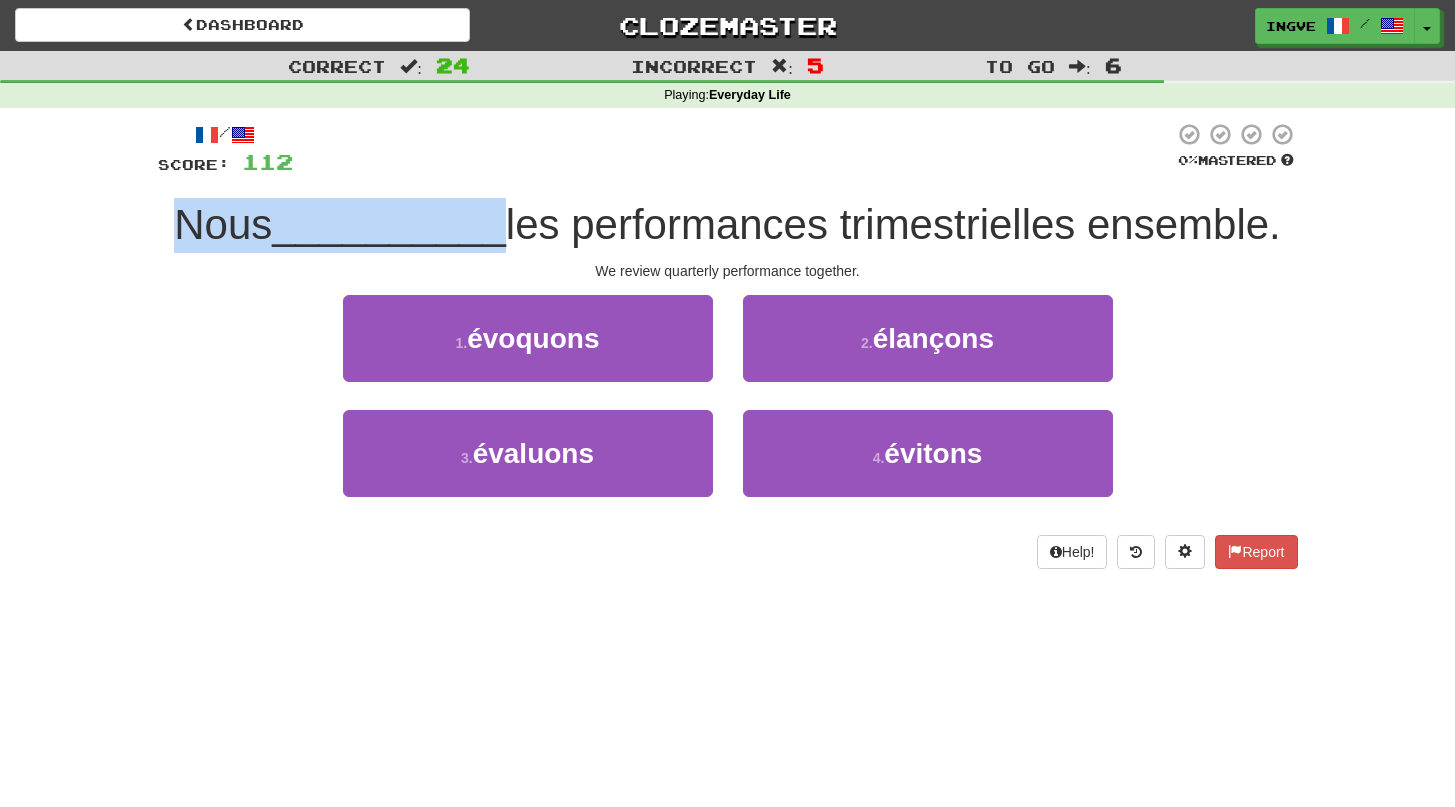 click on "les performances trimestrielles ensemble." at bounding box center [893, 224] 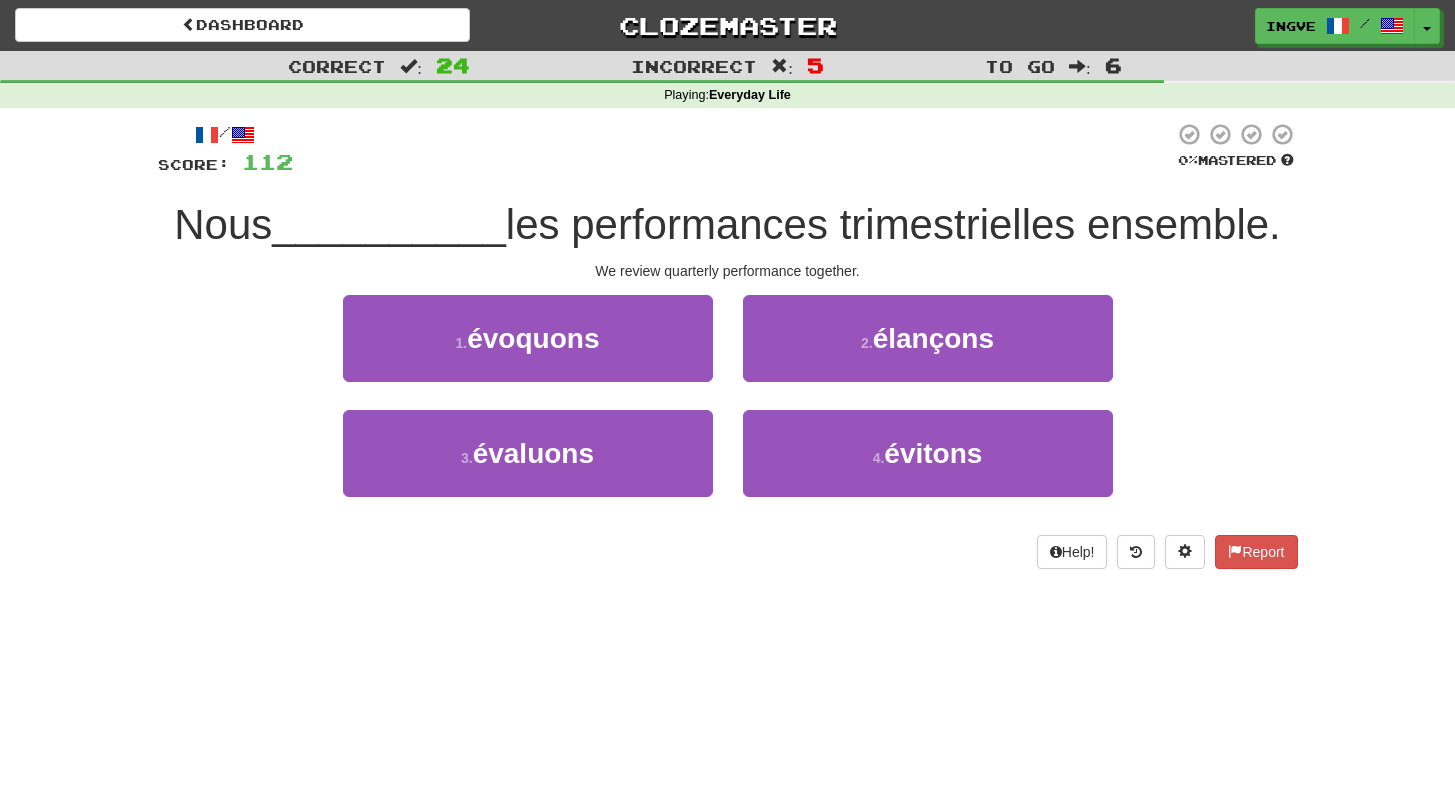 click on "les performances trimestrielles ensemble." at bounding box center (893, 224) 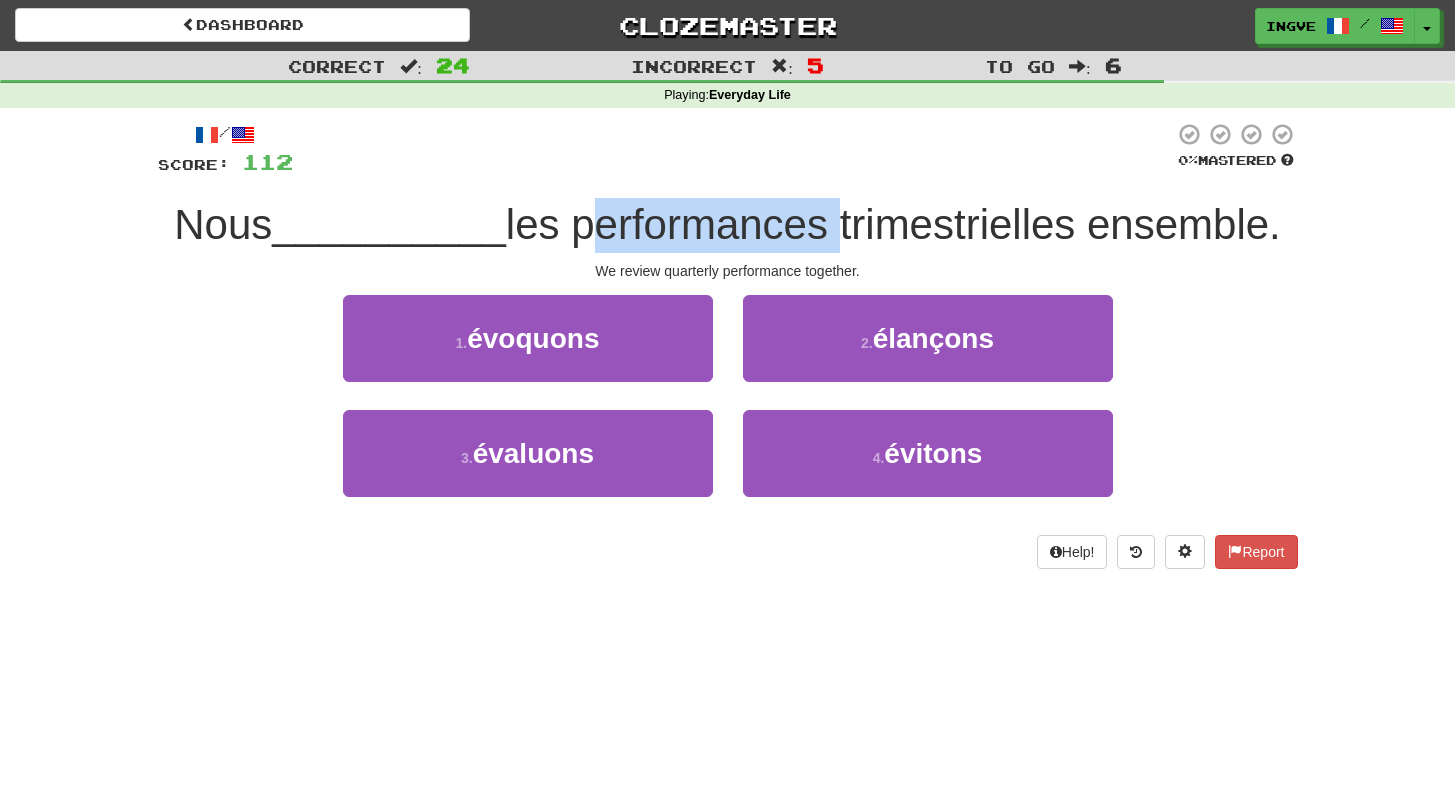 click on "les performances trimestrielles ensemble." at bounding box center (893, 224) 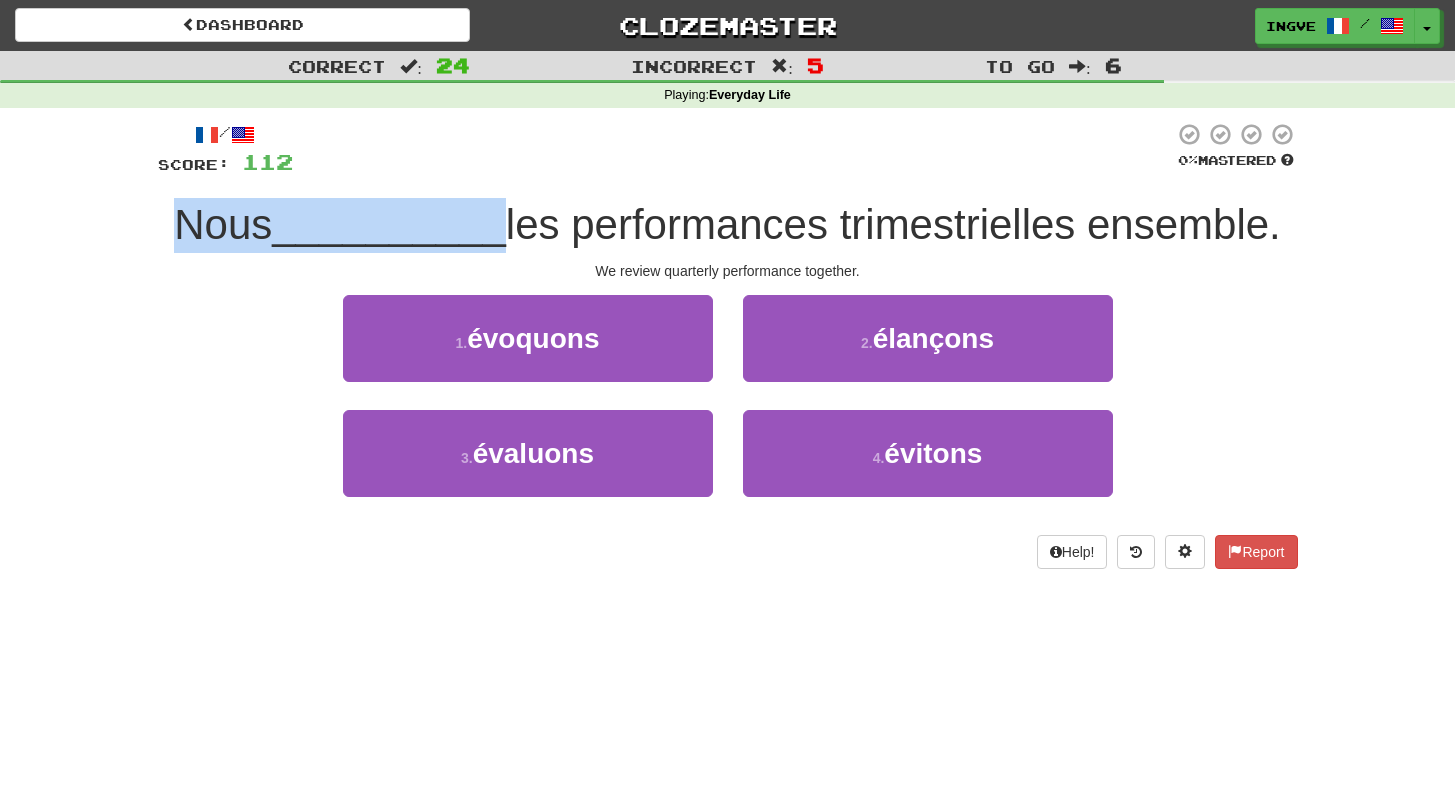 click on "les performances trimestrielles ensemble." at bounding box center [893, 224] 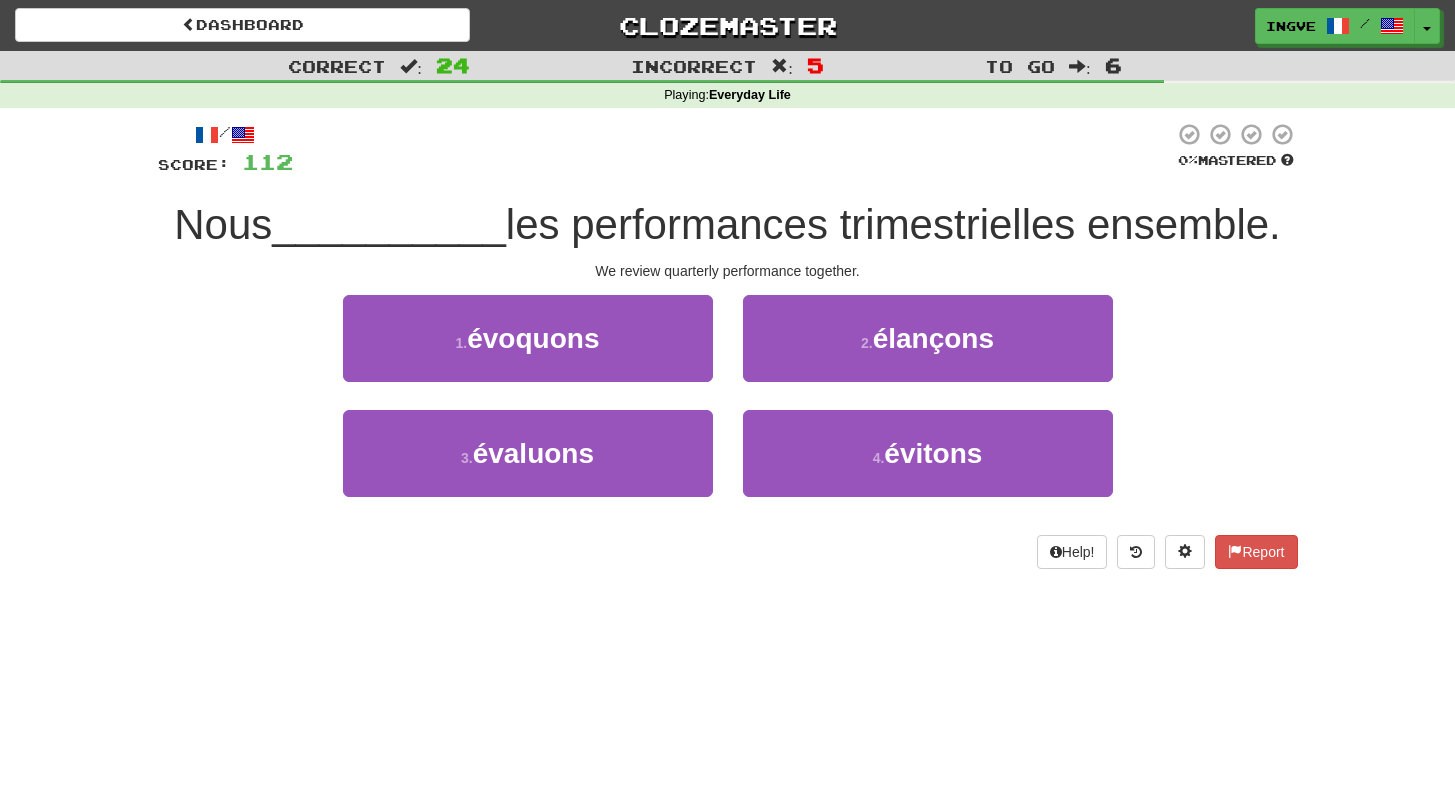 click on "les performances trimestrielles ensemble." at bounding box center [893, 224] 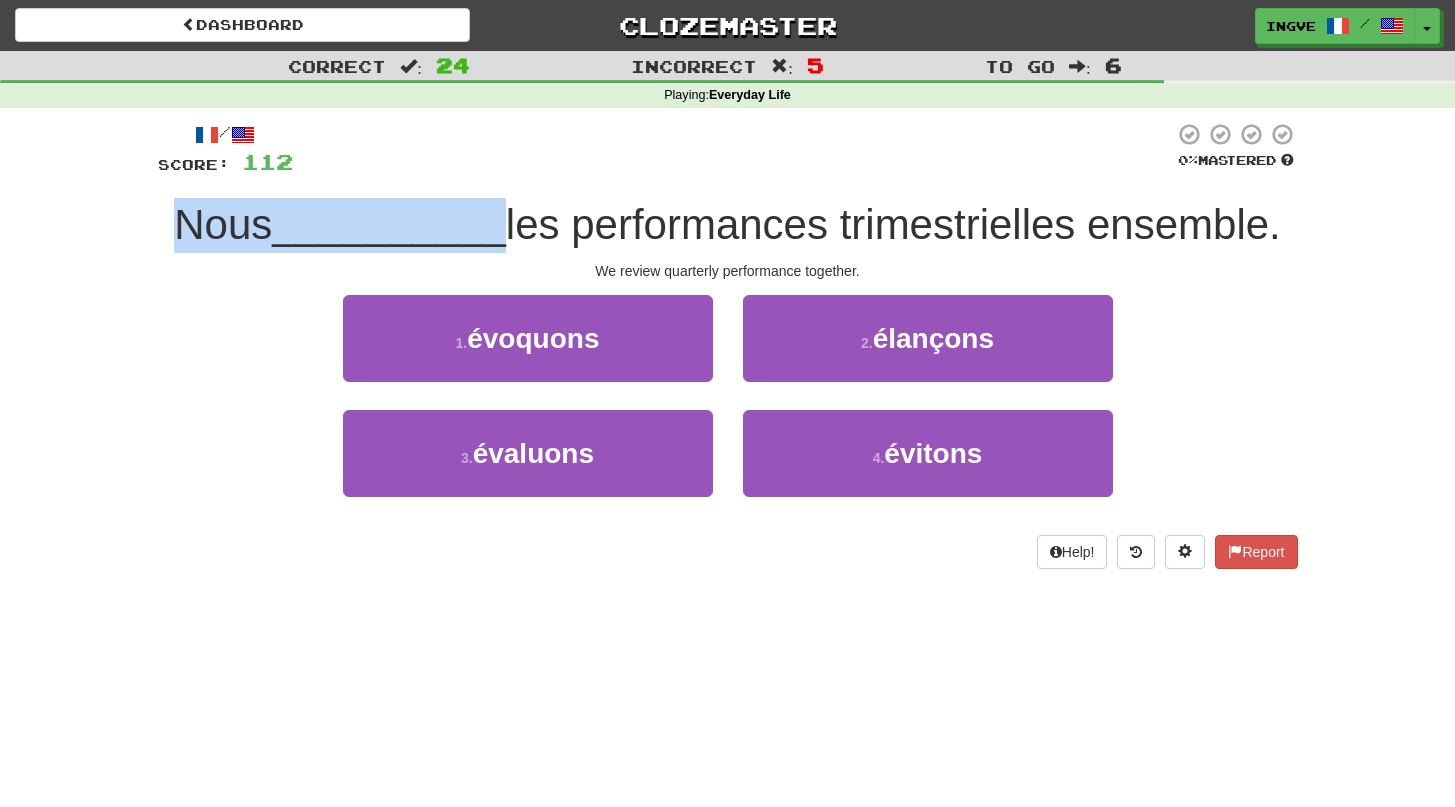 click on "les performances trimestrielles ensemble." at bounding box center [893, 224] 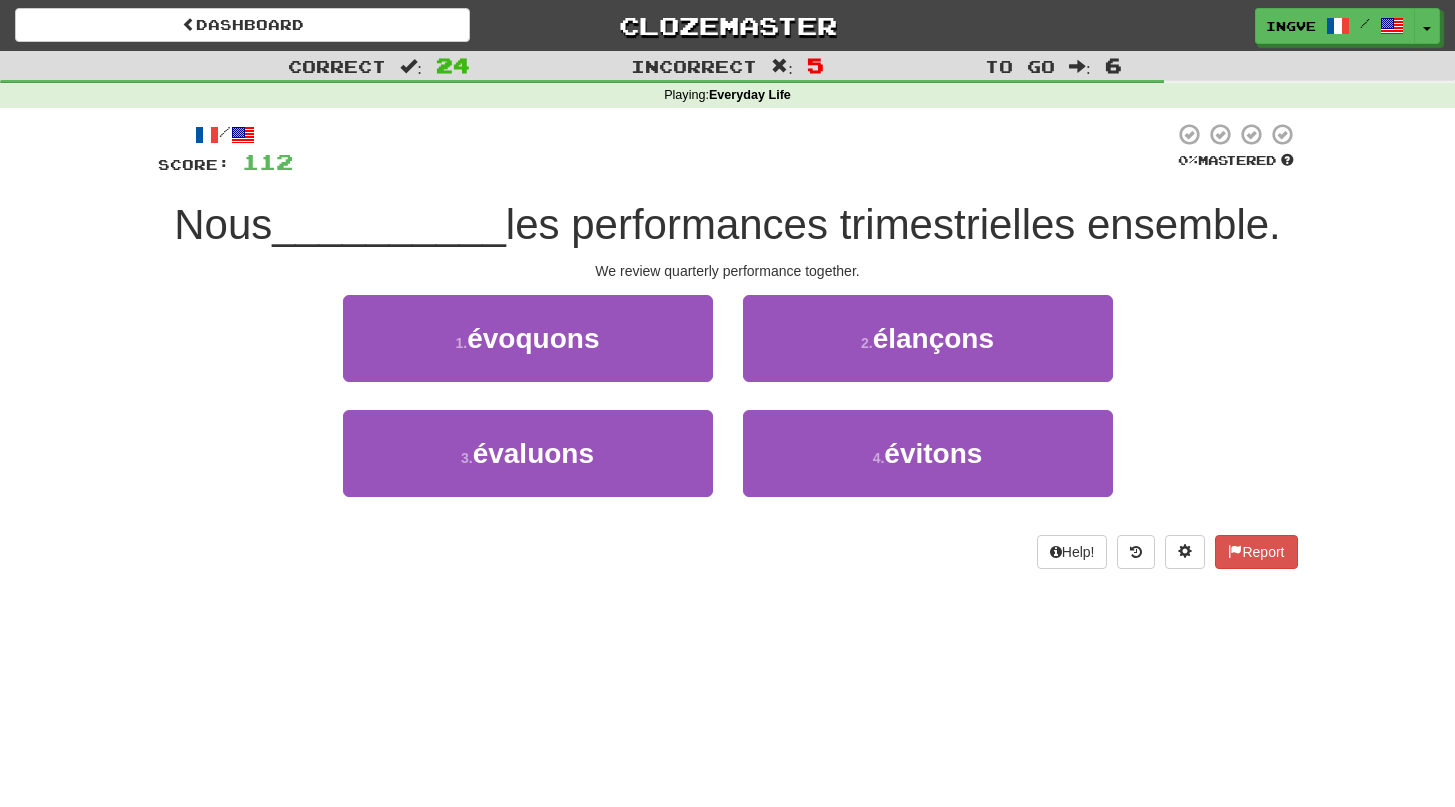 click on "les performances trimestrielles ensemble." at bounding box center [893, 224] 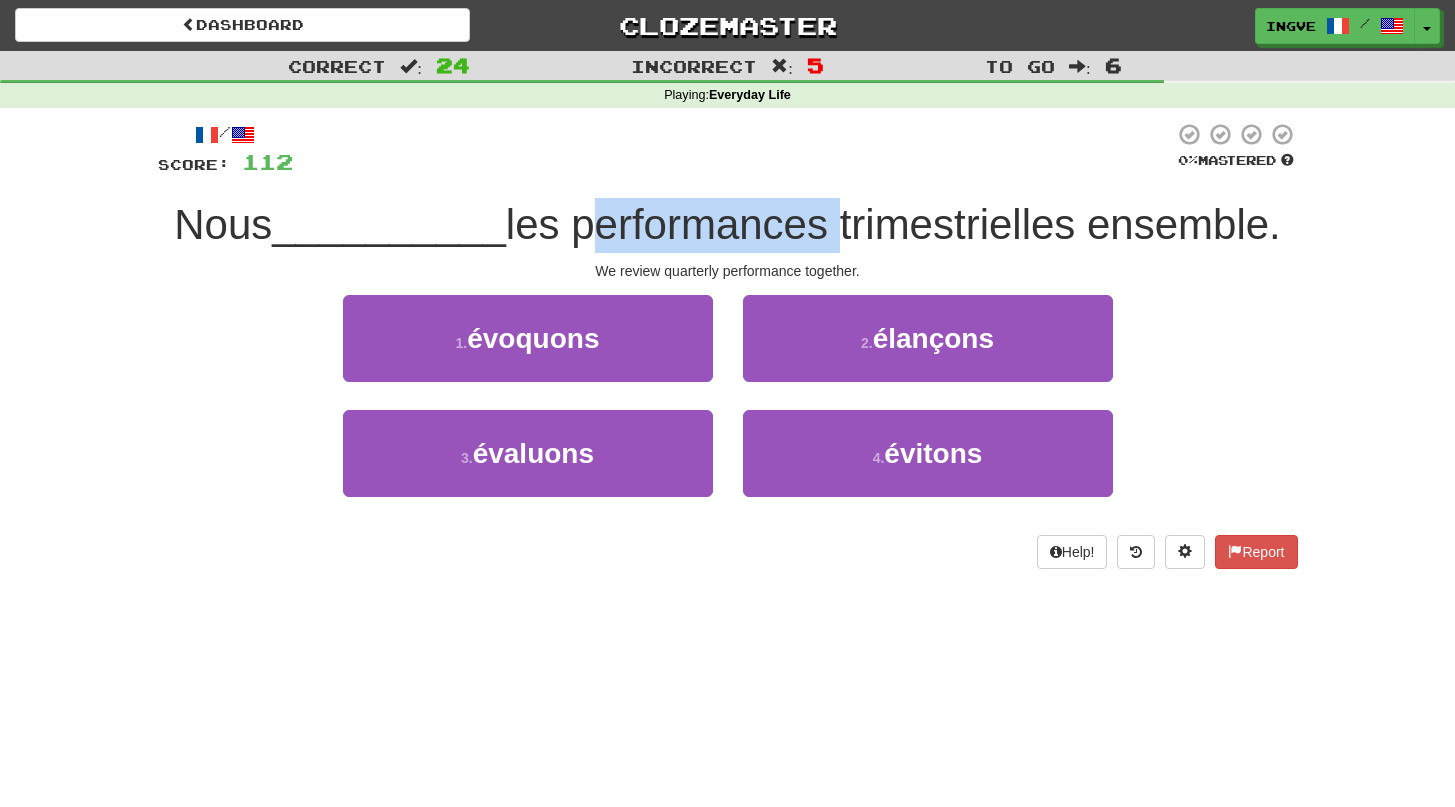 click on "les performances trimestrielles ensemble." at bounding box center (893, 224) 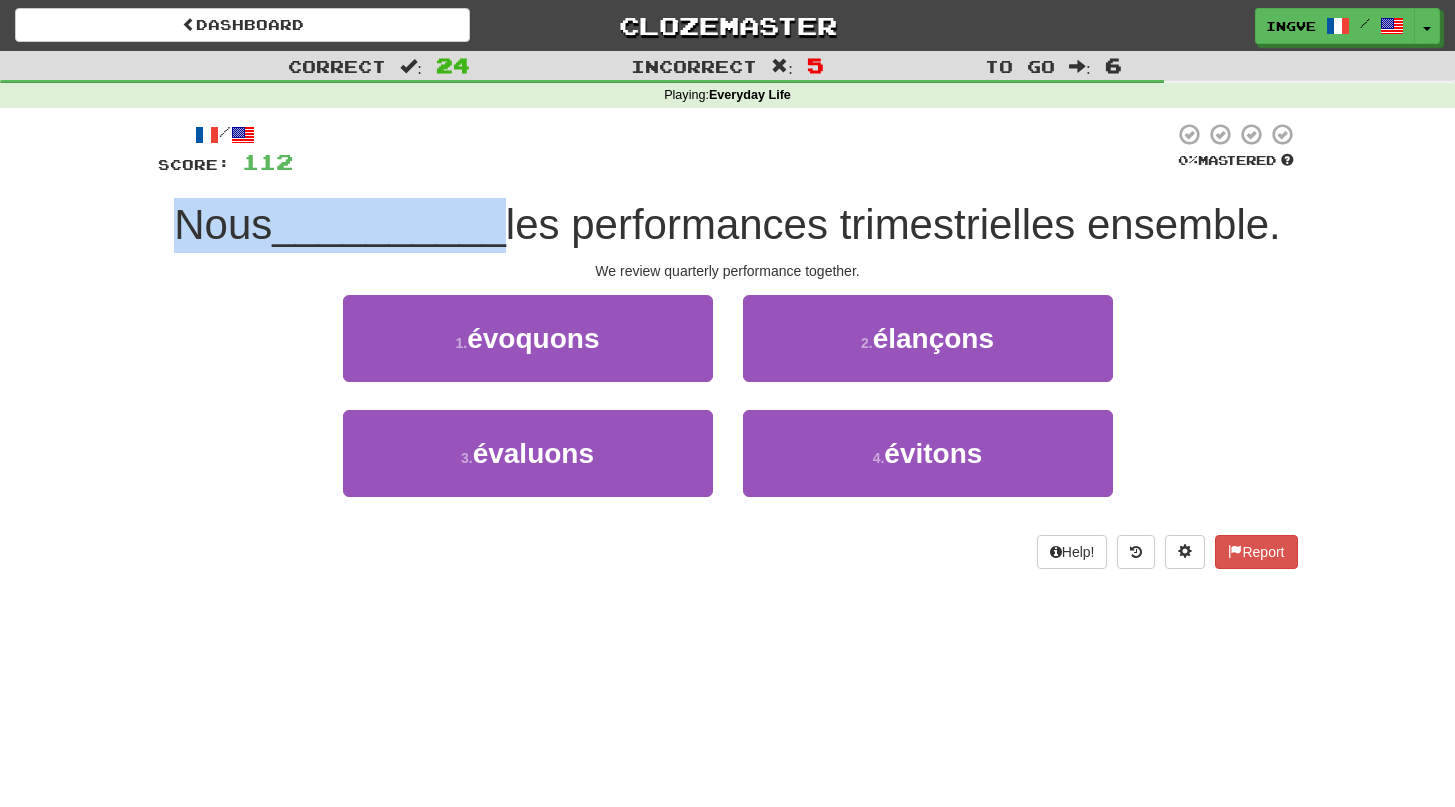 click on "les performances trimestrielles ensemble." at bounding box center [893, 224] 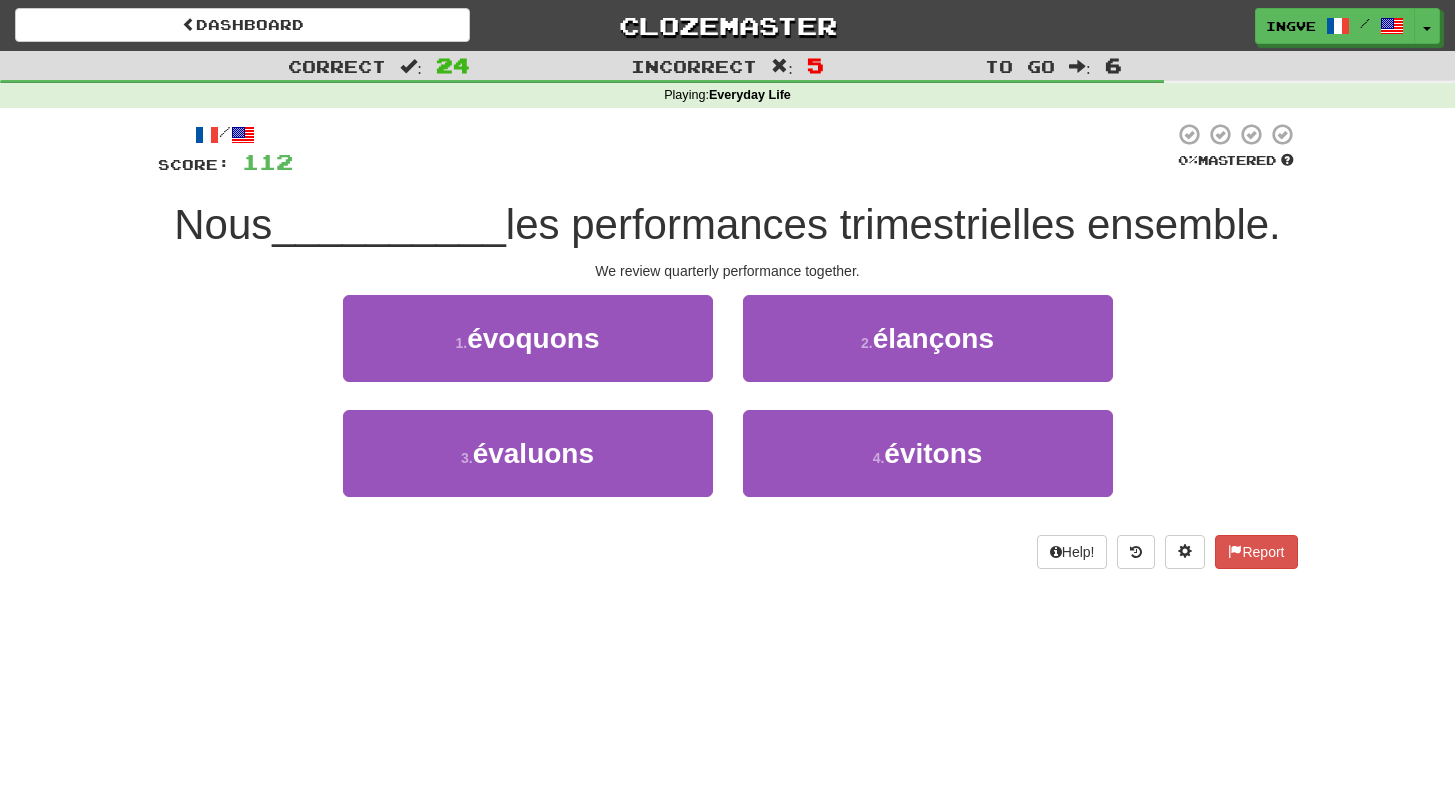 click on "les performances trimestrielles ensemble." at bounding box center [893, 224] 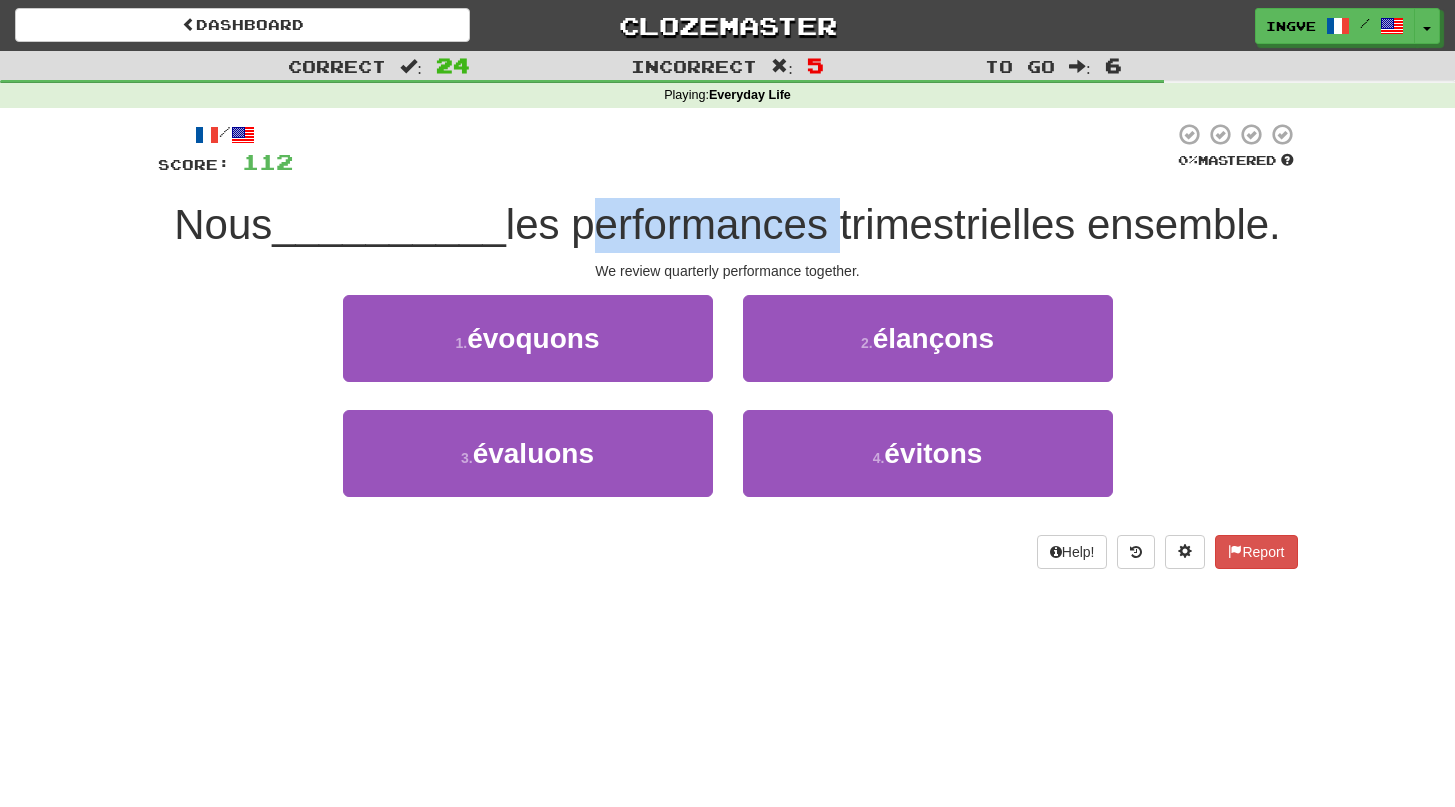 click on "les performances trimestrielles ensemble." at bounding box center (893, 224) 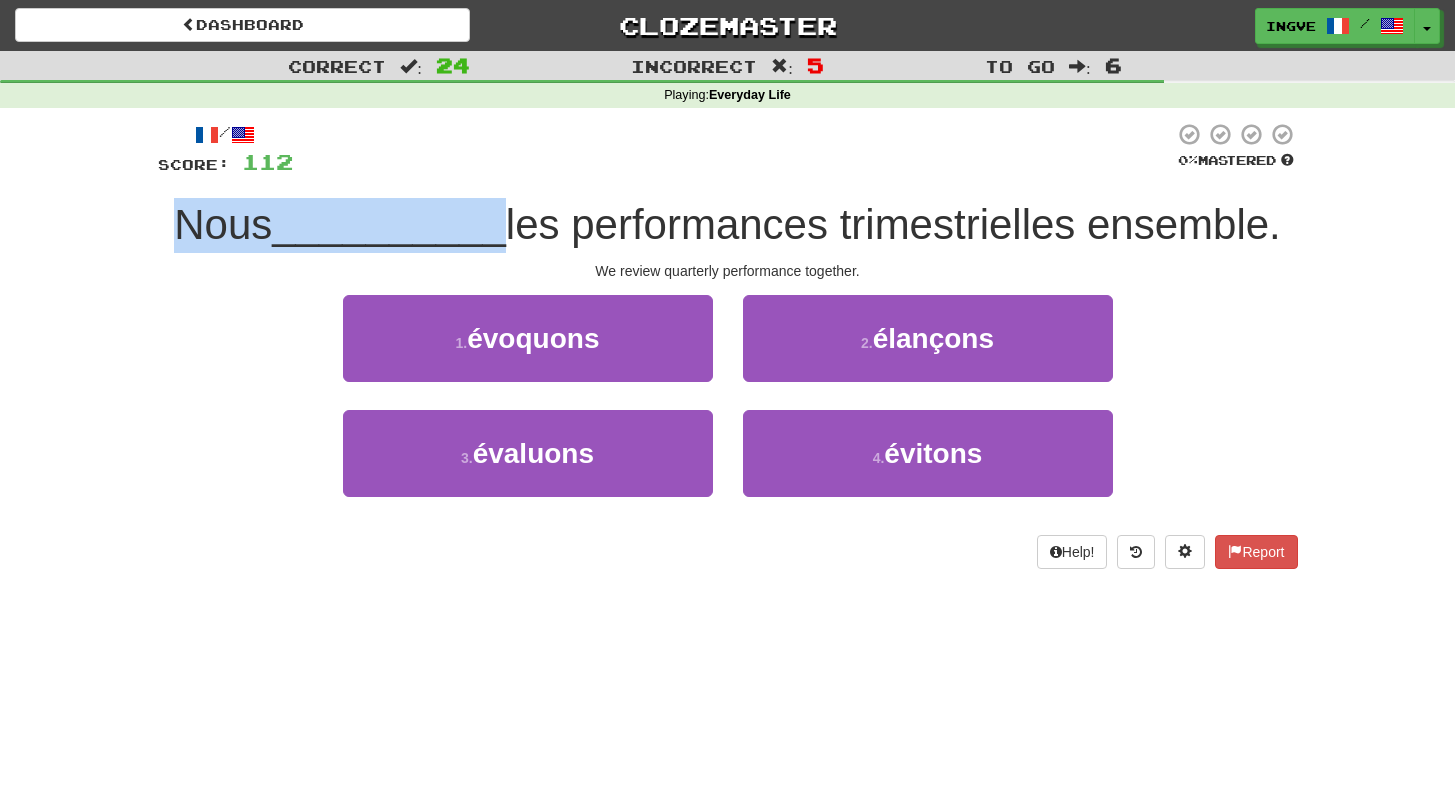 click on "les performances trimestrielles ensemble." at bounding box center [893, 224] 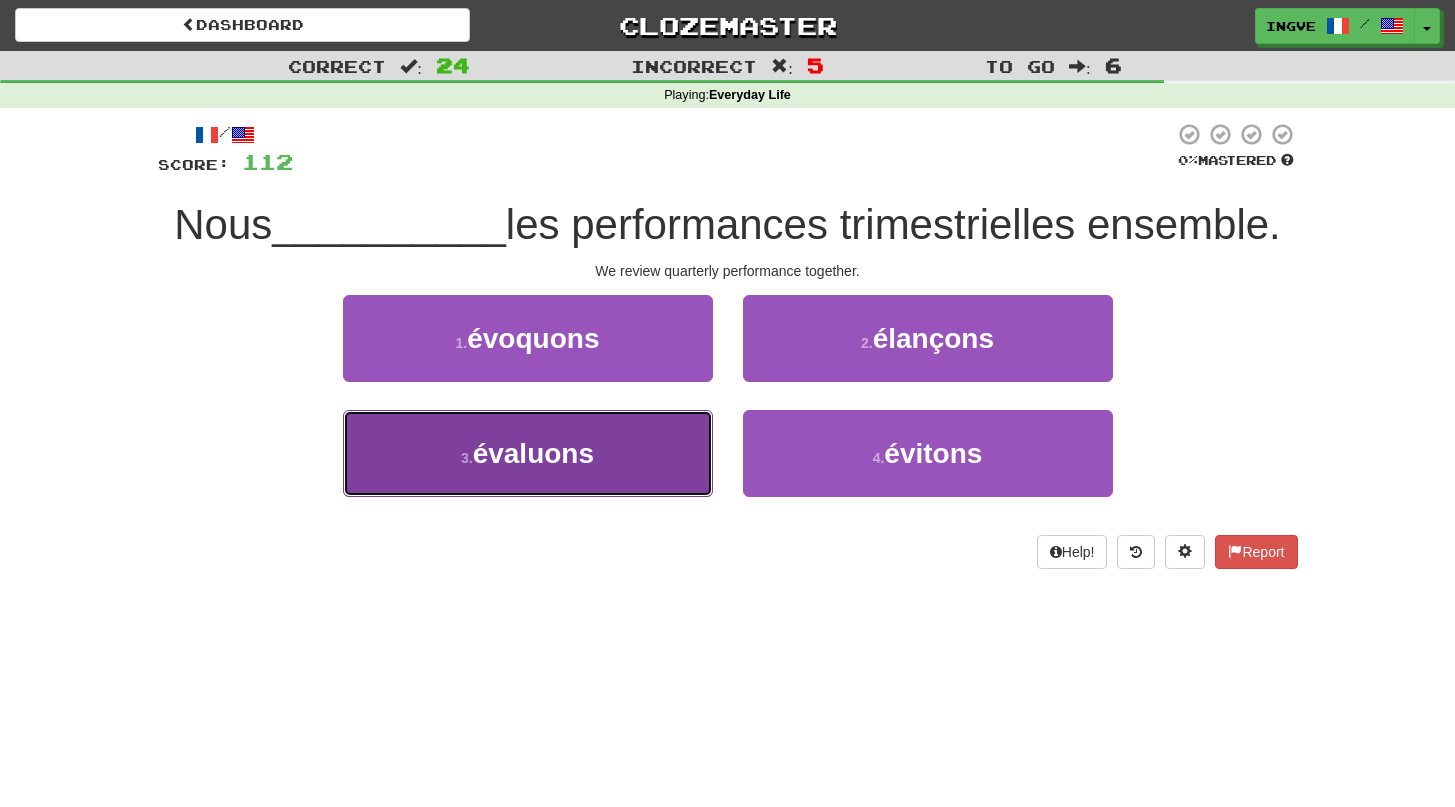 click on "3 .  évaluons" at bounding box center [528, 453] 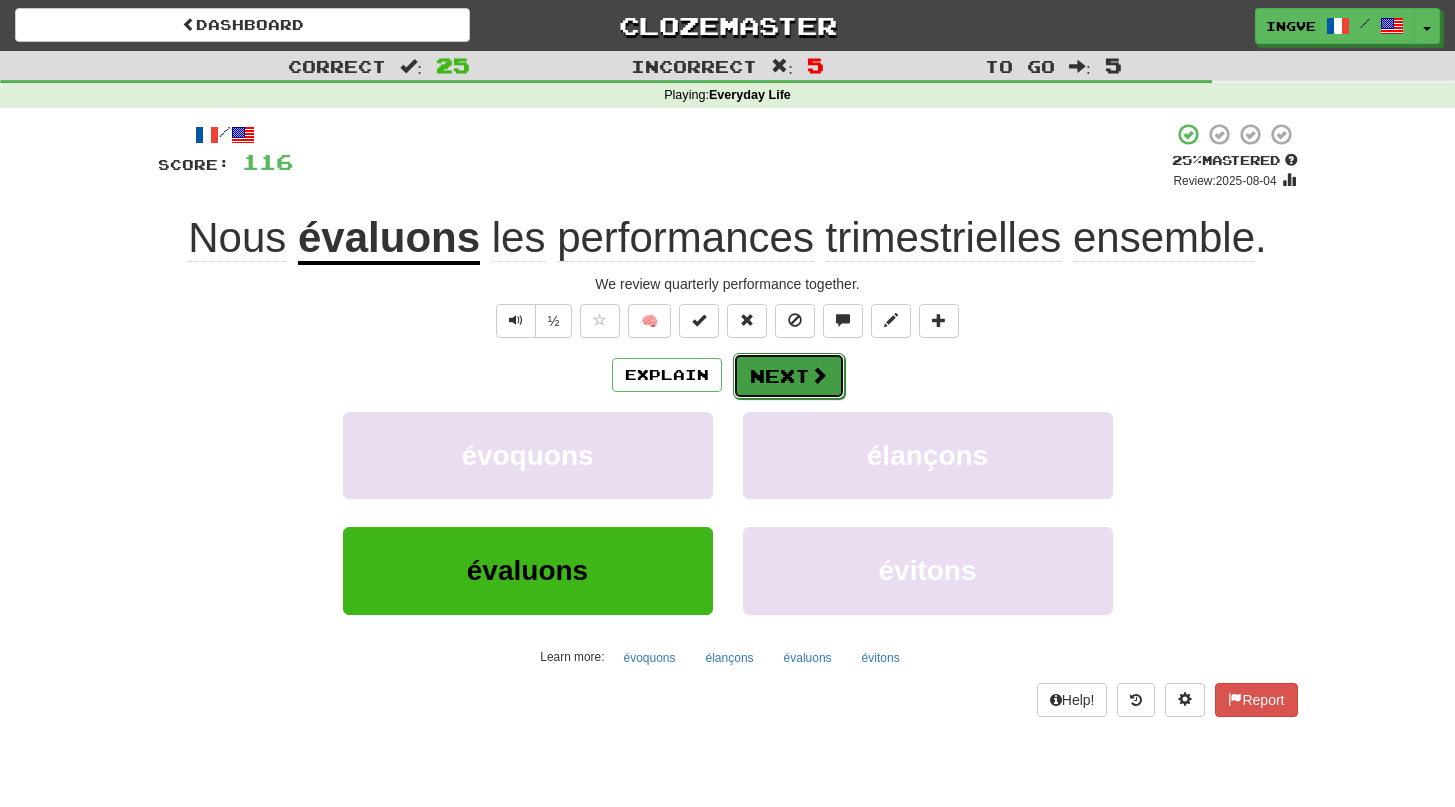 click on "Next" at bounding box center (789, 376) 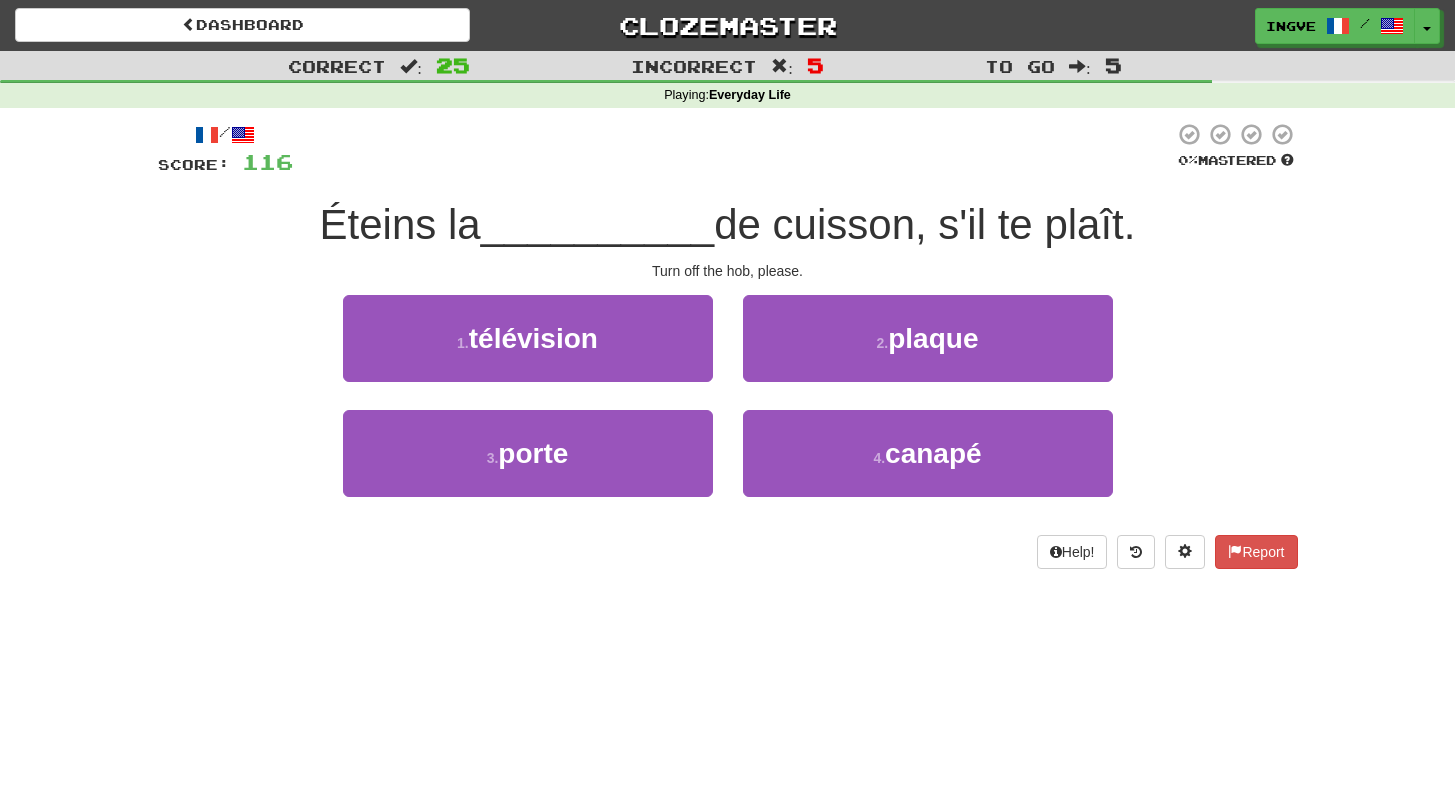 click on "de cuisson, s'il te plaît." at bounding box center (924, 224) 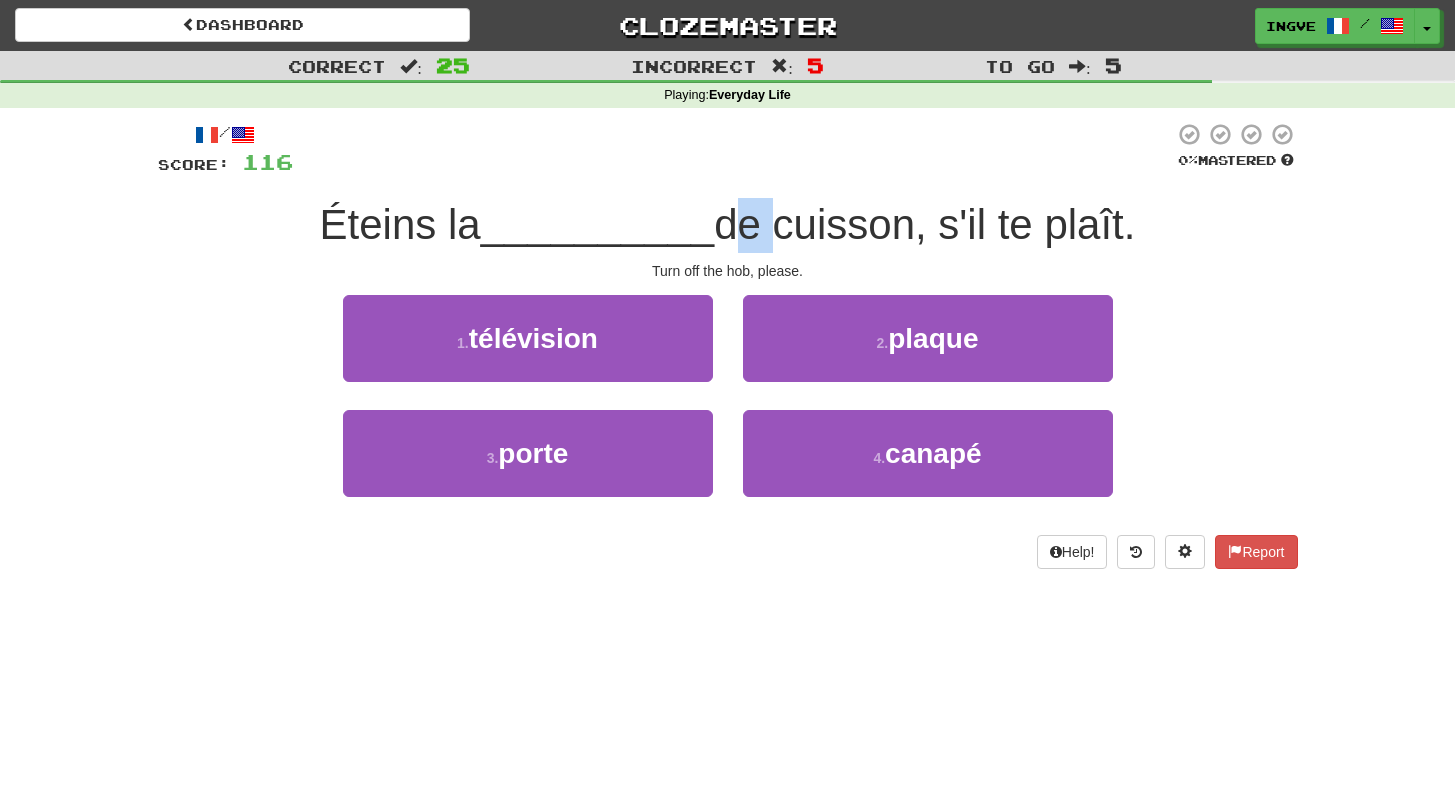 click on "de cuisson, s'il te plaît." at bounding box center (924, 224) 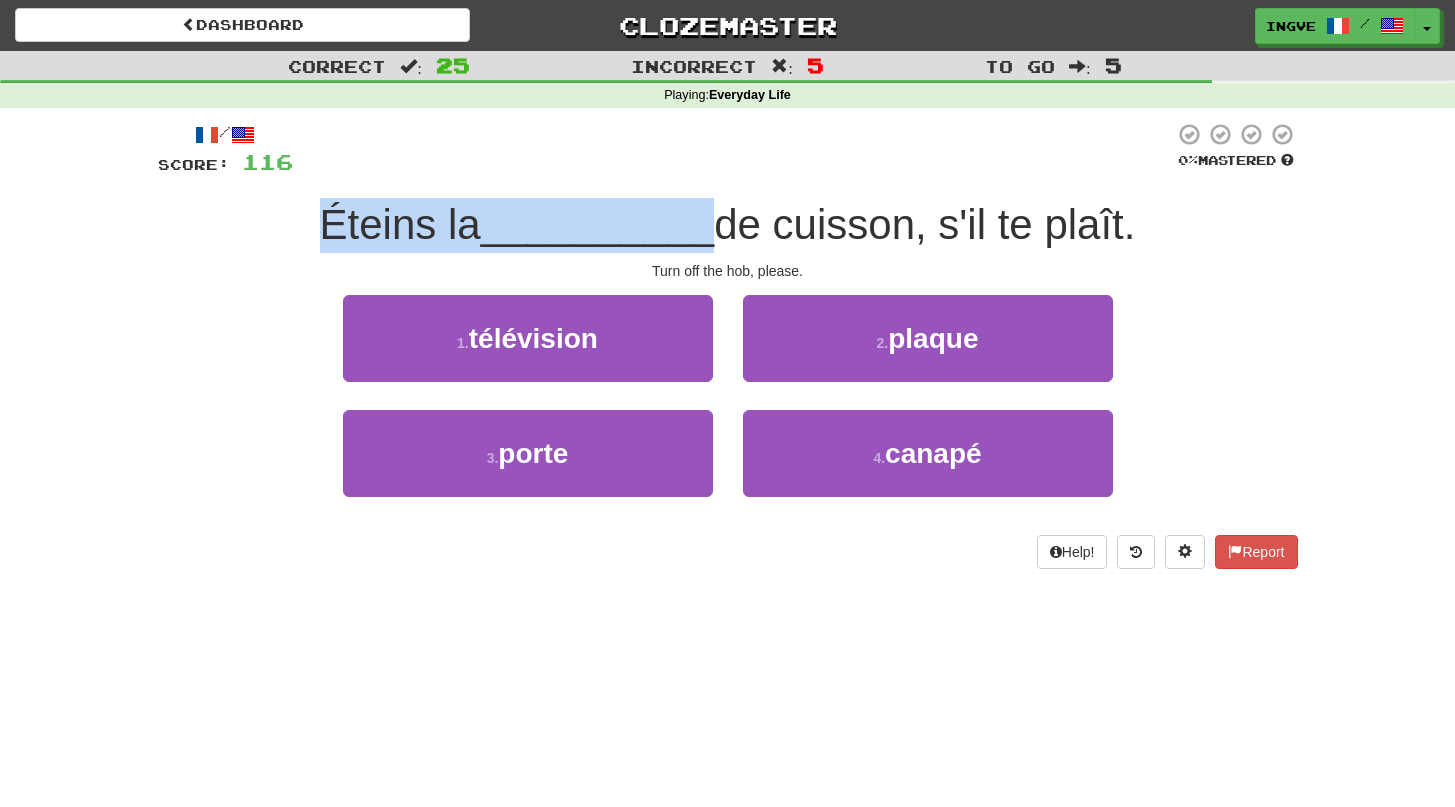 click on "de cuisson, s'il te plaît." at bounding box center (924, 224) 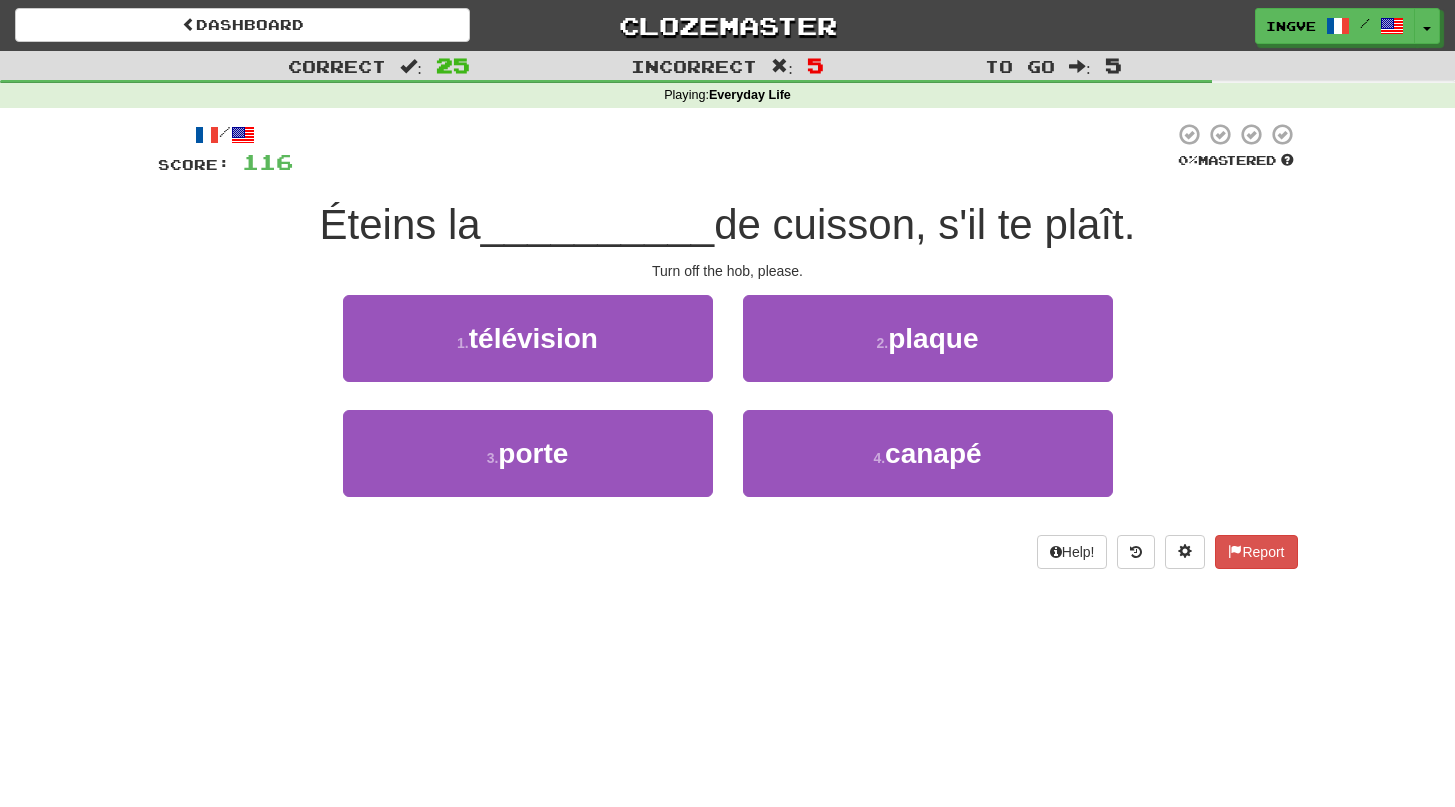click on "de cuisson, s'il te plaît." at bounding box center (924, 224) 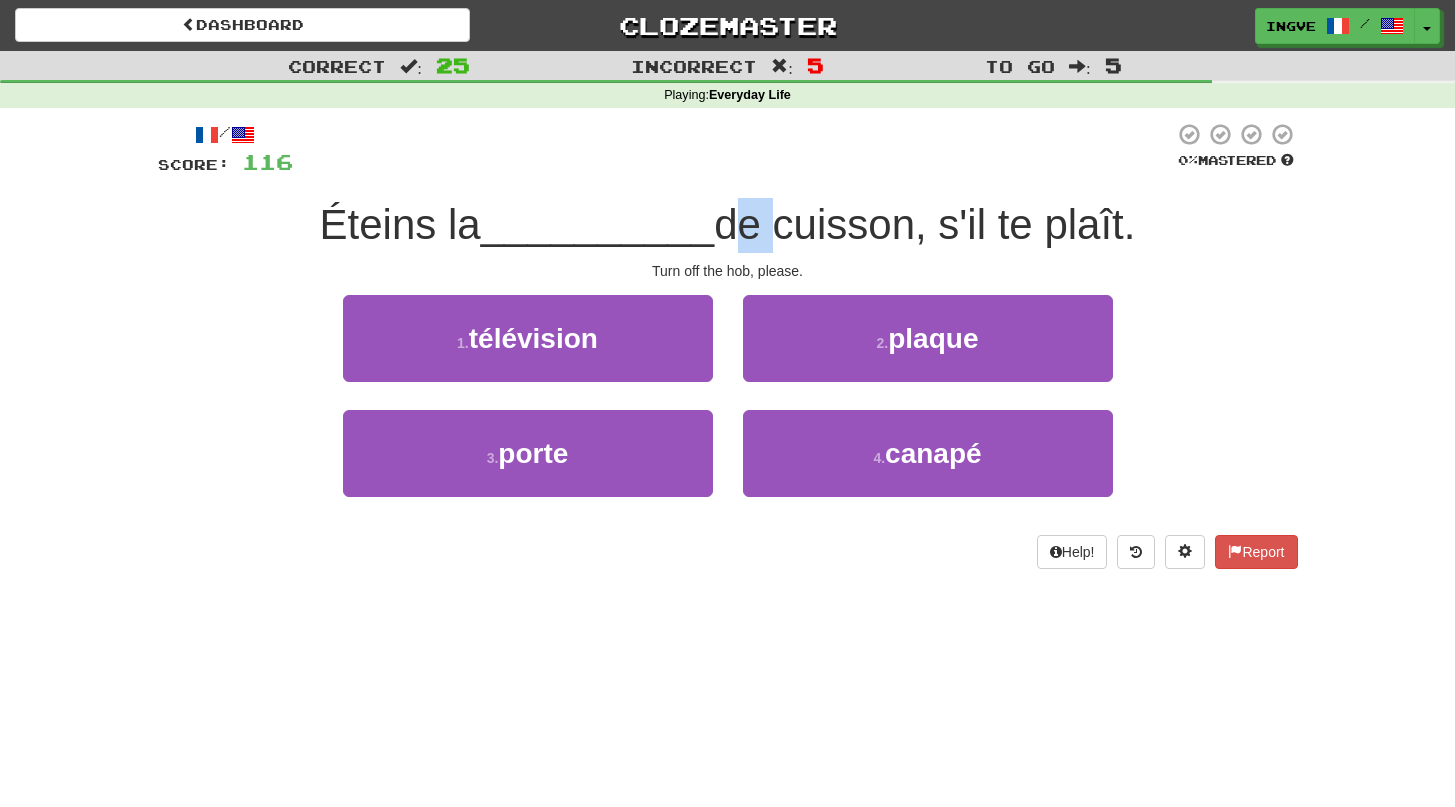 click on "de cuisson, s'il te plaît." at bounding box center [924, 224] 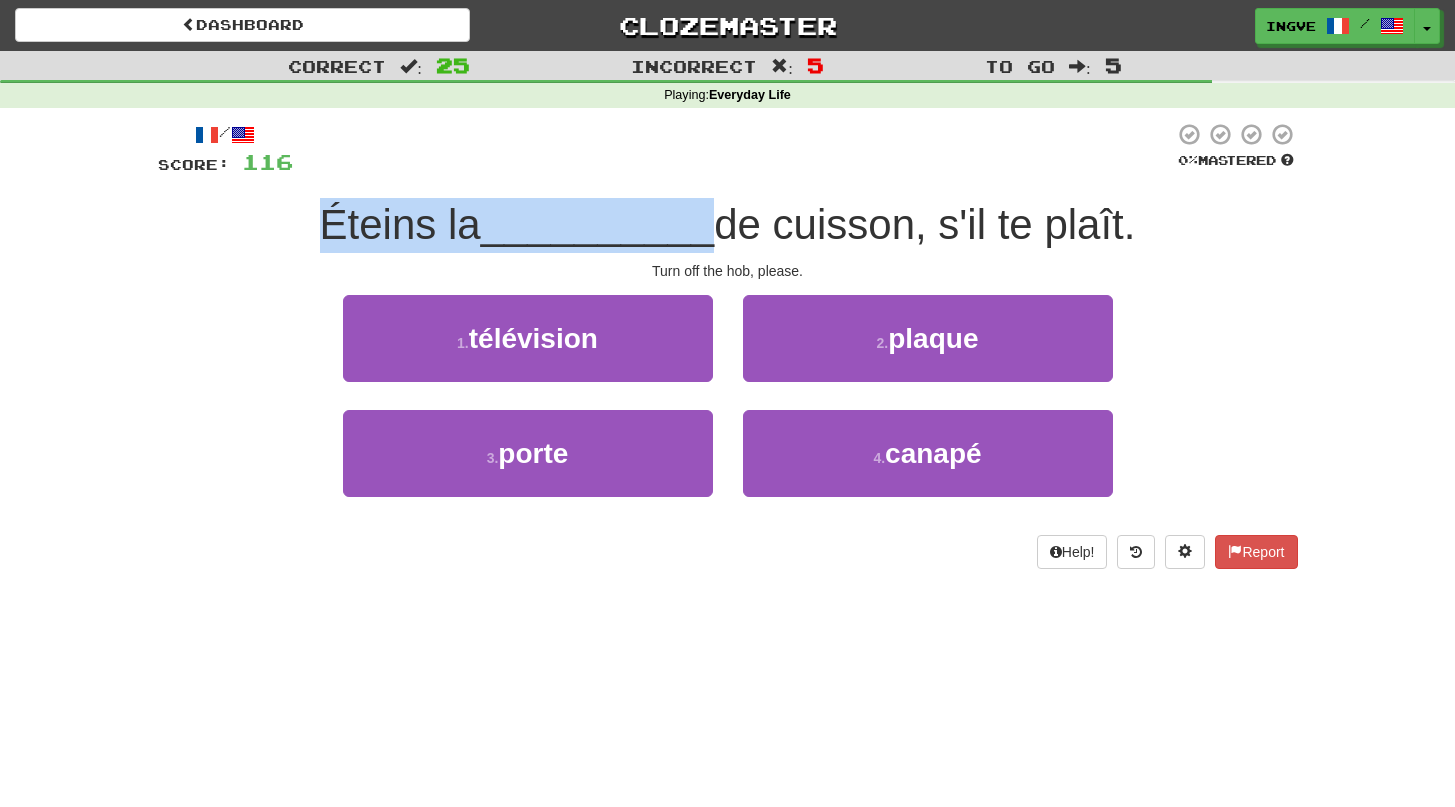 click on "de cuisson, s'il te plaît." at bounding box center [924, 224] 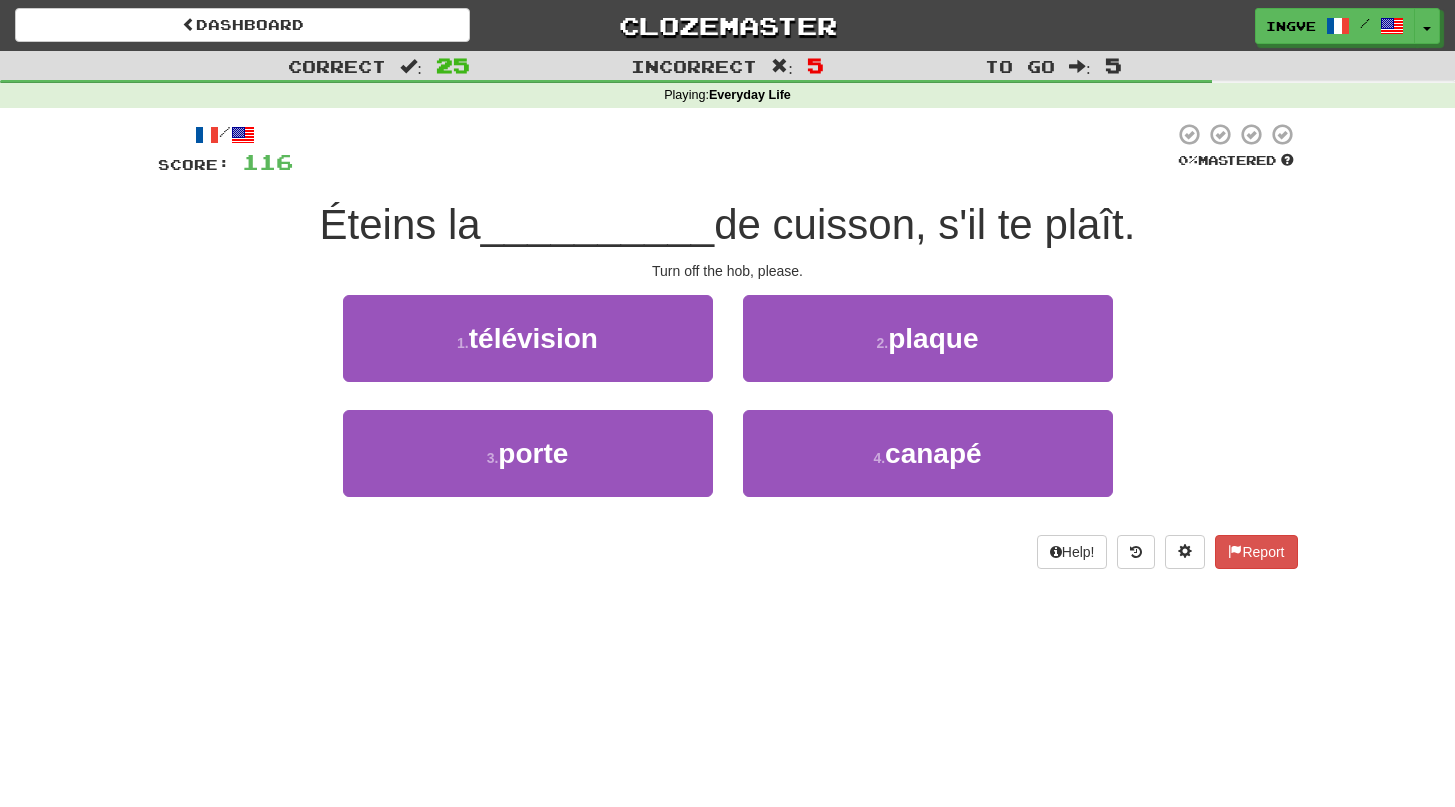click on "de cuisson, s'il te plaît." at bounding box center (924, 224) 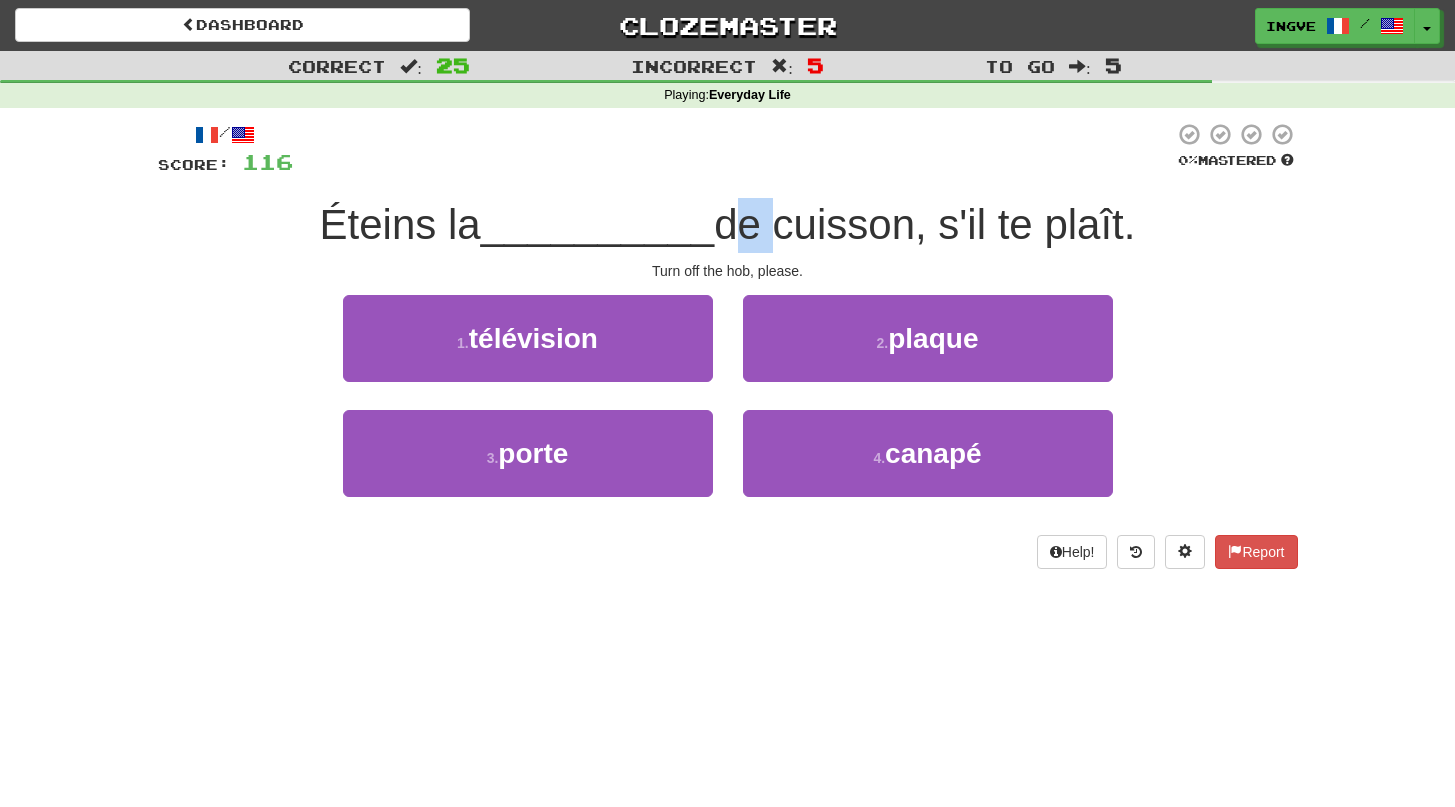 click on "de cuisson, s'il te plaît." at bounding box center (924, 224) 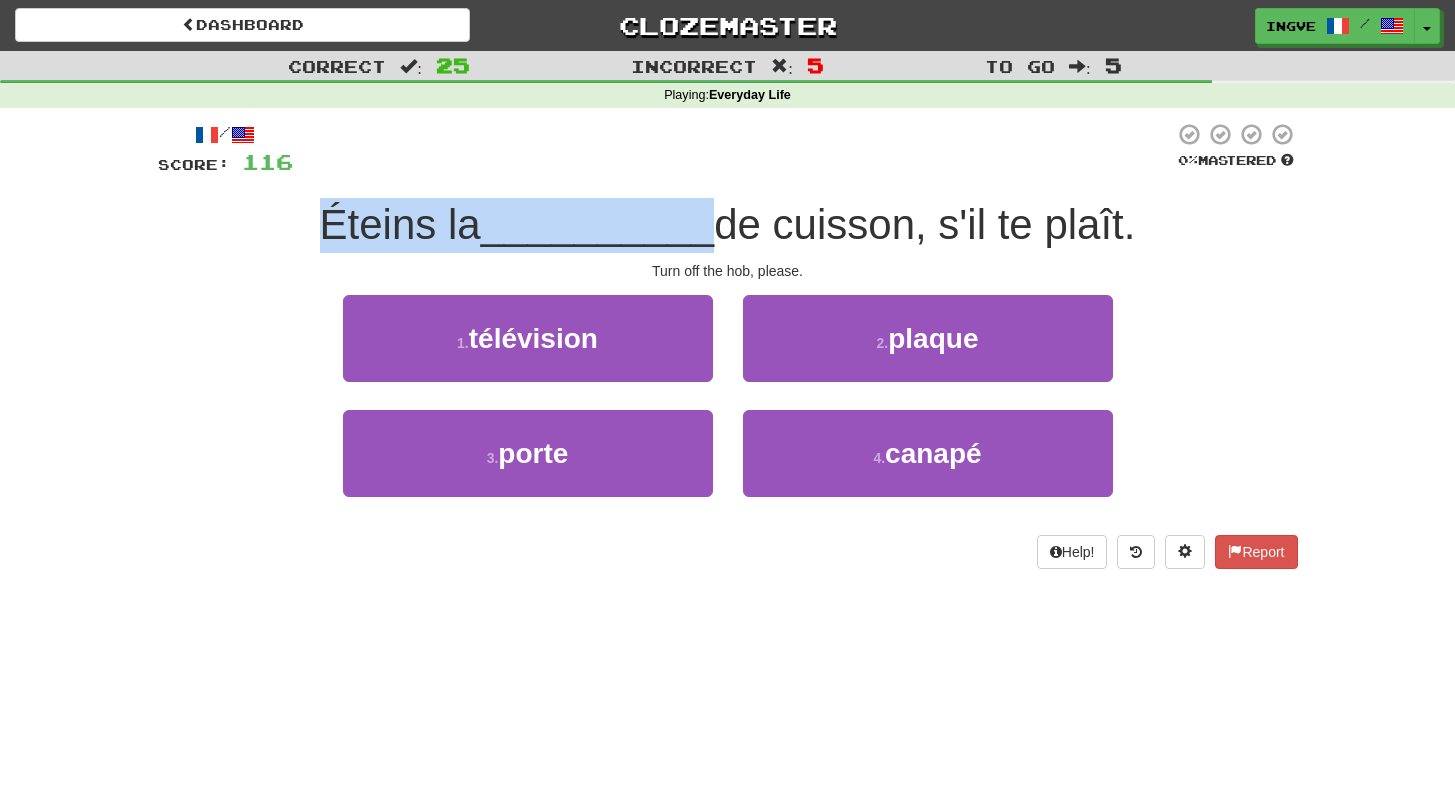 click on "de cuisson, s'il te plaît." at bounding box center [924, 224] 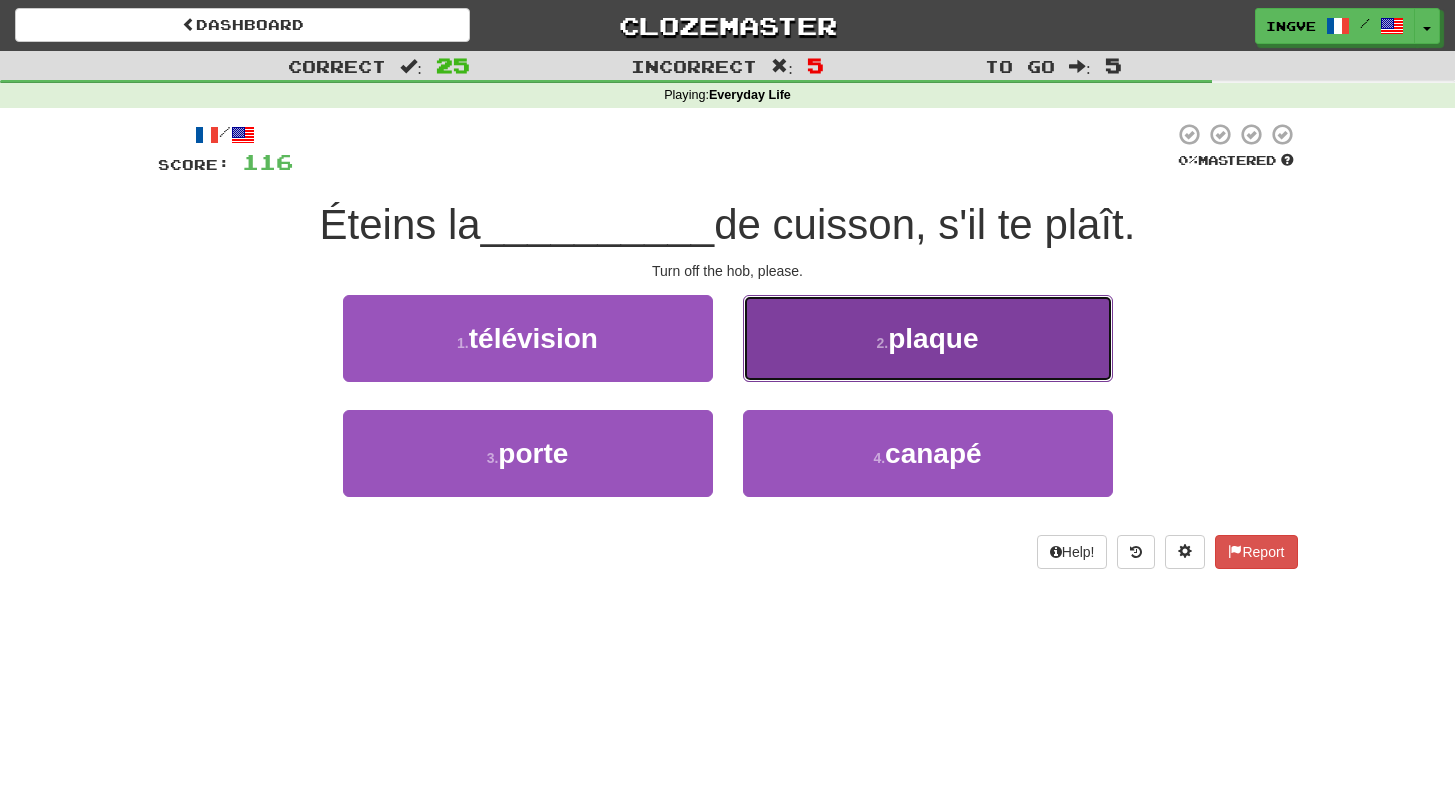 click on "2 .  plaque" at bounding box center (928, 338) 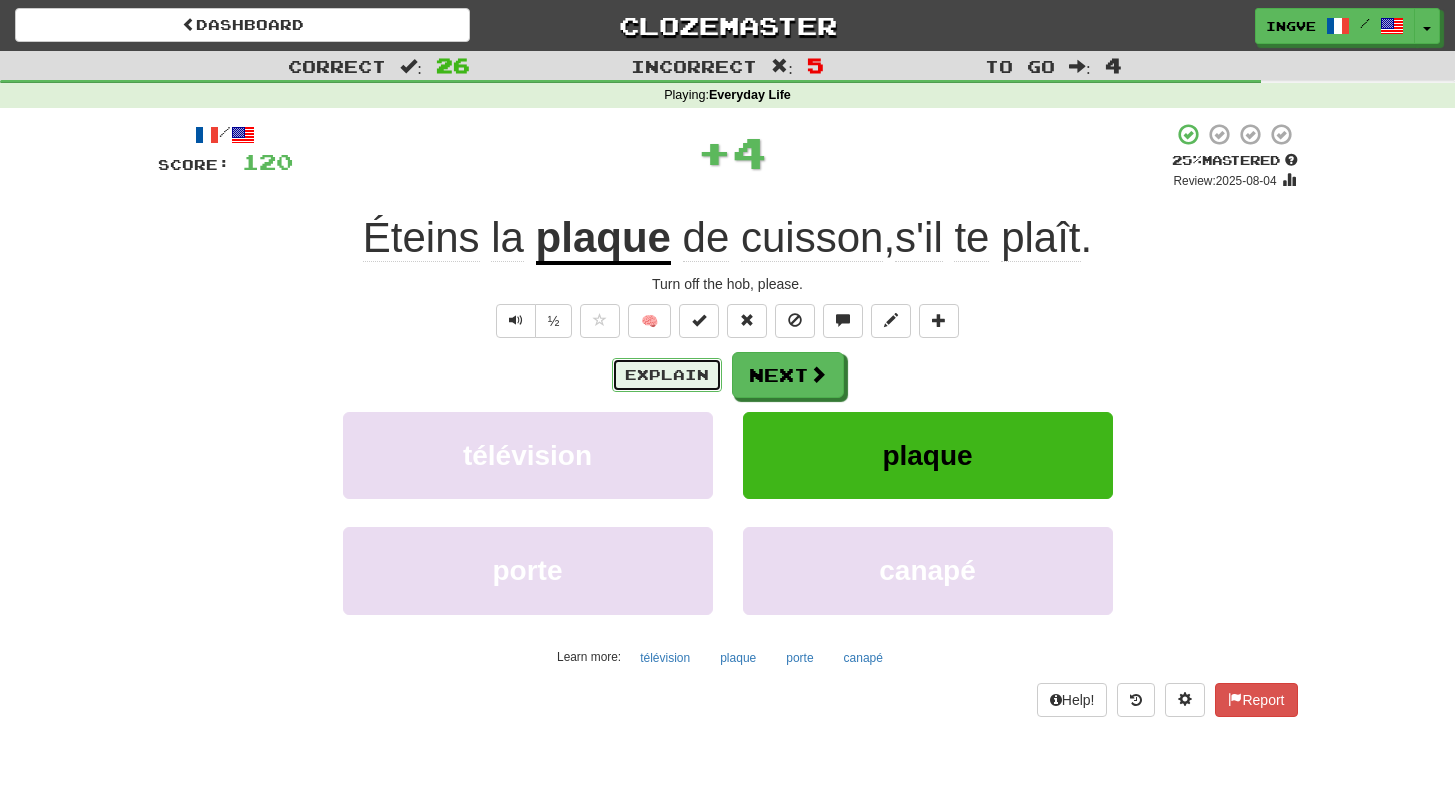 click on "Explain" at bounding box center [667, 375] 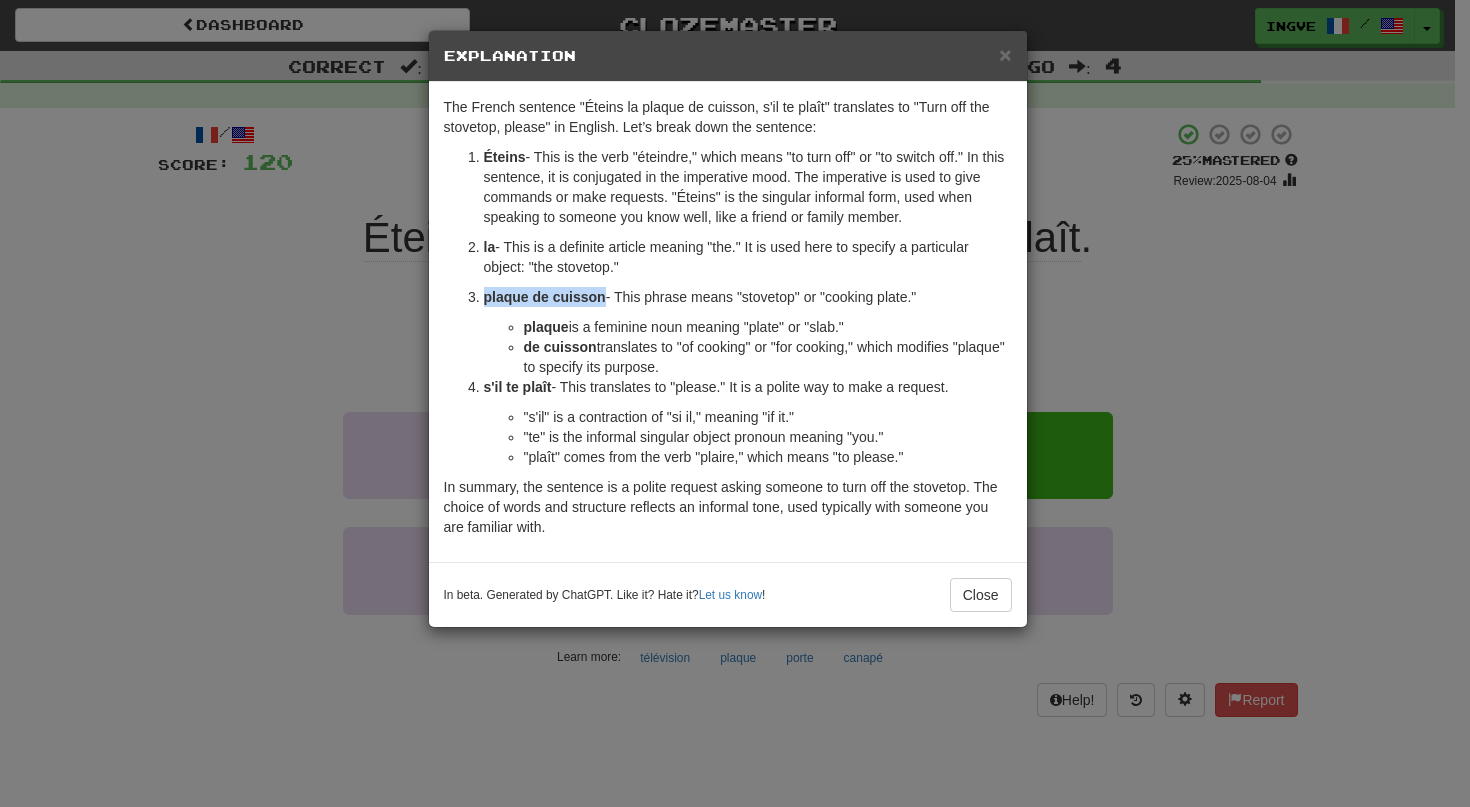 drag, startPoint x: 605, startPoint y: 298, endPoint x: 478, endPoint y: 304, distance: 127.141655 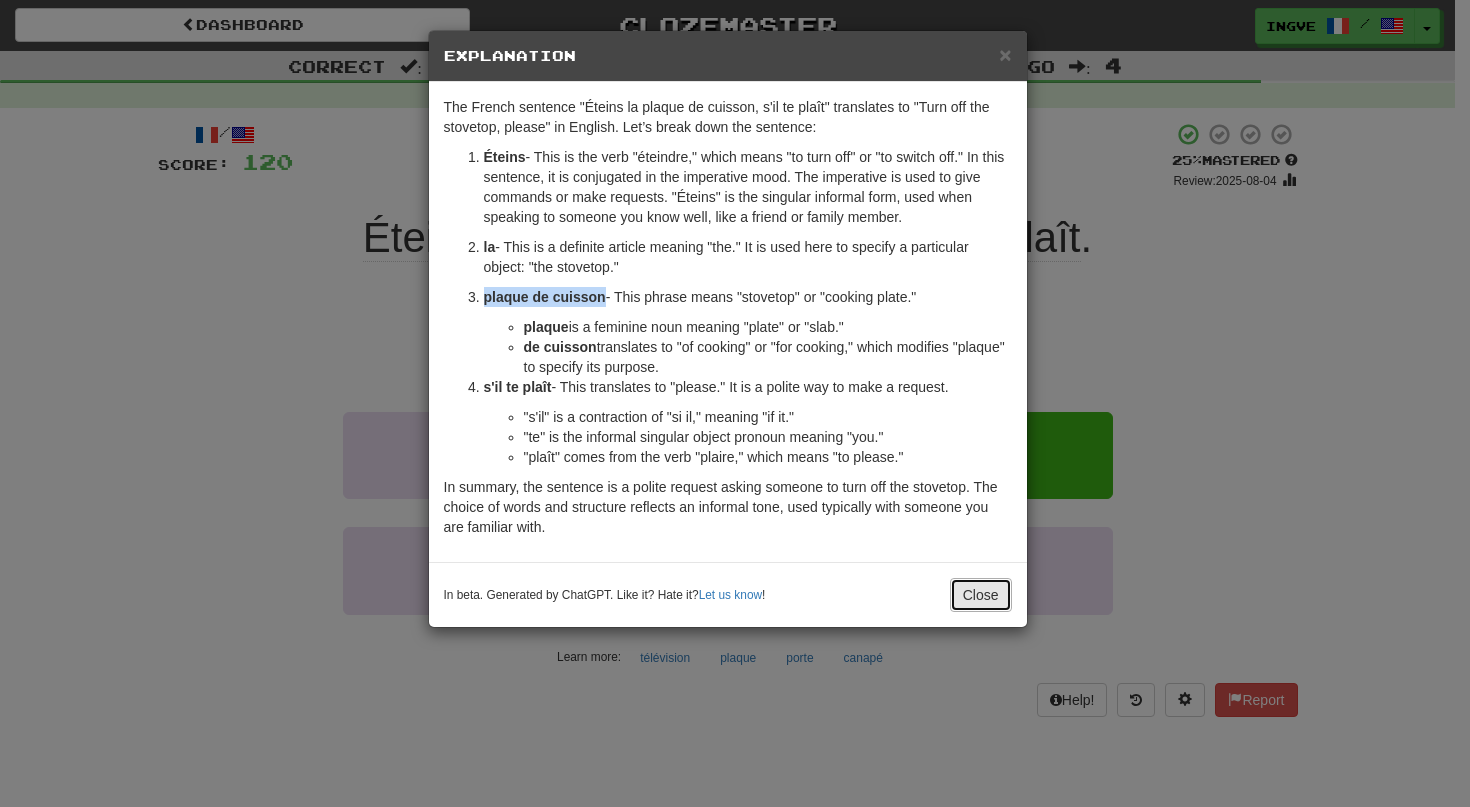 click on "Close" at bounding box center [981, 595] 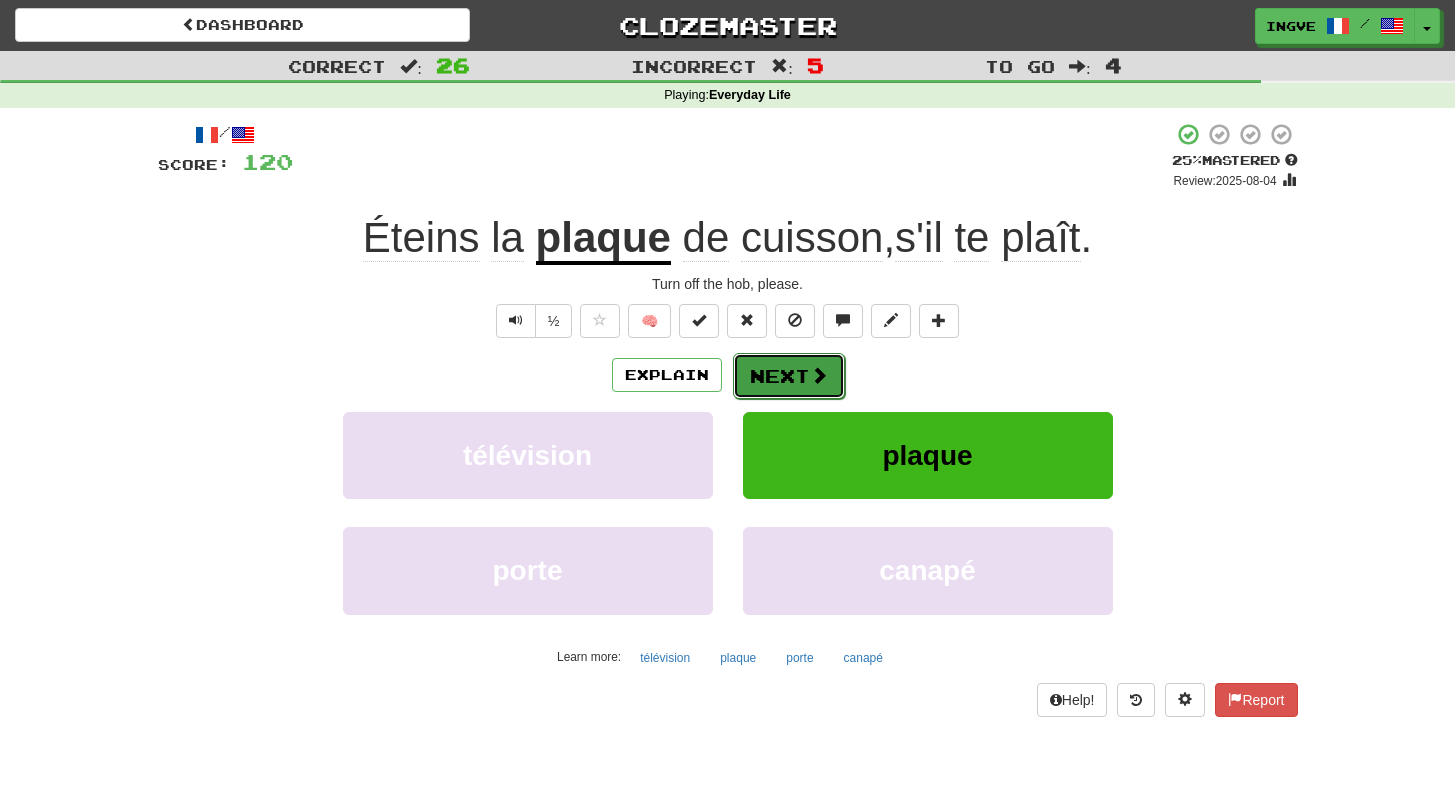 click at bounding box center [819, 375] 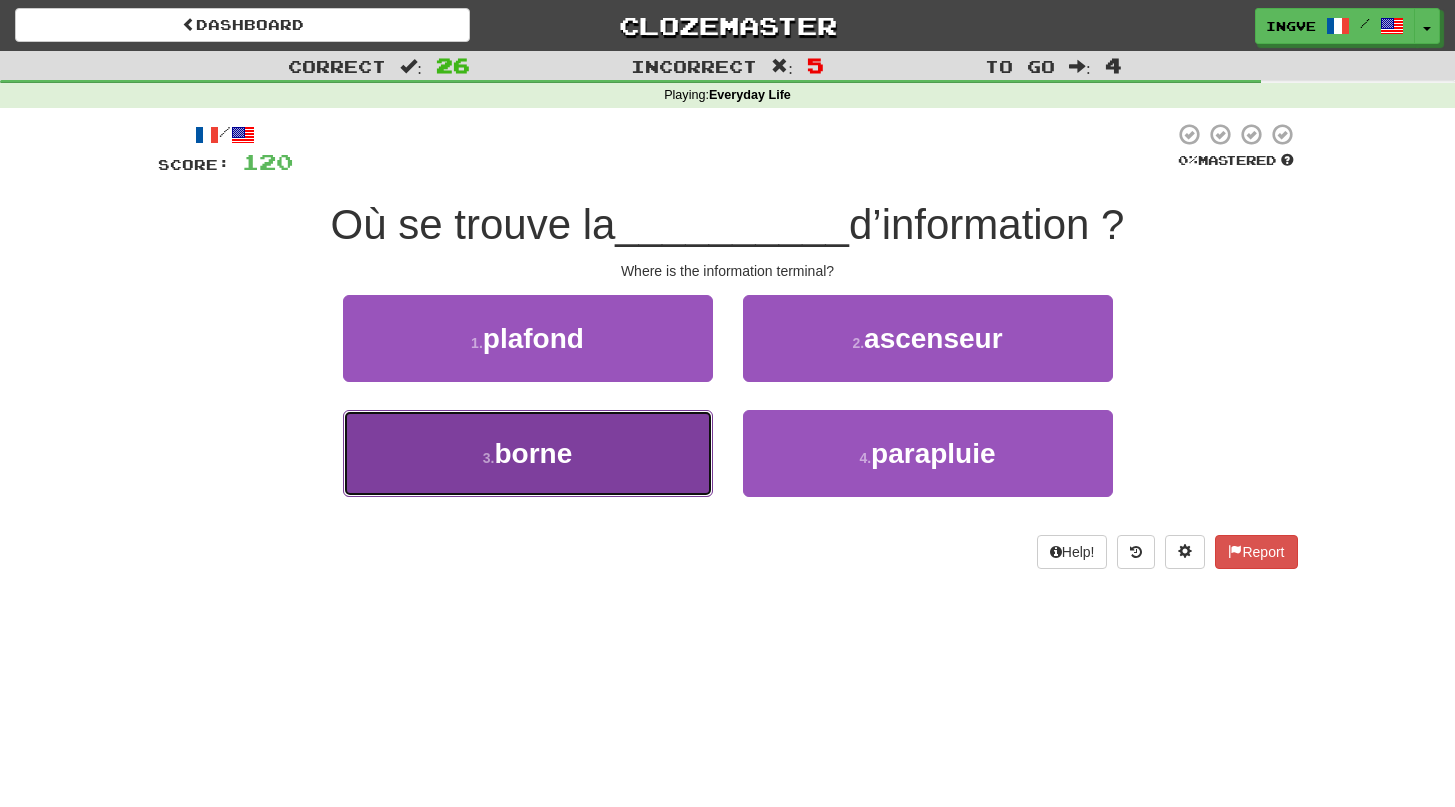 click on "3 .  borne" at bounding box center [528, 453] 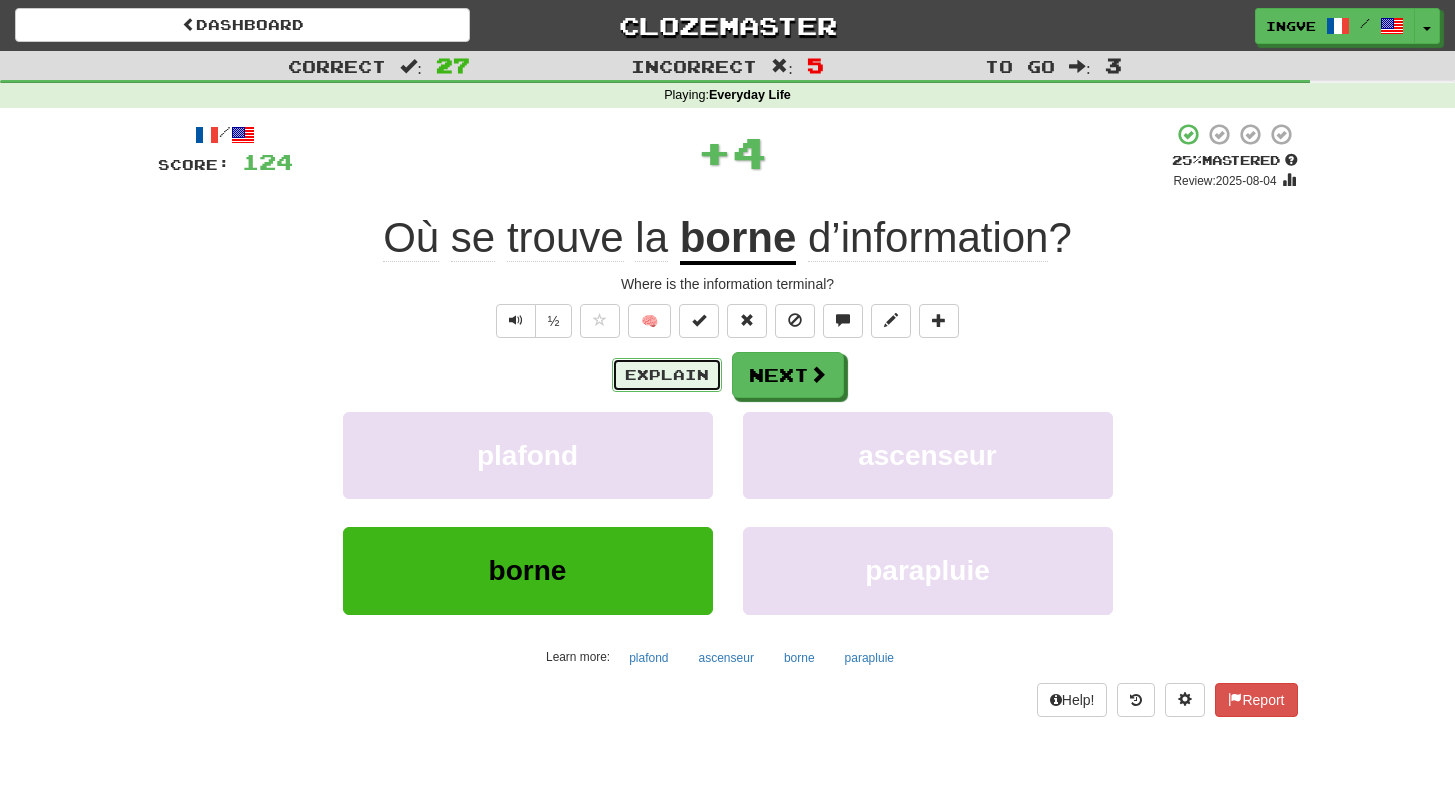 click on "Explain" at bounding box center (667, 375) 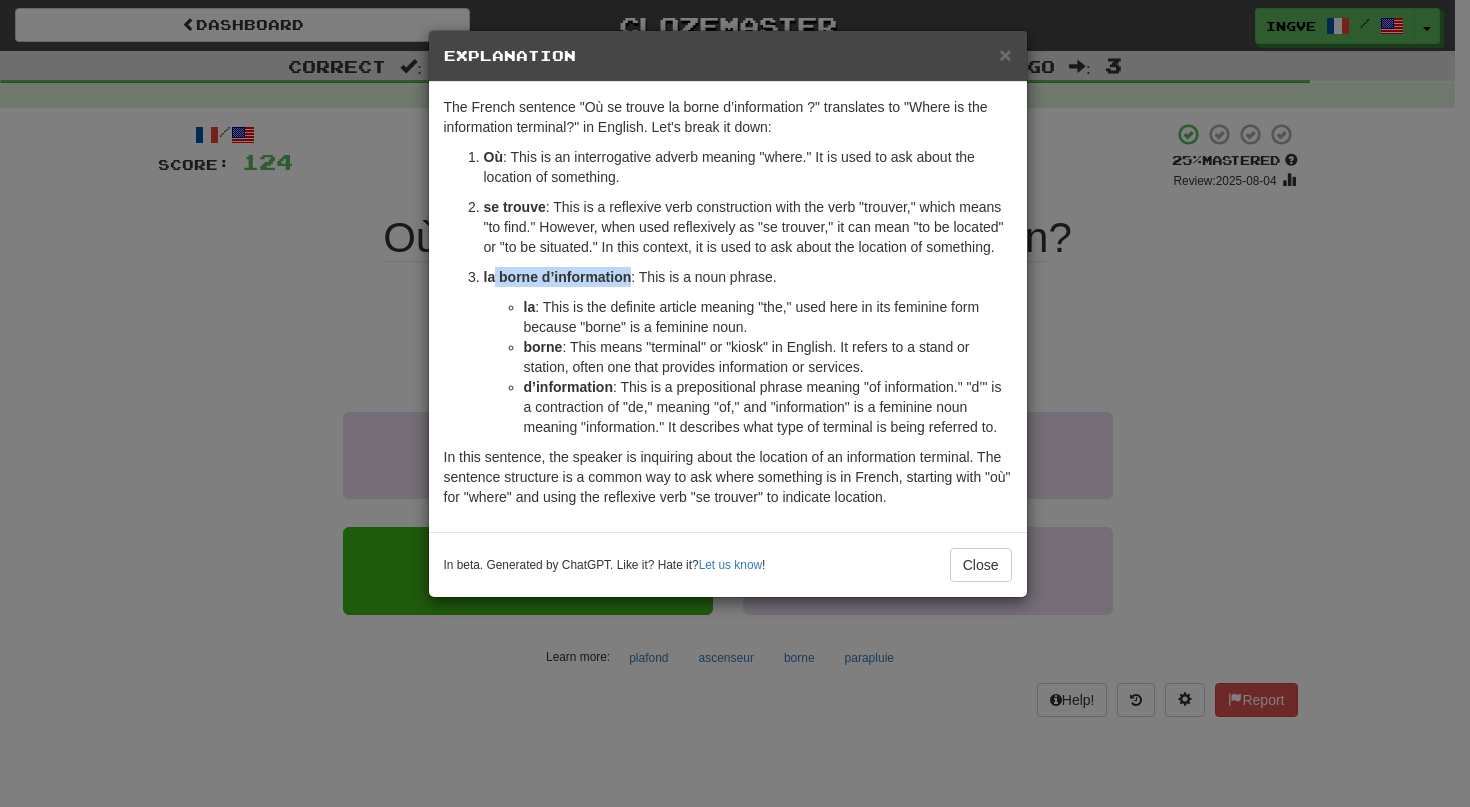 drag, startPoint x: 633, startPoint y: 296, endPoint x: 496, endPoint y: 301, distance: 137.09122 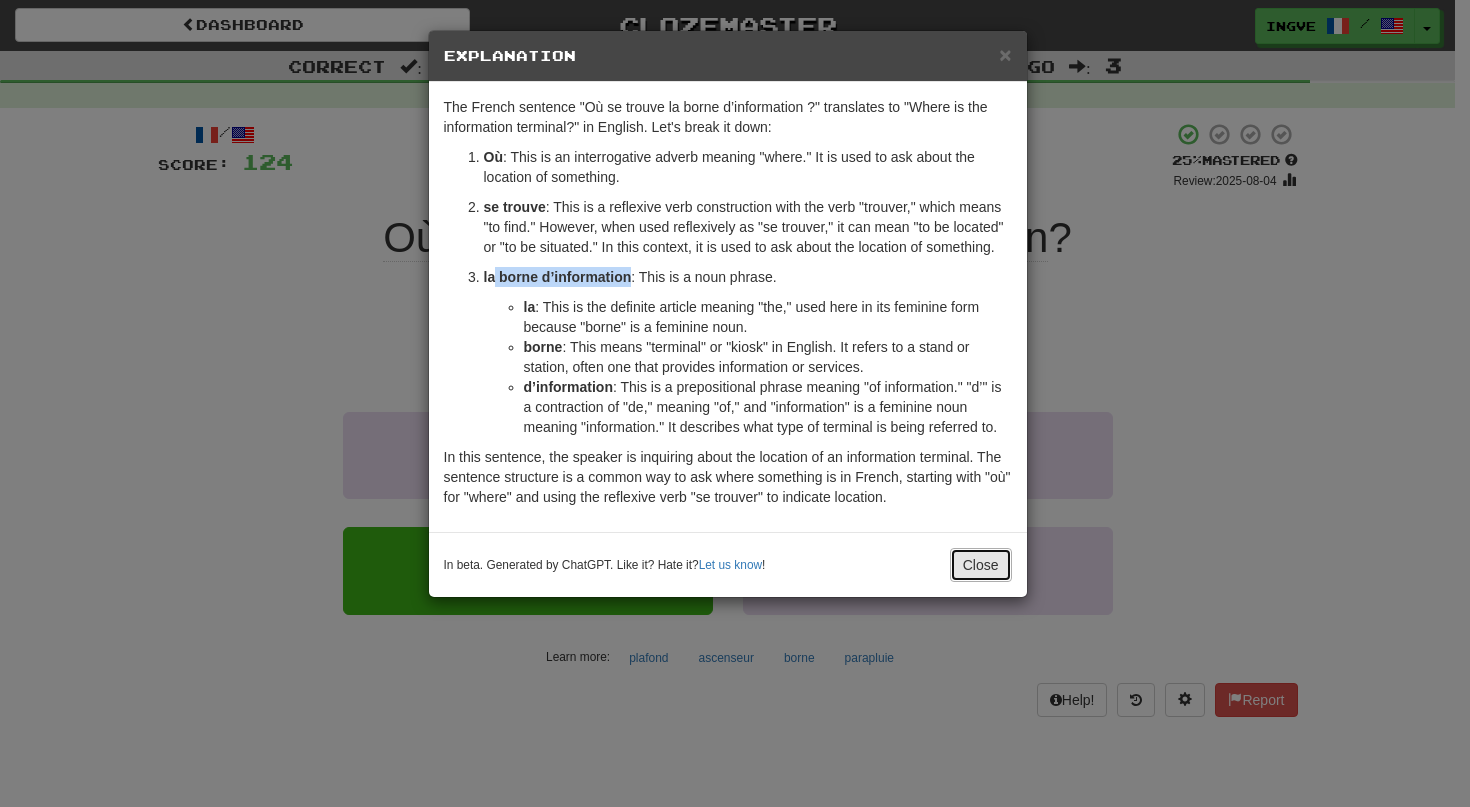 click on "Close" at bounding box center [981, 565] 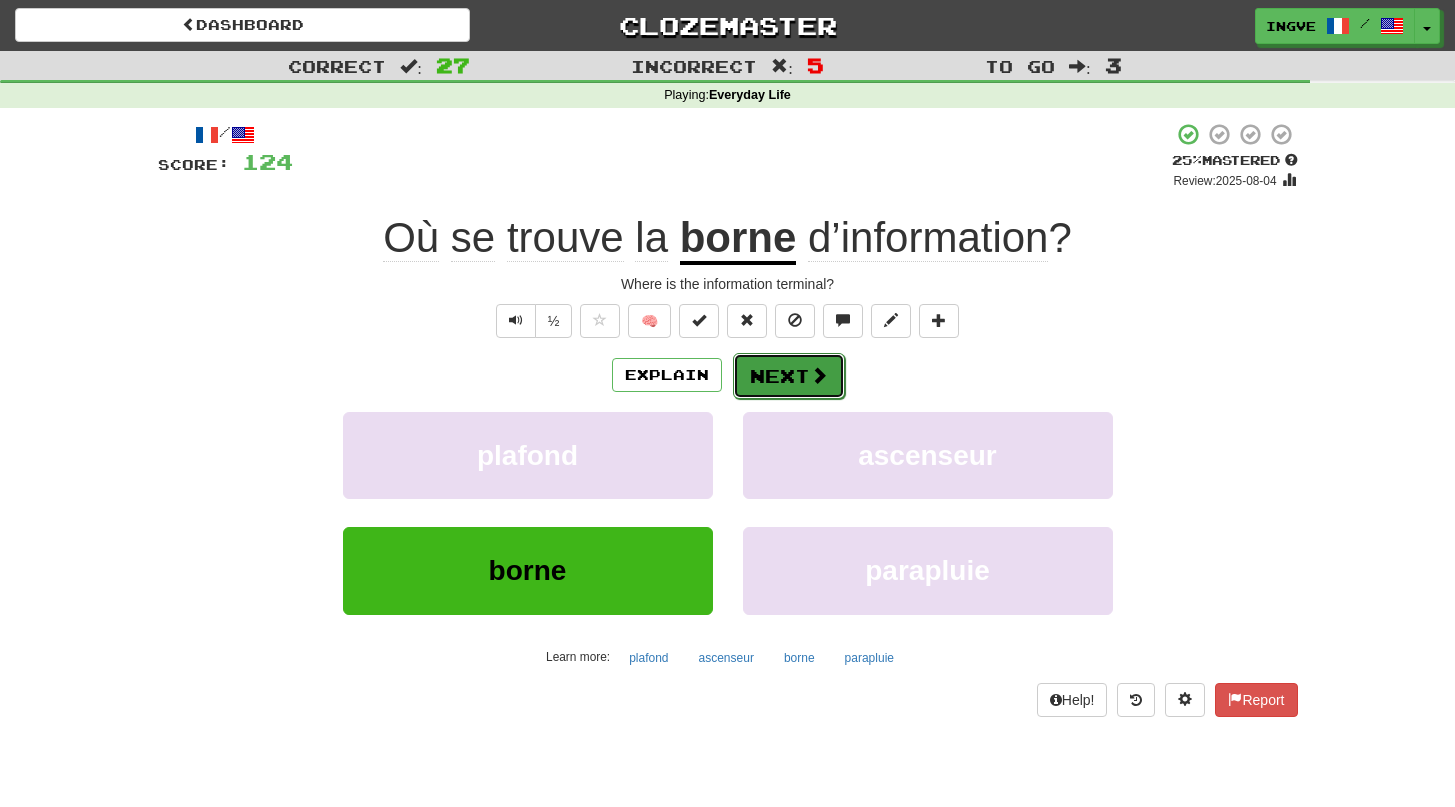 click on "Next" at bounding box center [789, 376] 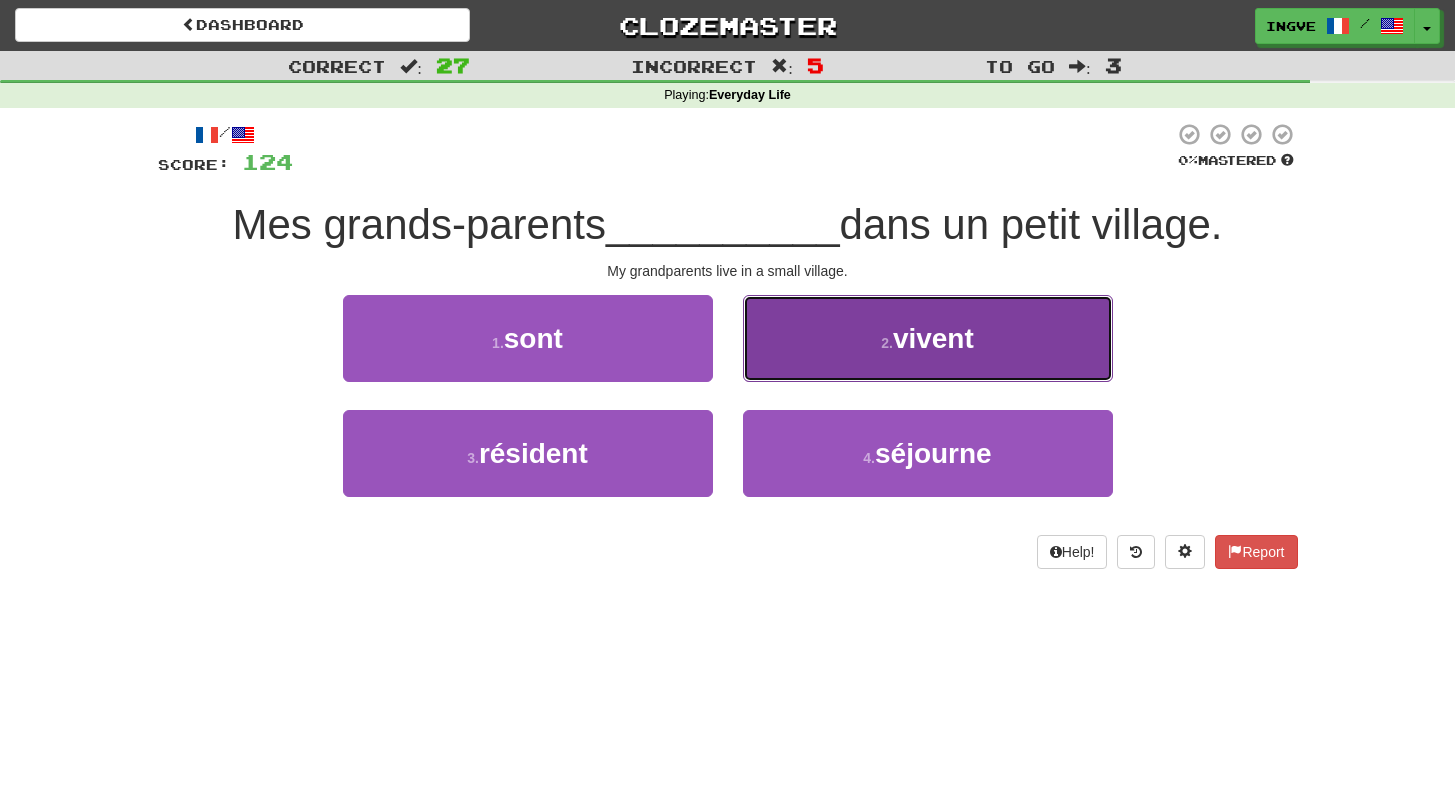 click on "2 .  vivent" at bounding box center [928, 338] 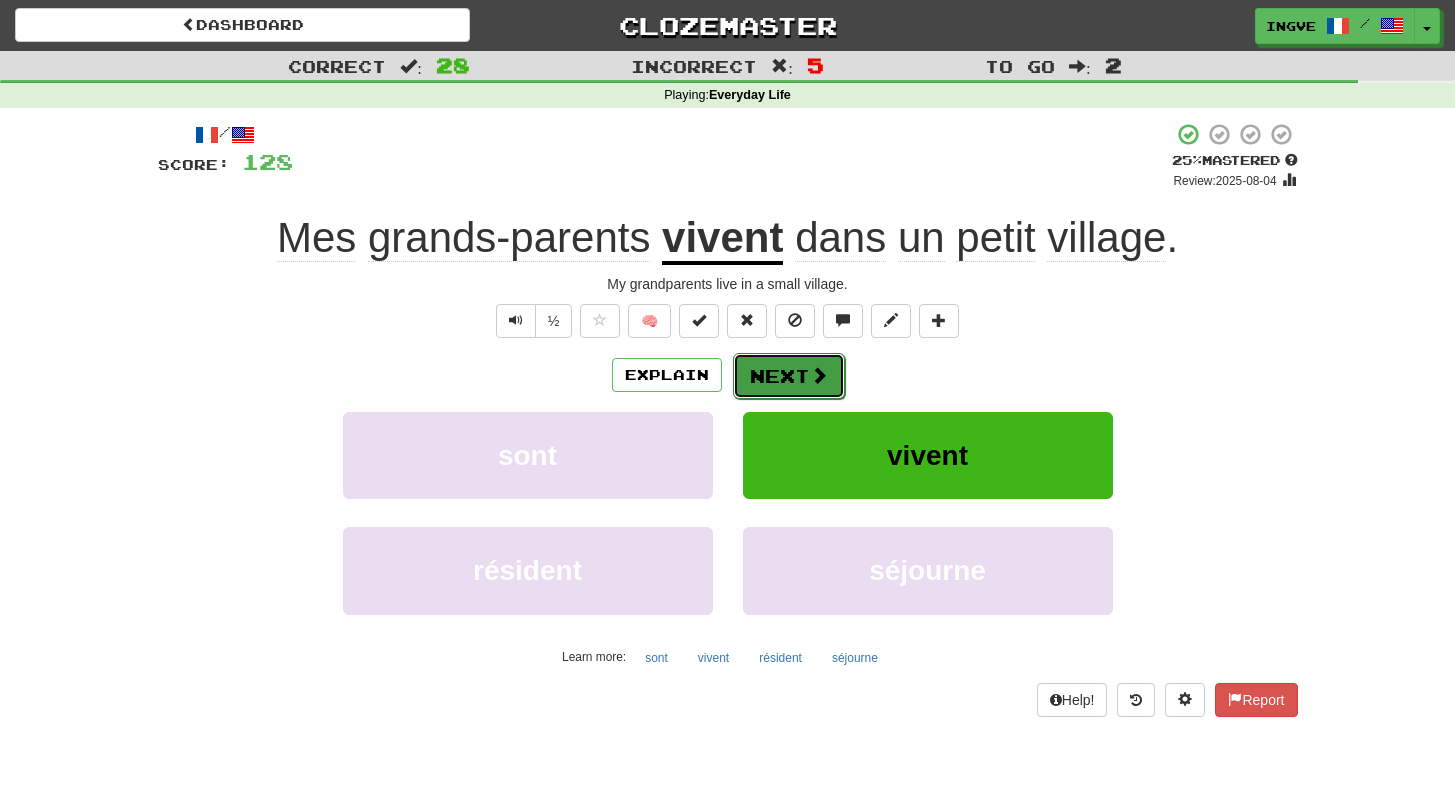 click on "Next" at bounding box center [789, 376] 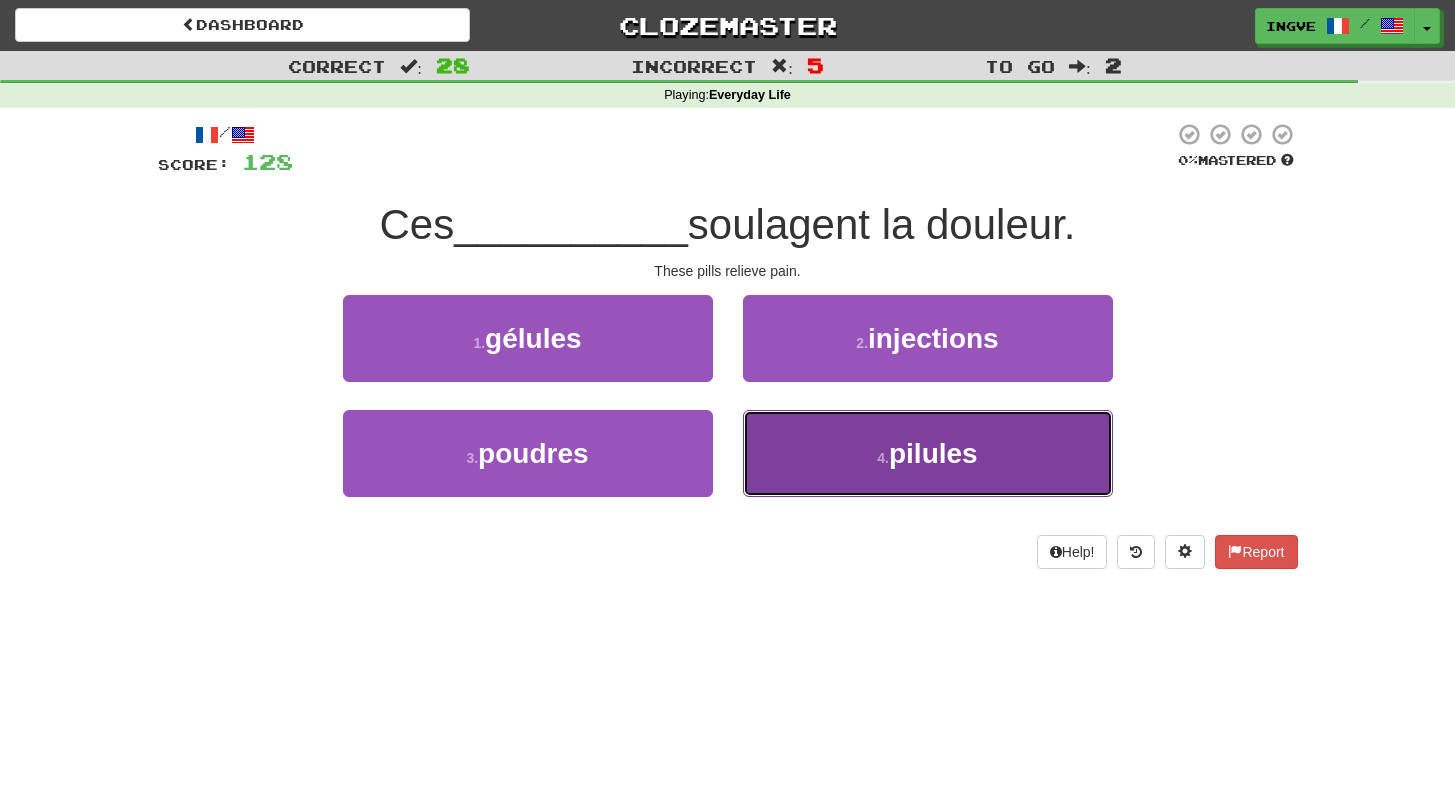 click on "4 .  pilules" at bounding box center (928, 453) 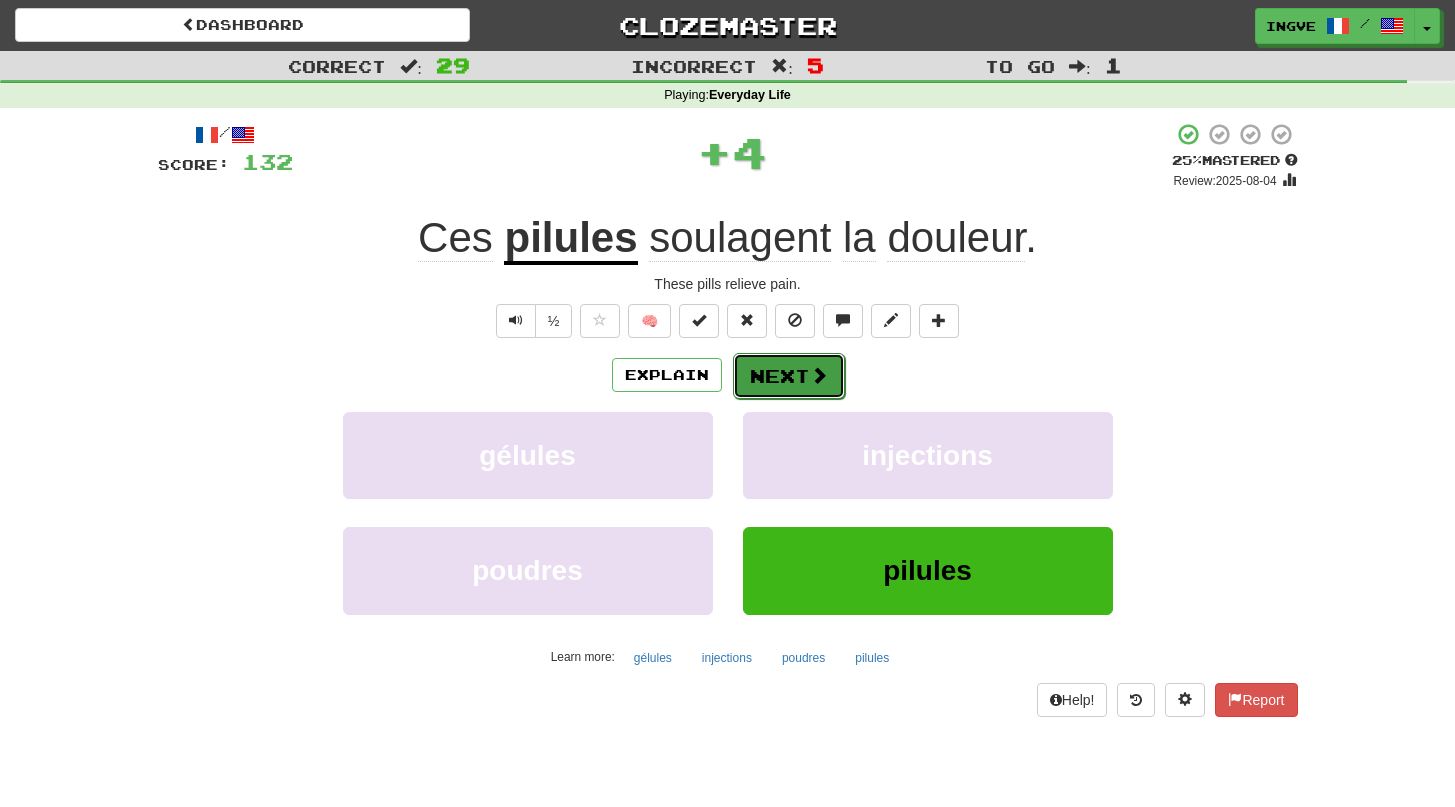 click on "Next" at bounding box center [789, 376] 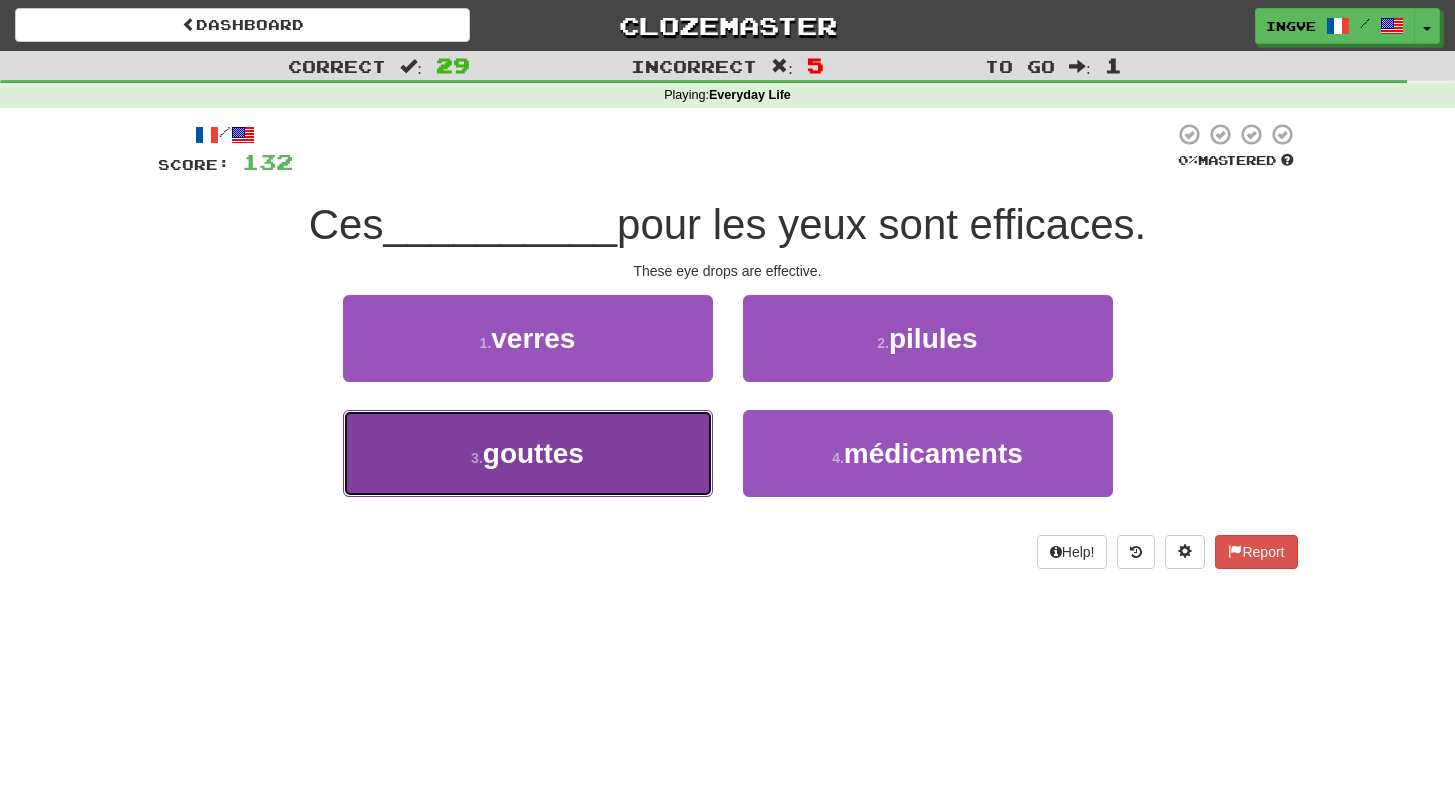 click on "3 .  gouttes" at bounding box center [528, 453] 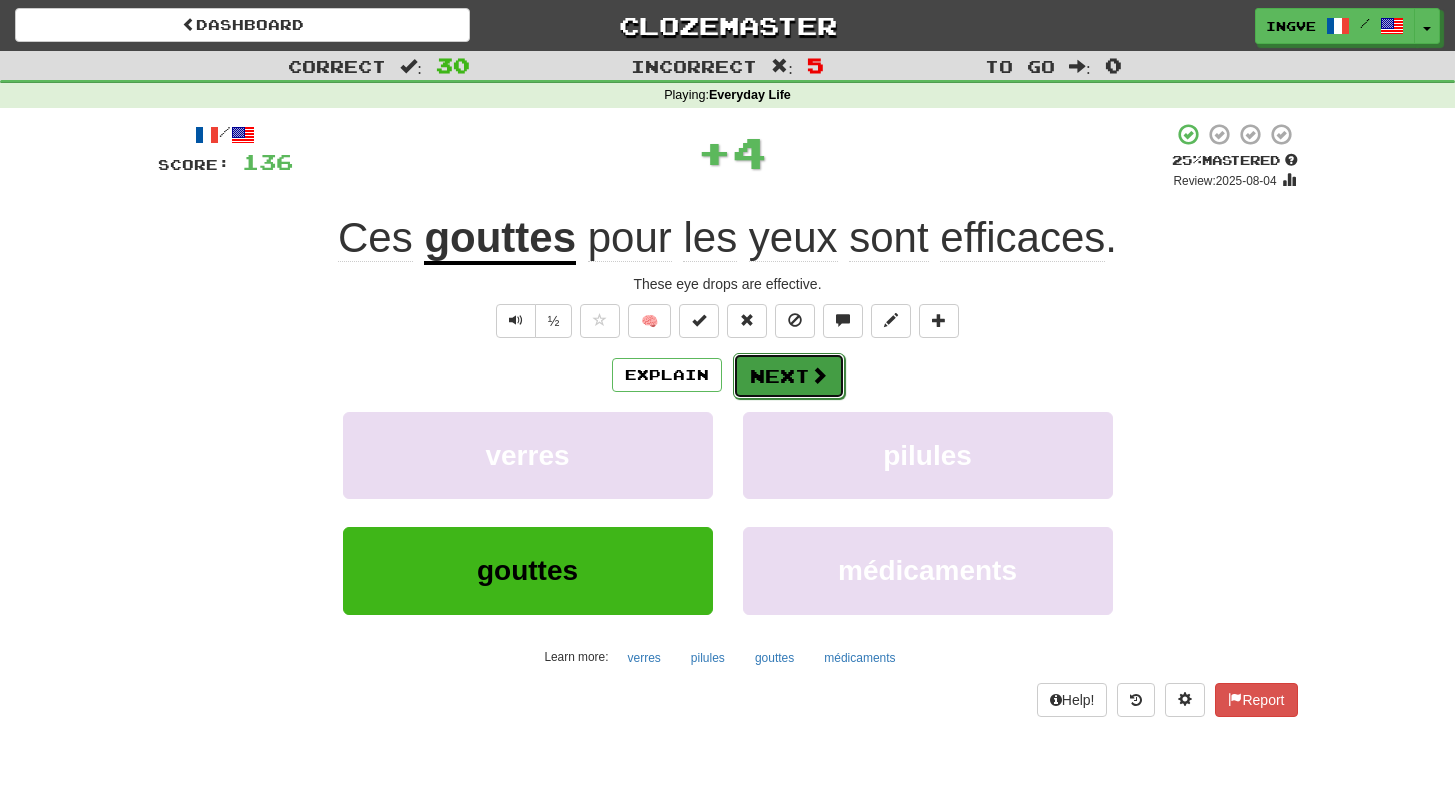 click on "Next" at bounding box center [789, 376] 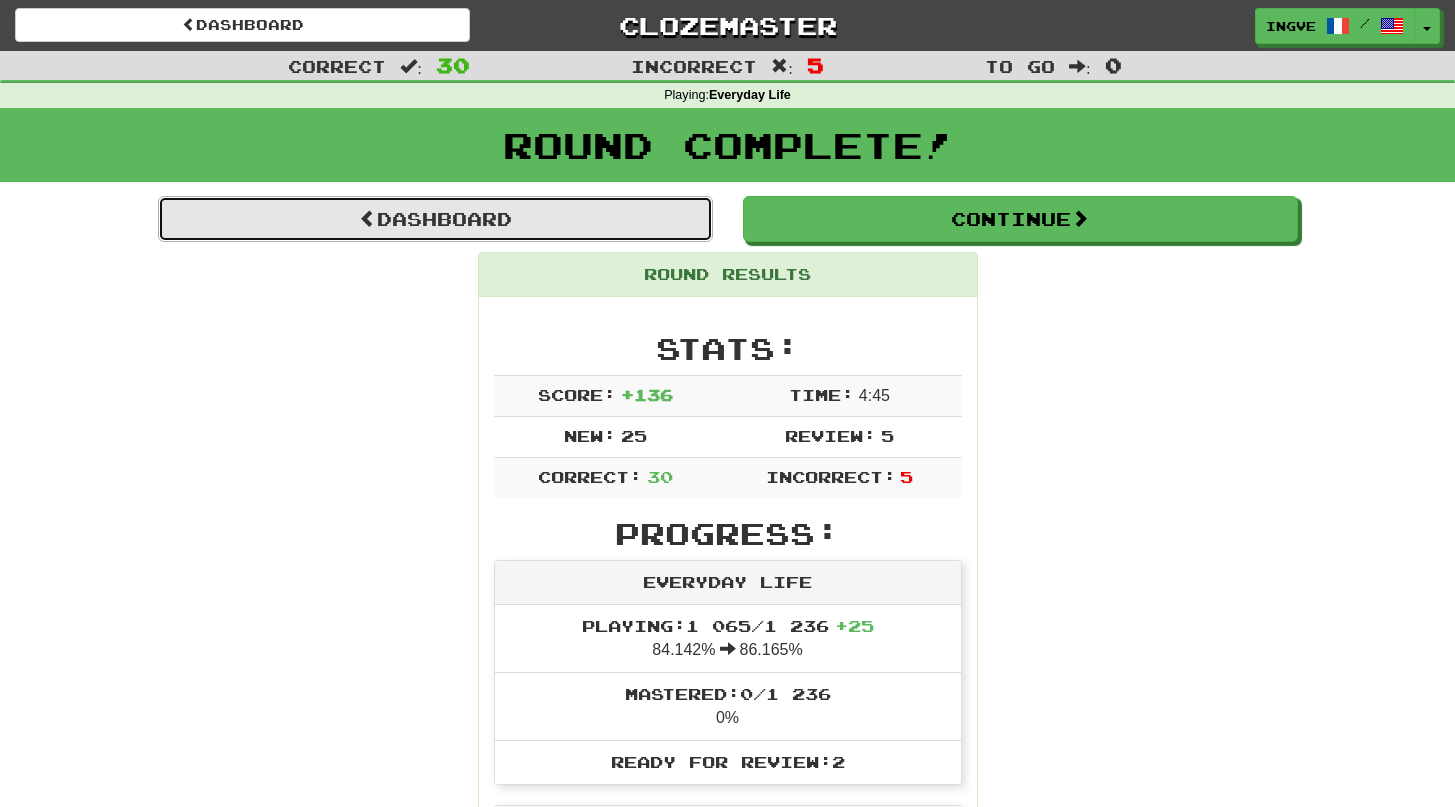 click on "Dashboard" at bounding box center (435, 219) 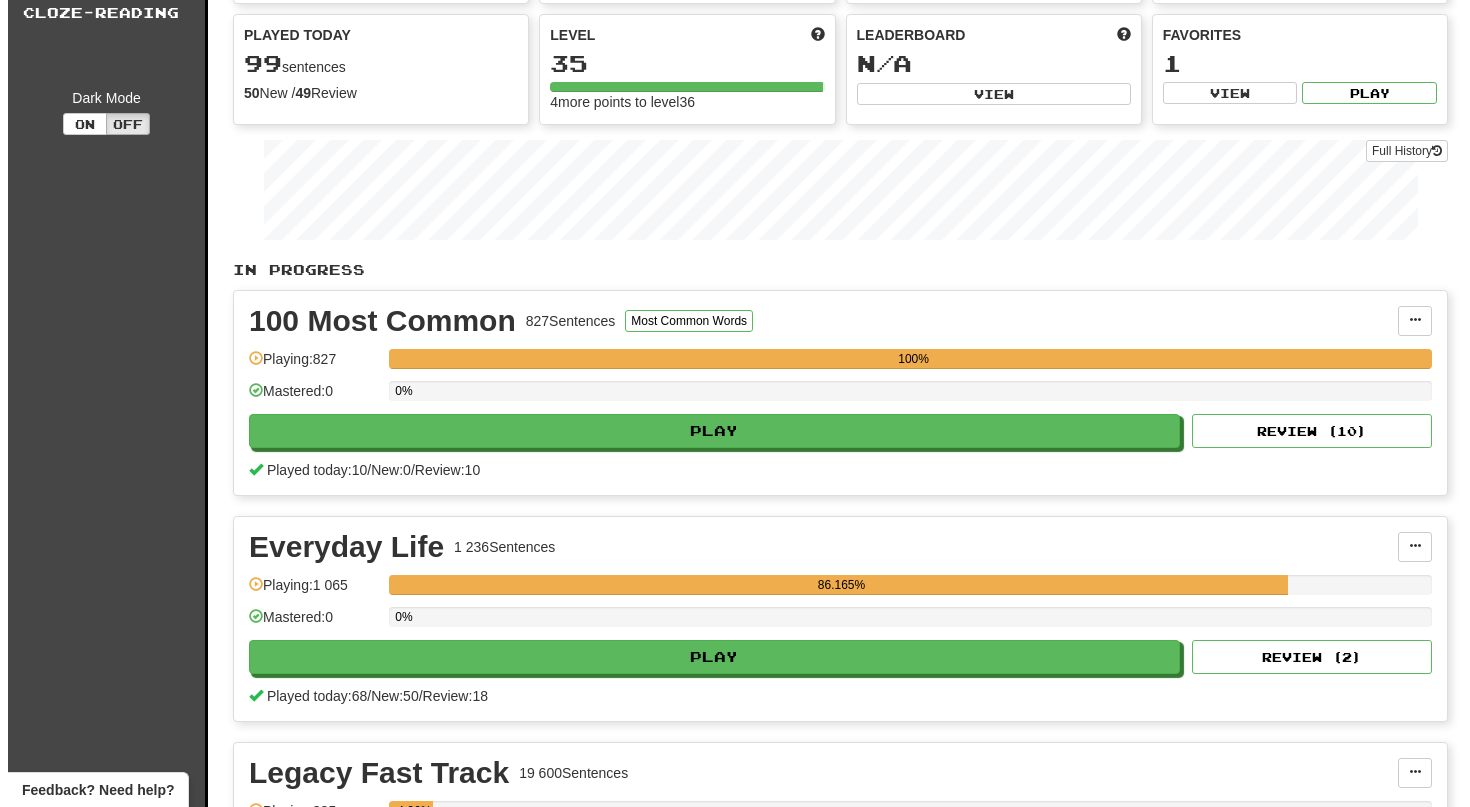scroll, scrollTop: 0, scrollLeft: 0, axis: both 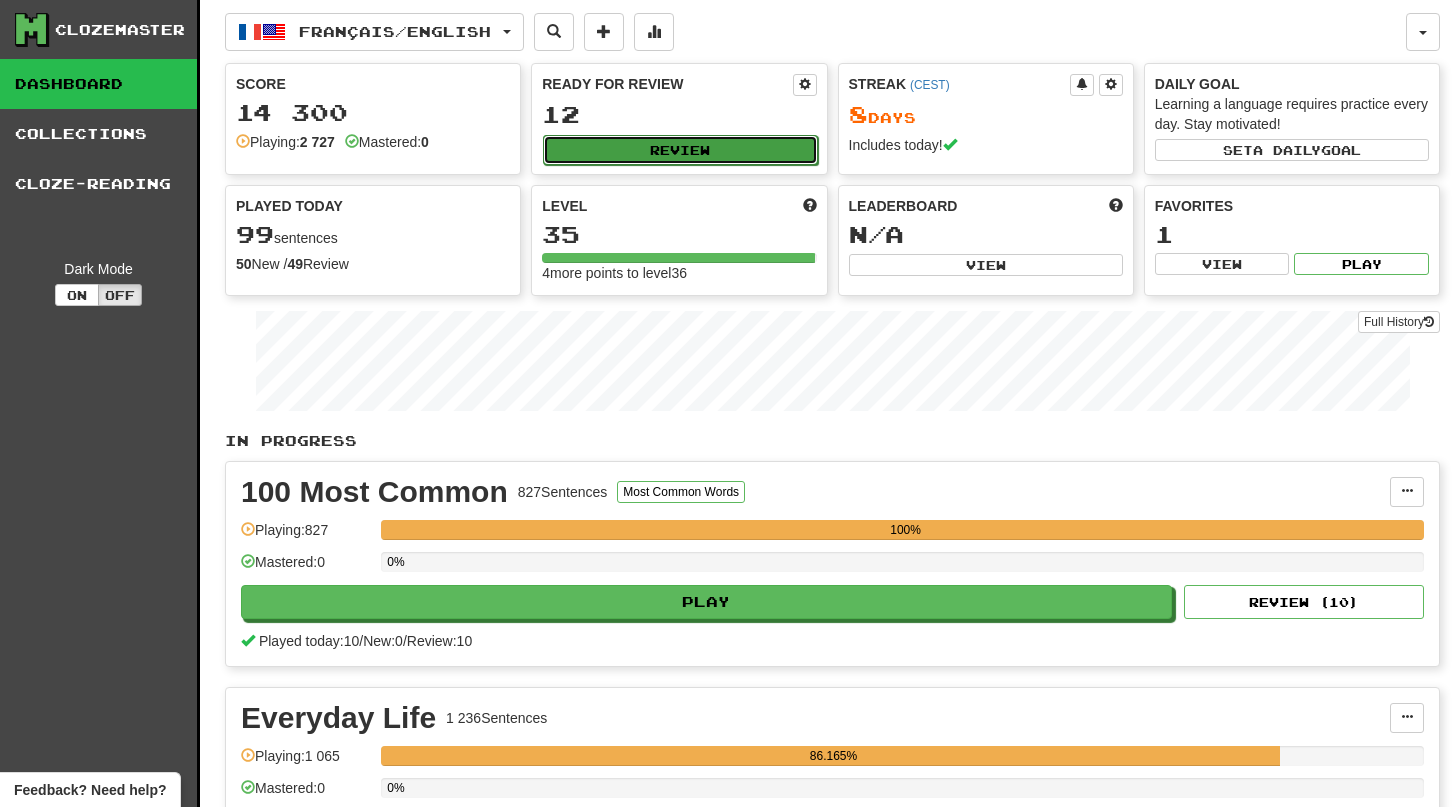 click on "Review" at bounding box center [680, 150] 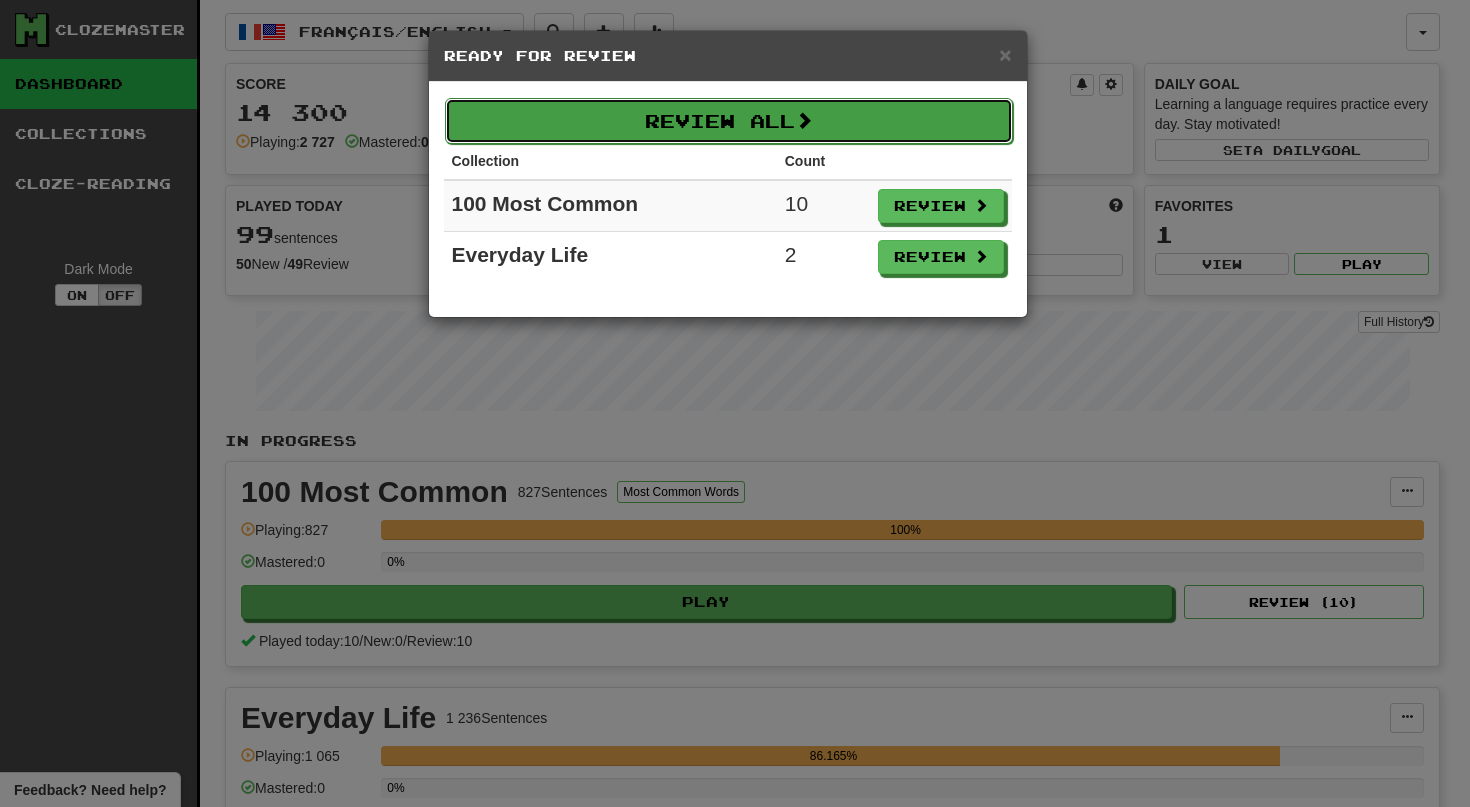 click on "Review All" at bounding box center [729, 121] 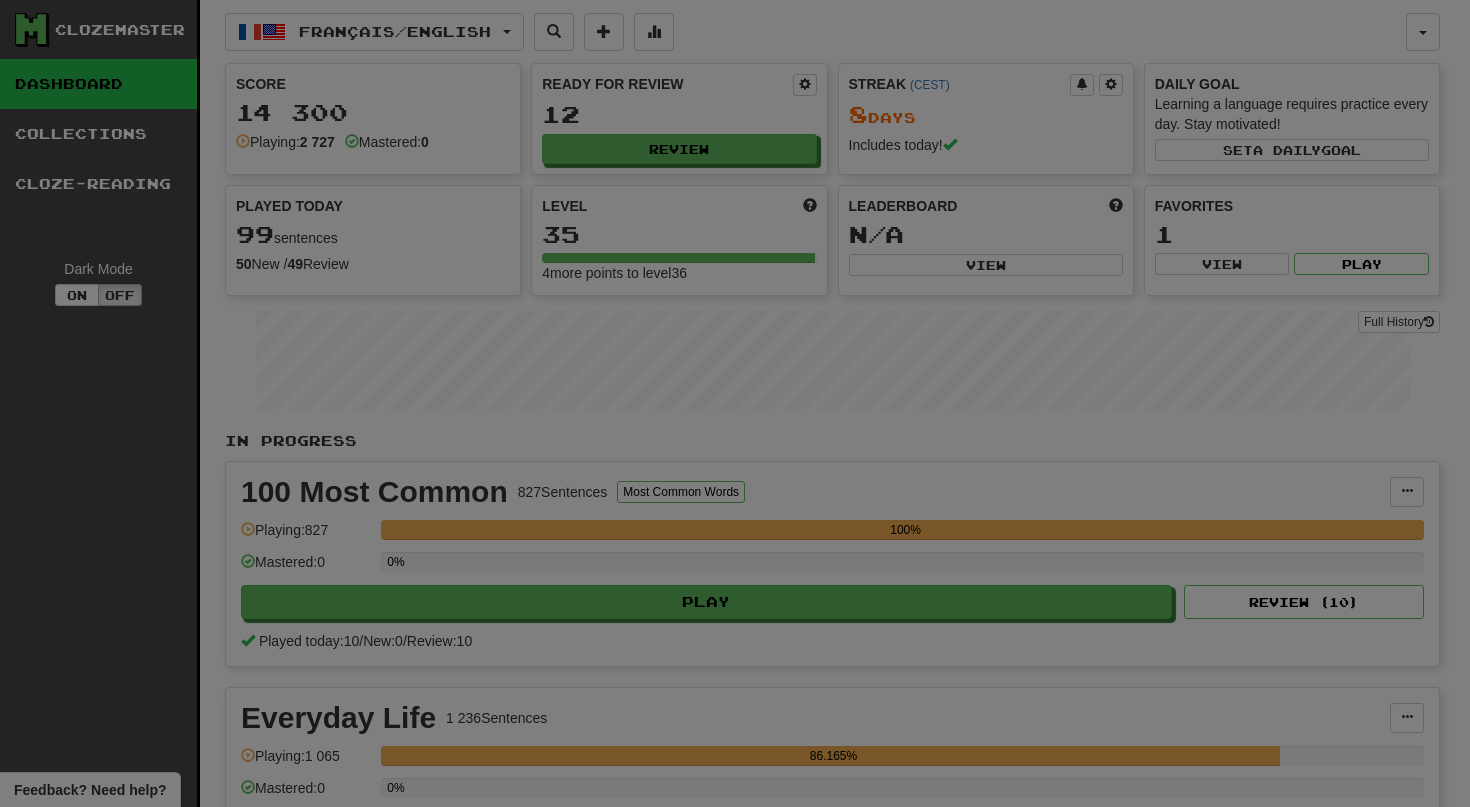 select on "**" 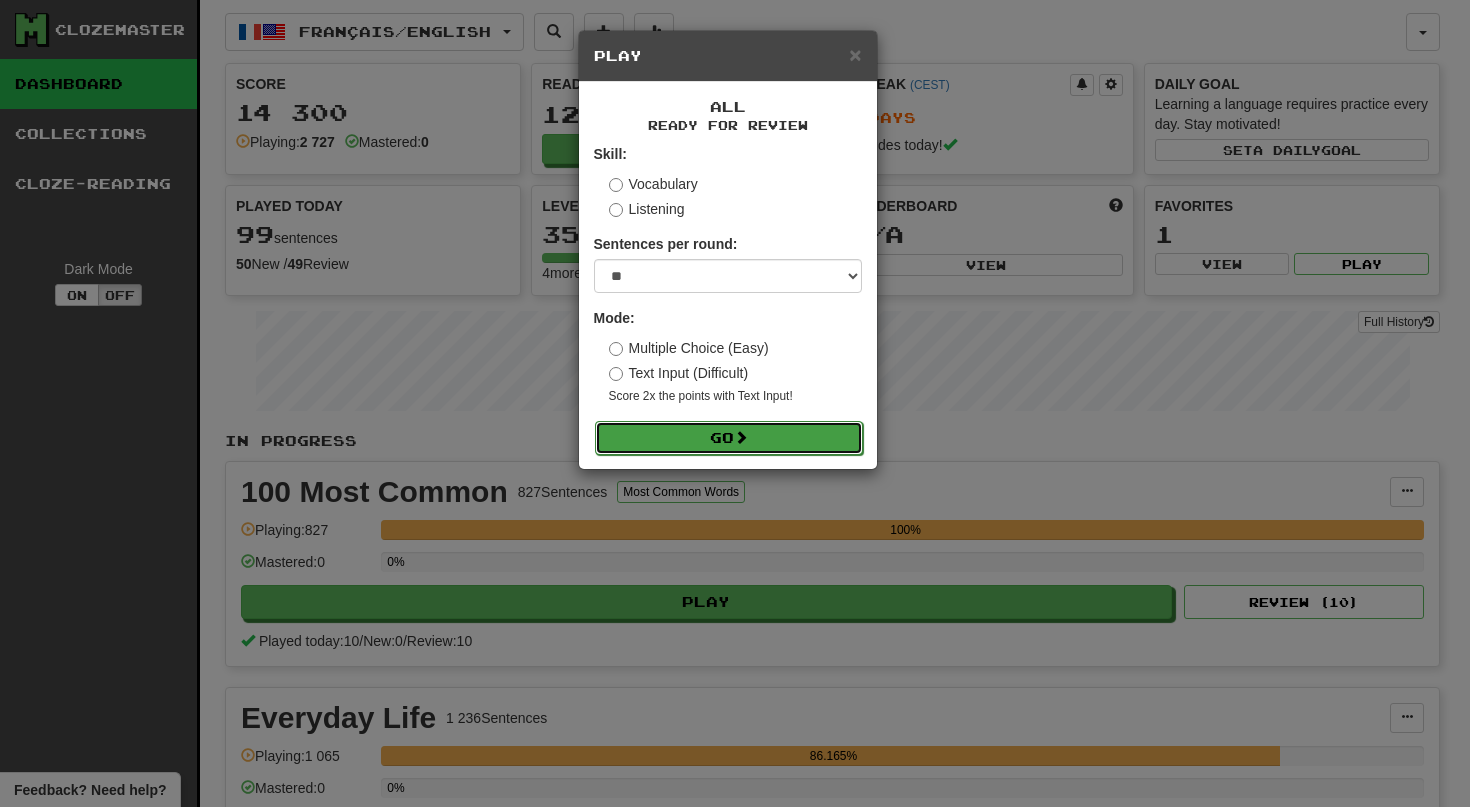 click on "Go" at bounding box center (729, 438) 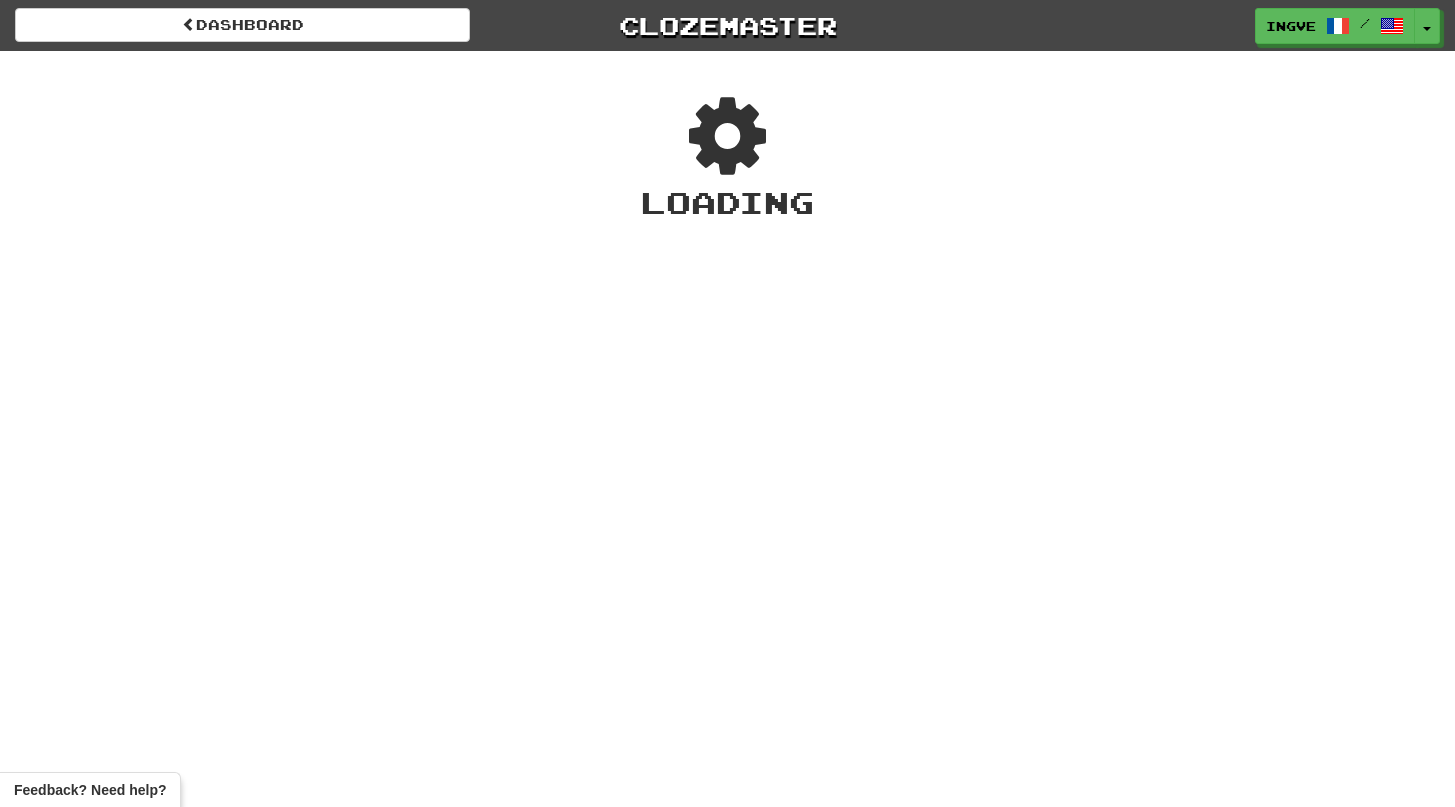 scroll, scrollTop: 0, scrollLeft: 0, axis: both 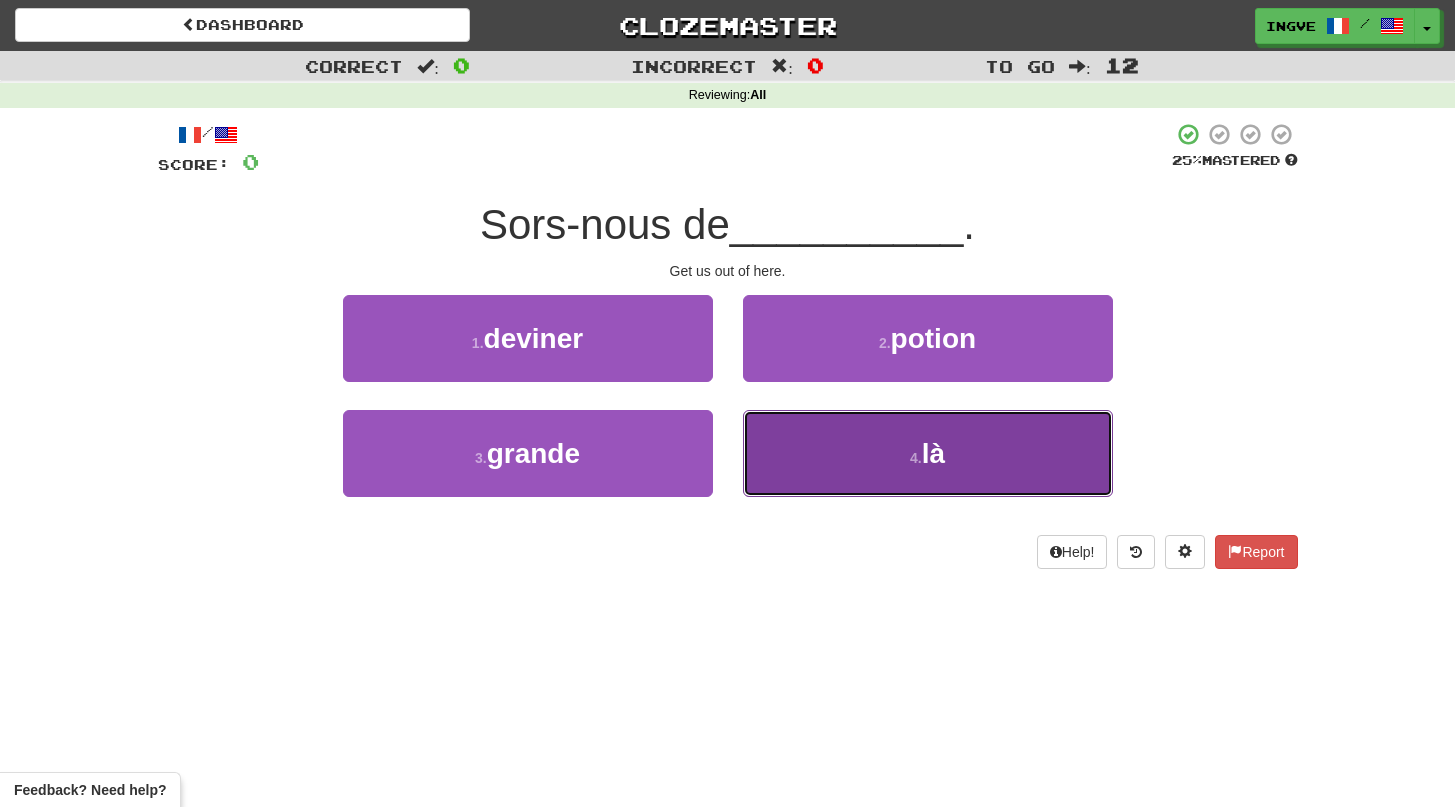 click on "4 .  là" at bounding box center [928, 453] 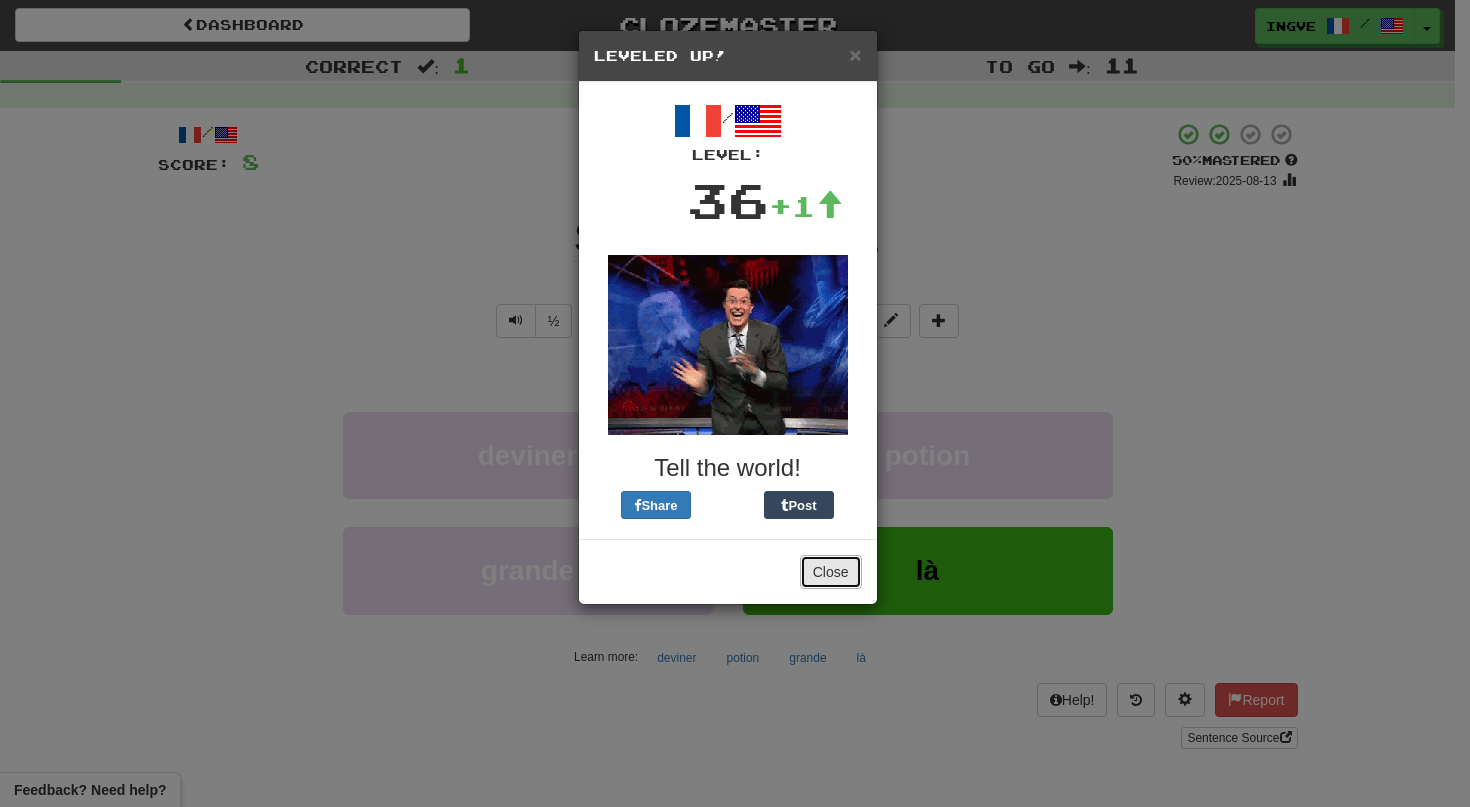click on "Close" at bounding box center (831, 572) 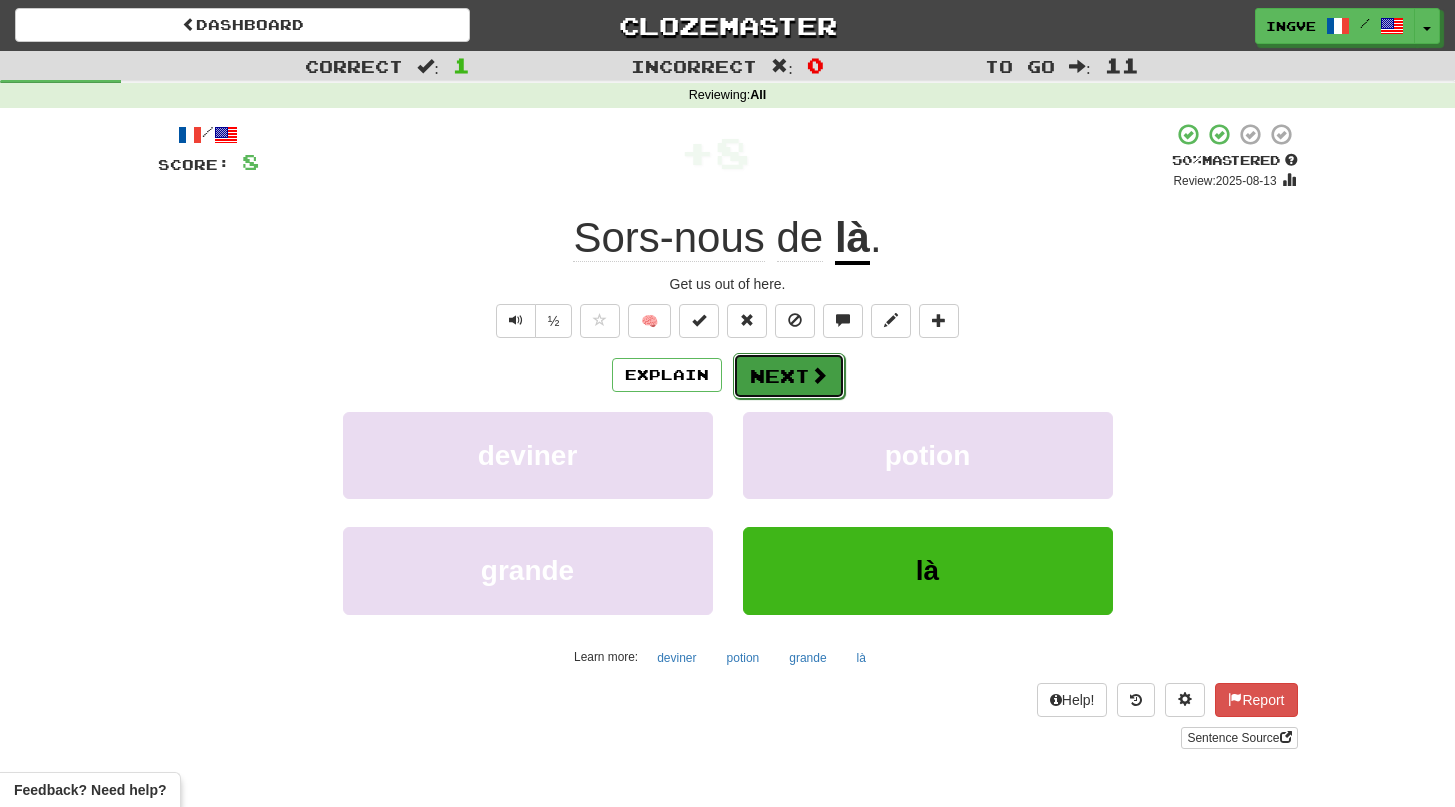 click on "Next" at bounding box center [789, 376] 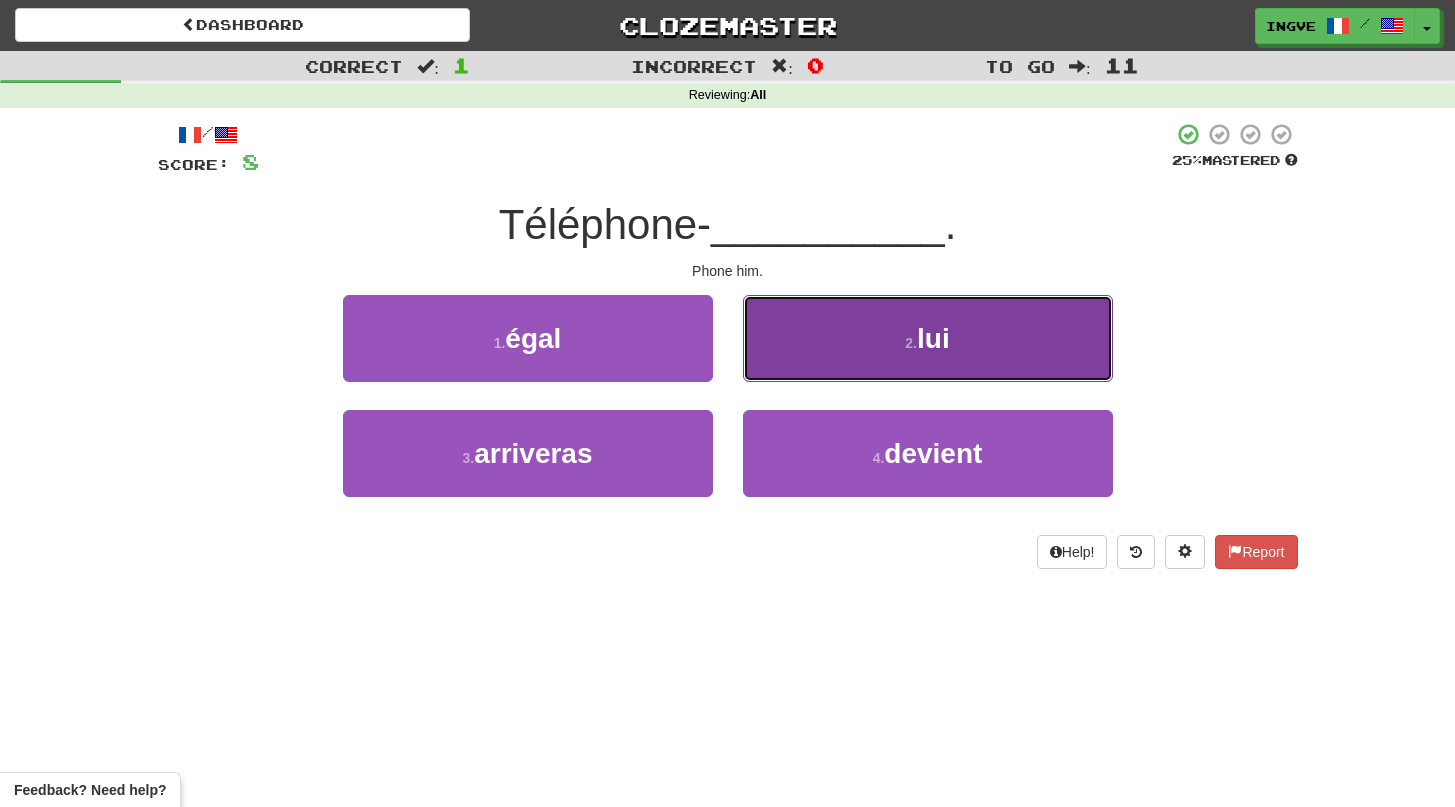 click on "2 .  lui" at bounding box center [928, 338] 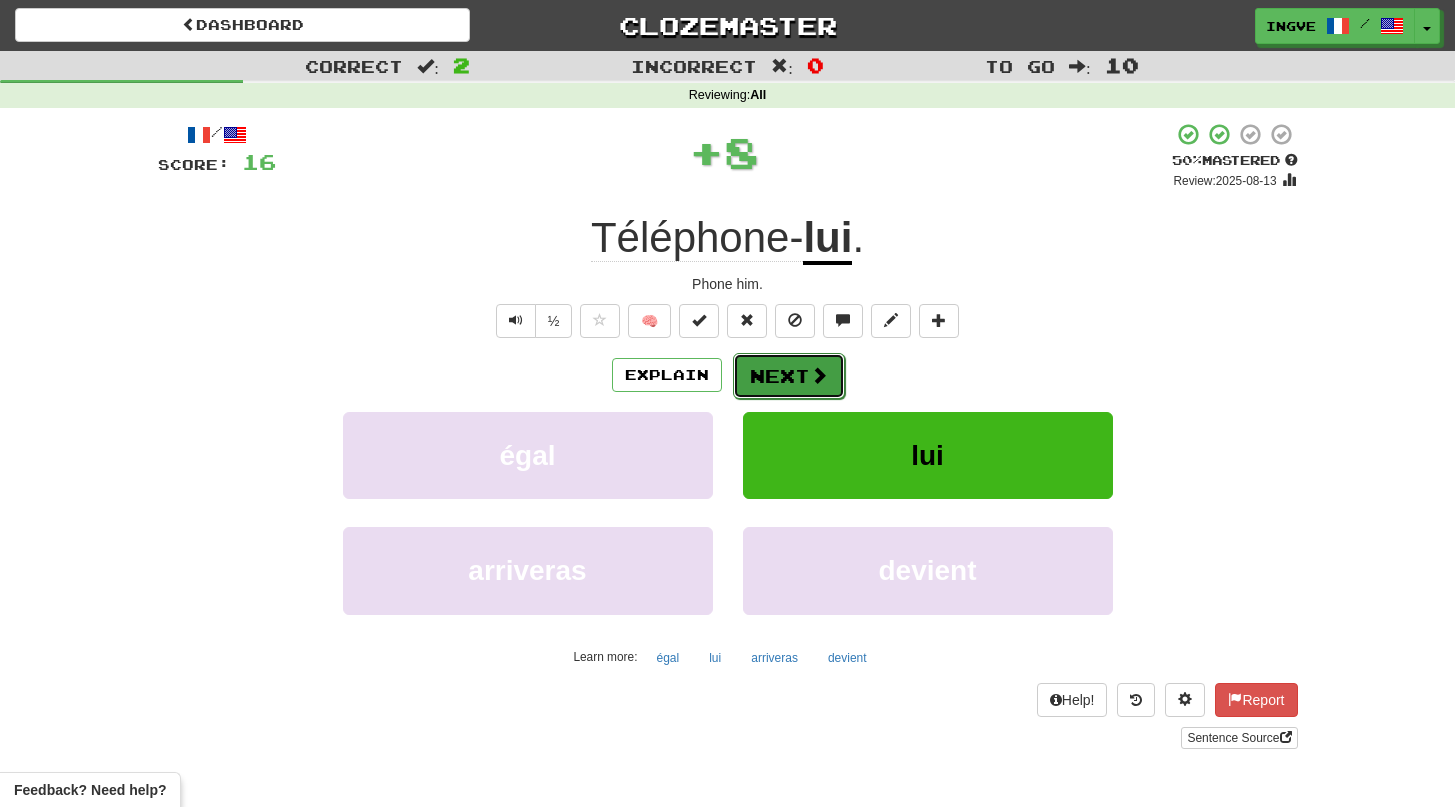 click on "Next" at bounding box center [789, 376] 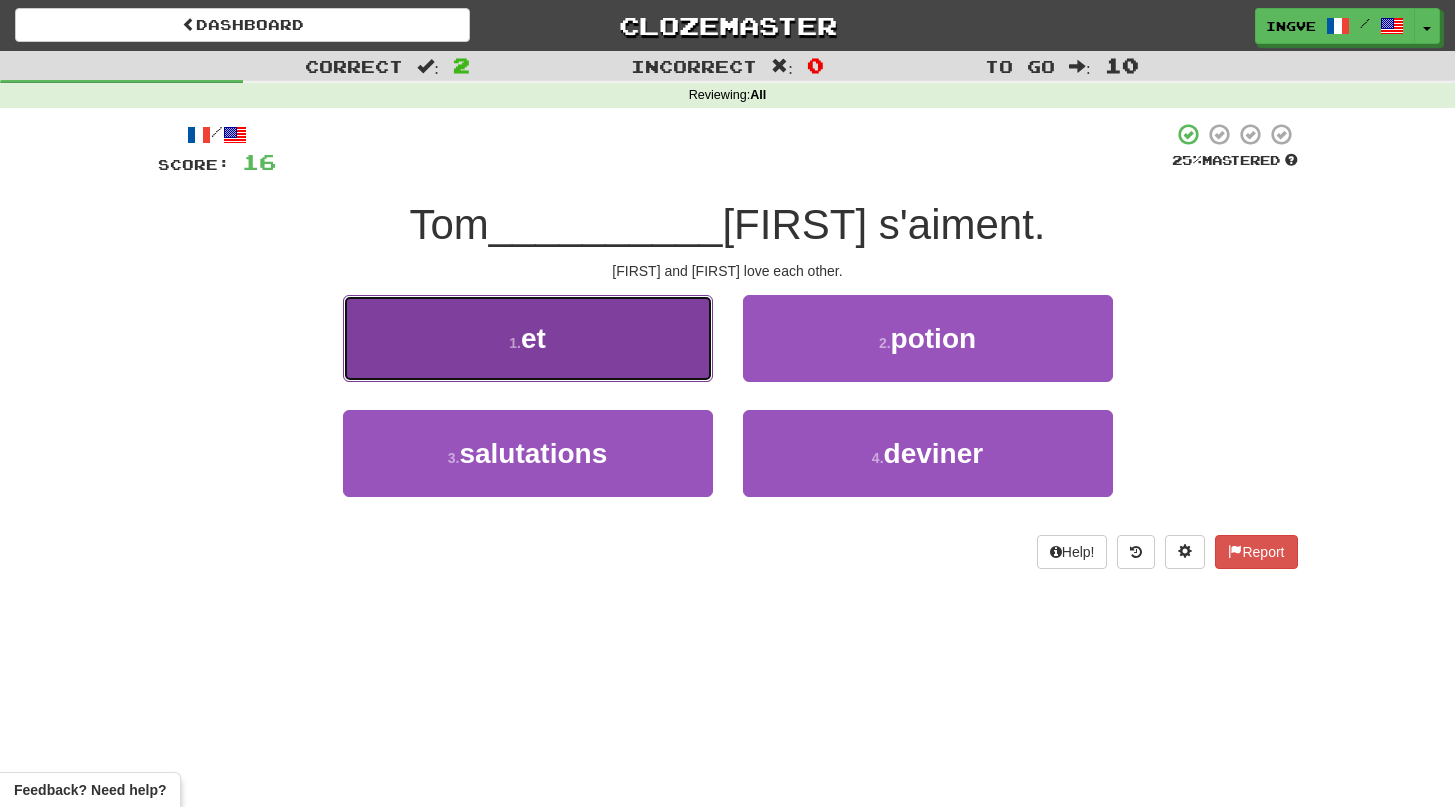 click on "1 .  et" at bounding box center (528, 338) 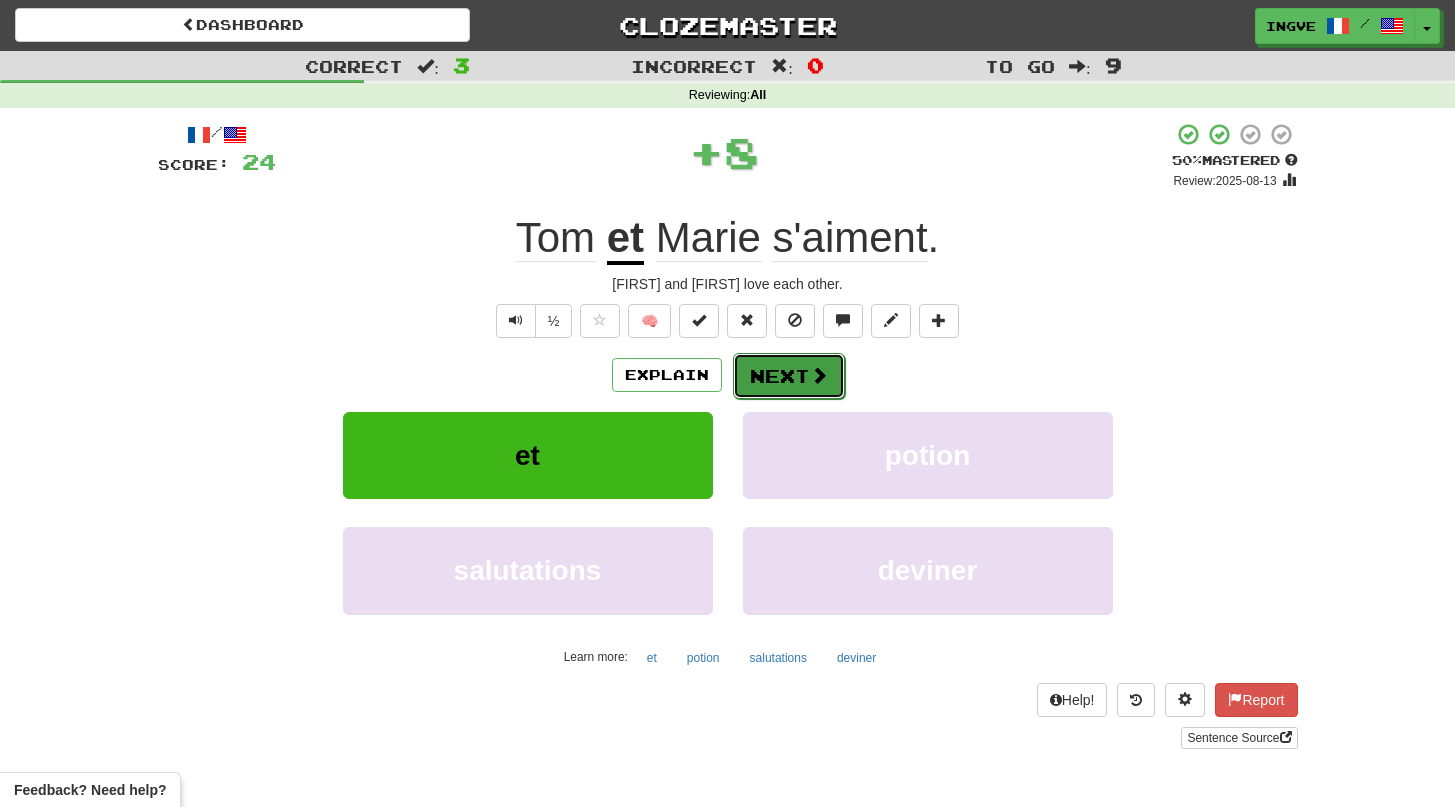 click on "Next" at bounding box center (789, 376) 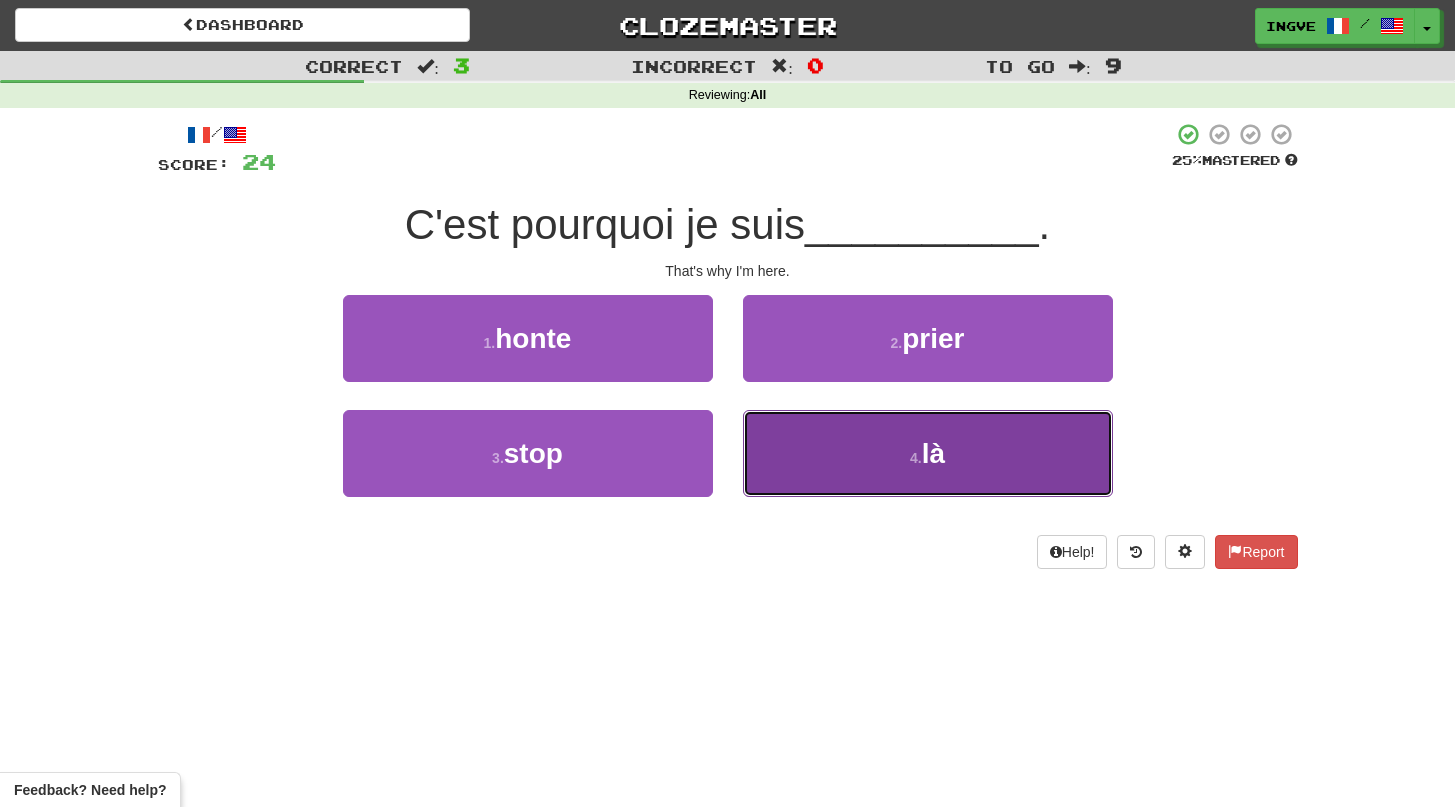 click on "4 .  là" at bounding box center [928, 453] 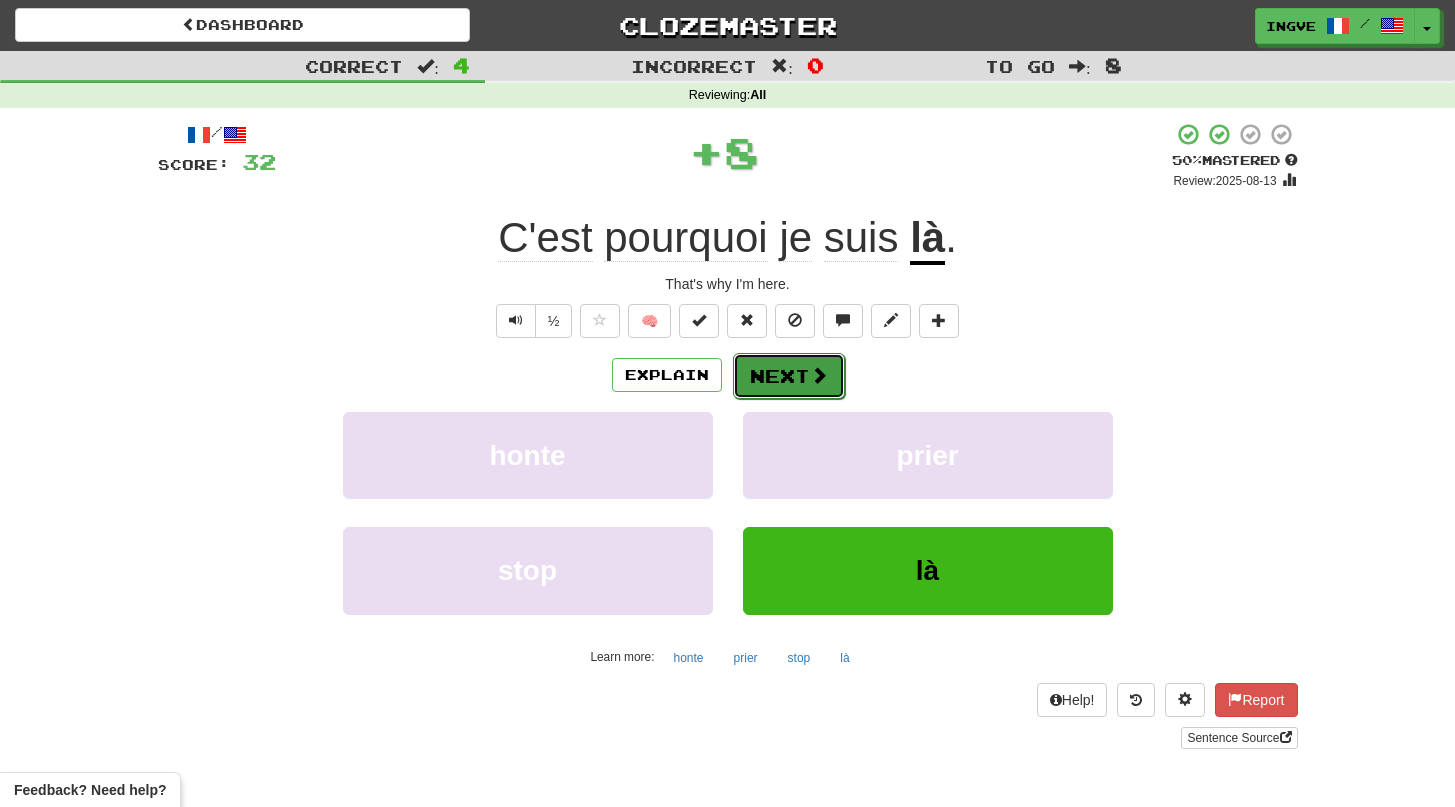 click on "Next" at bounding box center [789, 376] 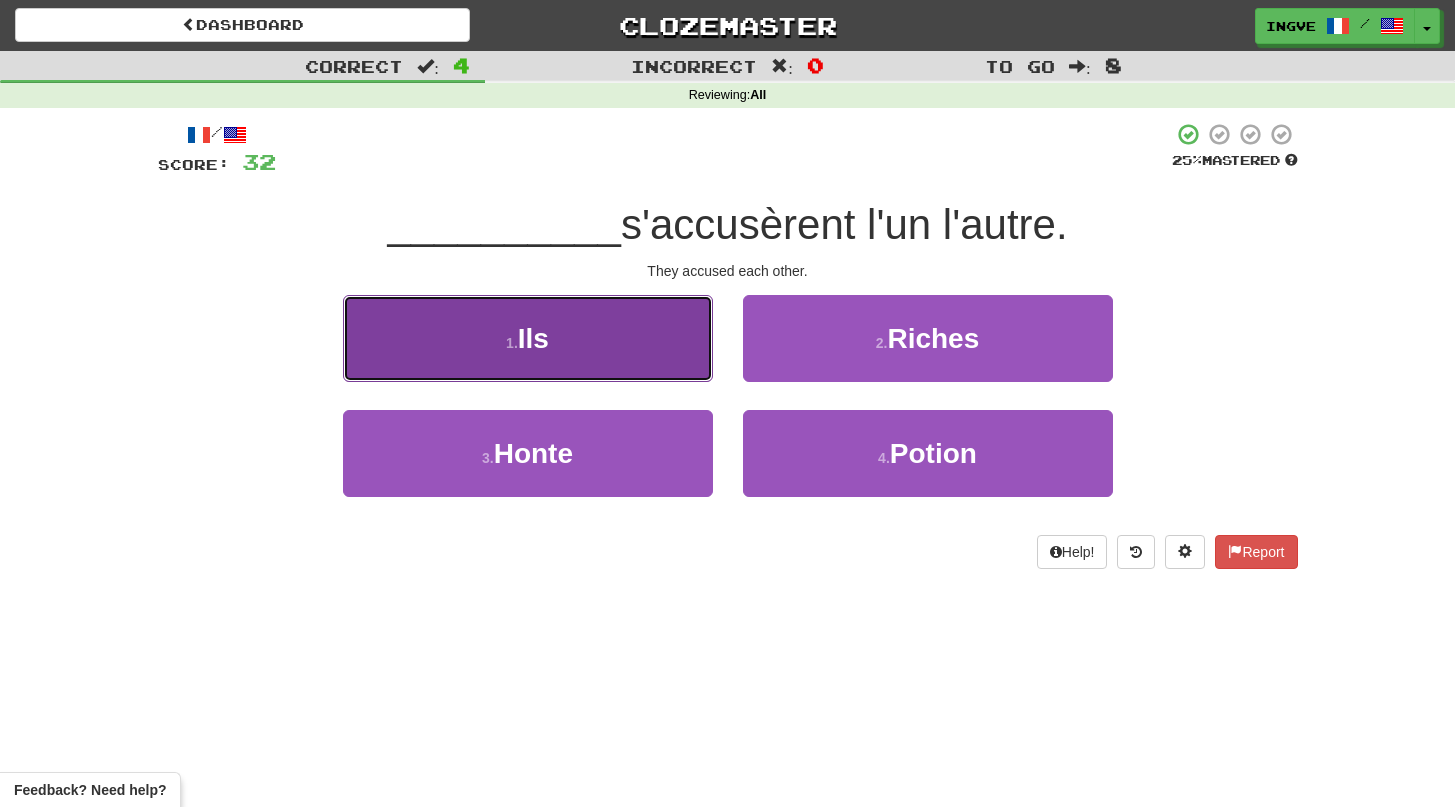click on "1 .  Ils" at bounding box center (528, 338) 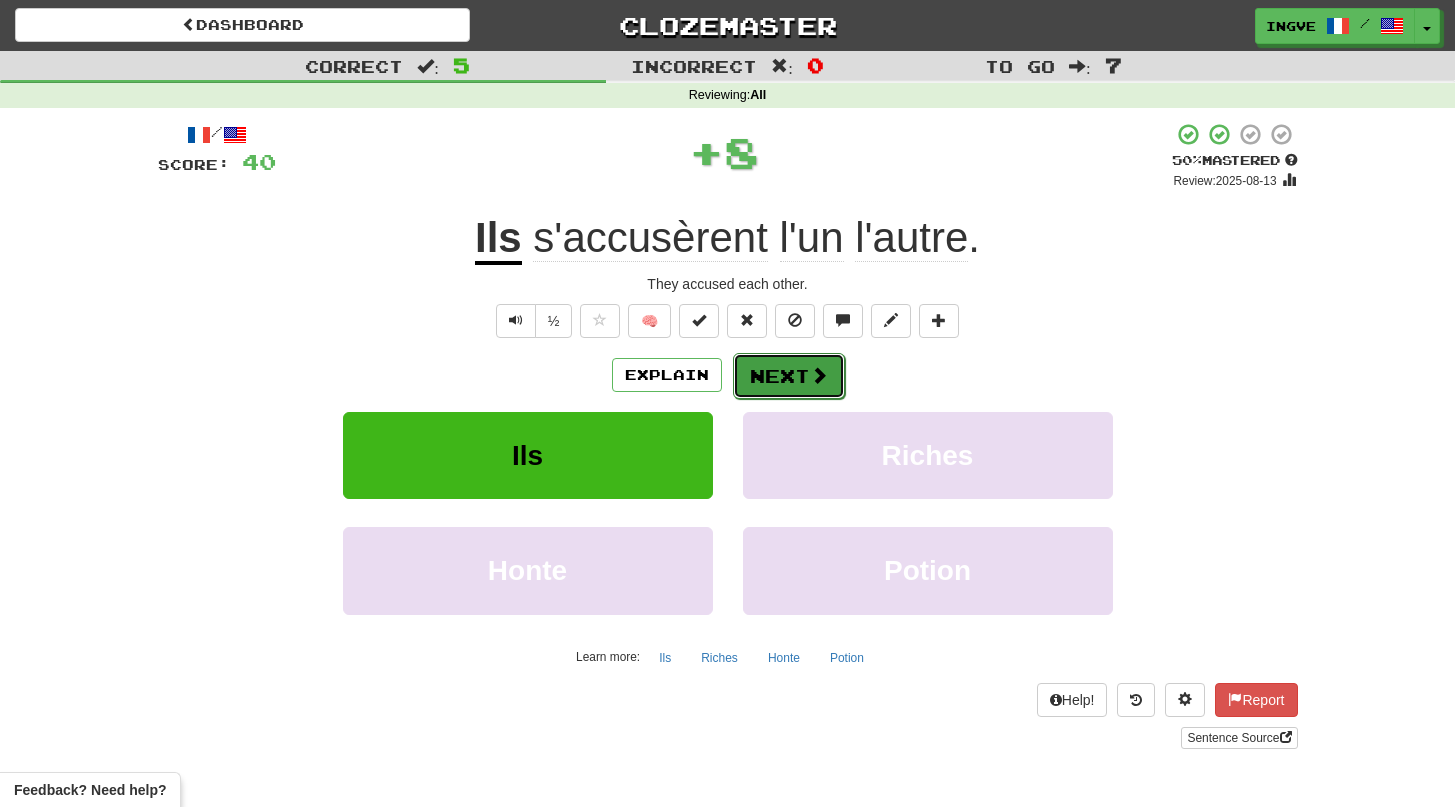 click at bounding box center [819, 375] 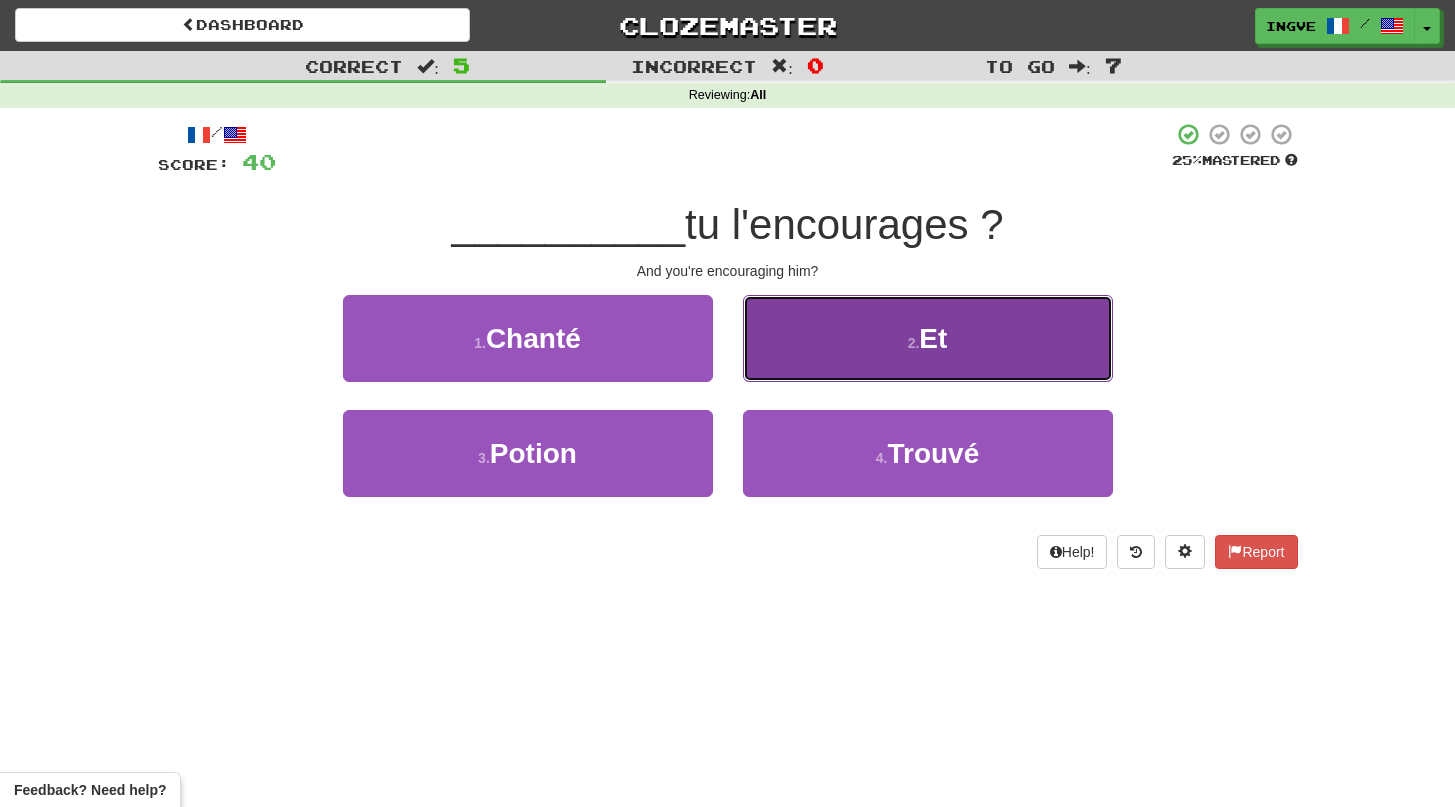click on "2 .  Et" at bounding box center [928, 338] 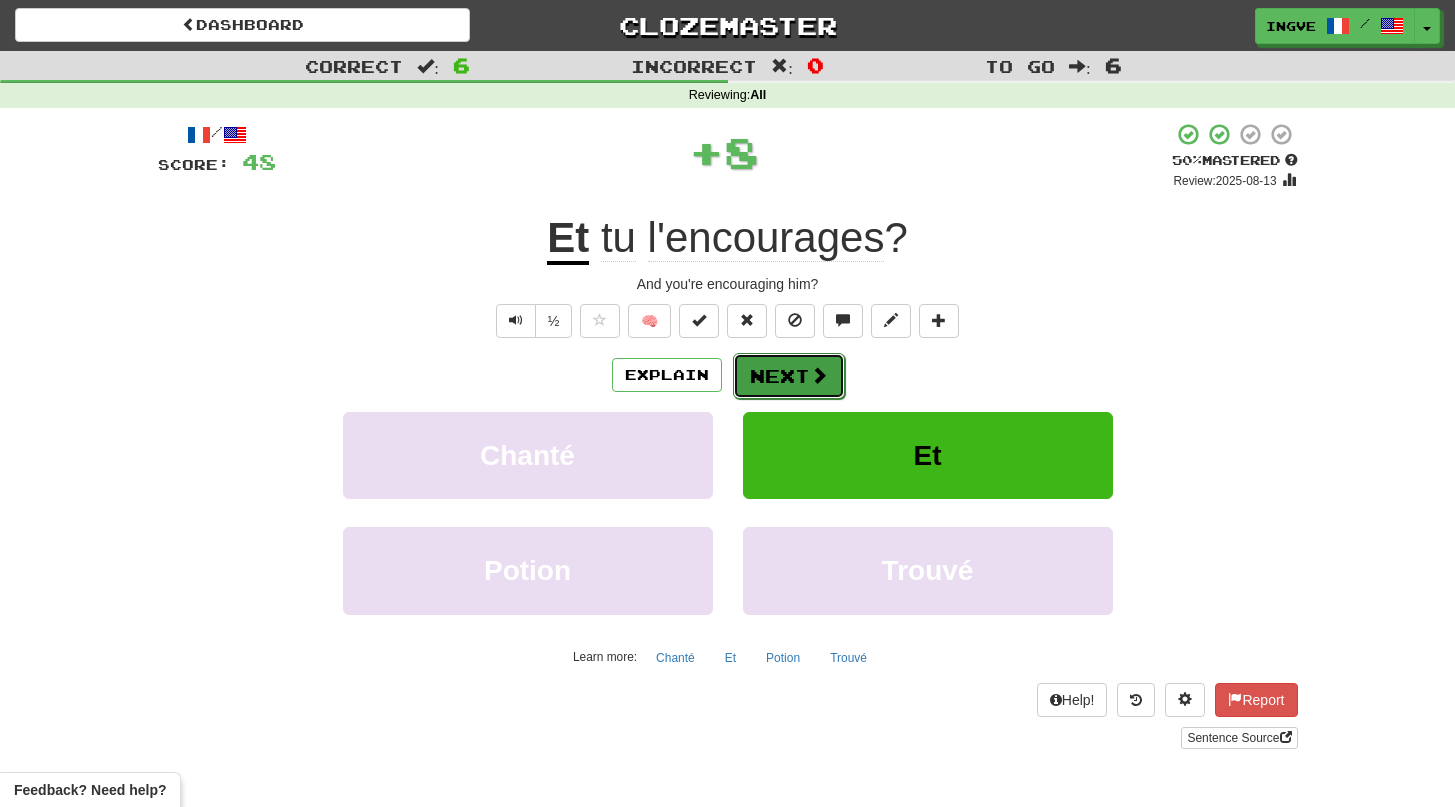 click on "Next" at bounding box center (789, 376) 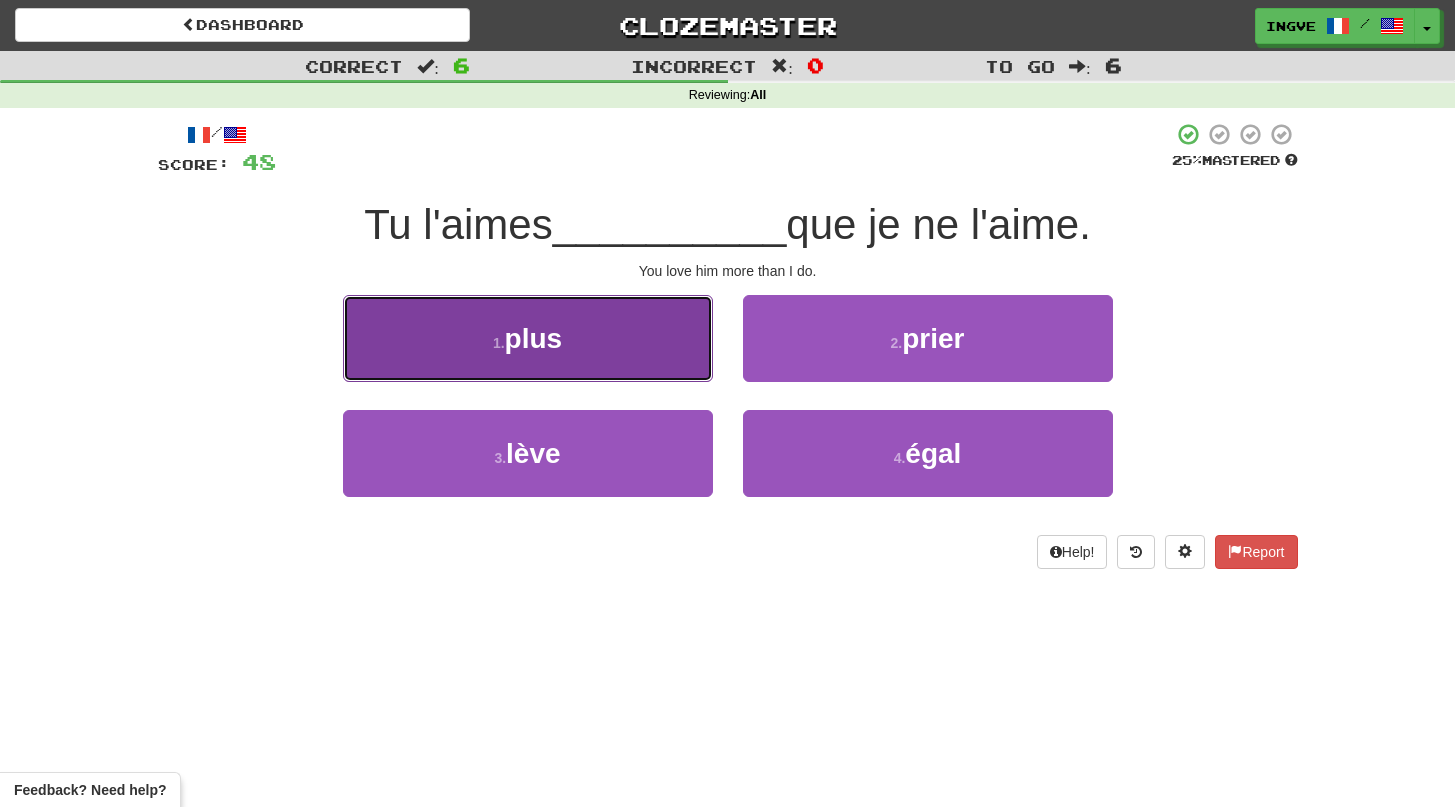 click on "1 .  plus" at bounding box center (528, 338) 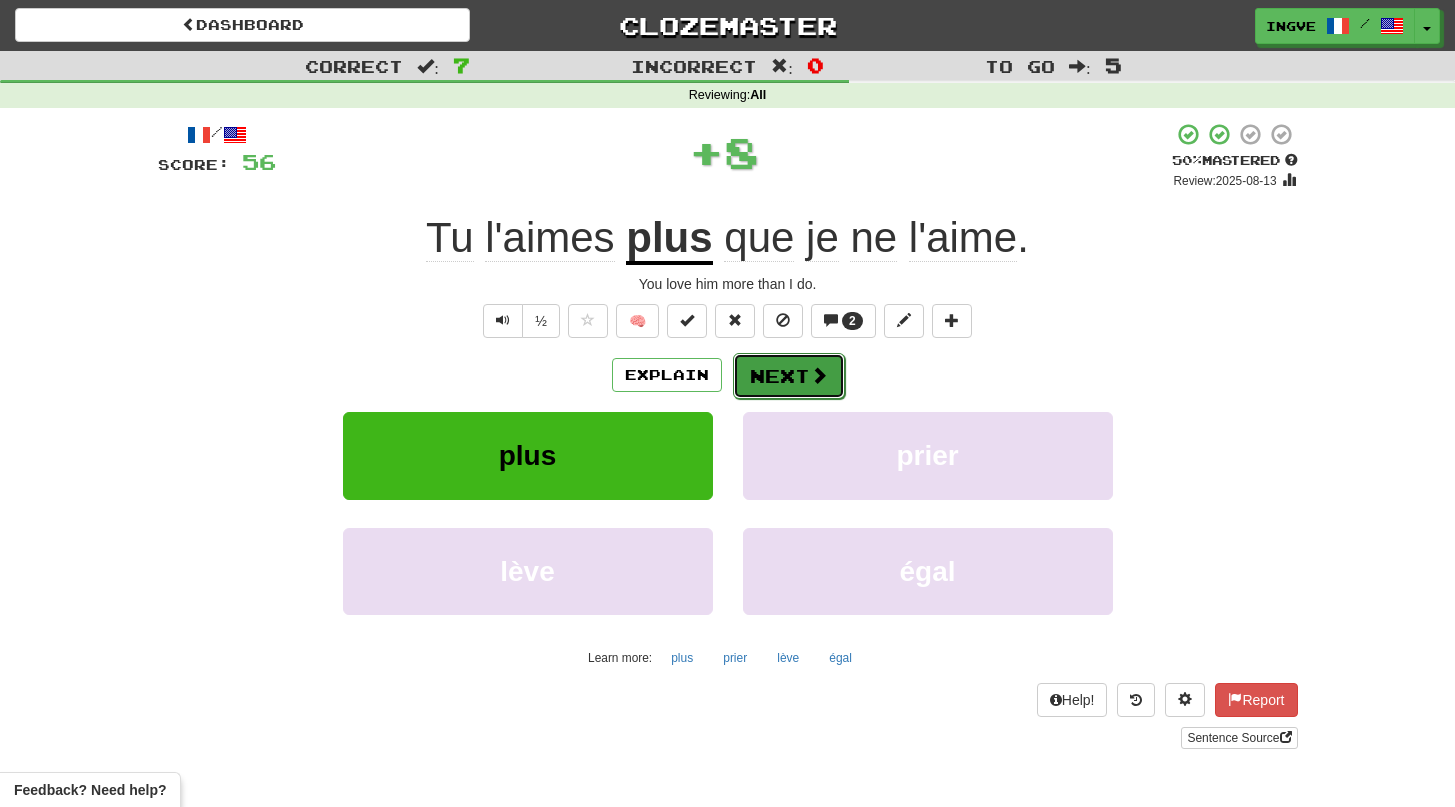 click on "Next" at bounding box center (789, 376) 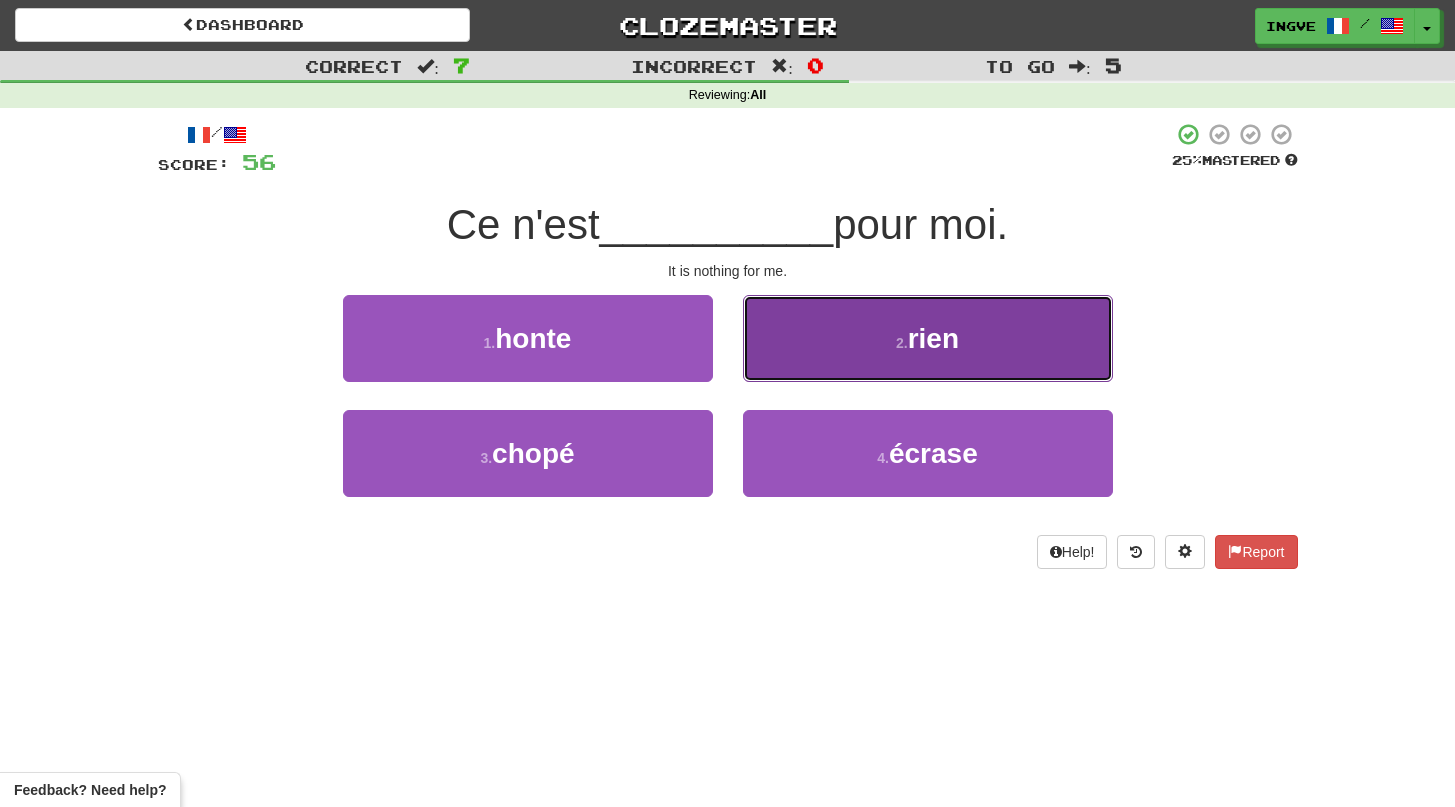 click on "rien" at bounding box center (933, 338) 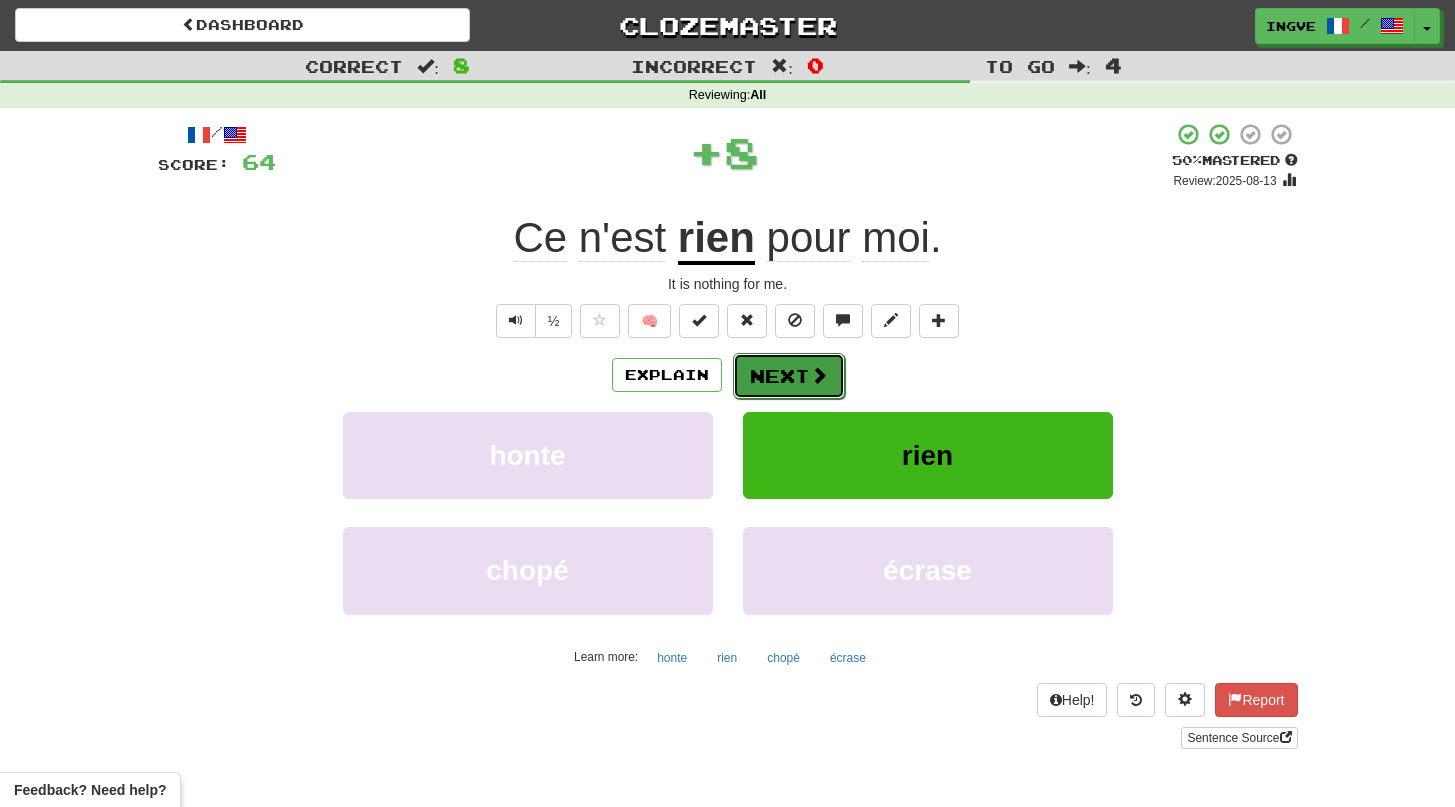 click on "Next" at bounding box center (789, 376) 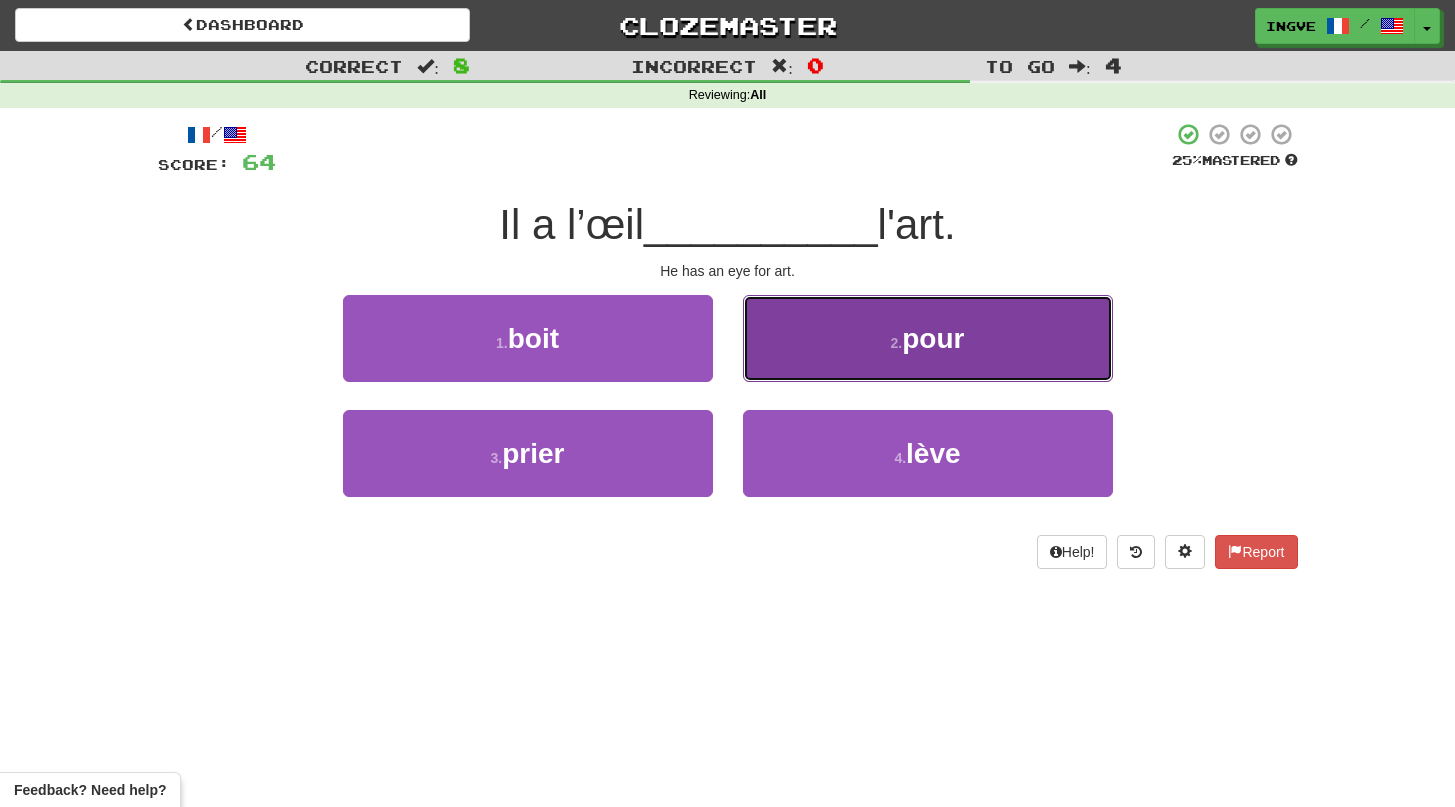 click on "2 .  pour" at bounding box center [928, 338] 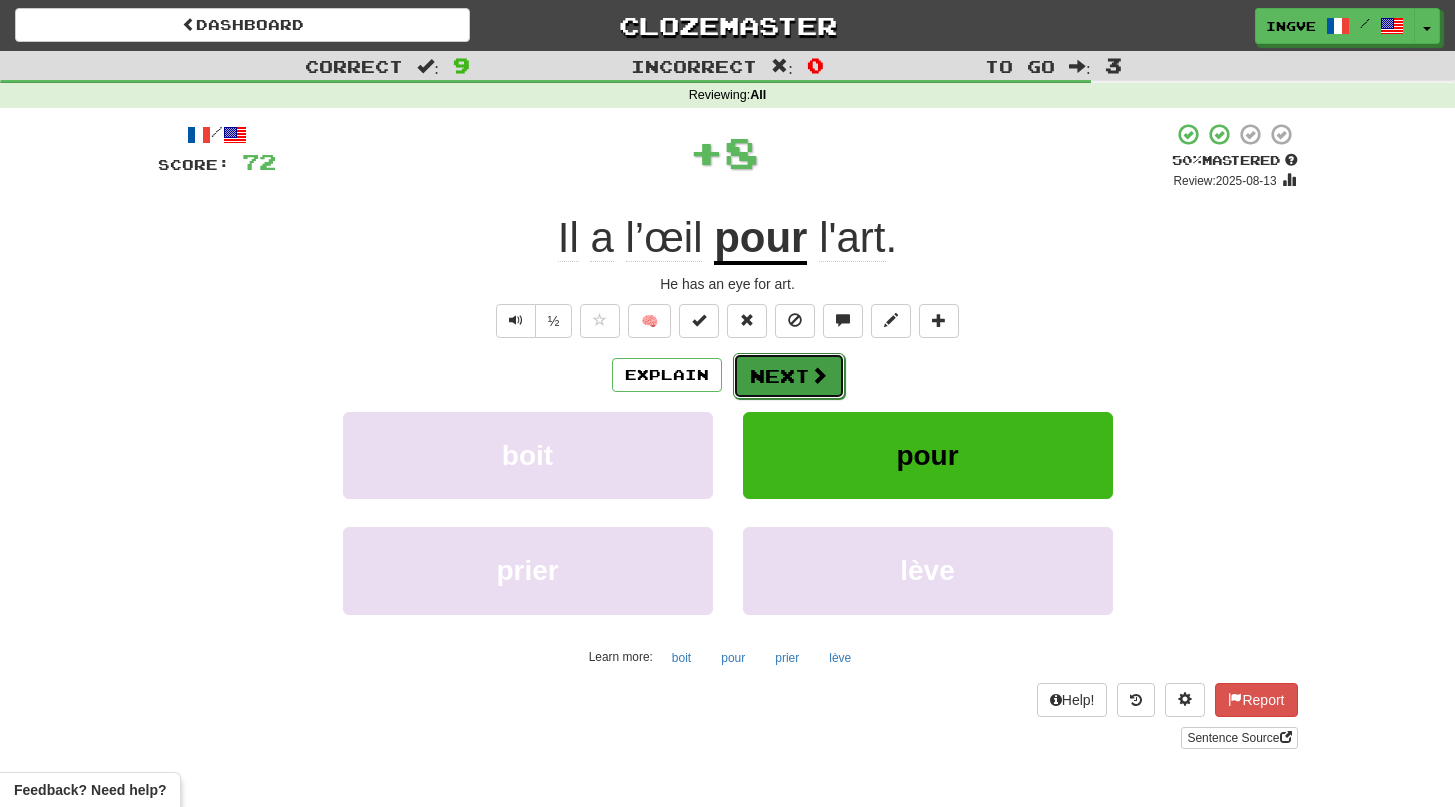 click on "Next" at bounding box center [789, 376] 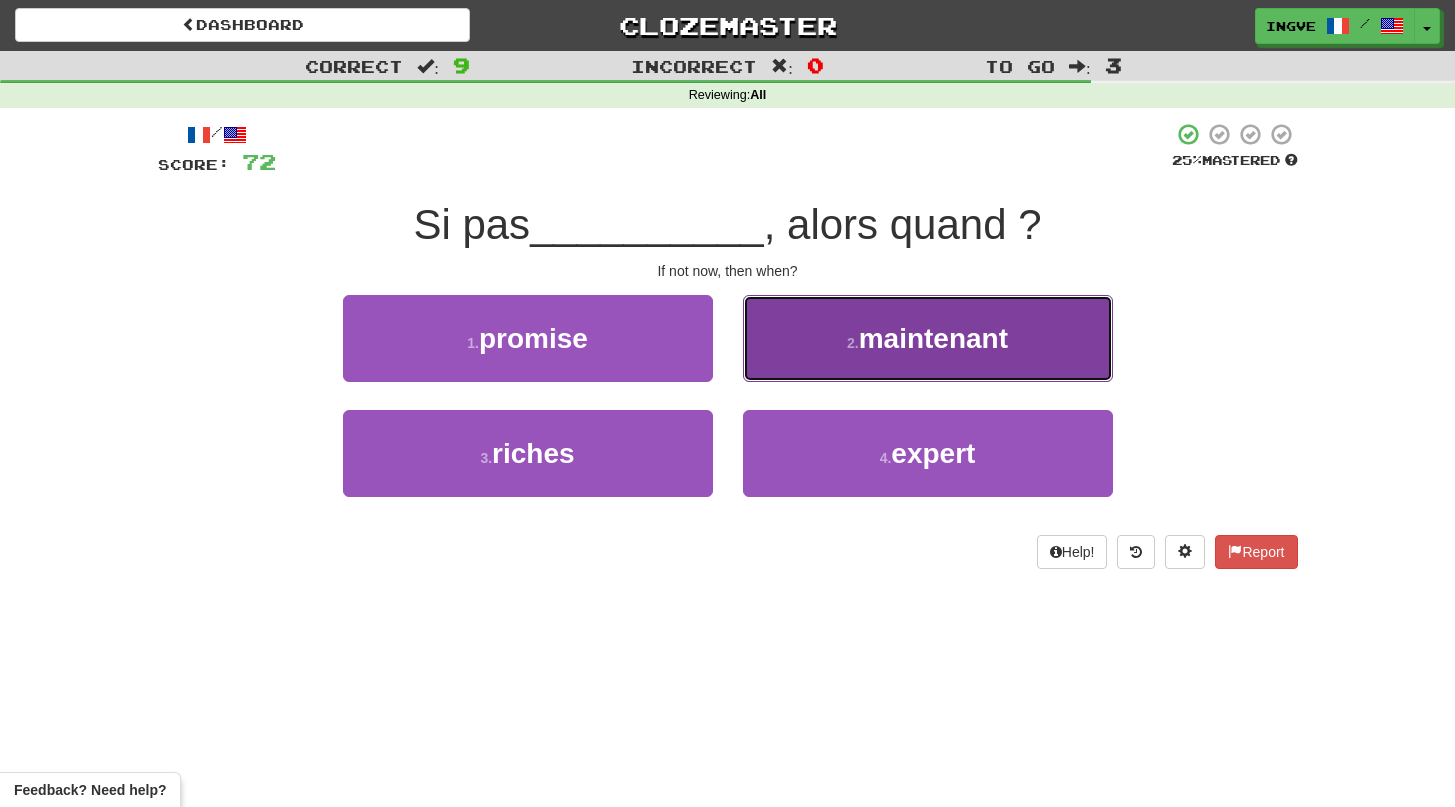 click on "maintenant" at bounding box center [933, 338] 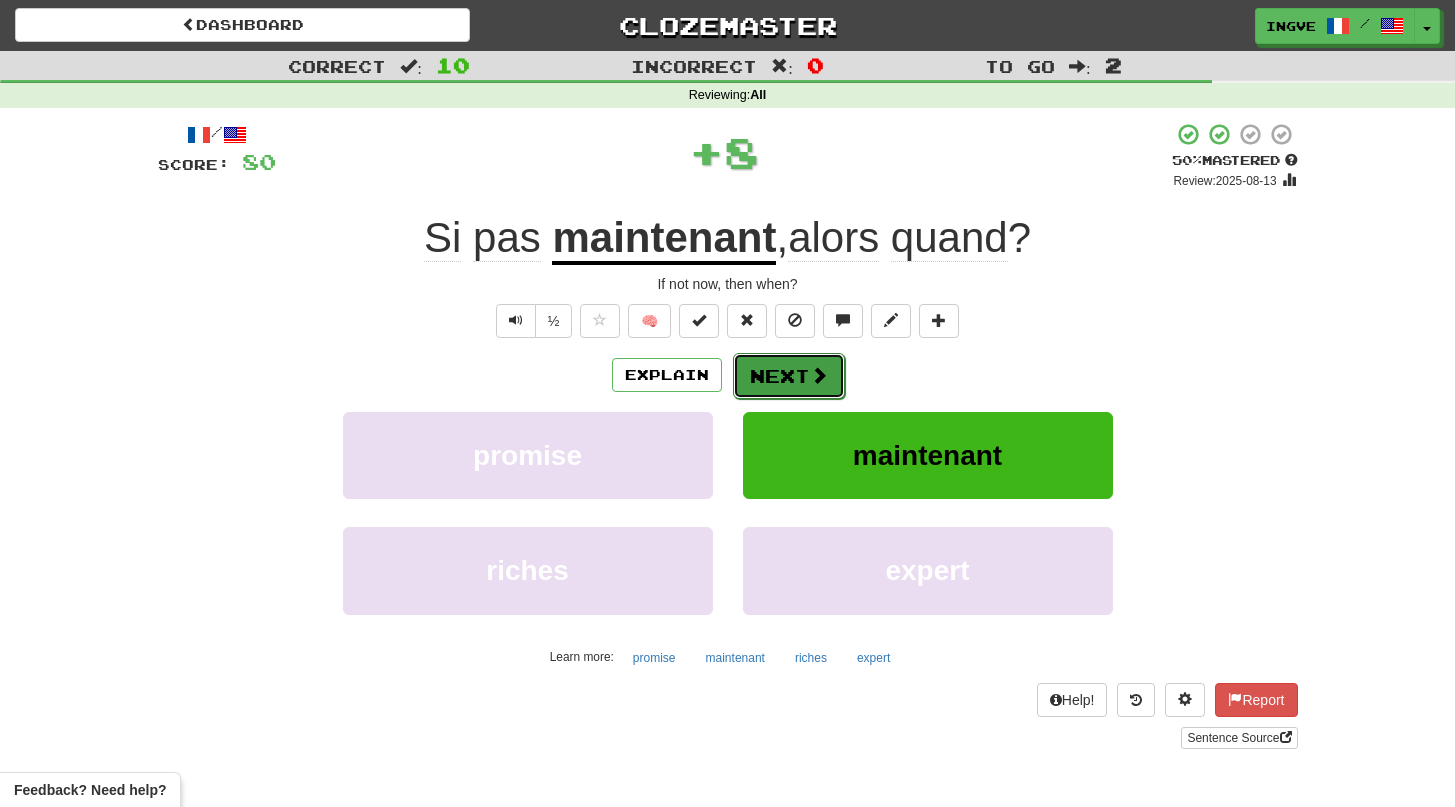 click on "Next" at bounding box center [789, 376] 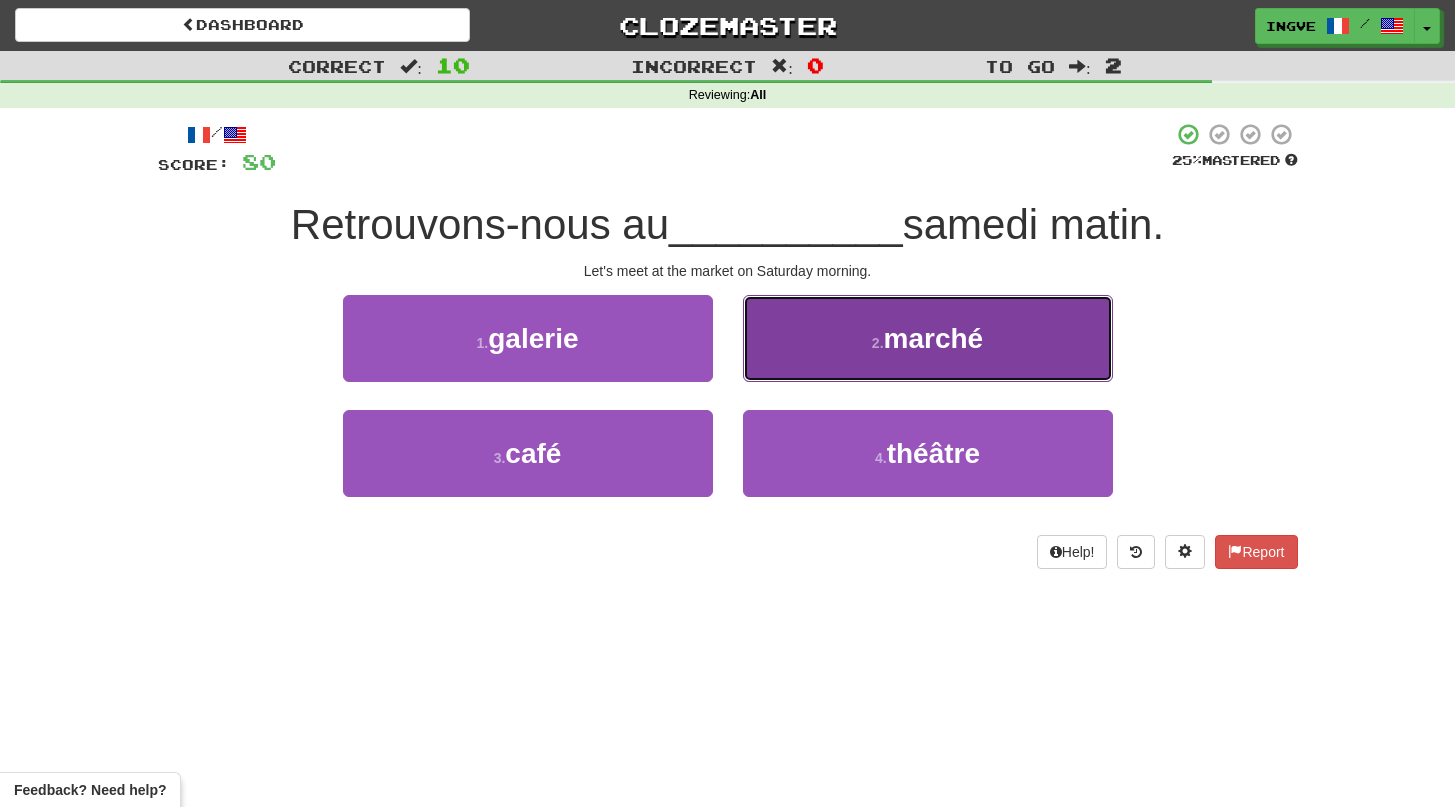 click on "2 .  marché" at bounding box center [928, 338] 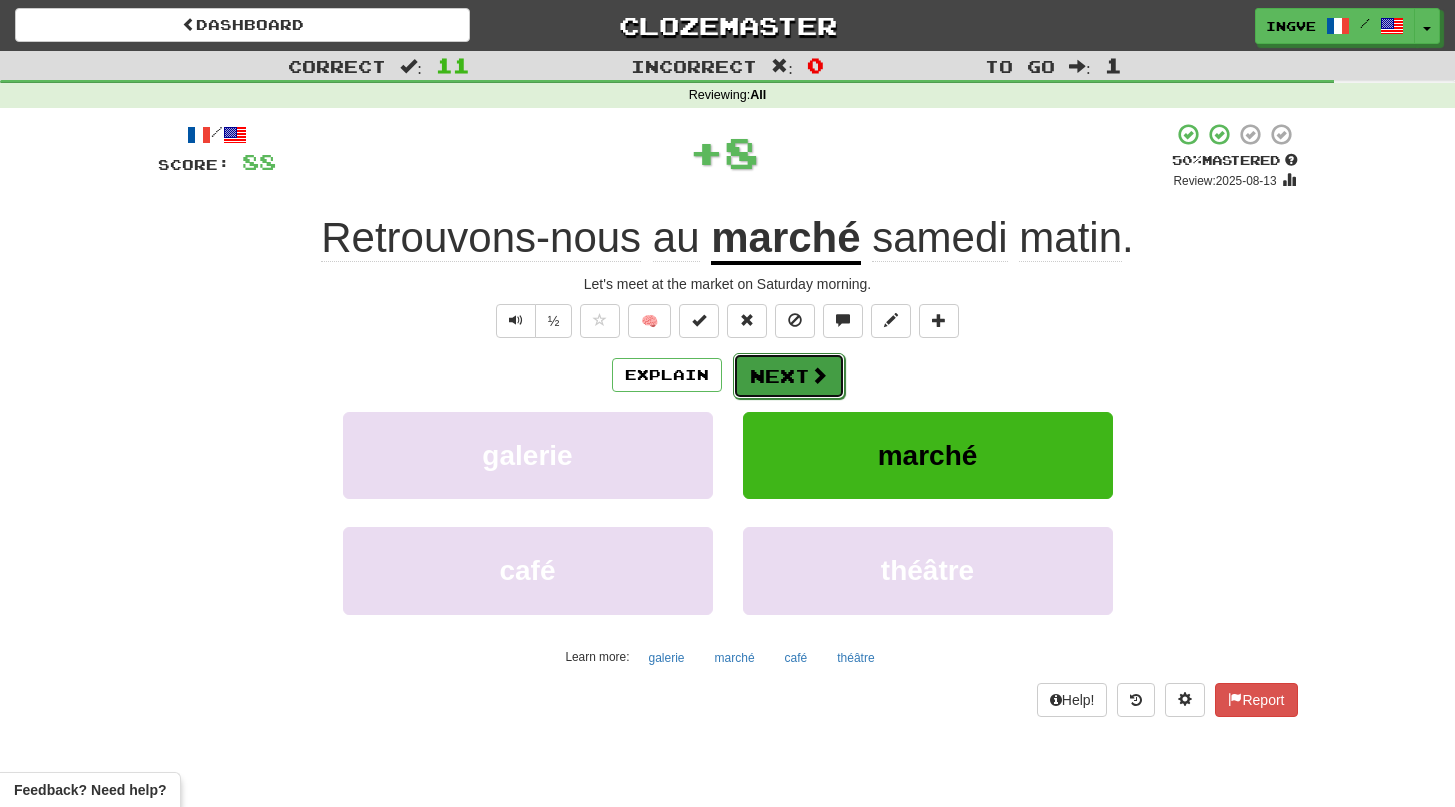 click on "Next" at bounding box center [789, 376] 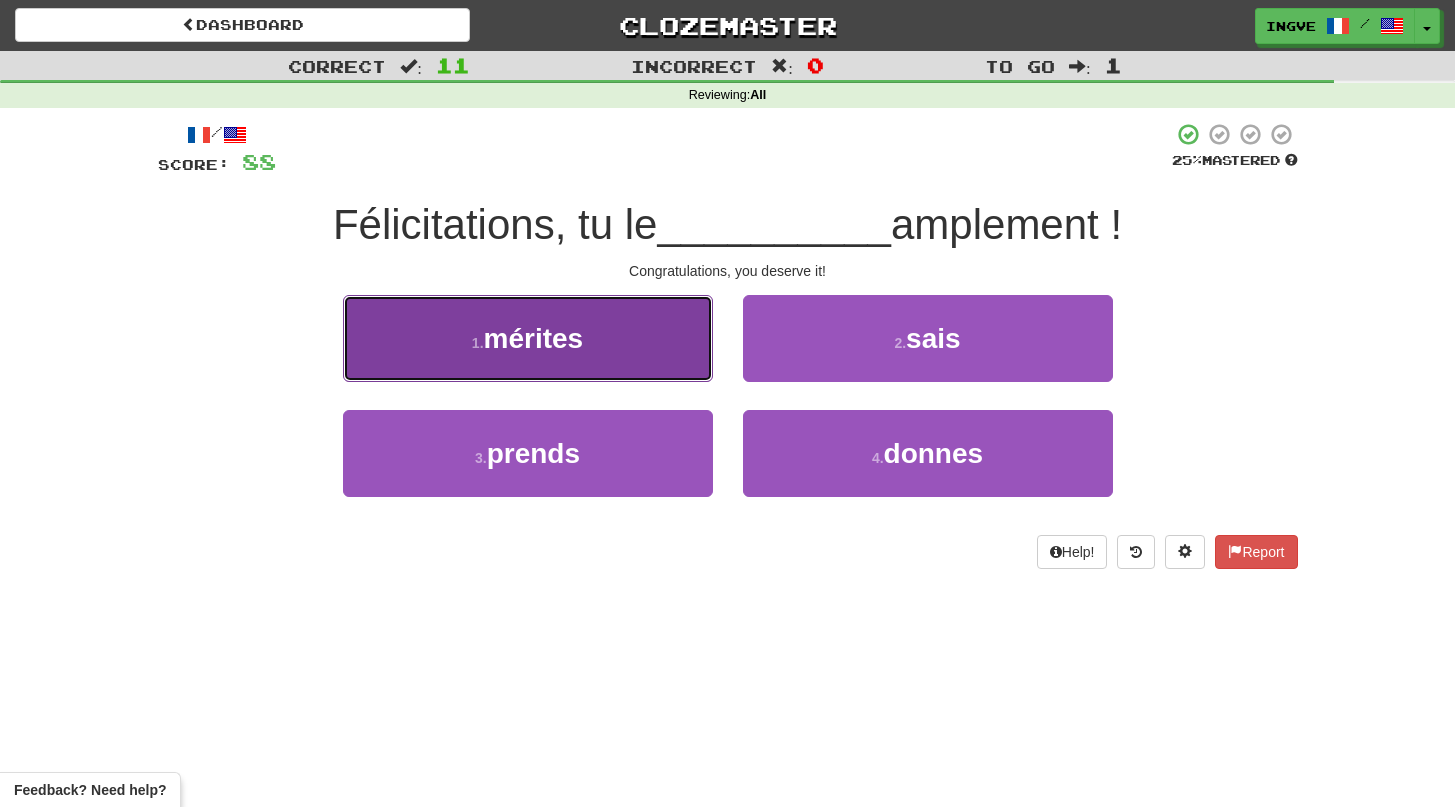 click on "mérites" at bounding box center (534, 338) 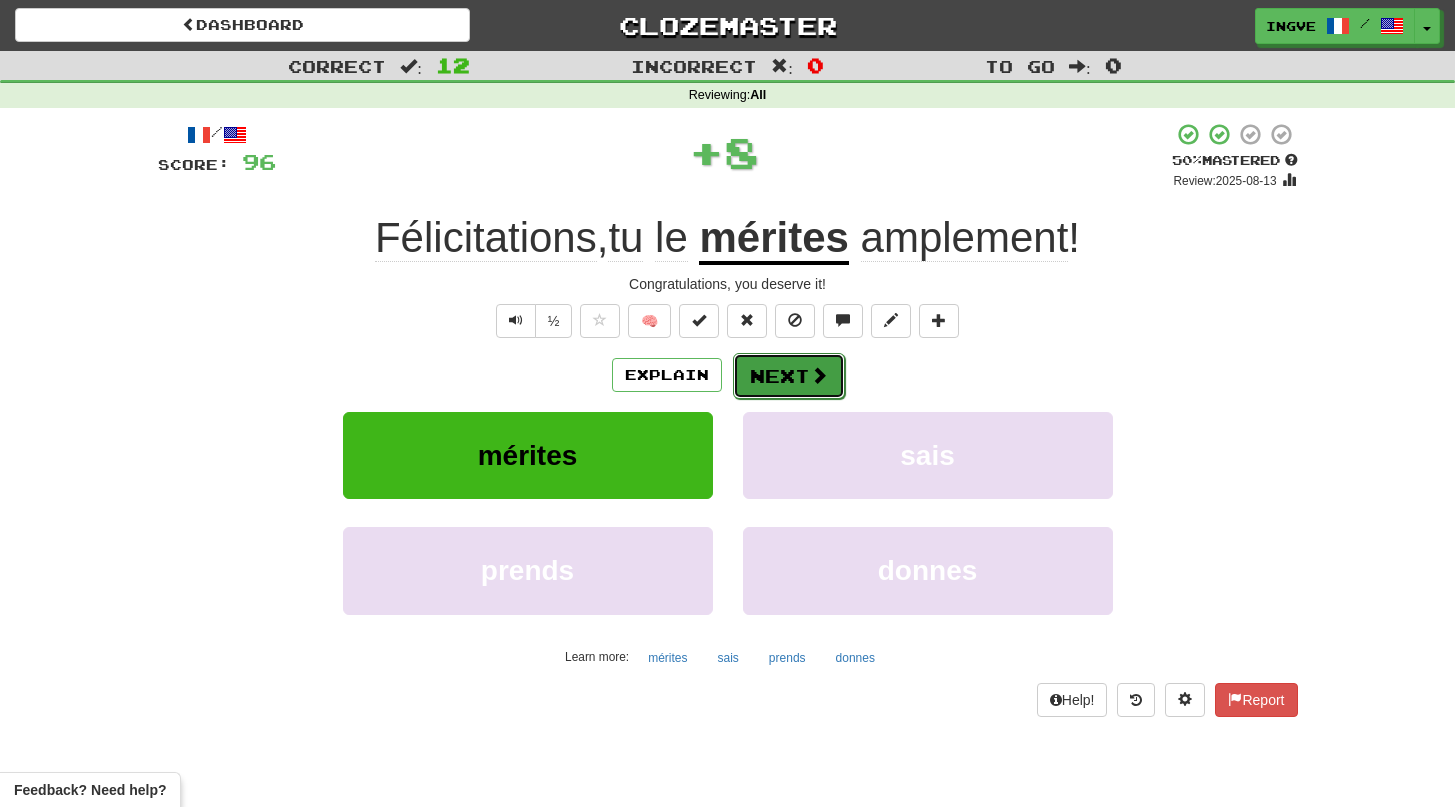 click at bounding box center (819, 375) 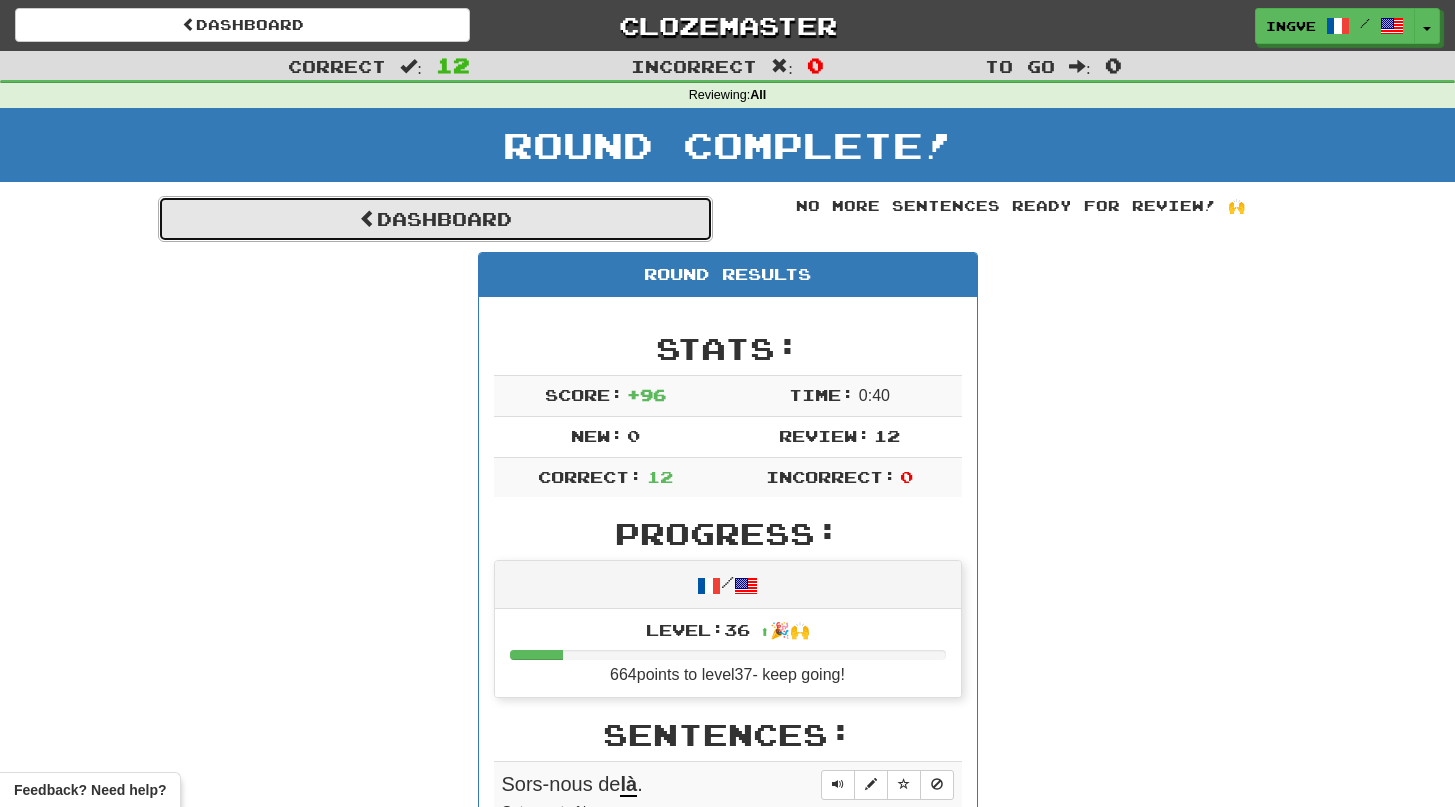 click on "Dashboard" at bounding box center (435, 219) 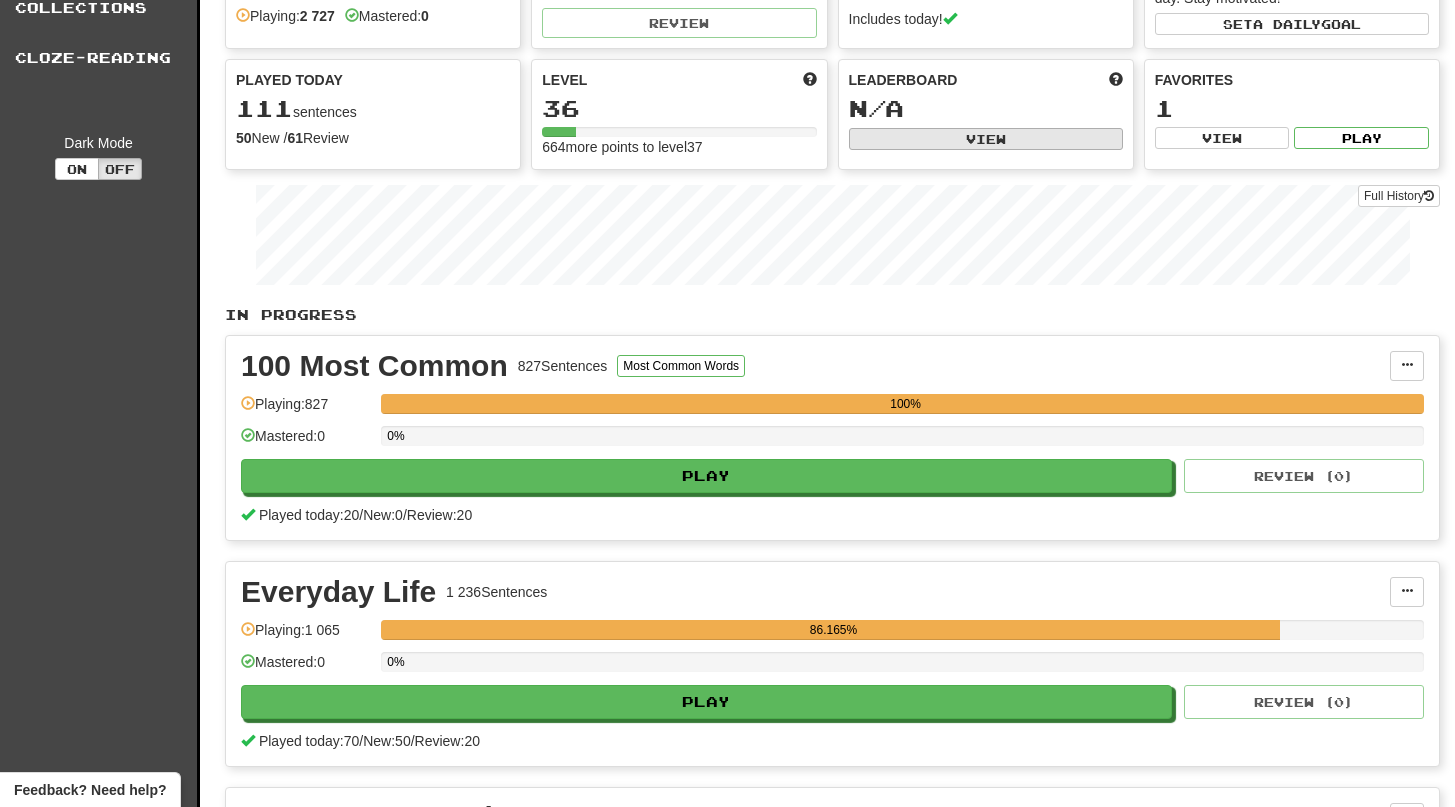 scroll, scrollTop: 127, scrollLeft: 0, axis: vertical 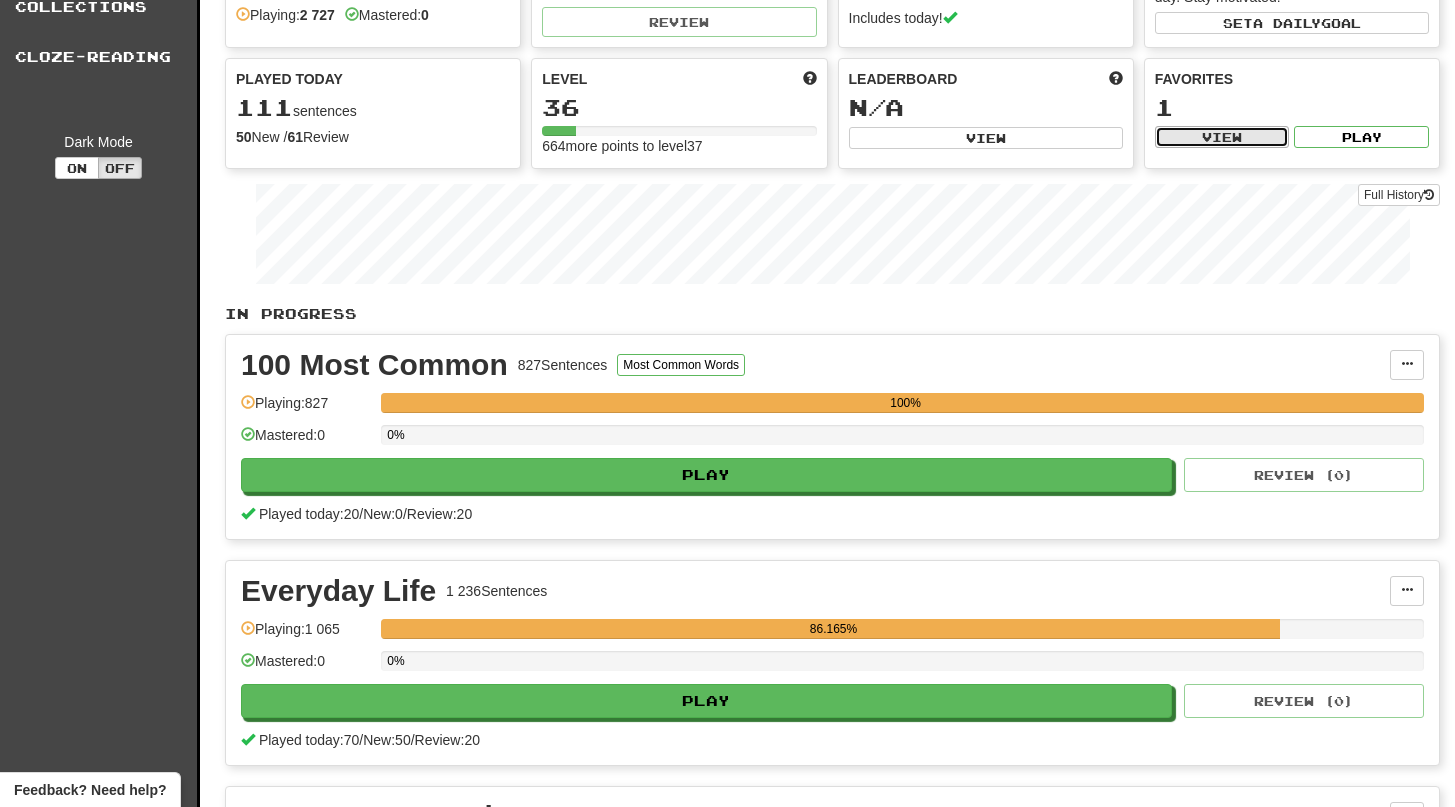 click on "View" at bounding box center (1222, 137) 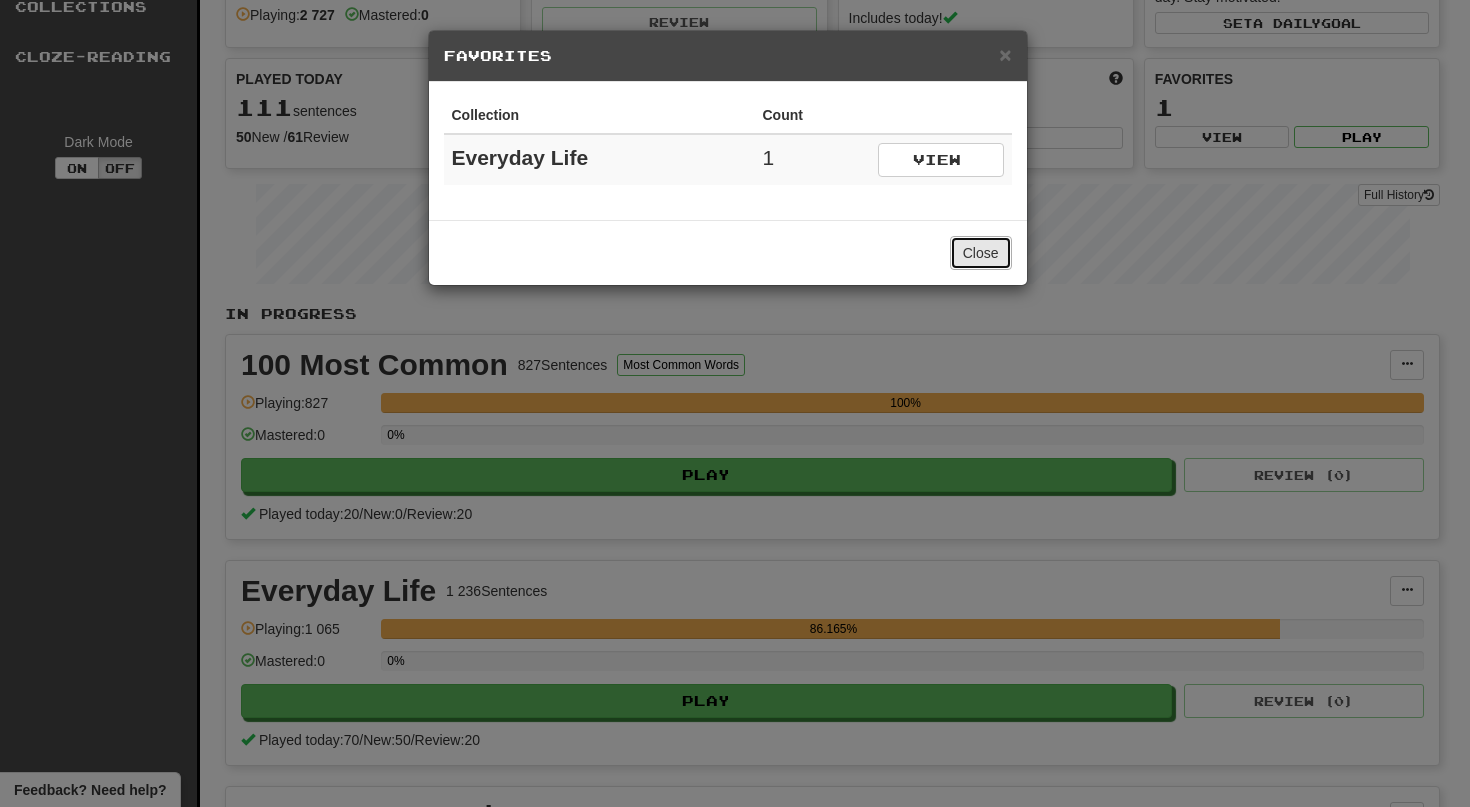 click on "Close" at bounding box center (981, 253) 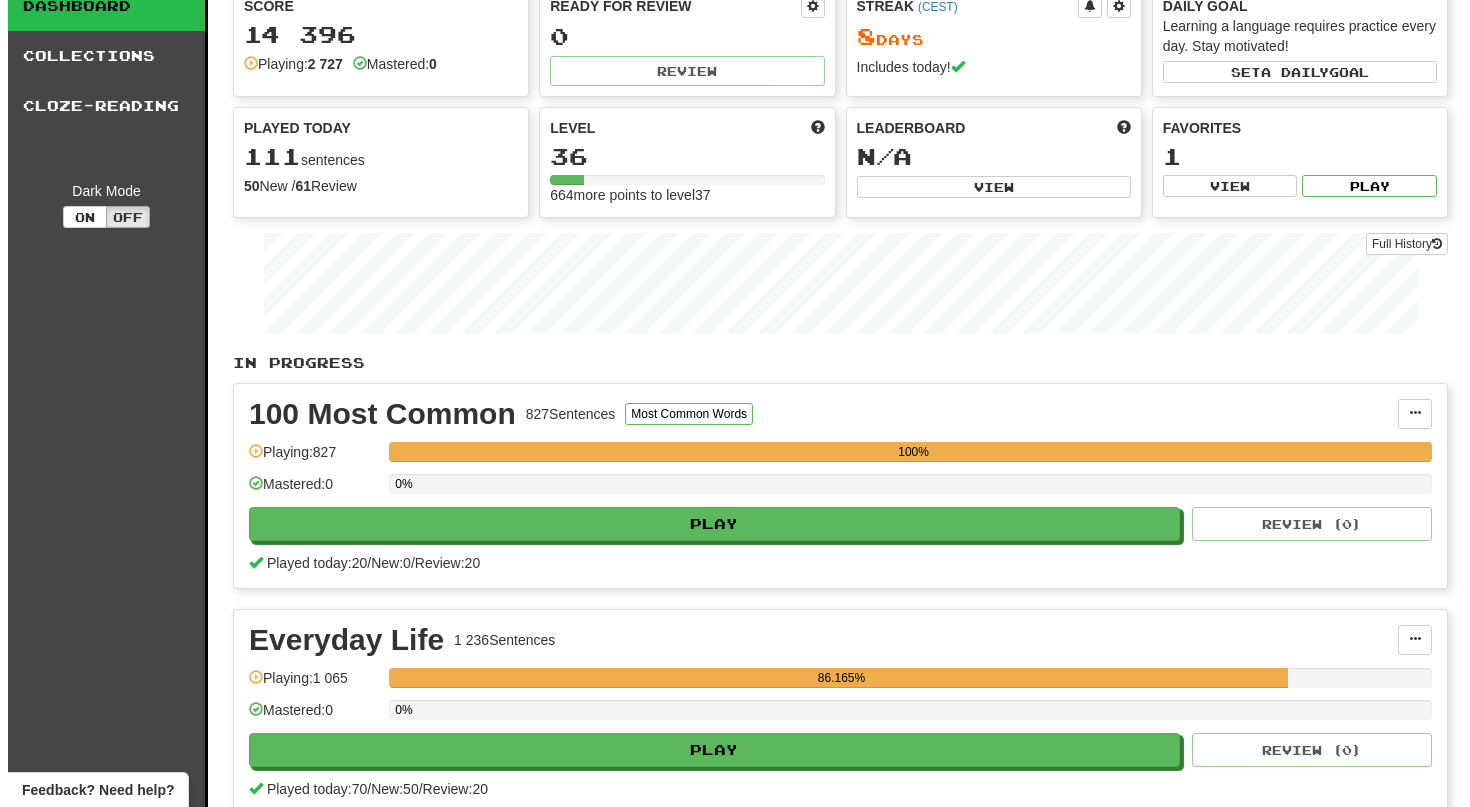scroll, scrollTop: 0, scrollLeft: 0, axis: both 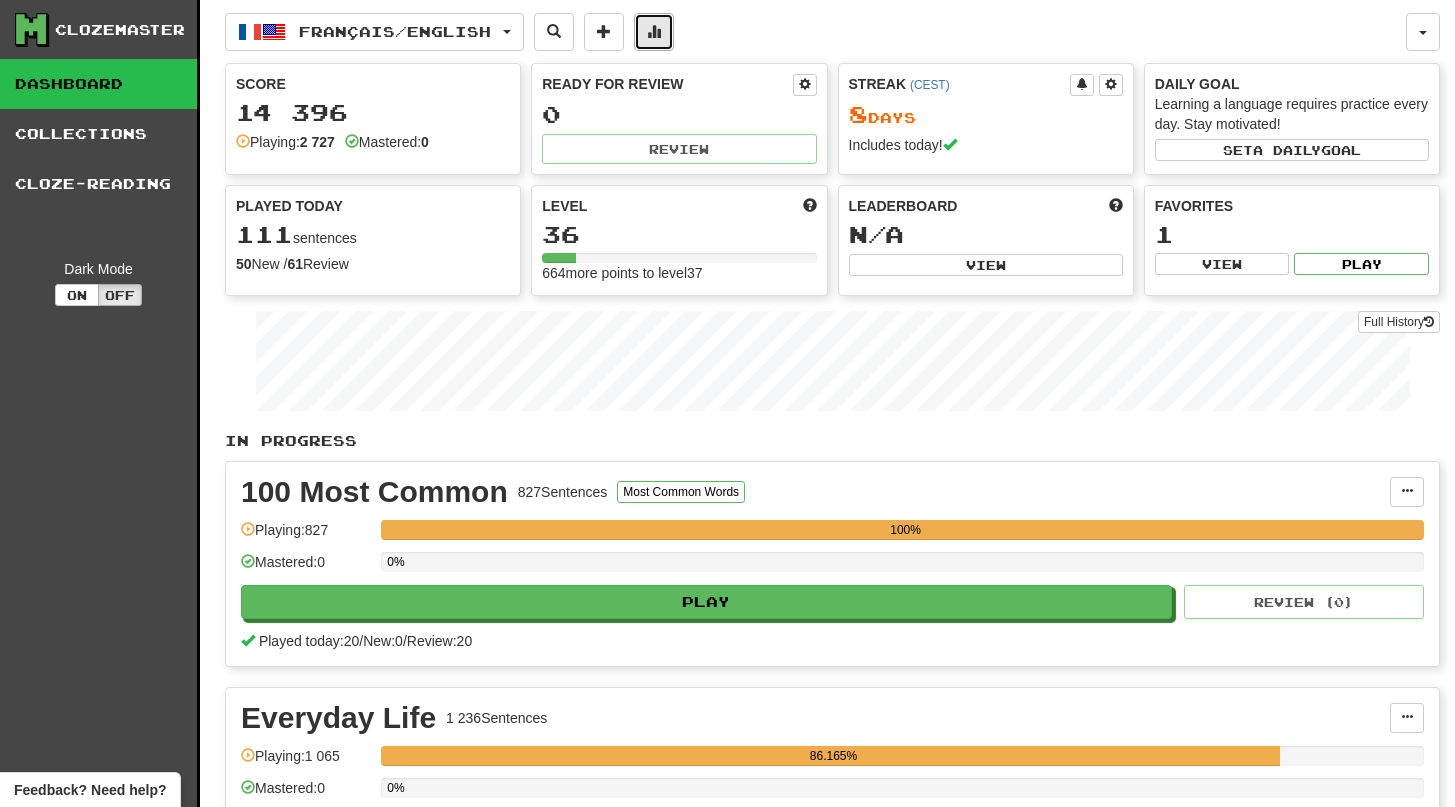 click at bounding box center [654, 31] 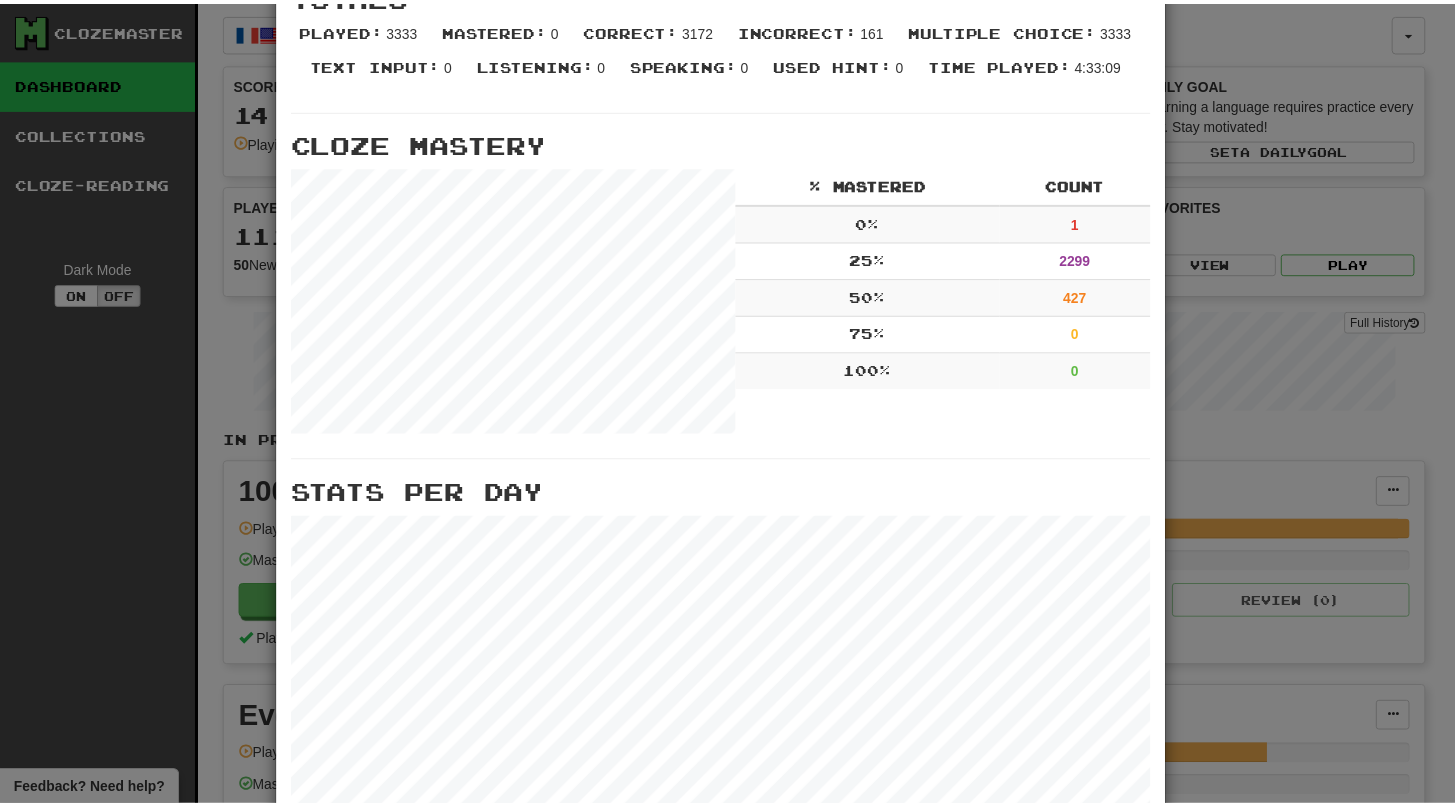 scroll, scrollTop: 622, scrollLeft: 0, axis: vertical 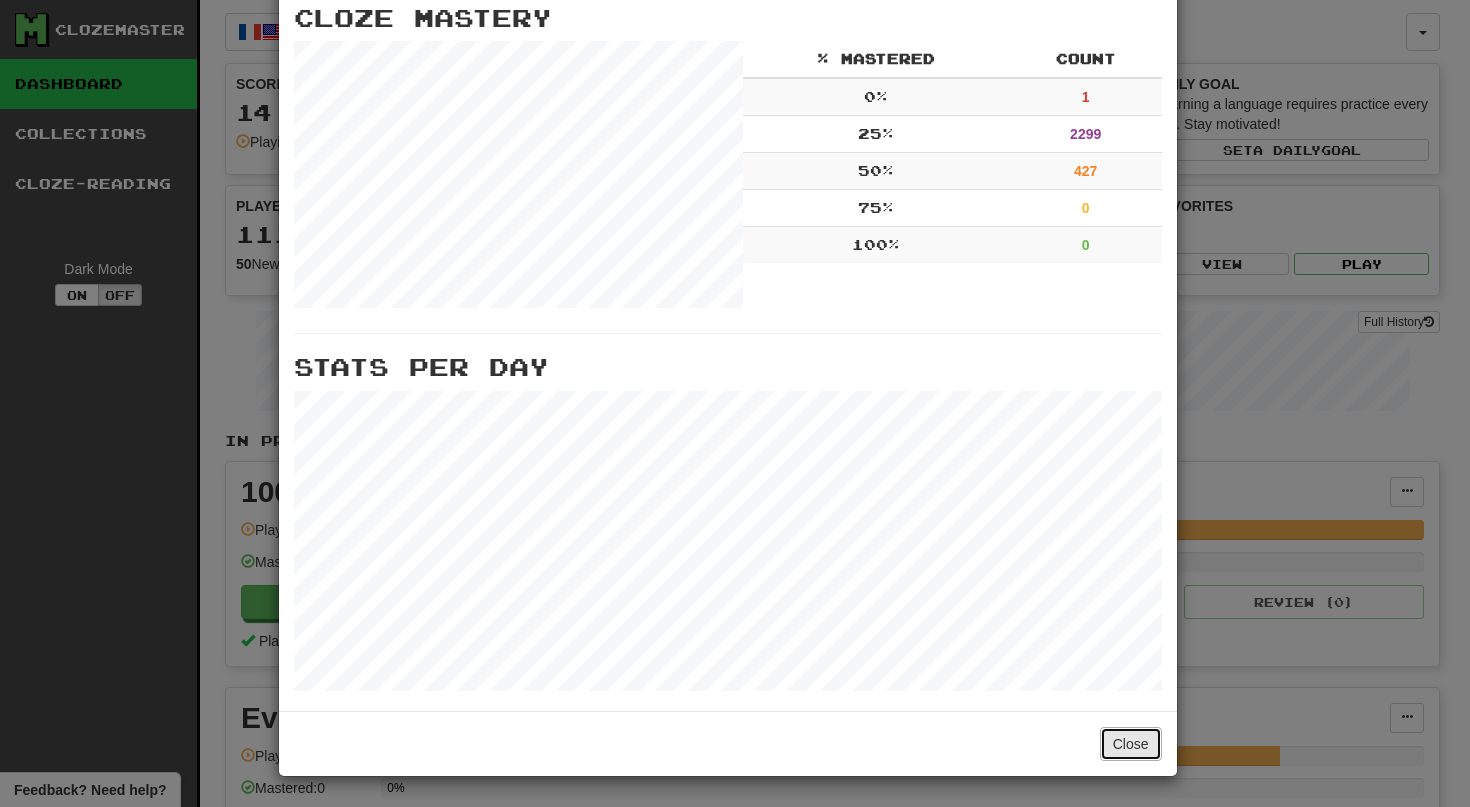 click on "Close" at bounding box center (1131, 744) 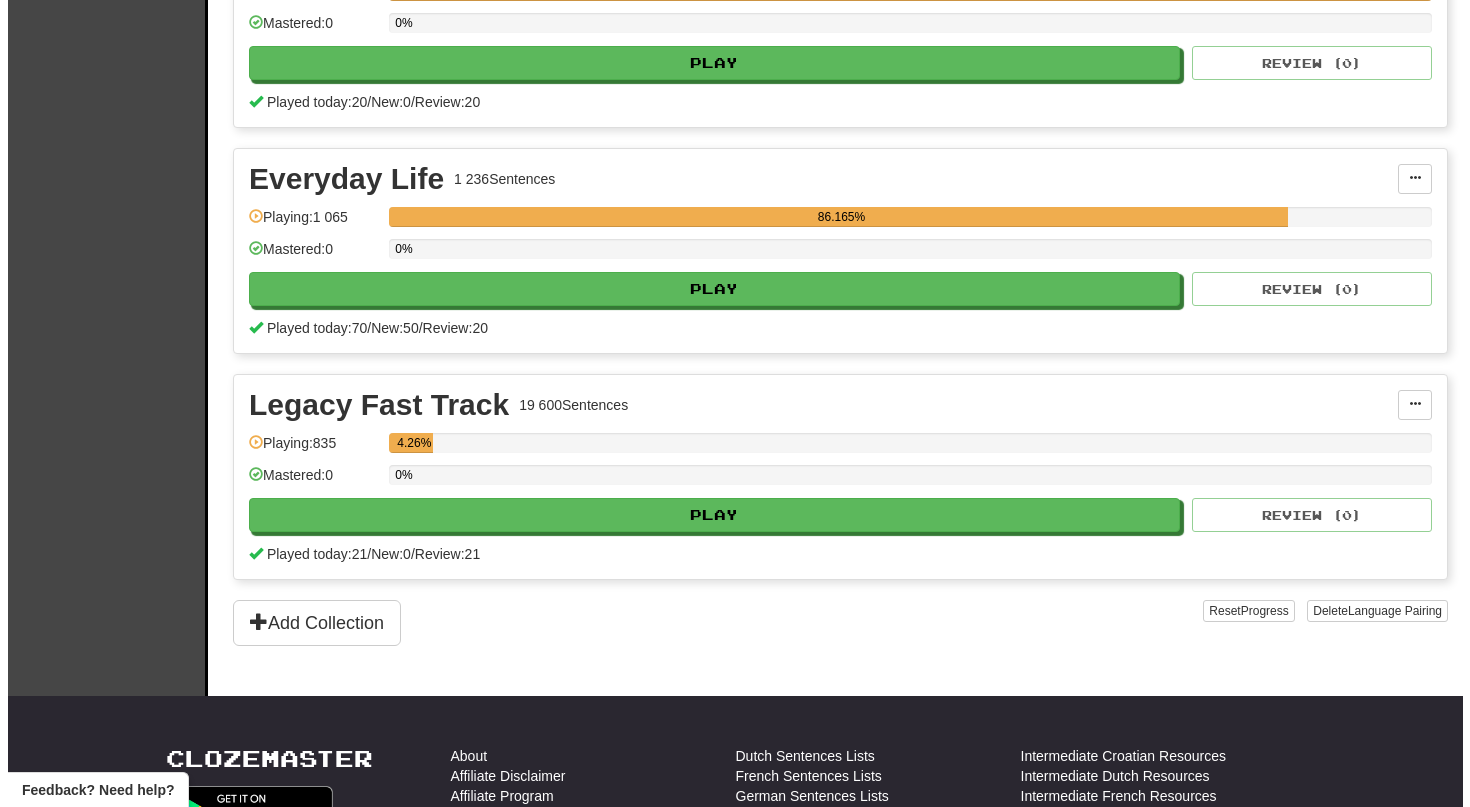 scroll, scrollTop: 537, scrollLeft: 0, axis: vertical 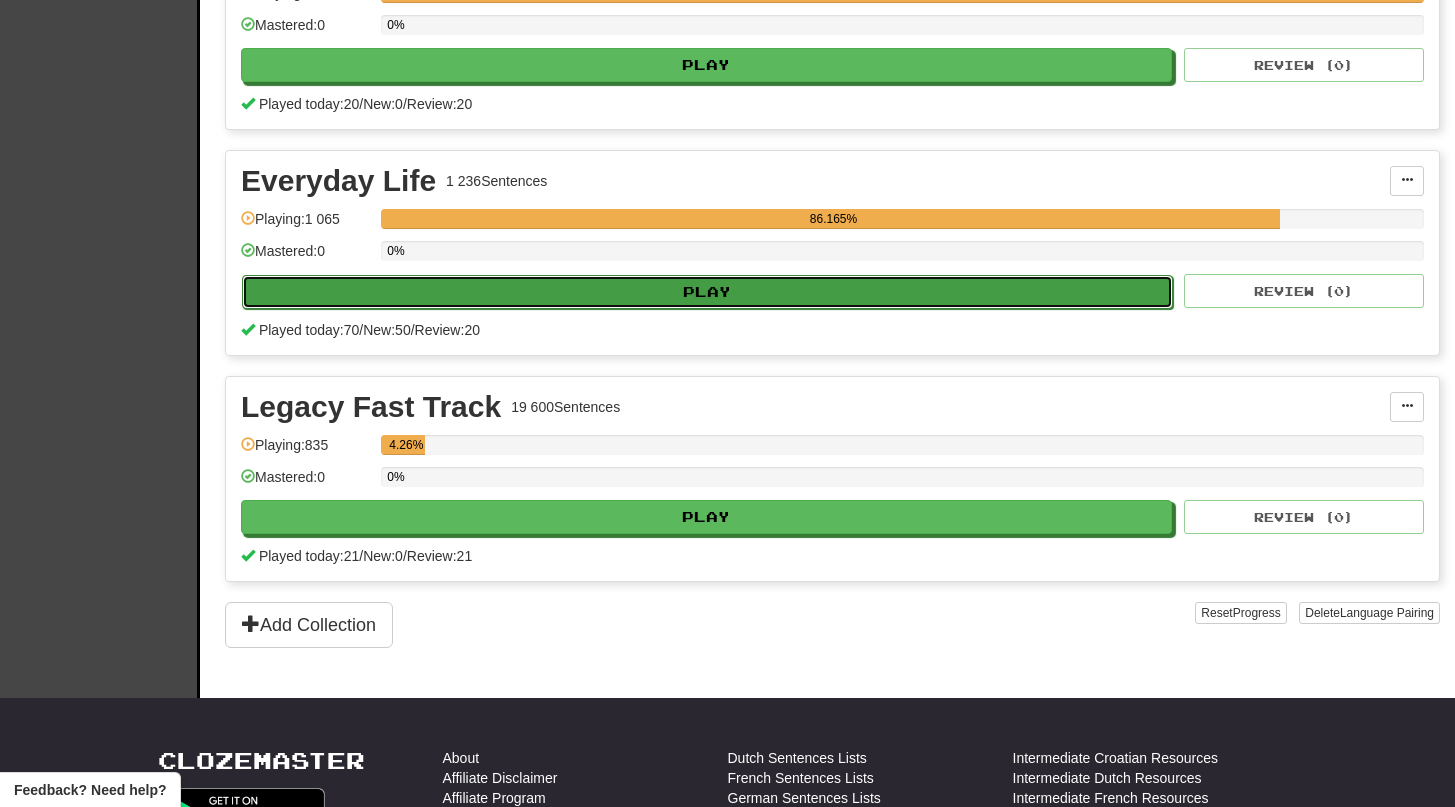 click on "Play" at bounding box center [707, 292] 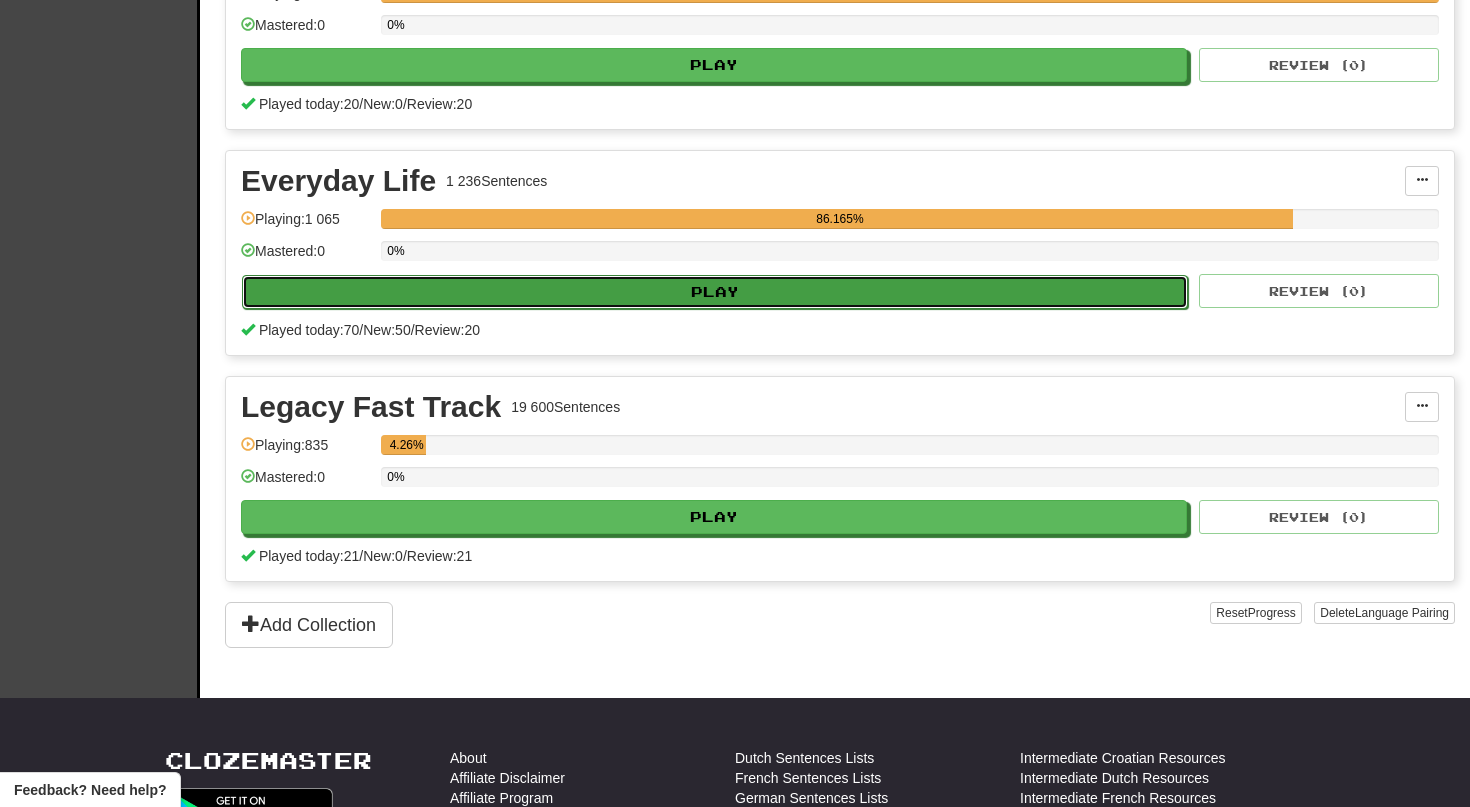 select on "**" 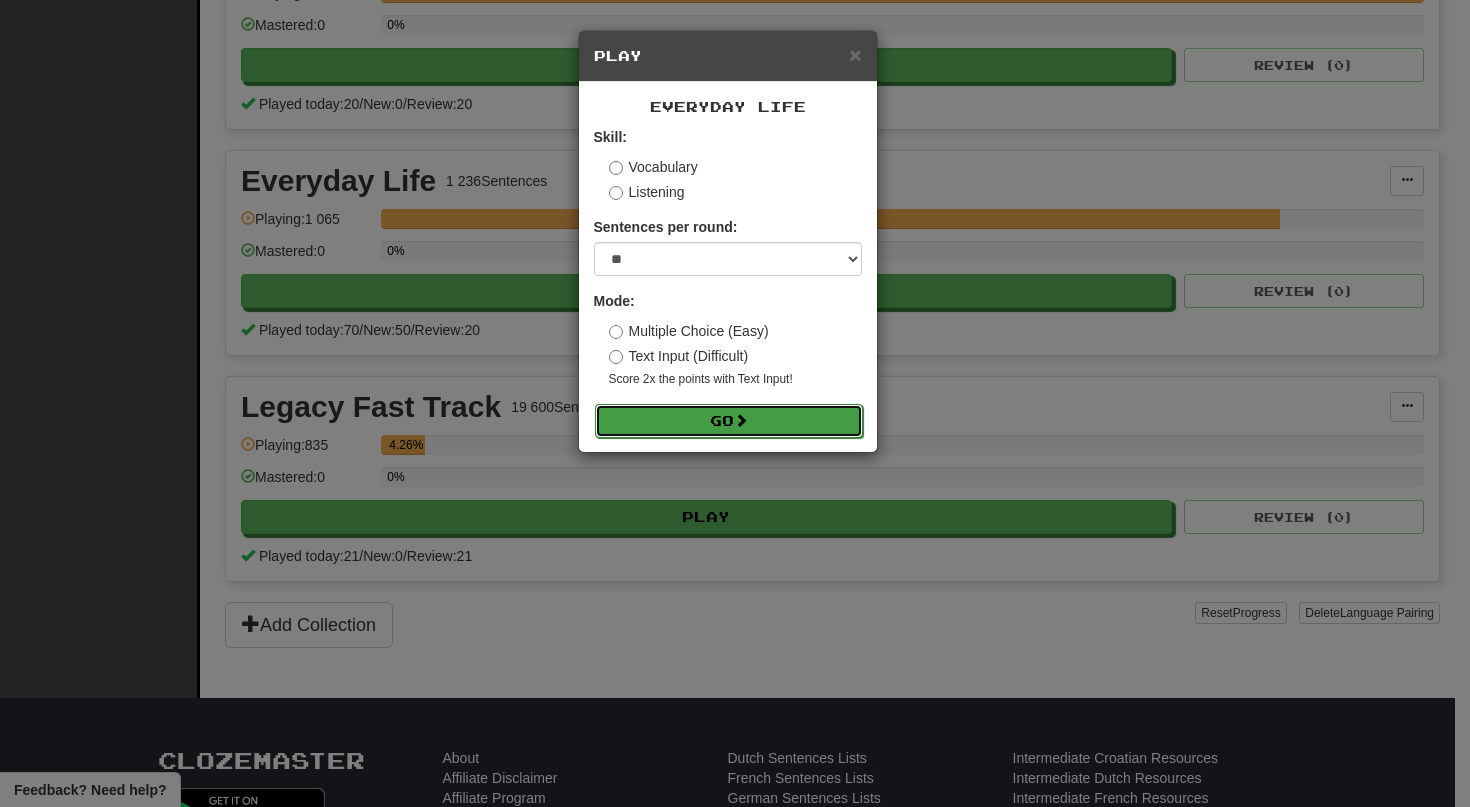 click on "Go" at bounding box center (729, 421) 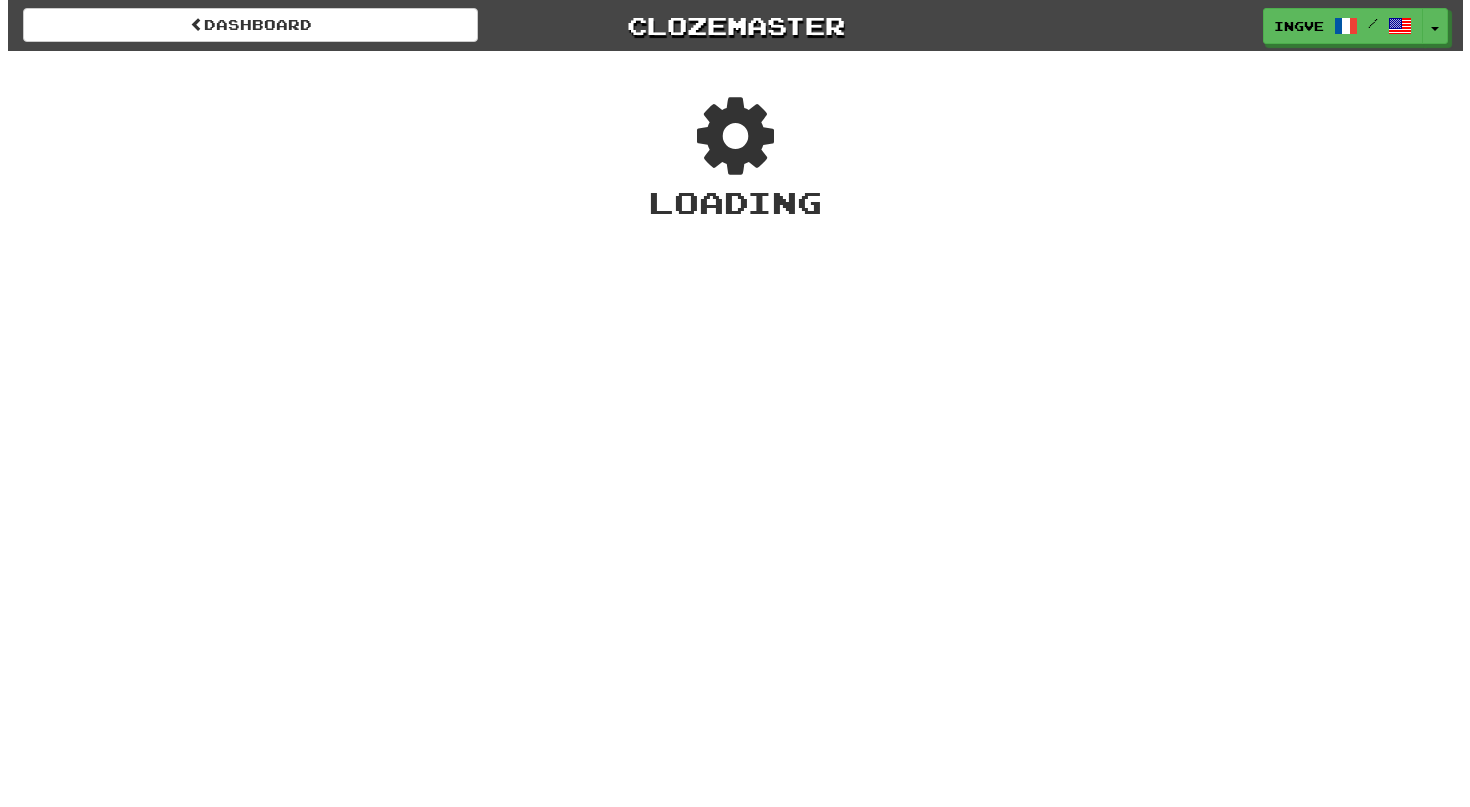 scroll, scrollTop: 0, scrollLeft: 0, axis: both 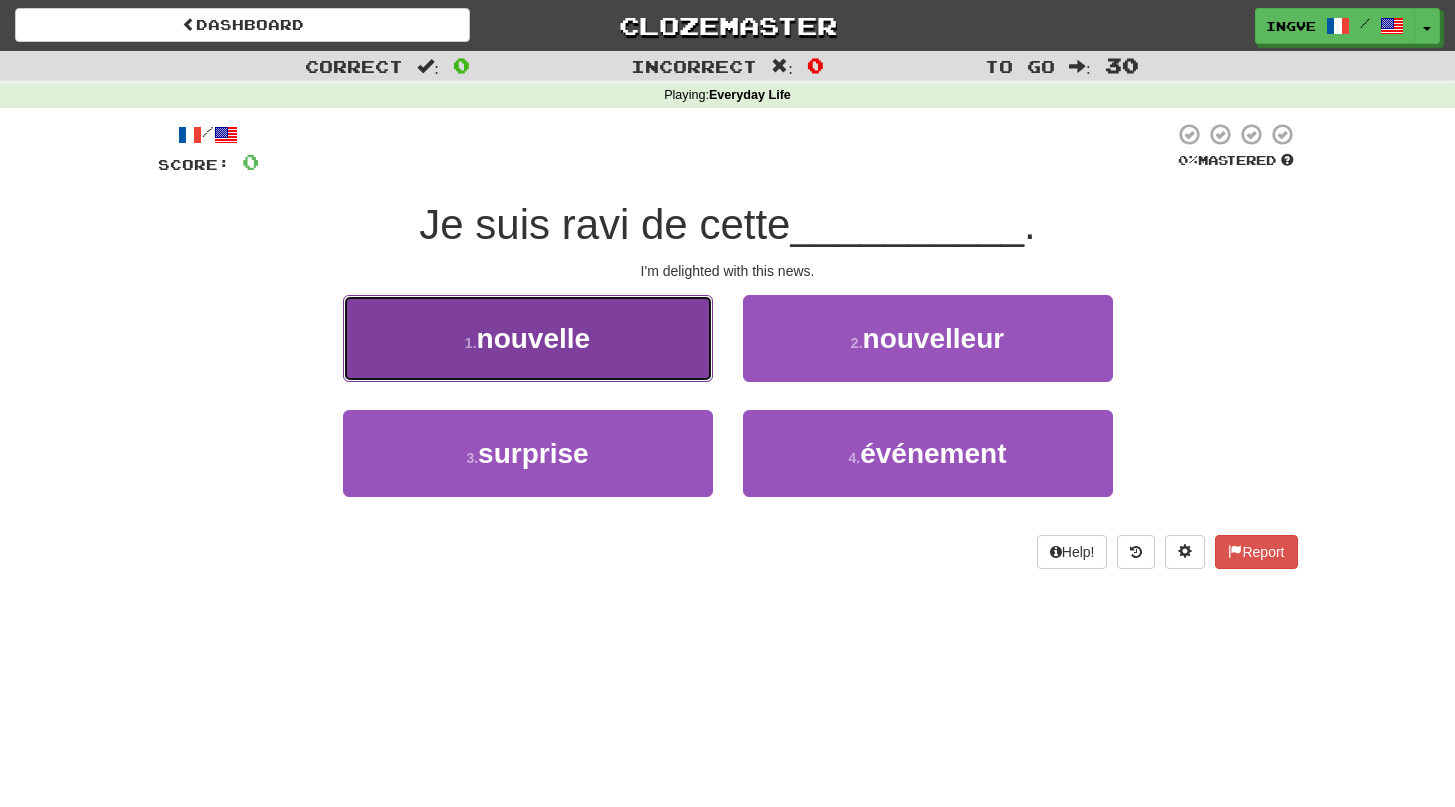 click on "1 .  nouvelle" at bounding box center (528, 338) 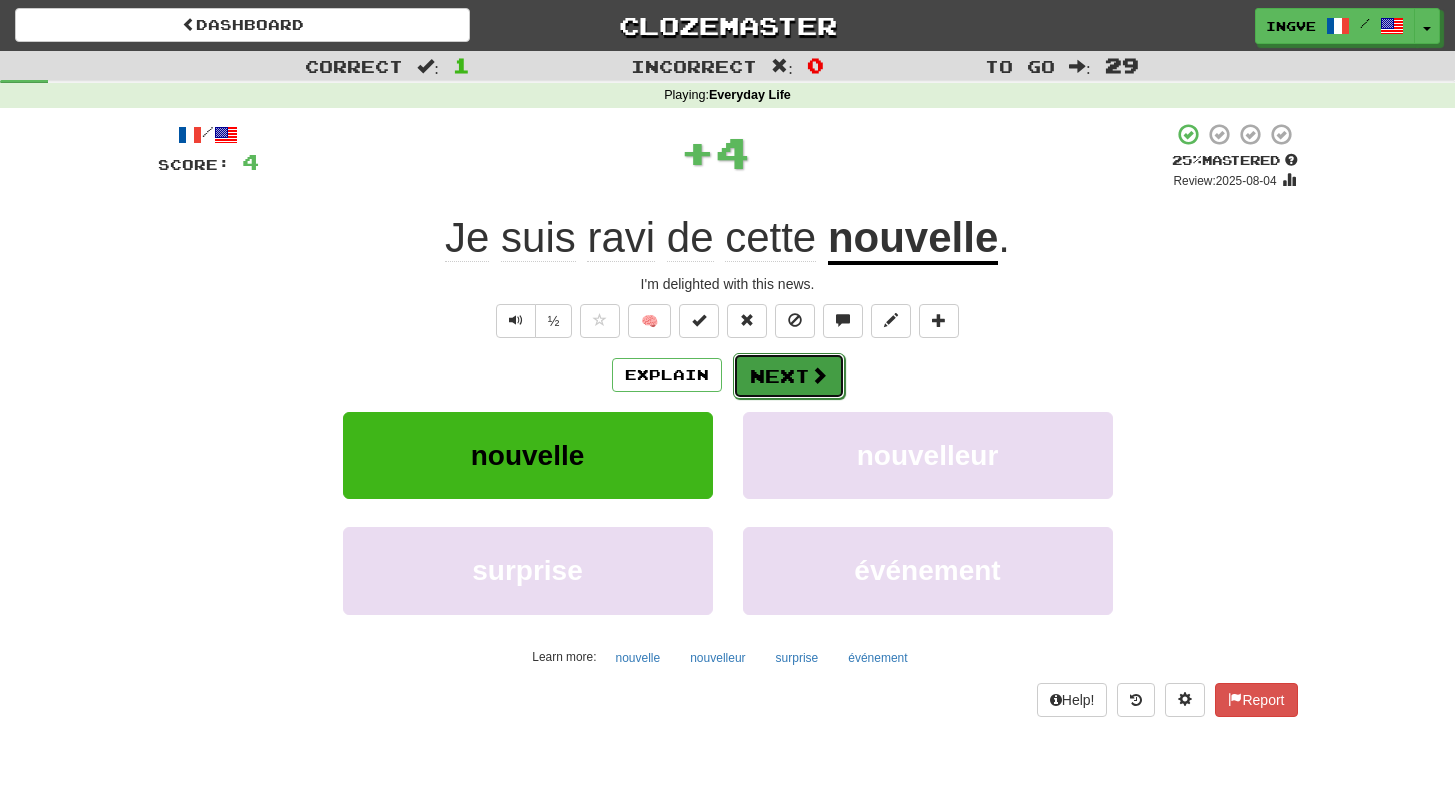 click on "Next" at bounding box center [789, 376] 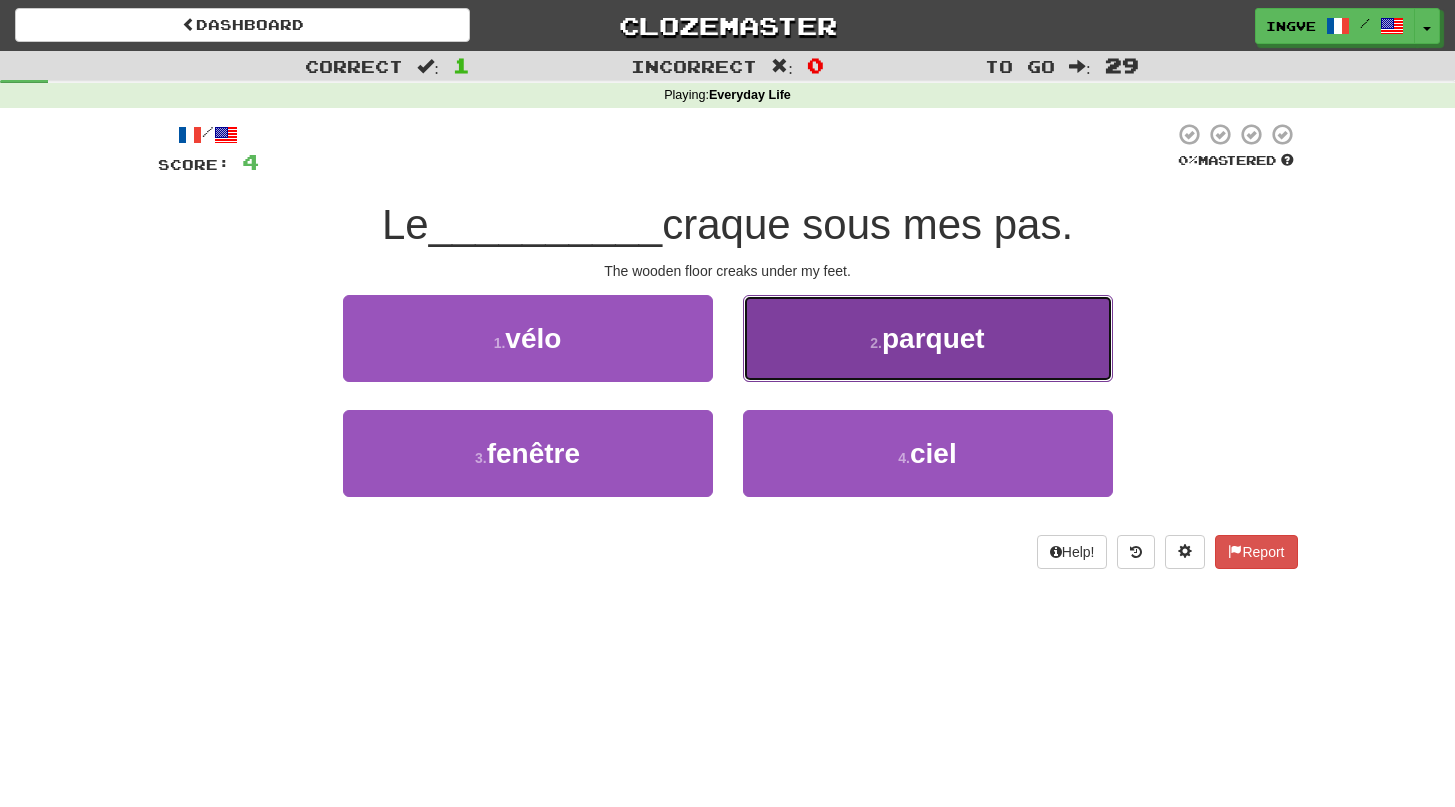 click on "2 .  parquet" at bounding box center (928, 338) 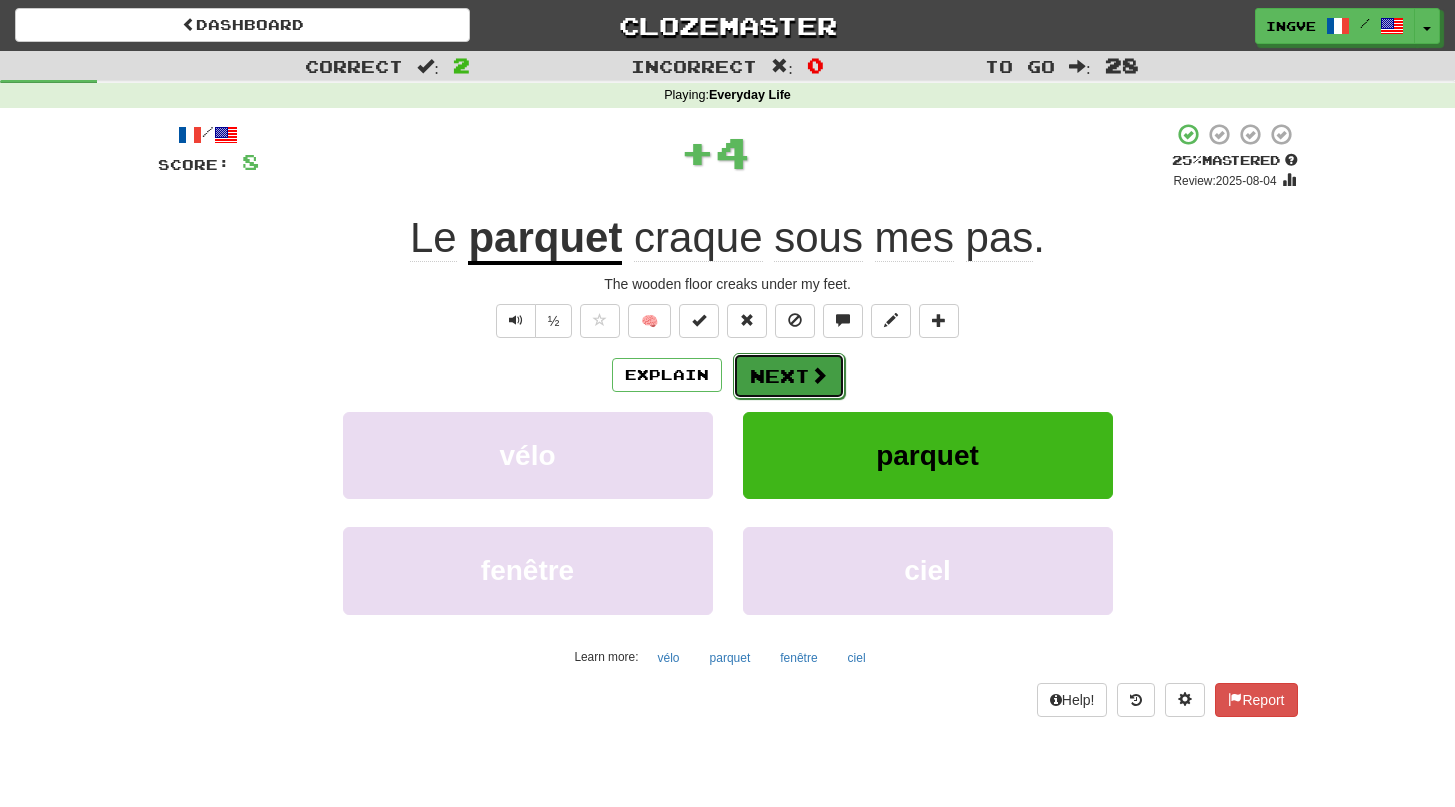 click on "Next" at bounding box center [789, 376] 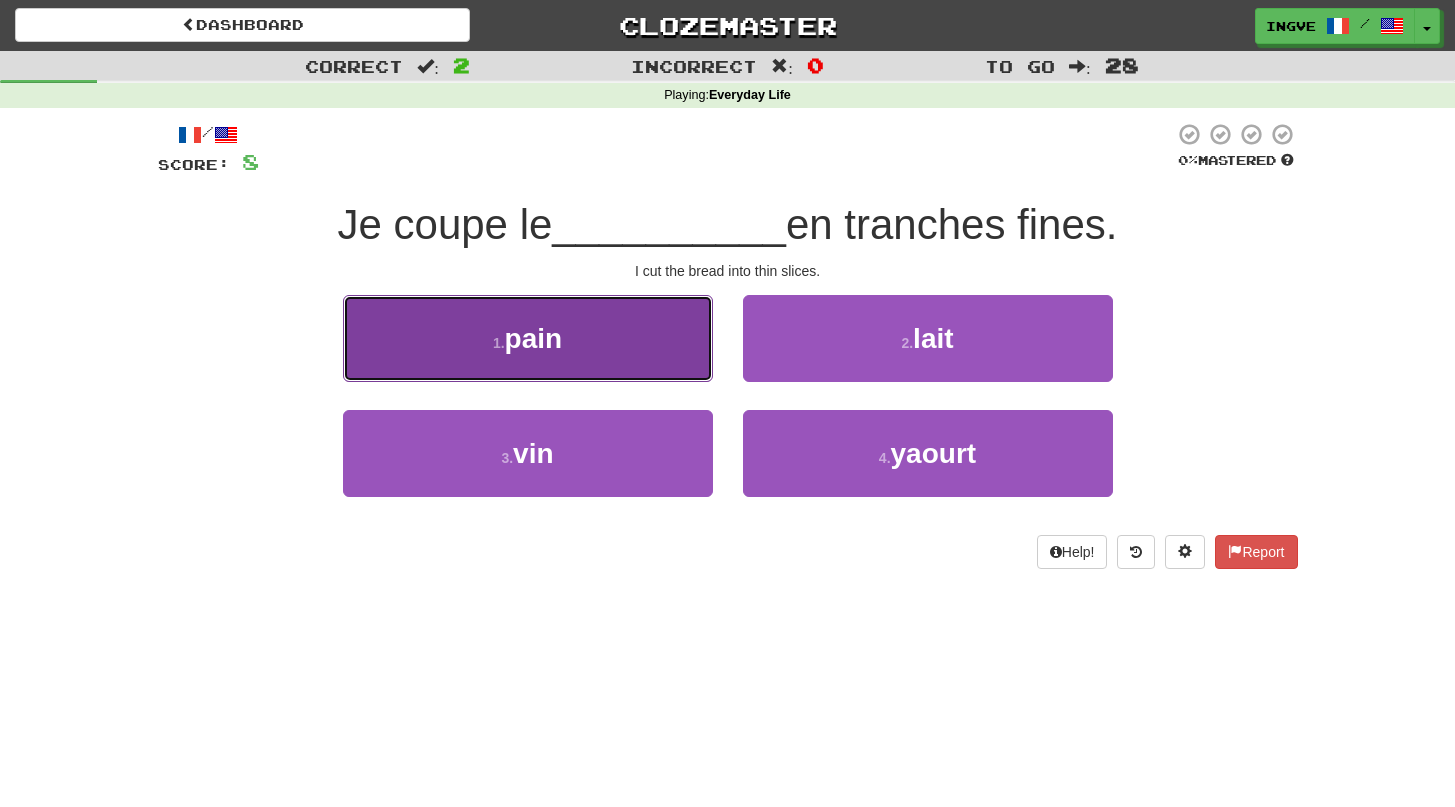 click on "1 .  pain" at bounding box center [528, 338] 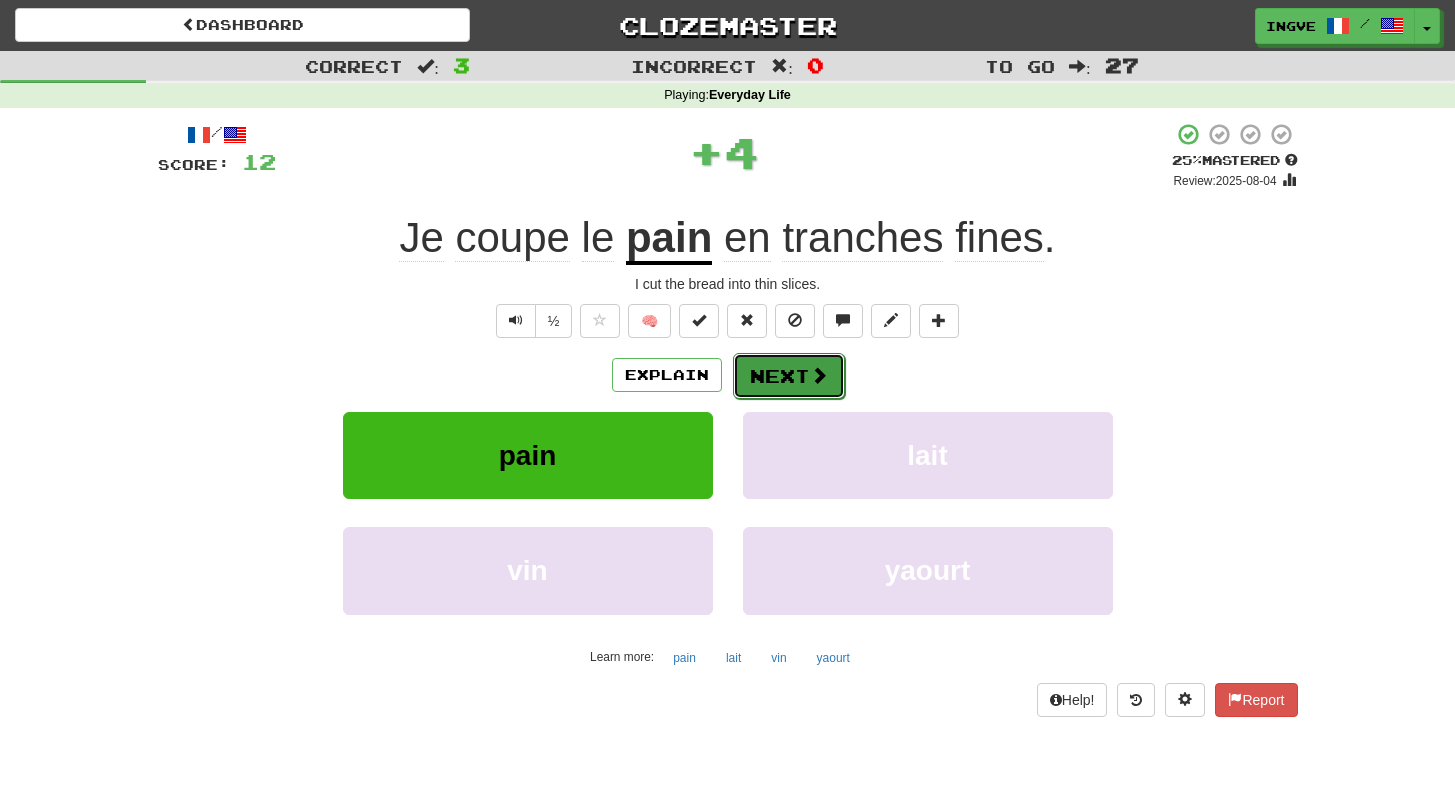 click on "Next" at bounding box center [789, 376] 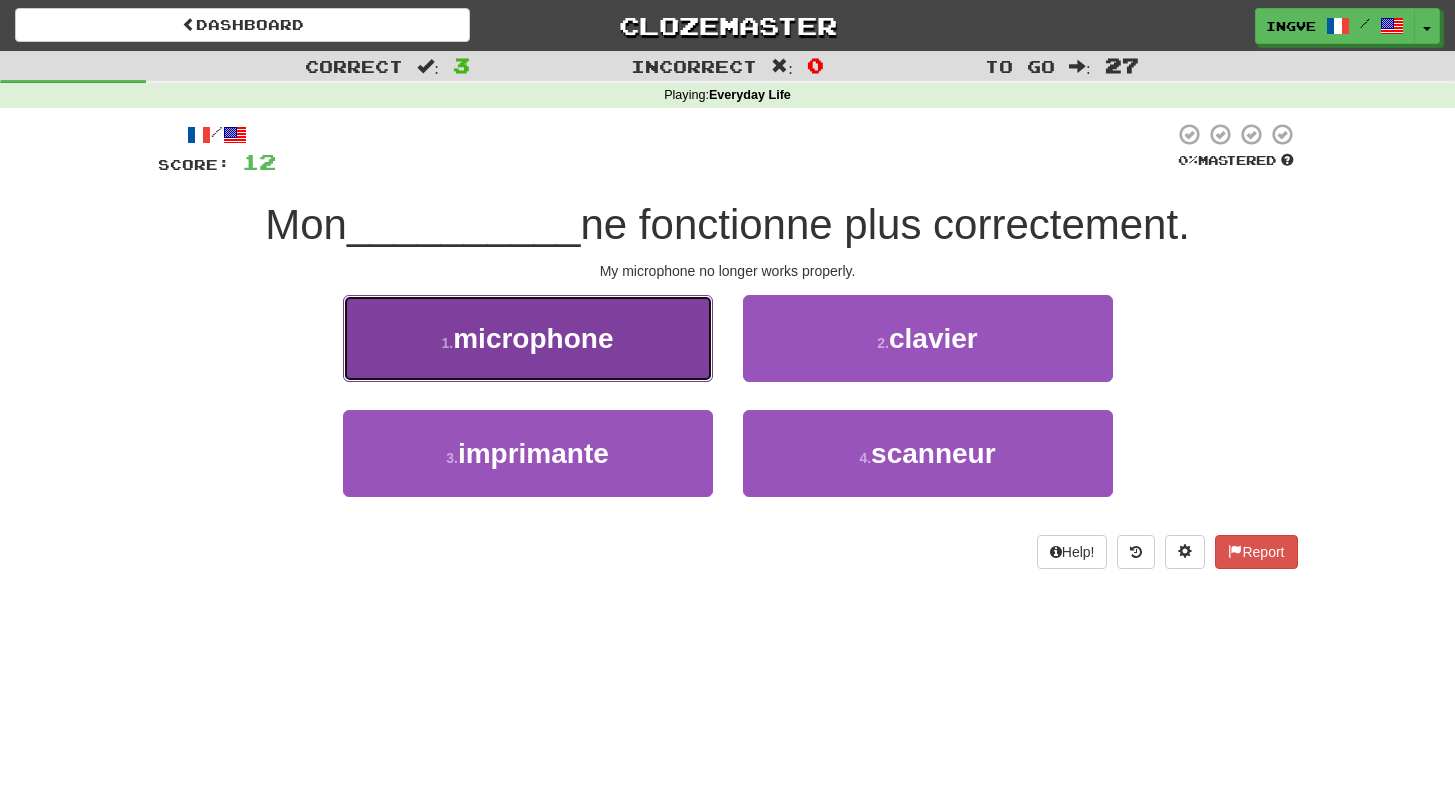 click on "1 .  microphone" at bounding box center [528, 338] 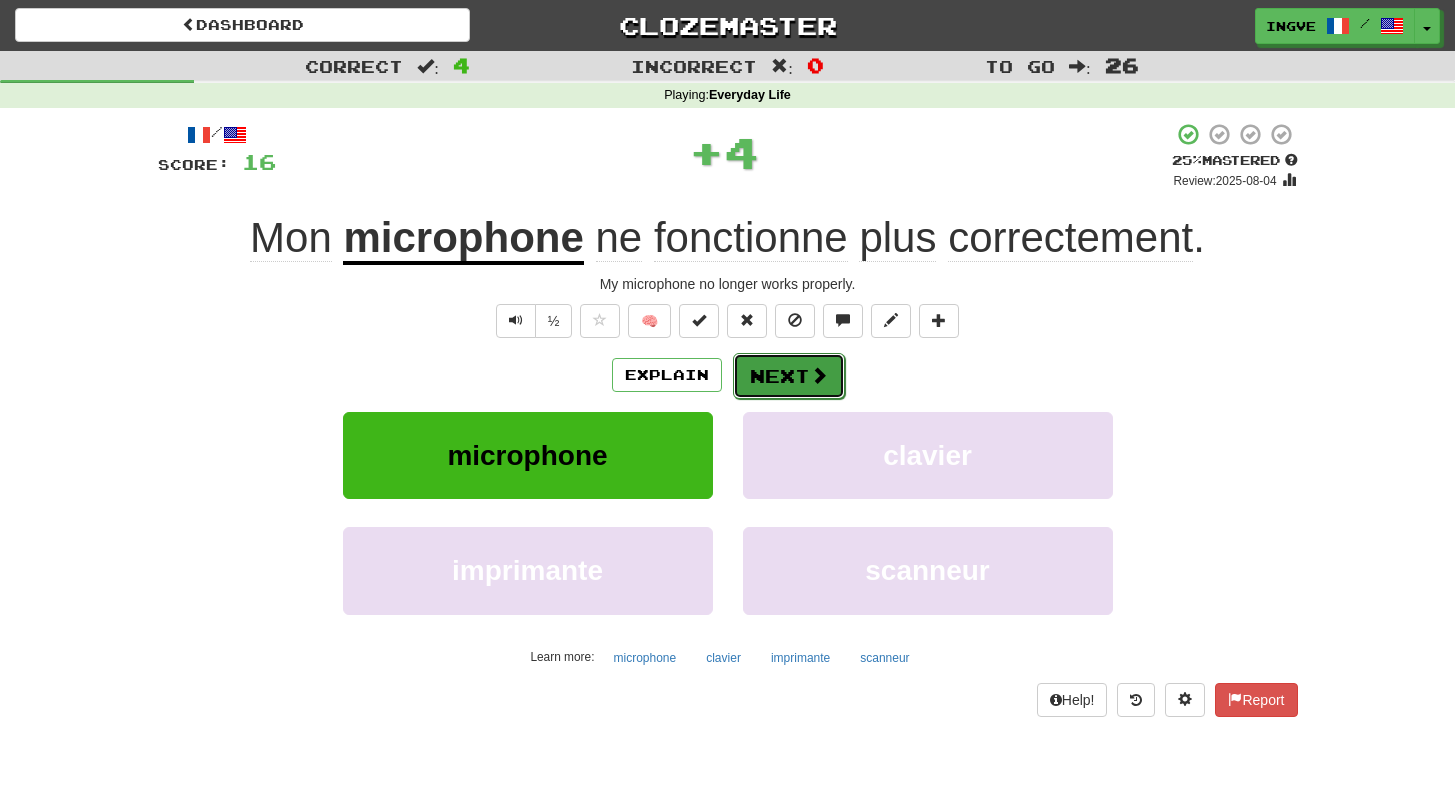 click on "Next" at bounding box center (789, 376) 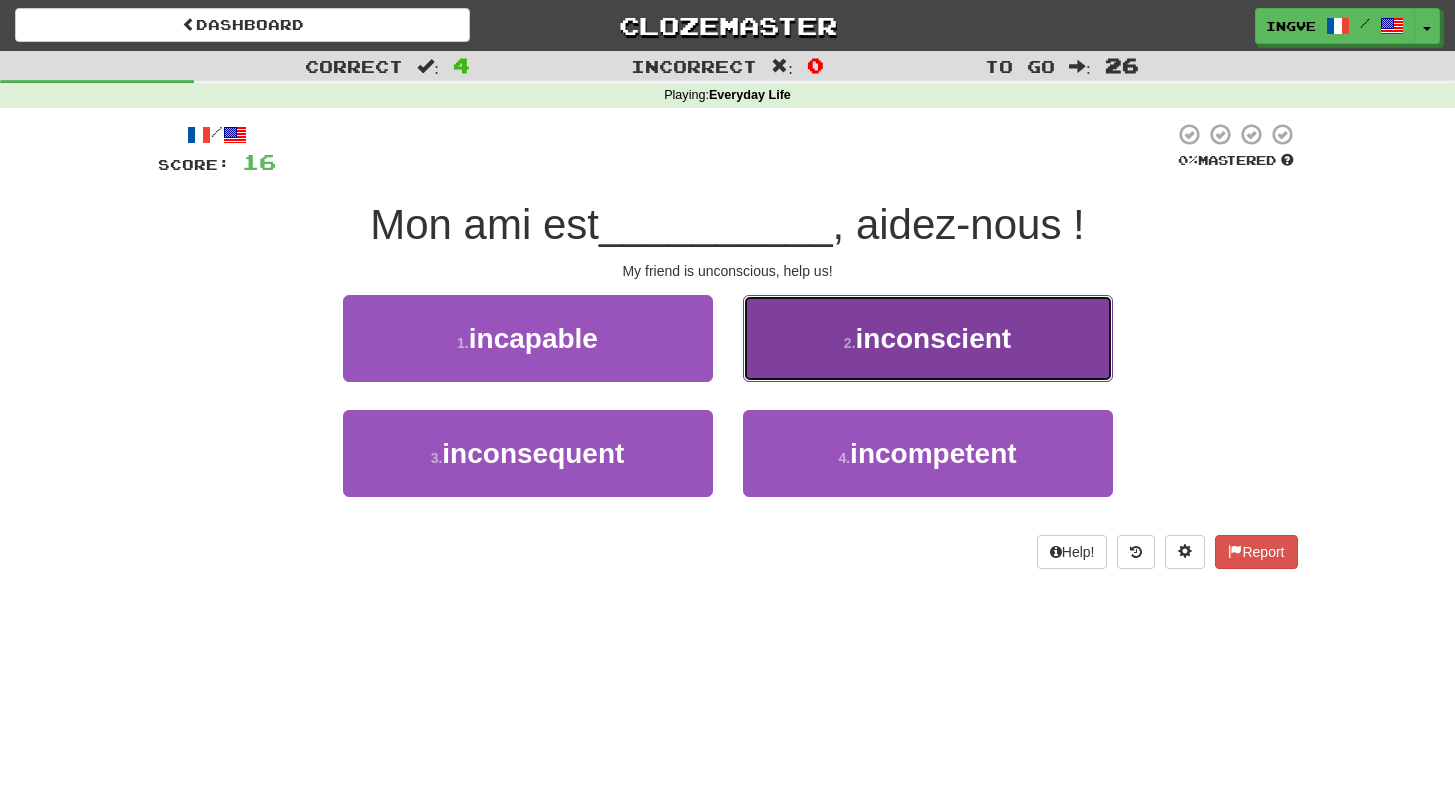 click on "2 .  inconscient" at bounding box center [928, 338] 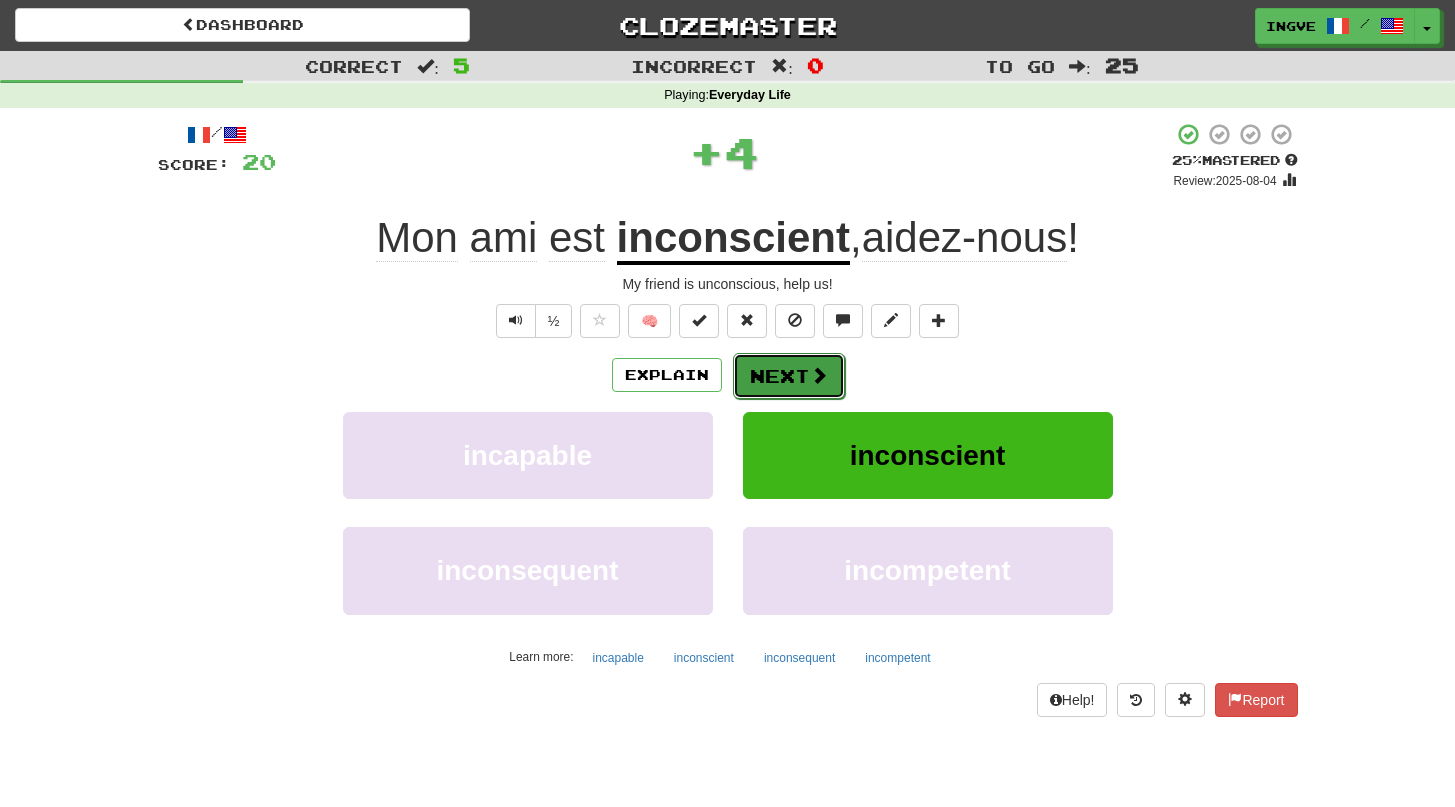click on "Next" at bounding box center (789, 376) 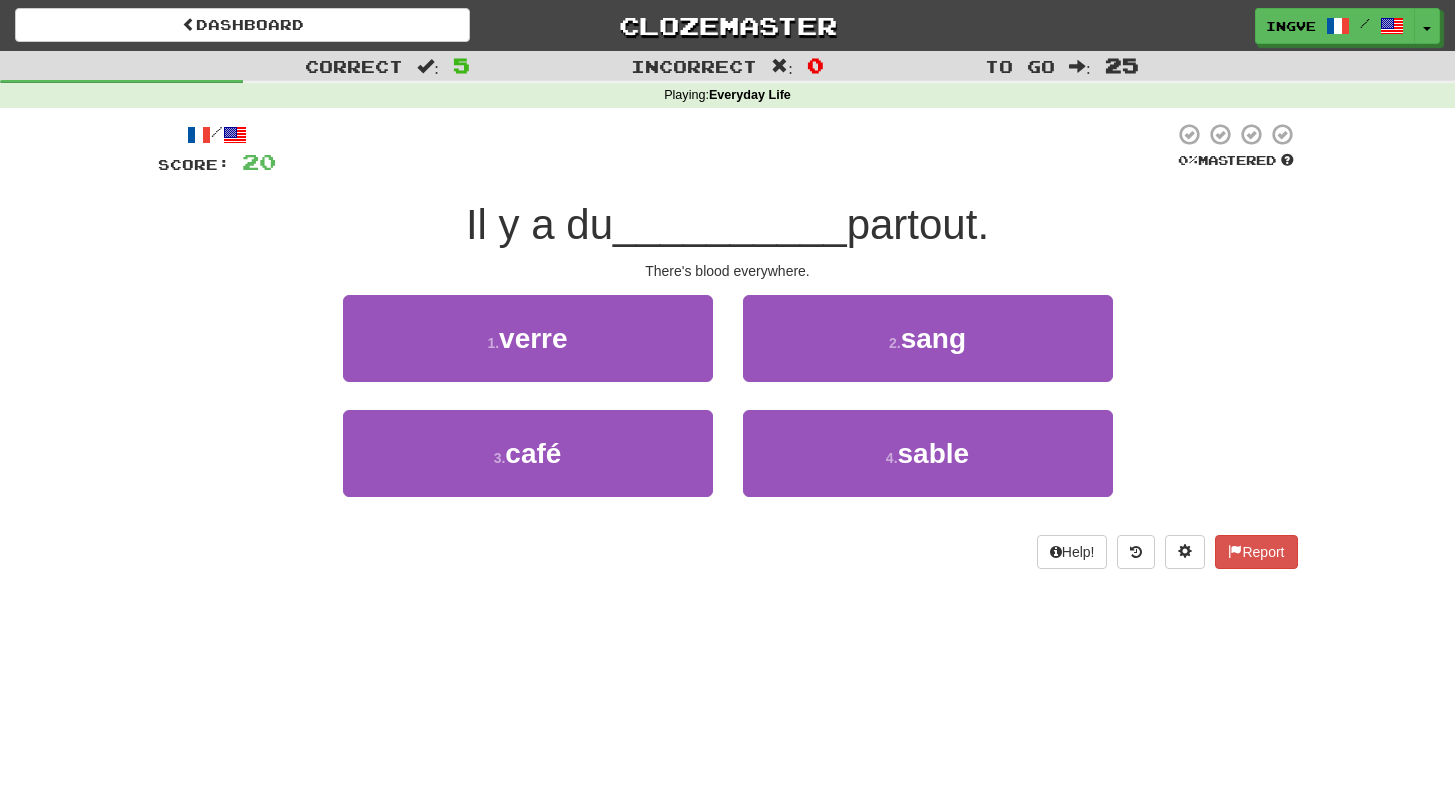 click on "There's blood everywhere." at bounding box center [728, 271] 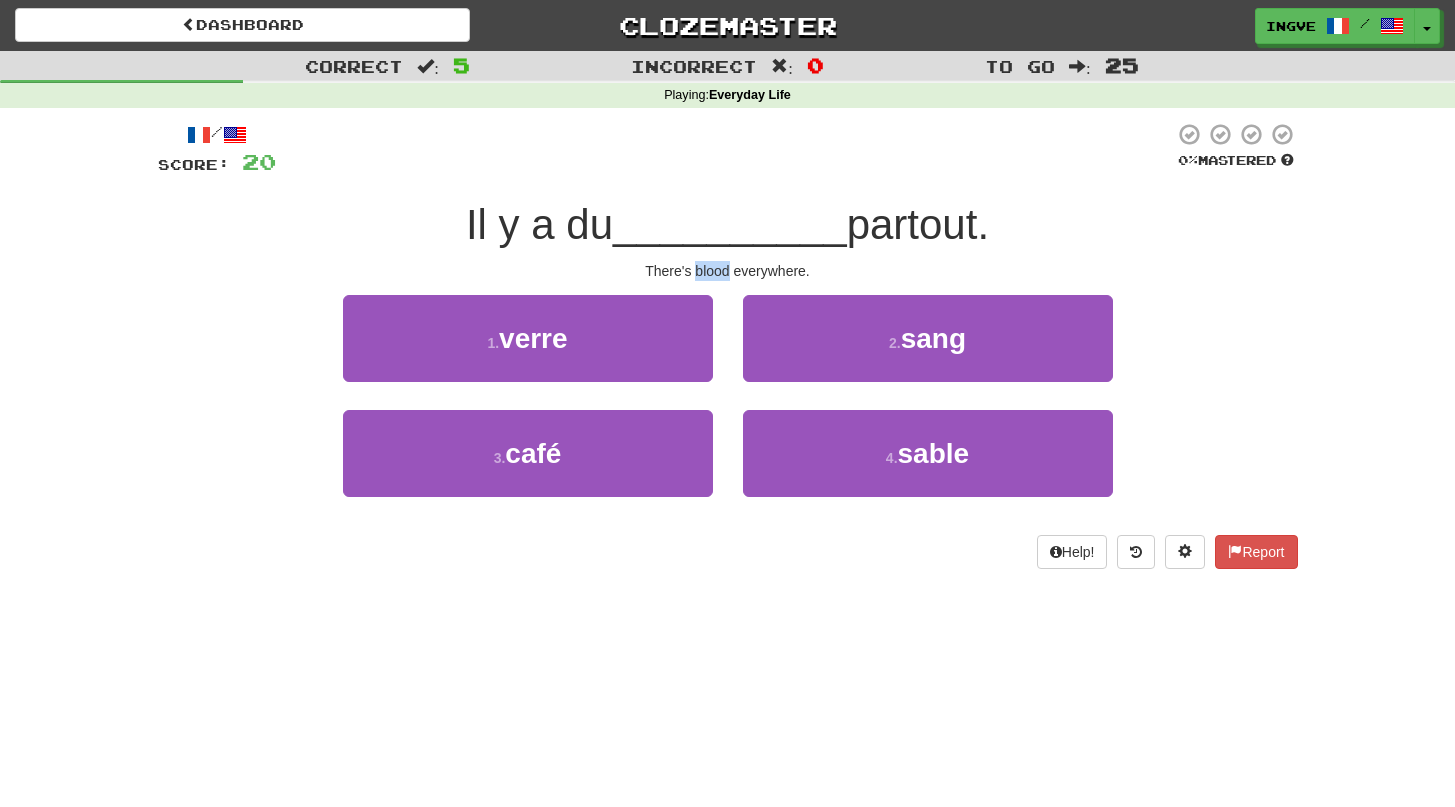 click on "There's blood everywhere." at bounding box center (728, 271) 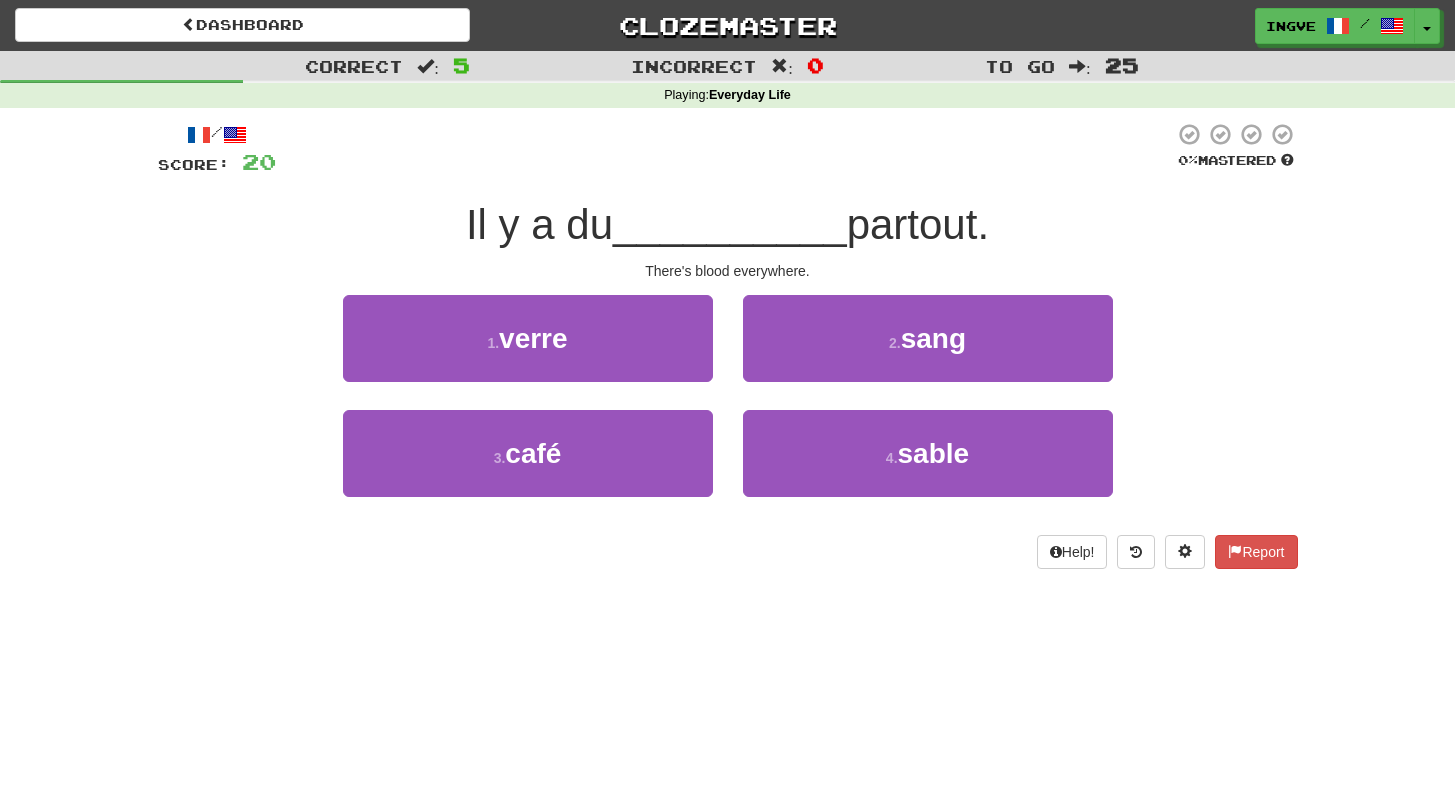 click on "There's blood everywhere." at bounding box center [728, 271] 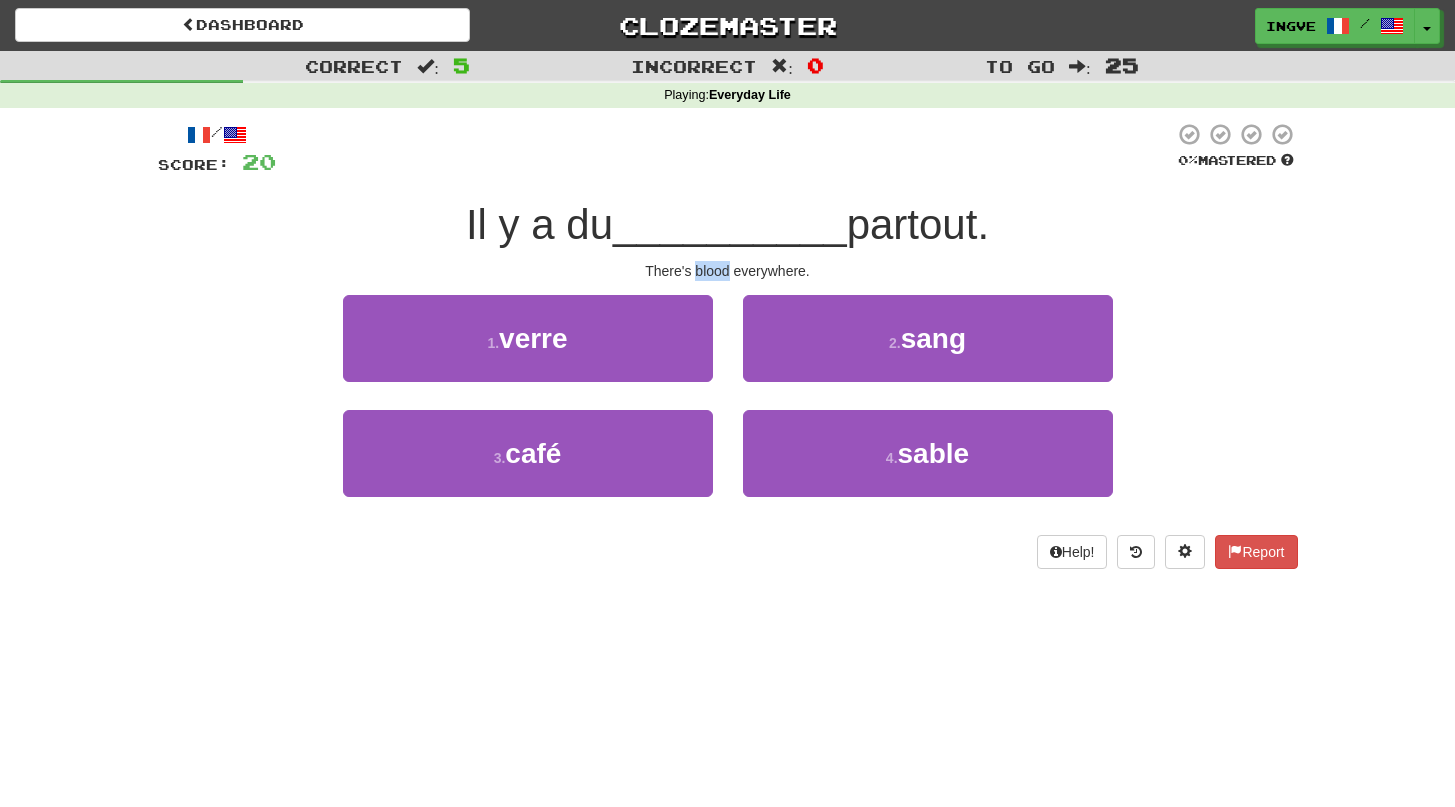 click on "There's blood everywhere." at bounding box center [728, 271] 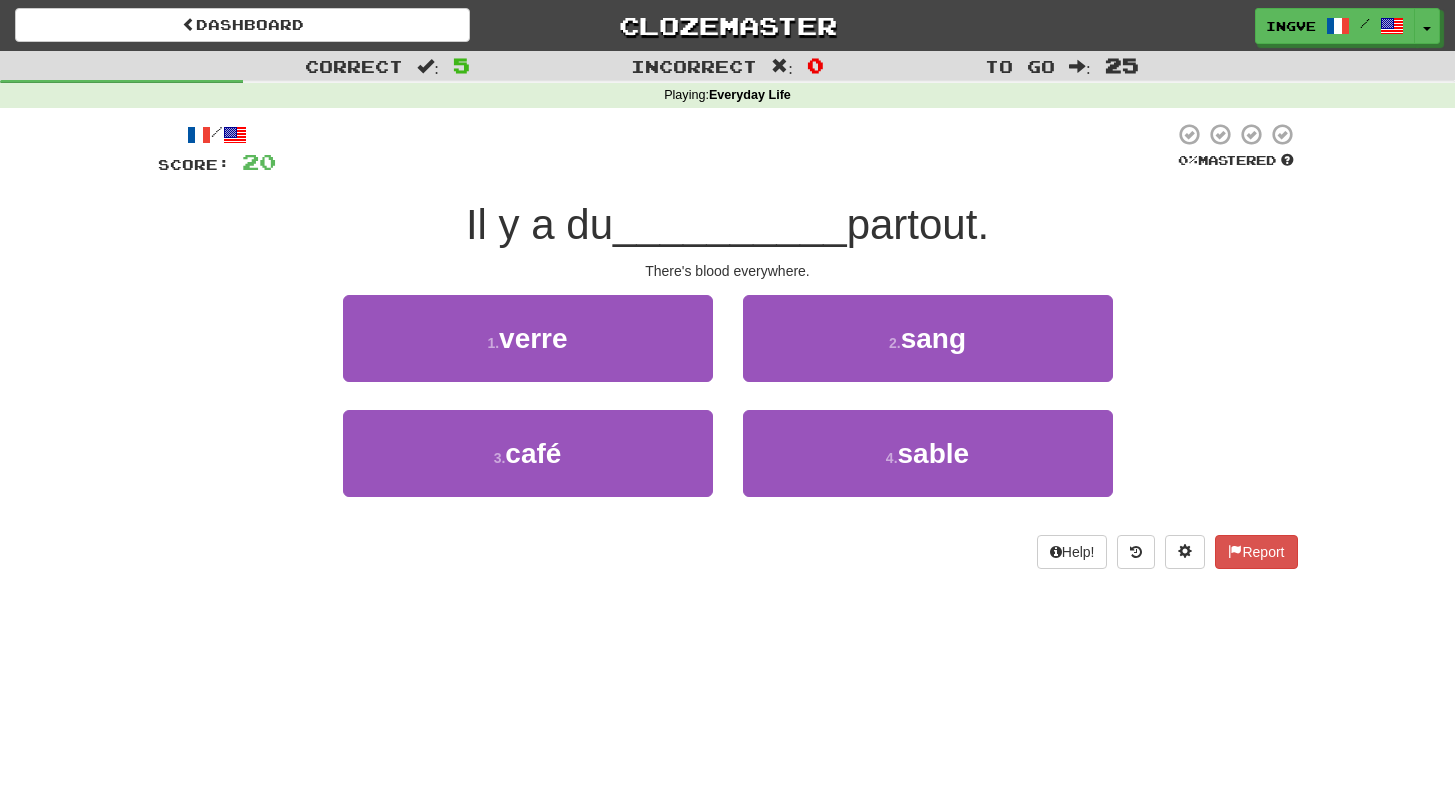 click on "There's blood everywhere." at bounding box center (728, 271) 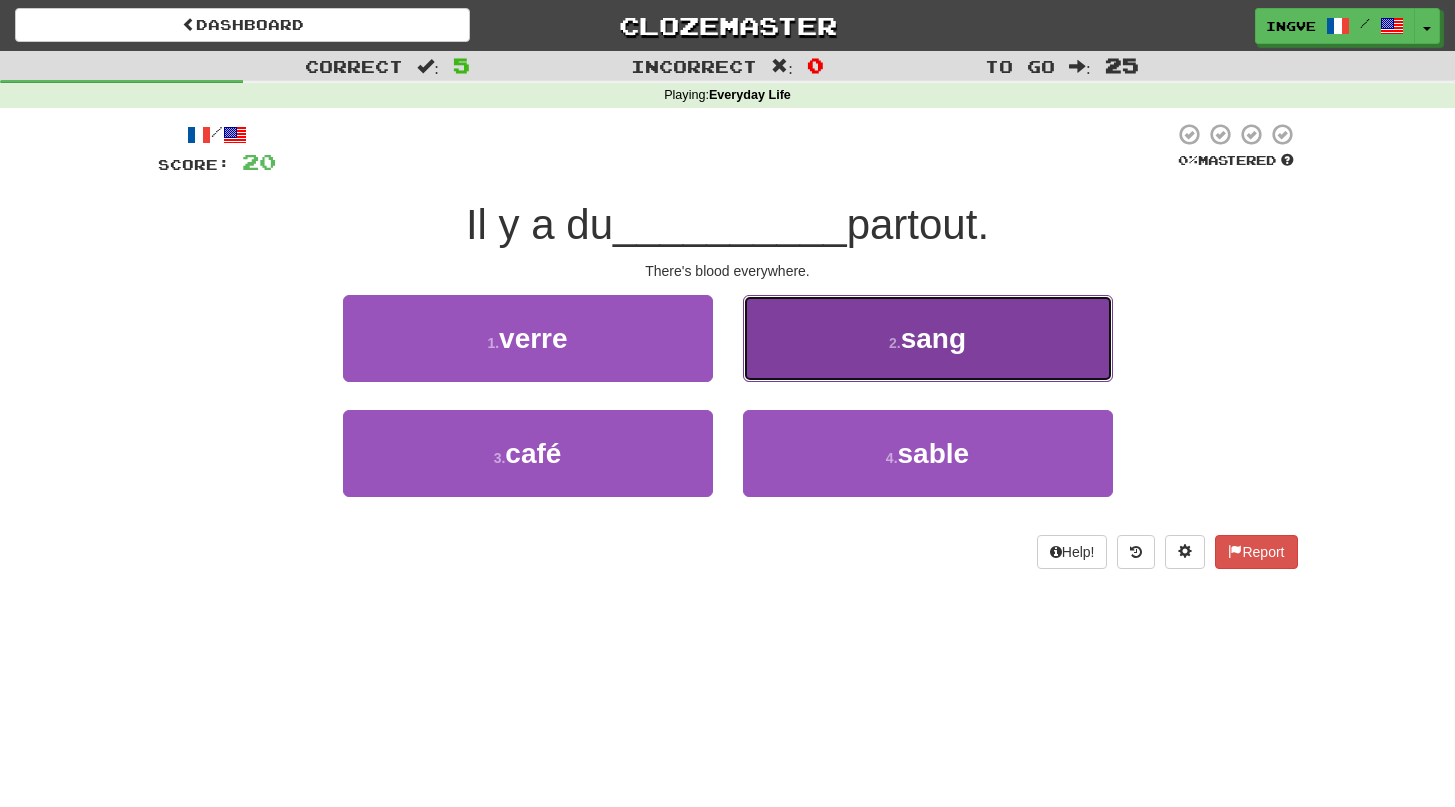 click on "2 .  sang" at bounding box center (928, 338) 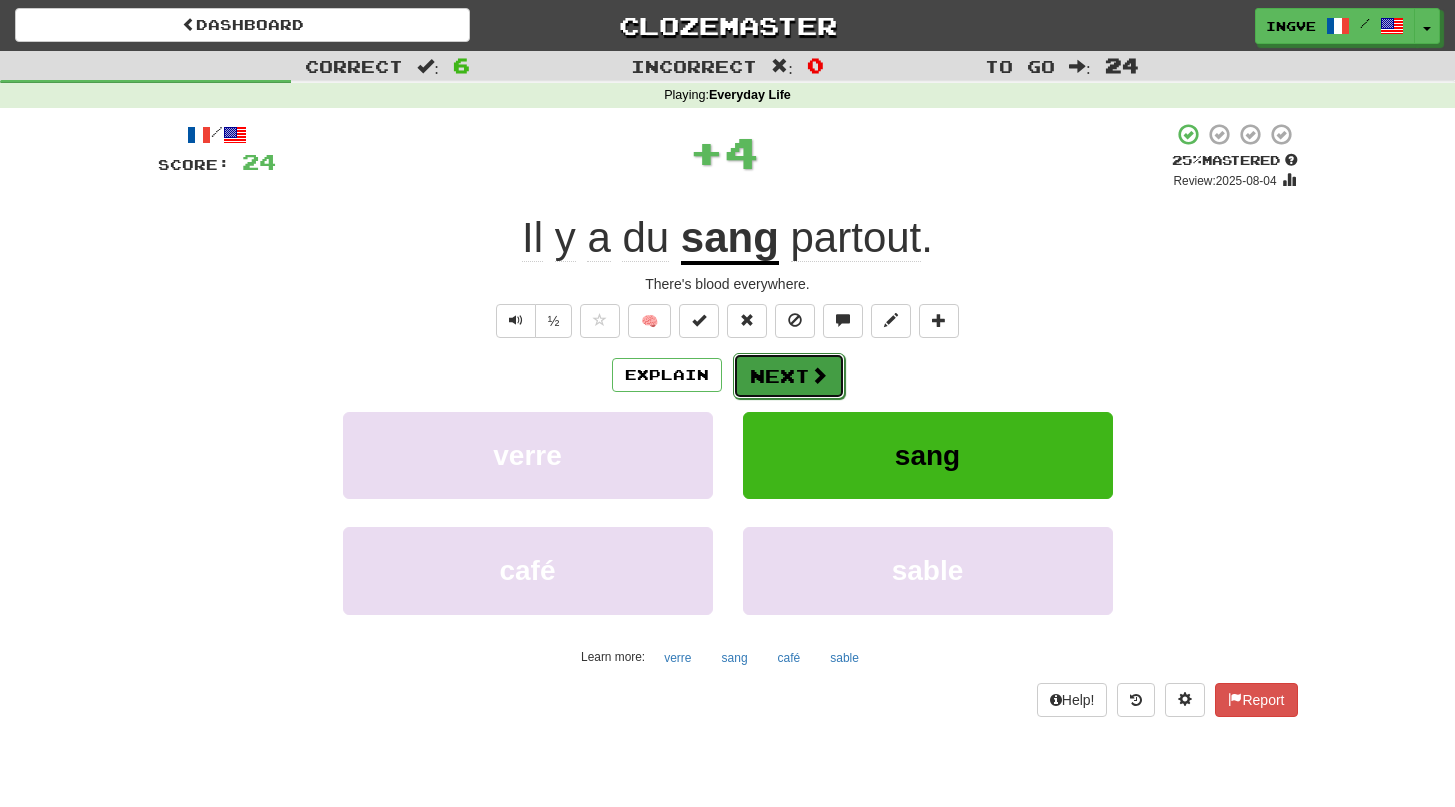 click on "Next" at bounding box center [789, 376] 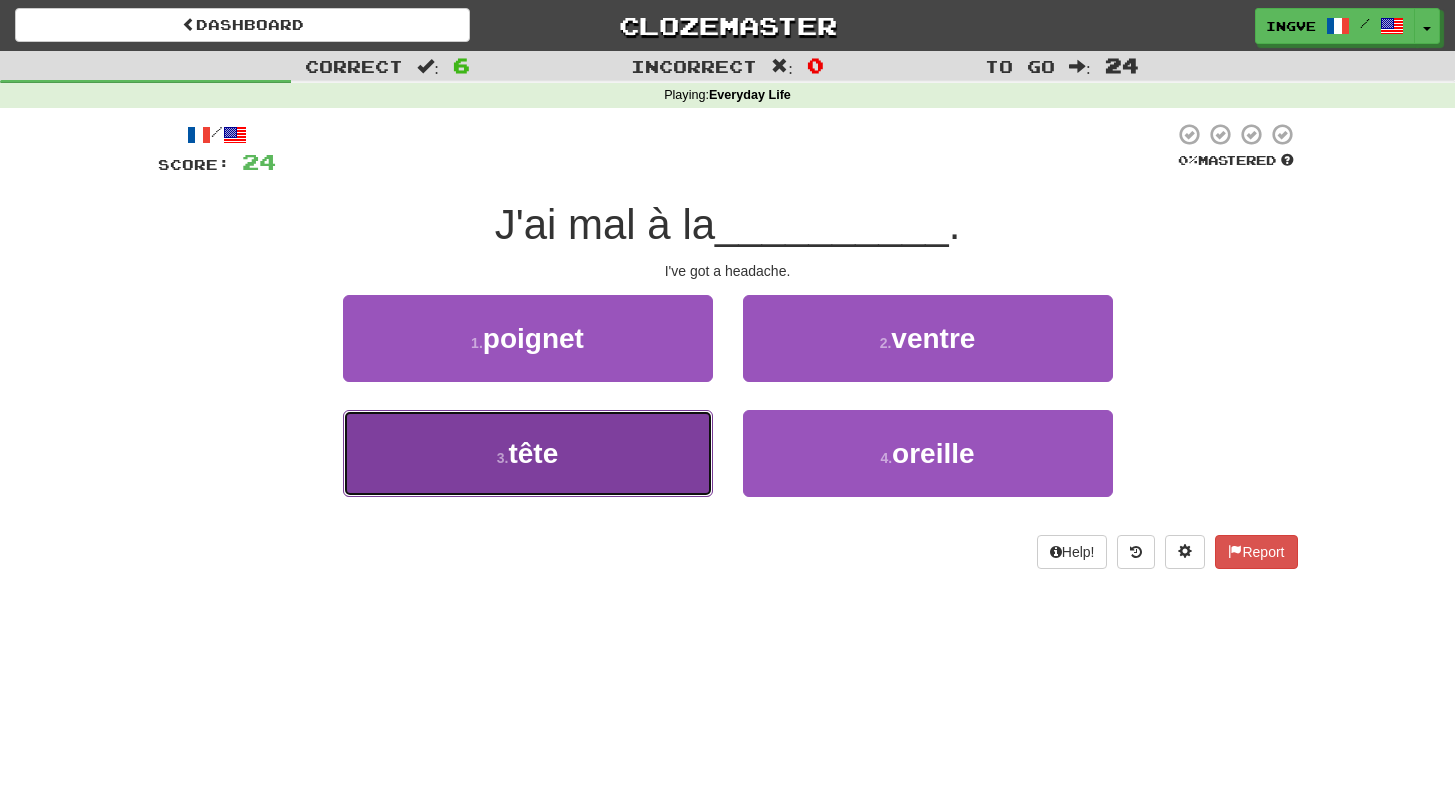 click on "3 .  tête" at bounding box center (528, 453) 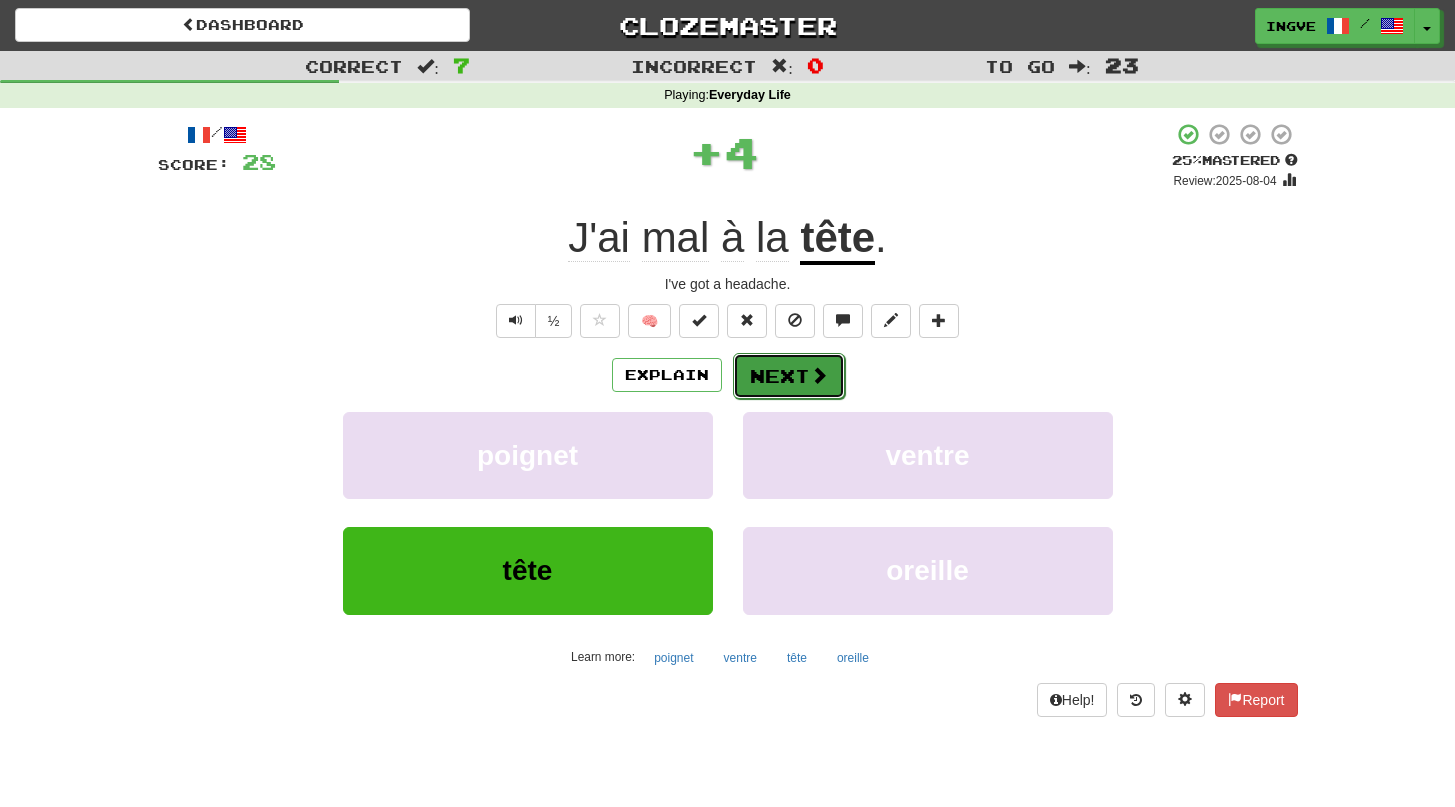 click on "Next" at bounding box center [789, 376] 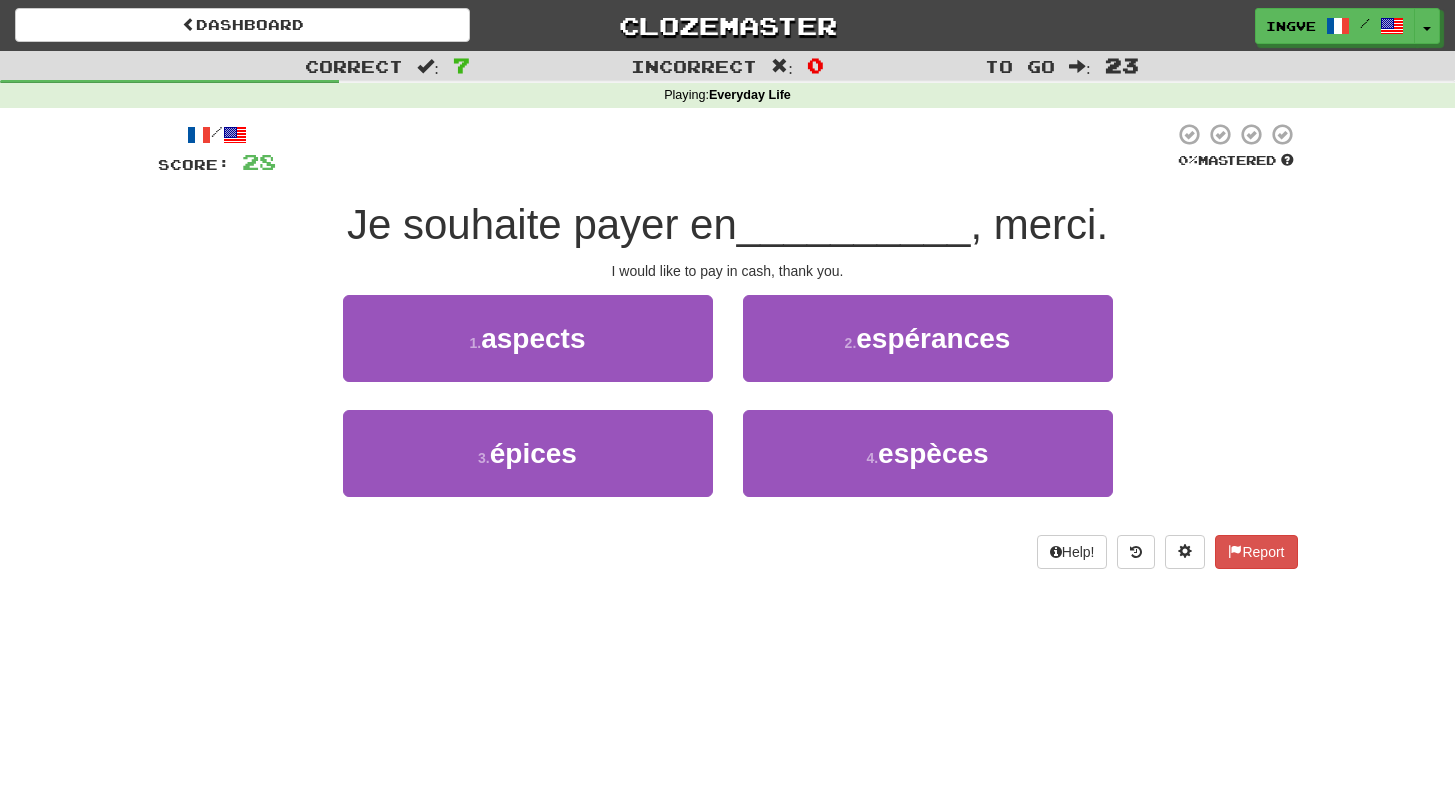 click on "Je souhaite payer en" at bounding box center [542, 224] 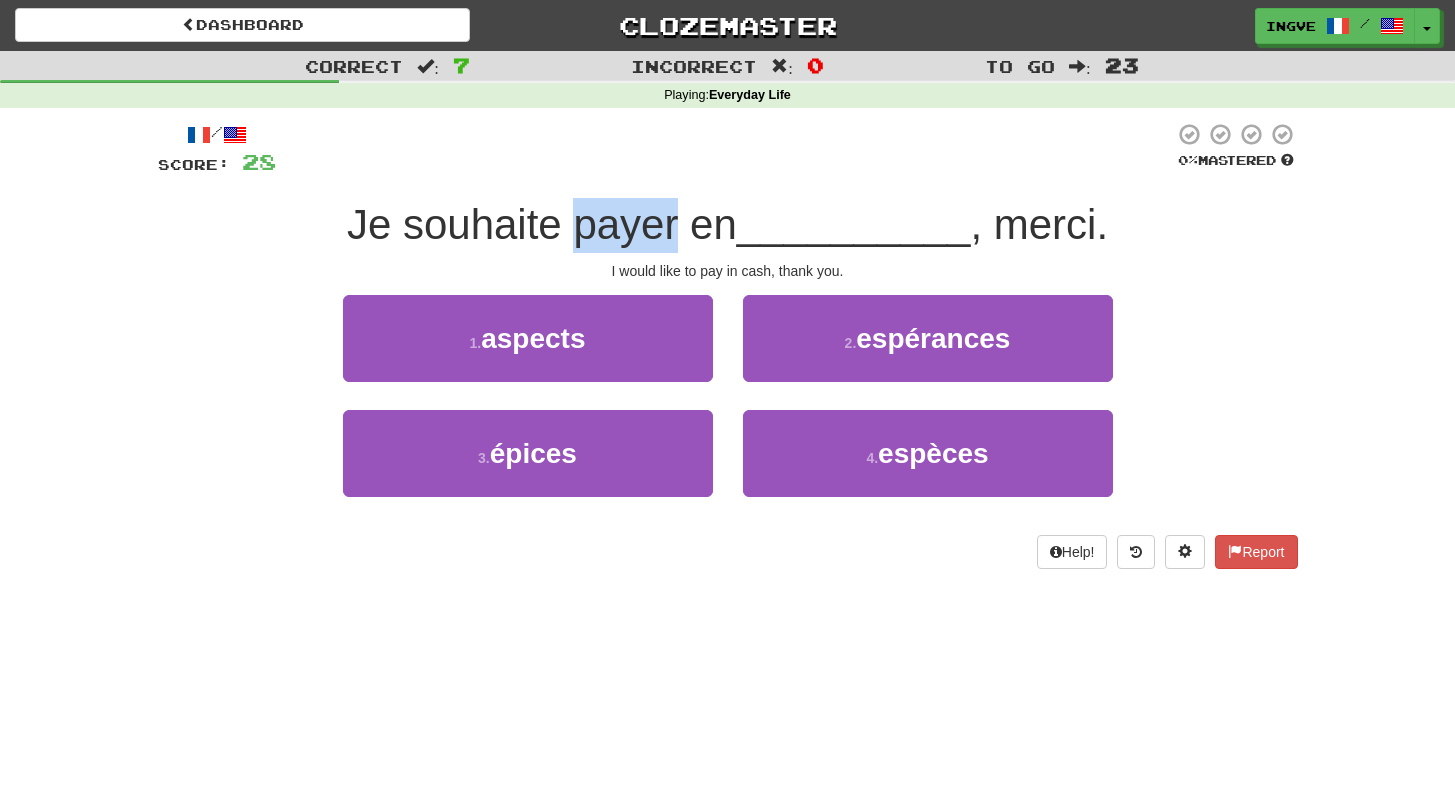click on "Je souhaite payer en" at bounding box center (542, 224) 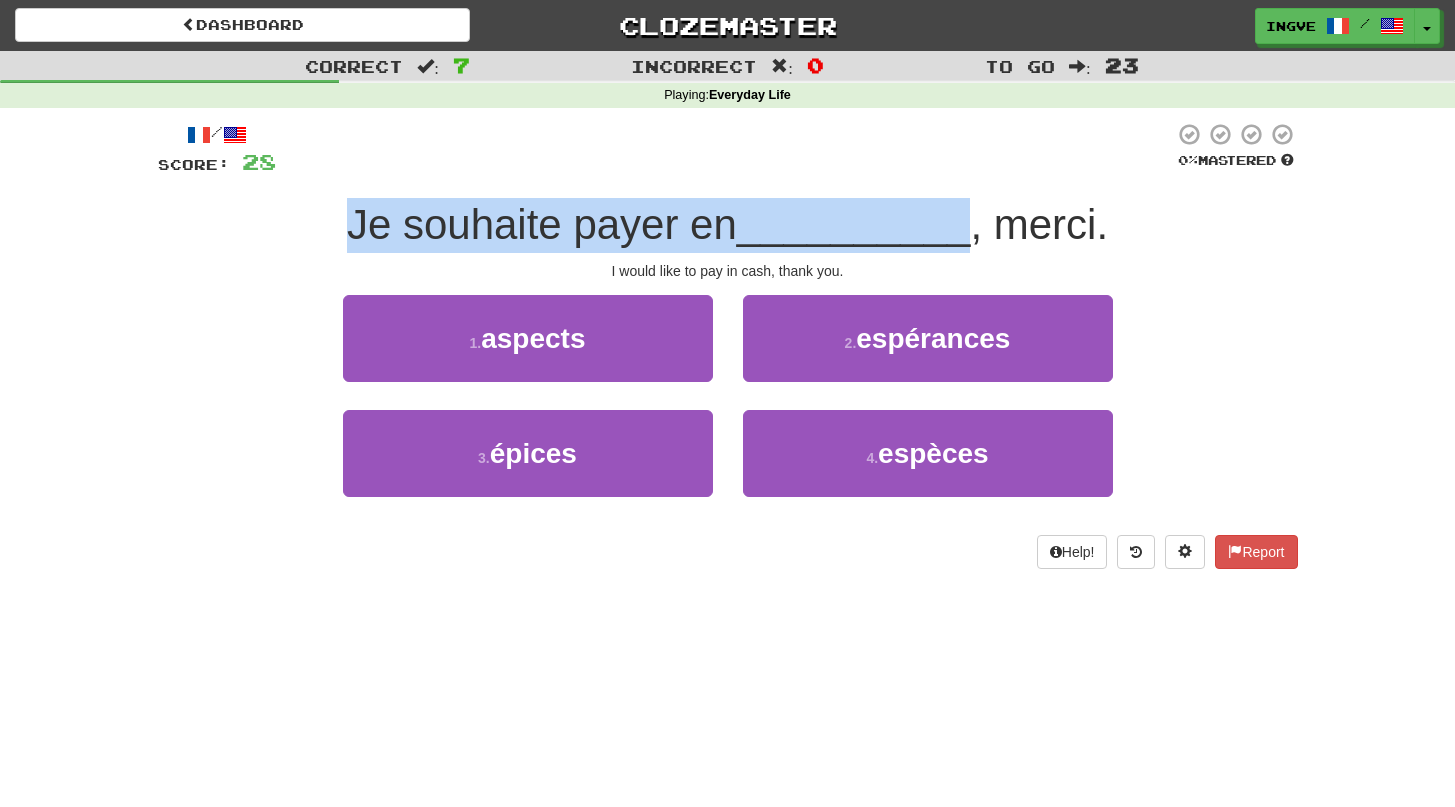 click on "Je souhaite payer en" at bounding box center [542, 224] 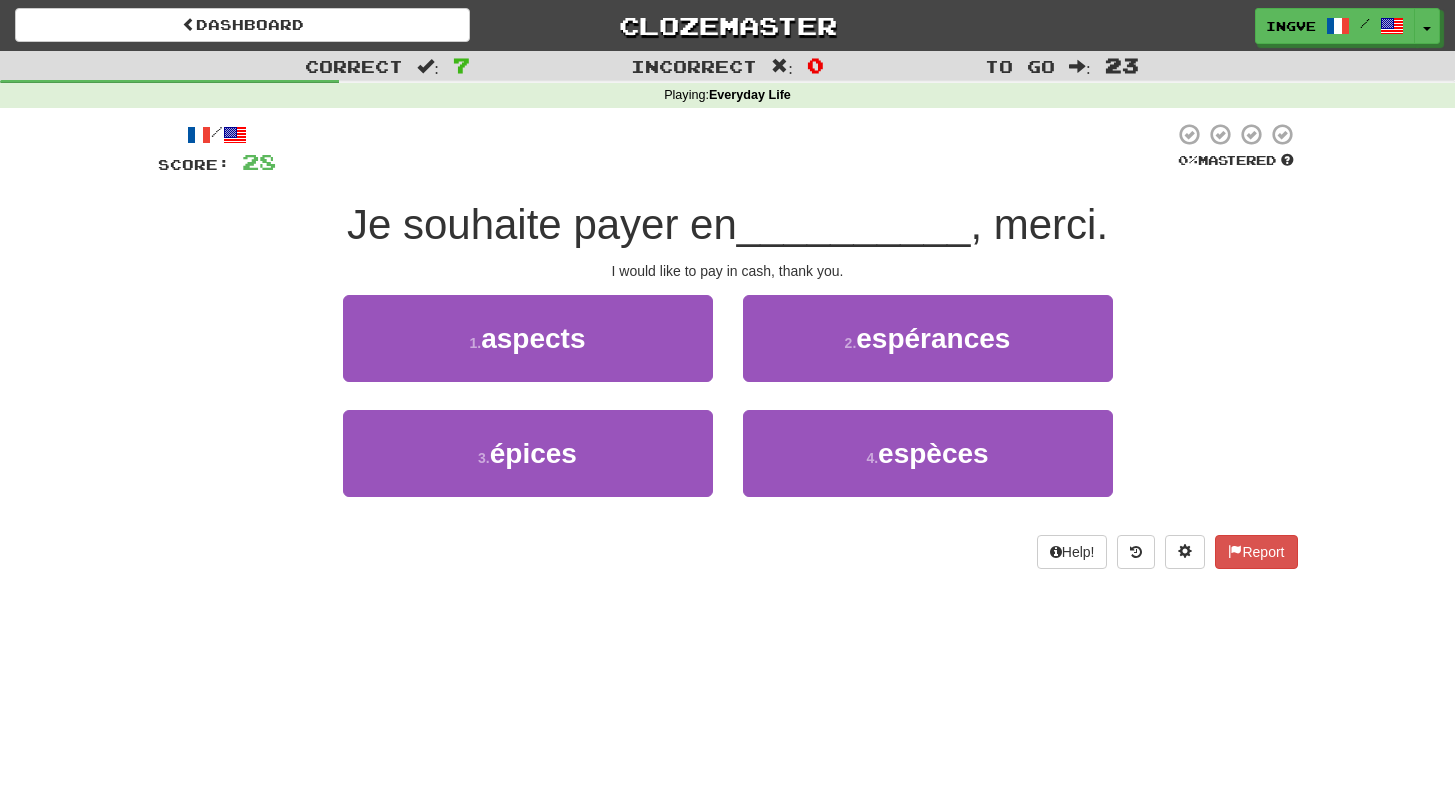 click on "Je souhaite payer en" at bounding box center [542, 224] 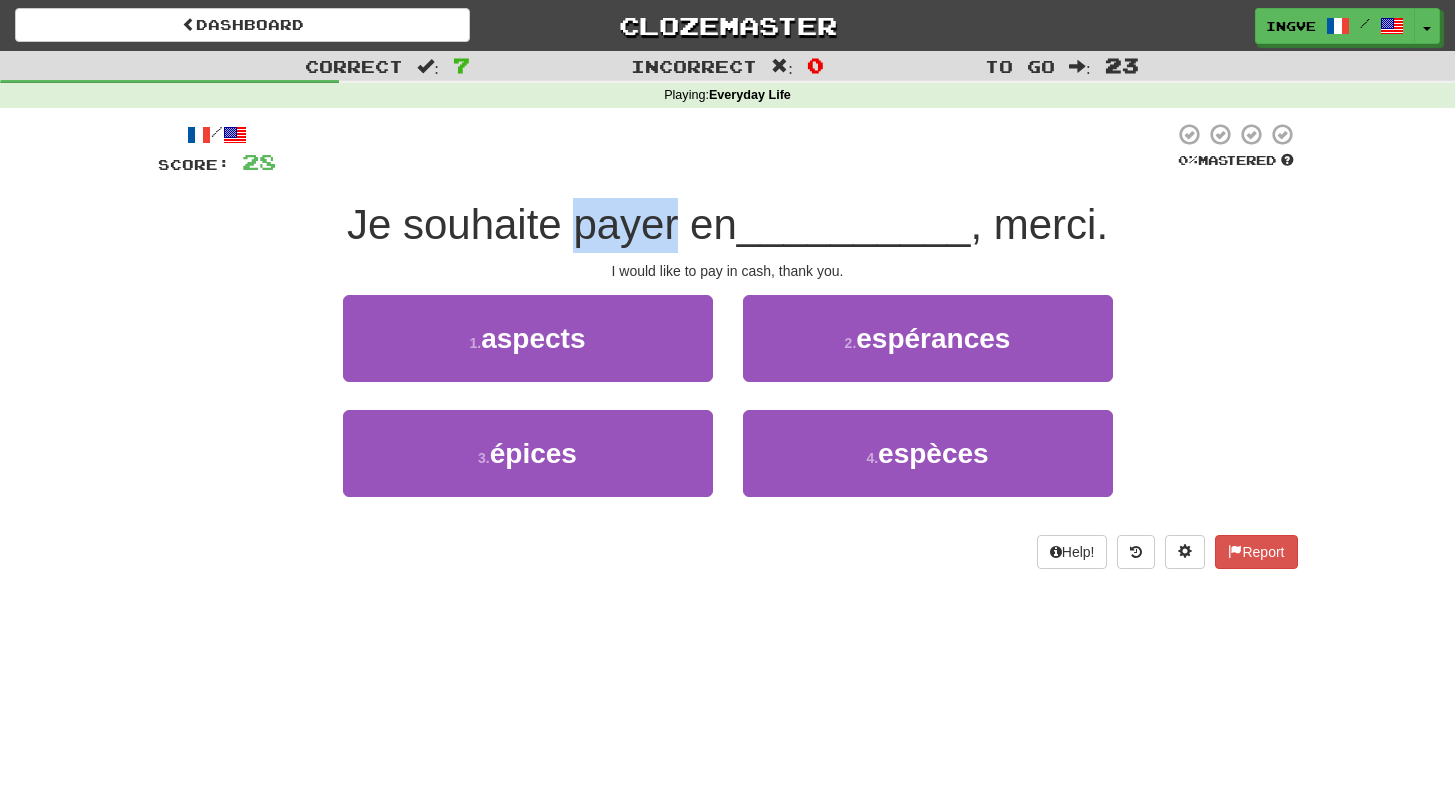 click on "Je souhaite payer en" at bounding box center (542, 224) 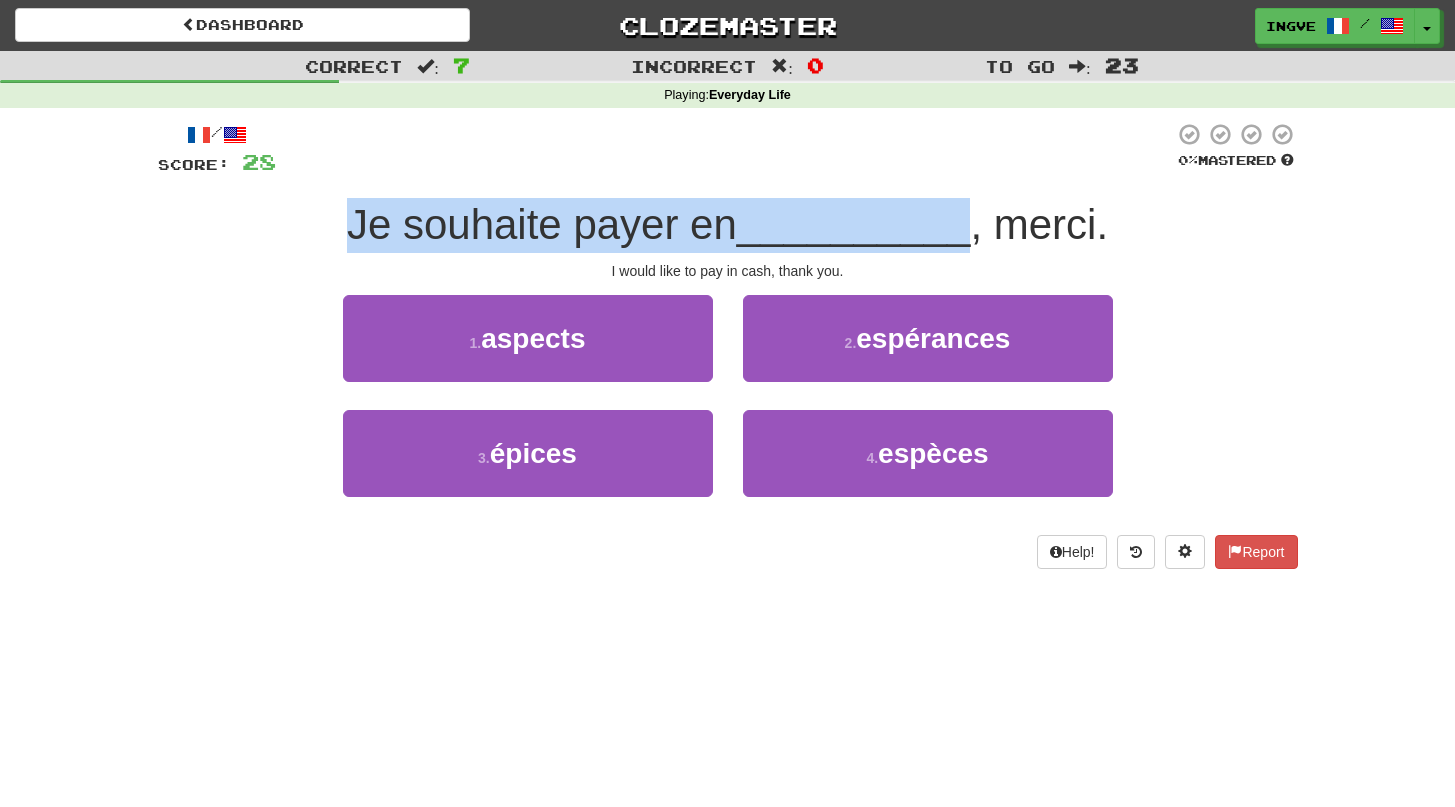 click on "Je souhaite payer en" at bounding box center (542, 224) 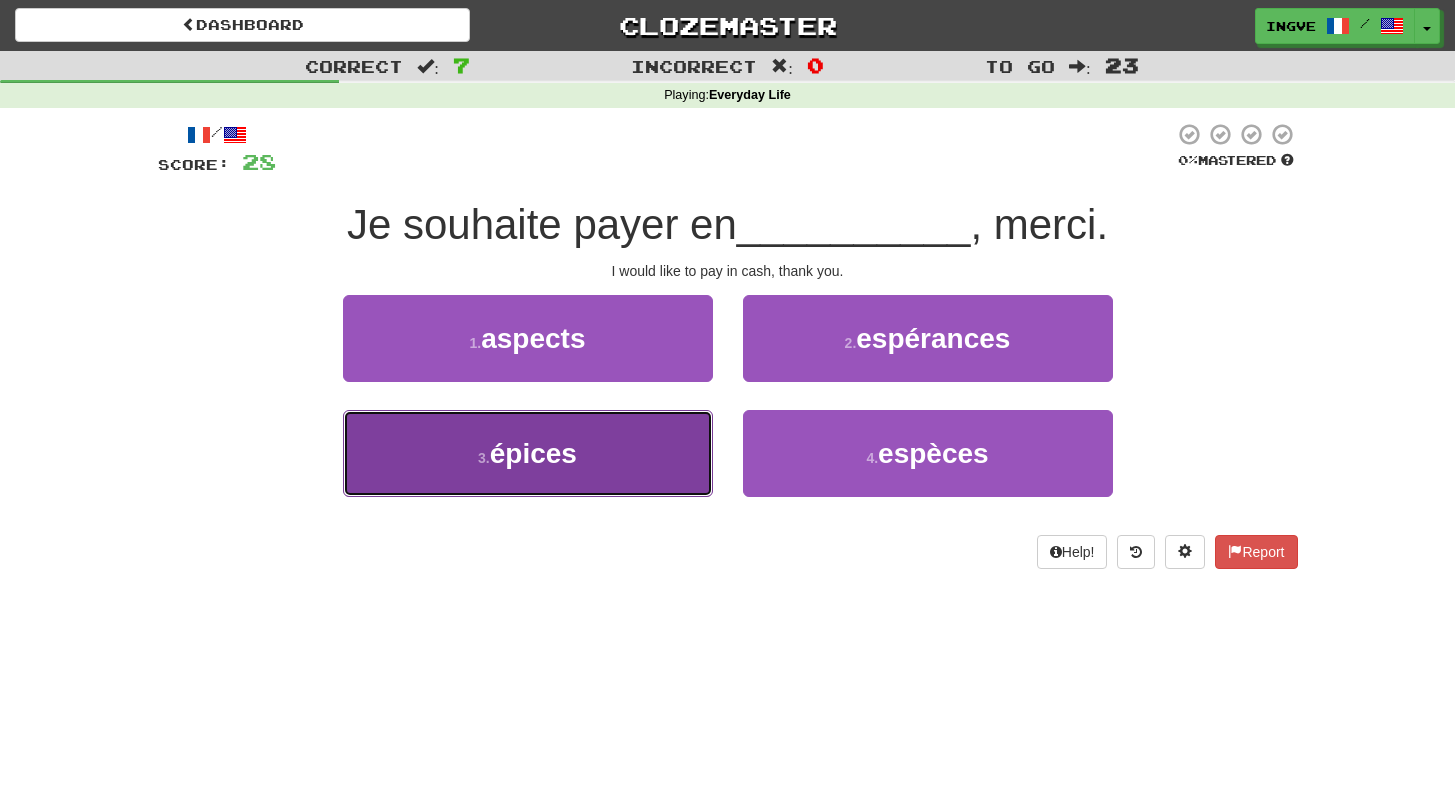 click on "3 .  épices" at bounding box center (528, 453) 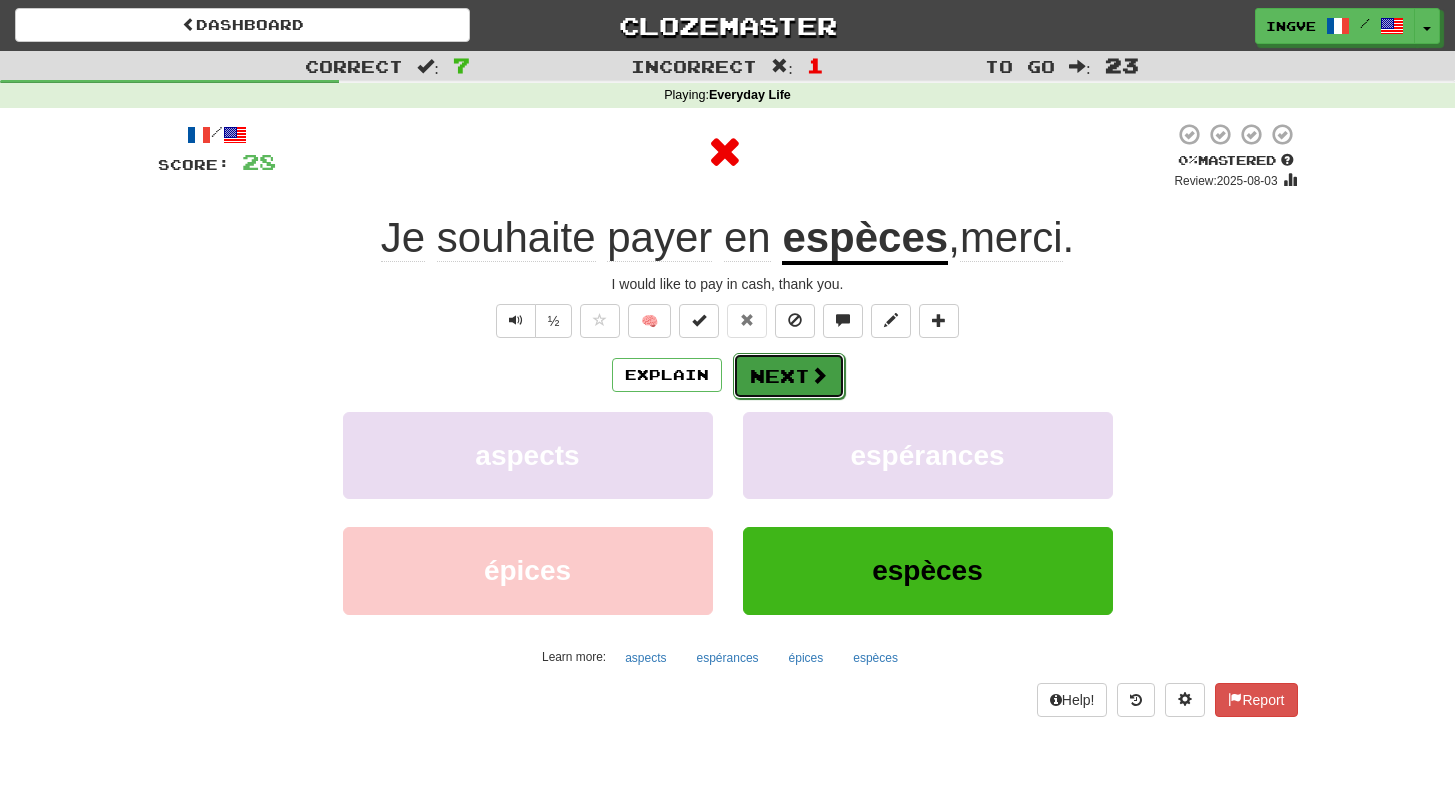 click at bounding box center (819, 375) 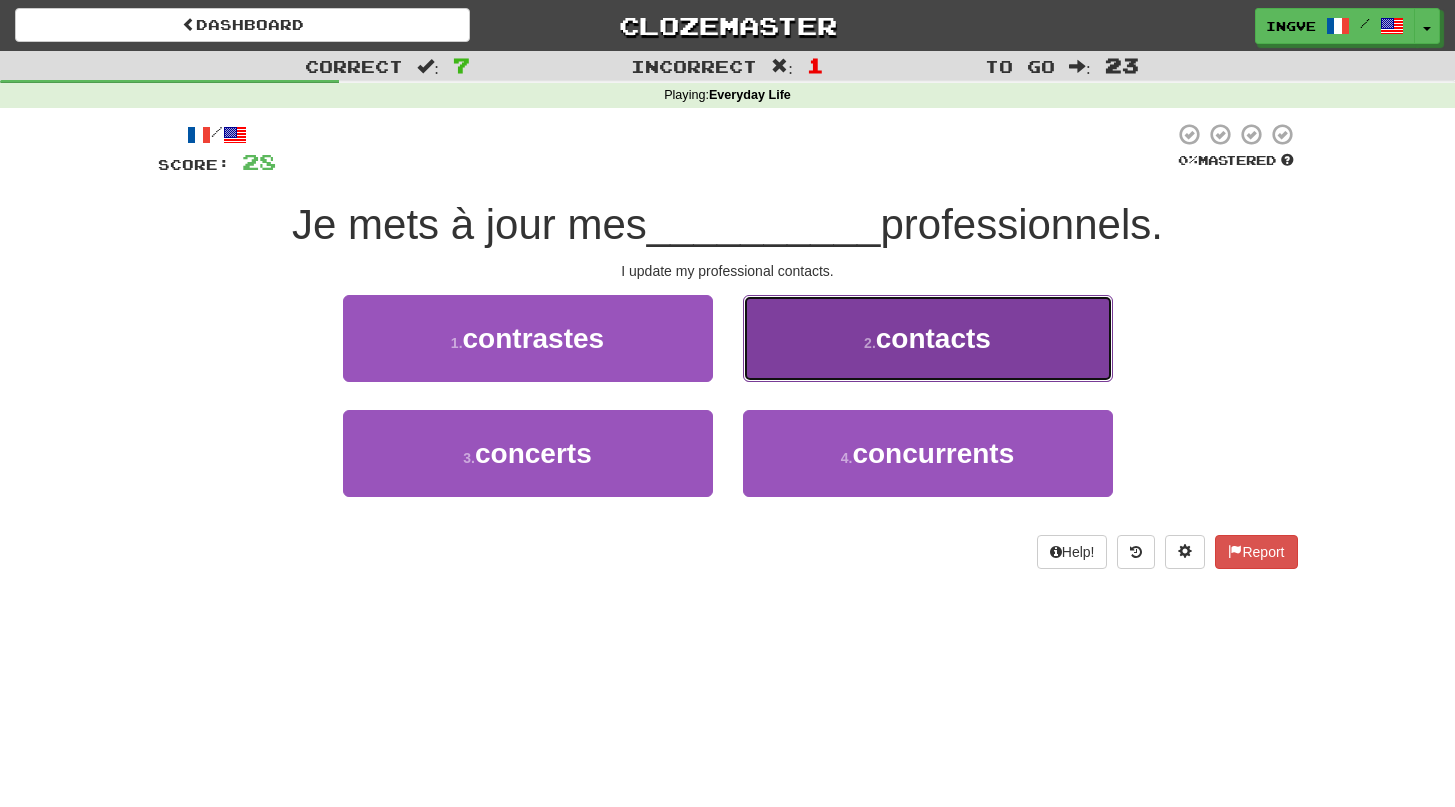click on "2 .  contacts" at bounding box center (928, 338) 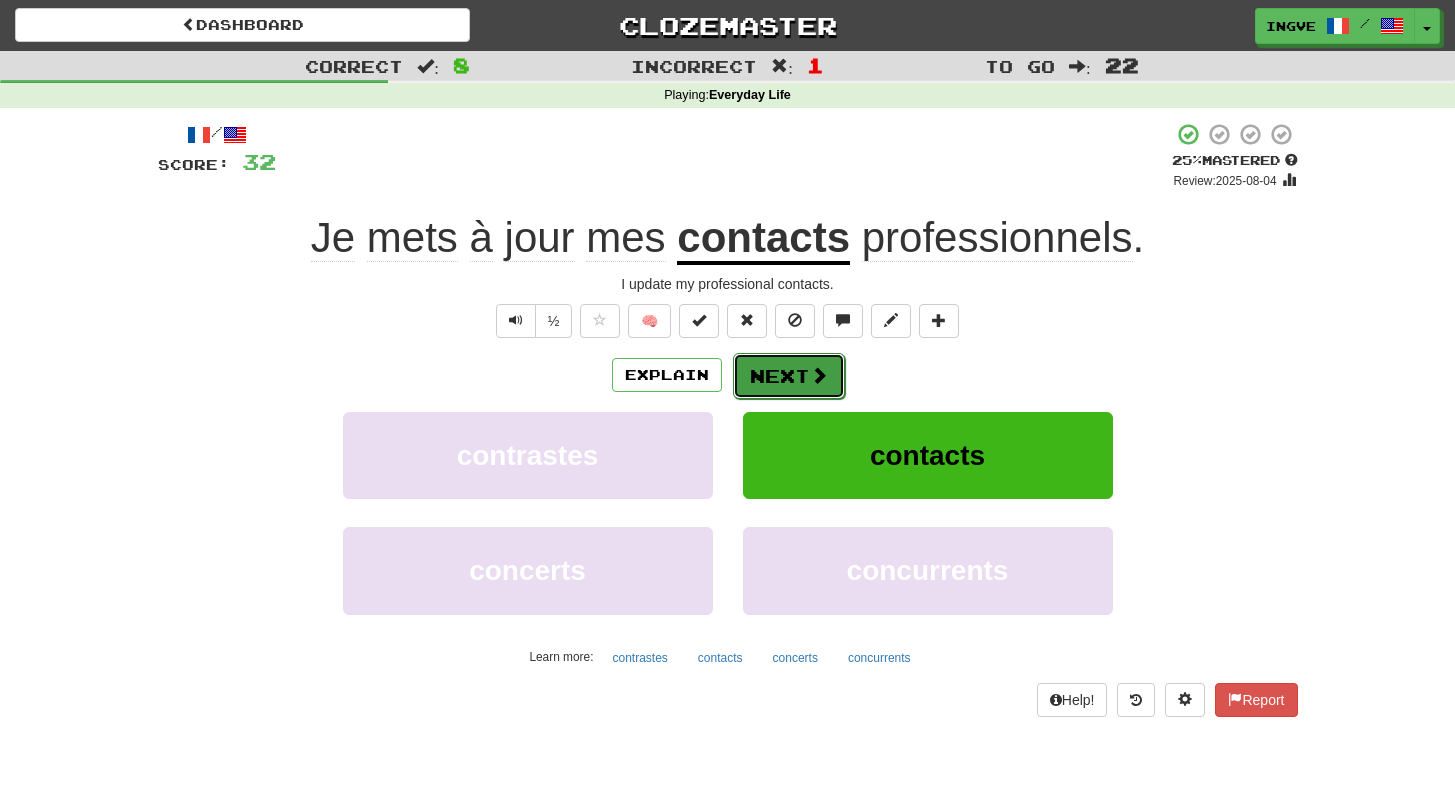 click on "Next" at bounding box center [789, 376] 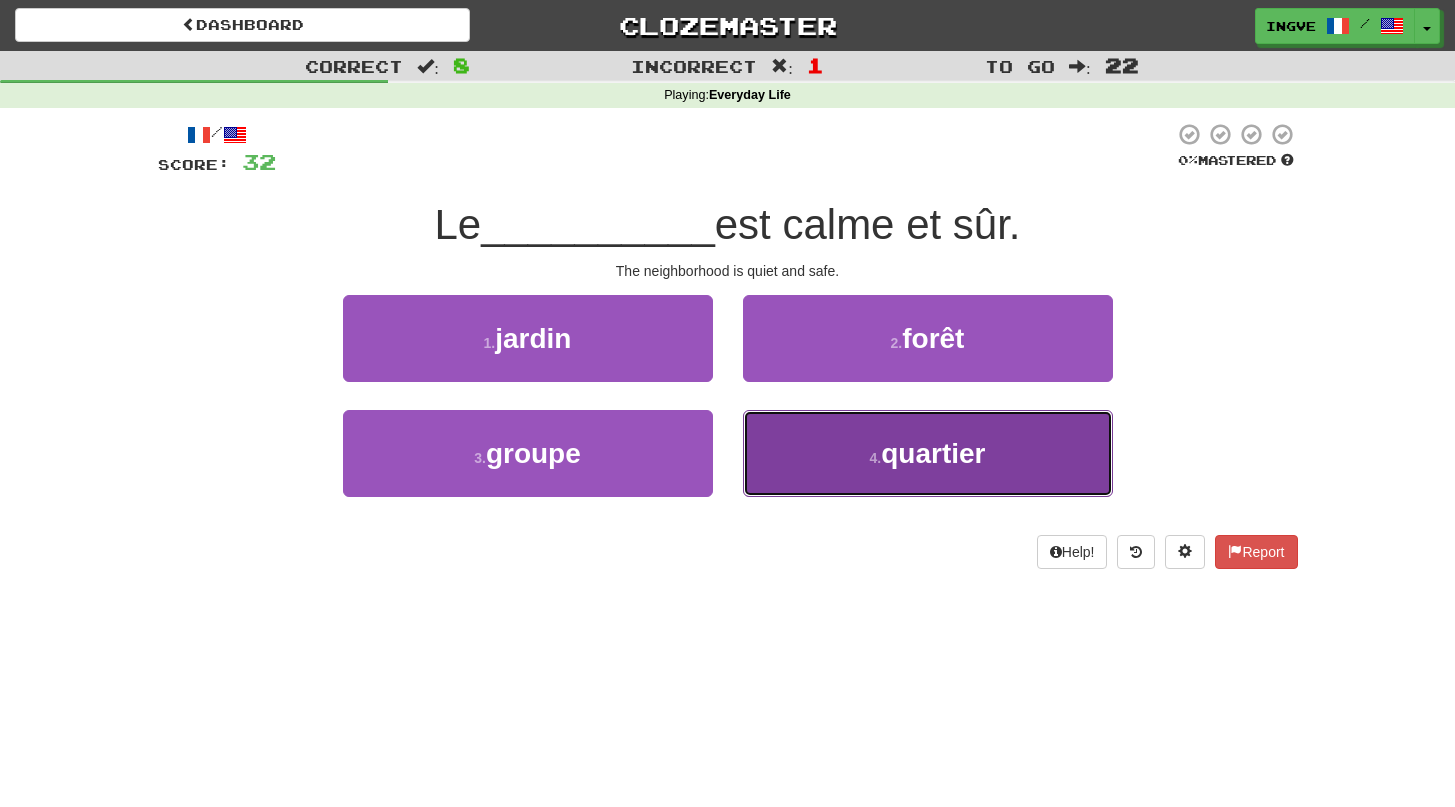 click on "4 .  quartier" at bounding box center (928, 453) 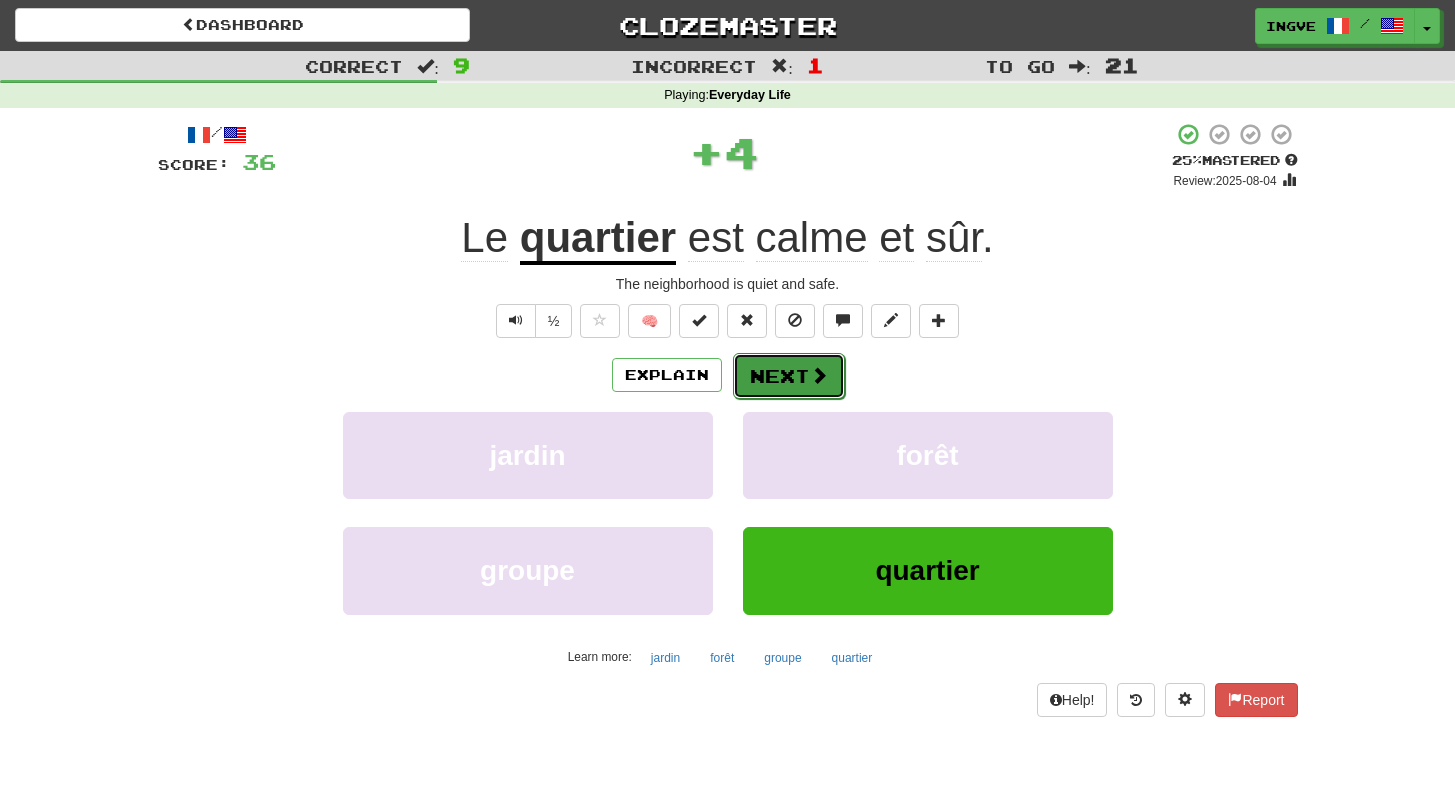 click on "Next" at bounding box center [789, 376] 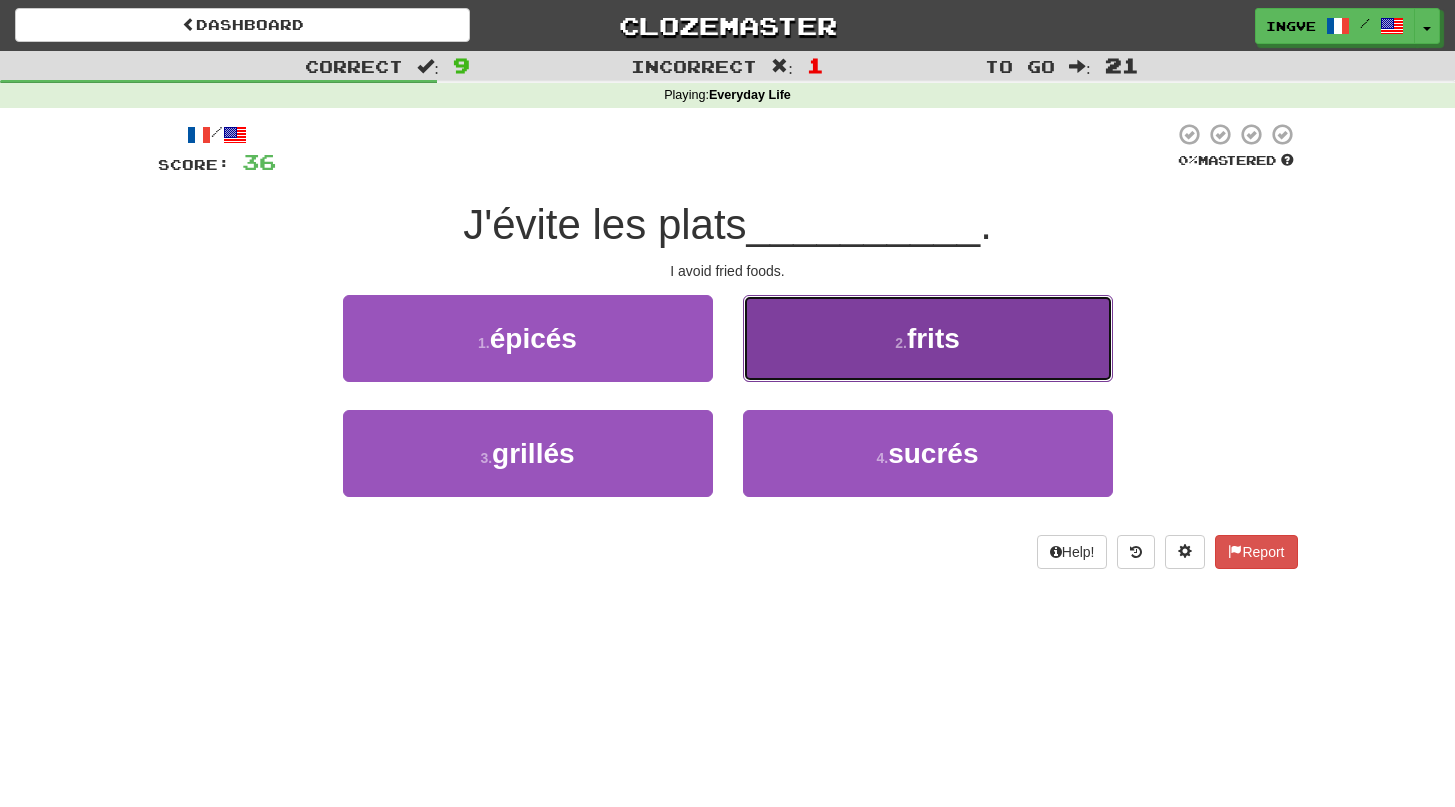 click on "2 .  frits" at bounding box center (928, 338) 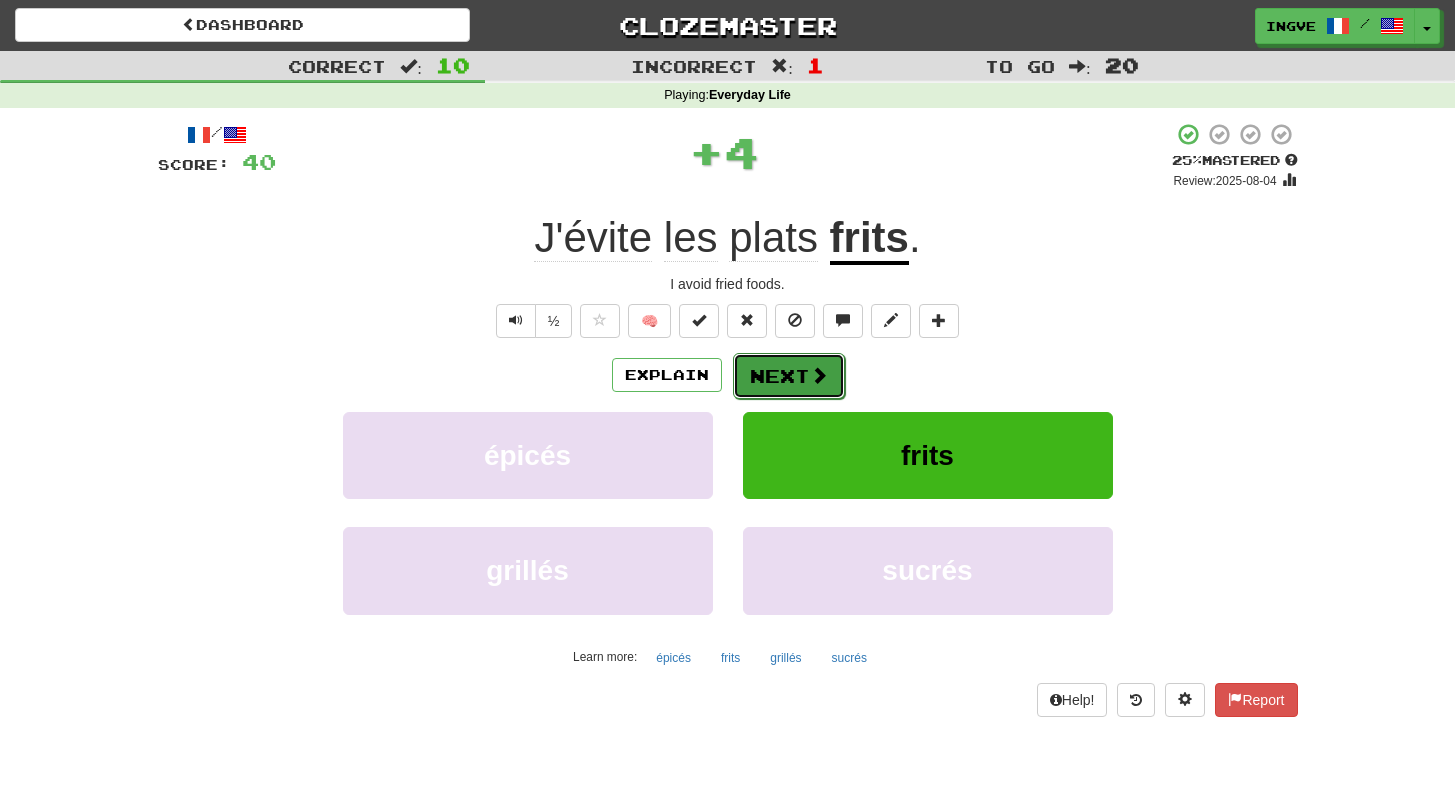 click on "Next" at bounding box center (789, 376) 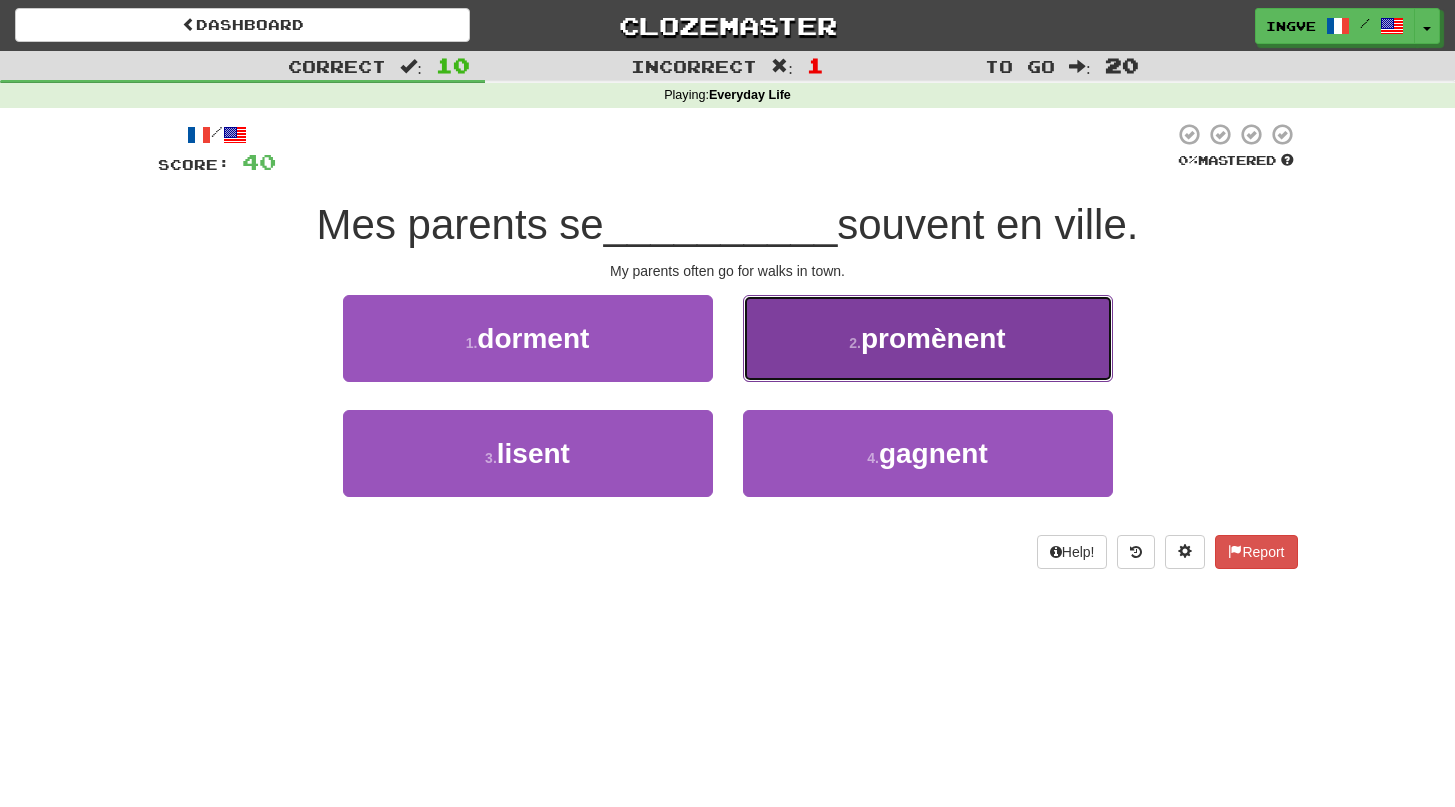 click on "2 .  promènent" at bounding box center (928, 338) 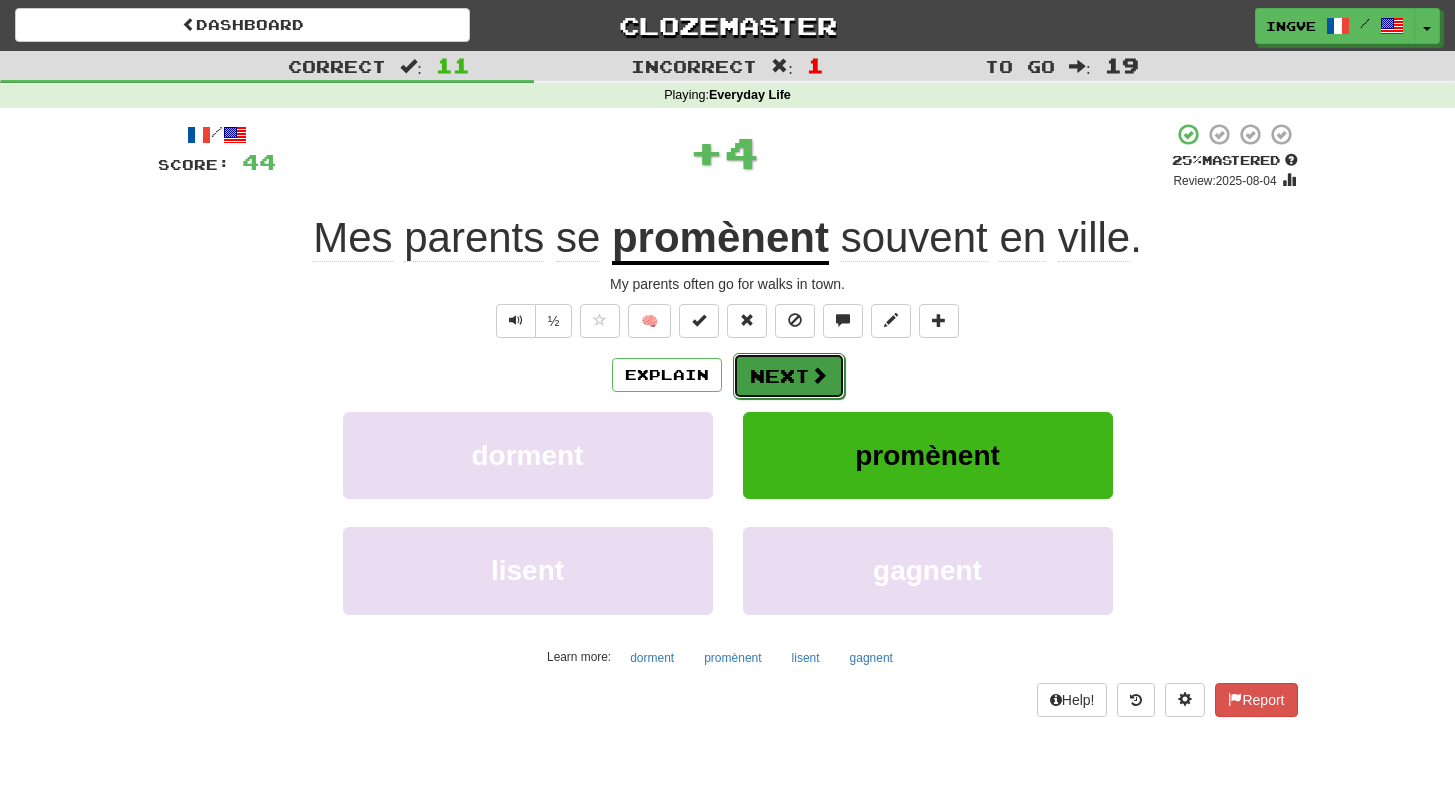 click on "Next" at bounding box center (789, 376) 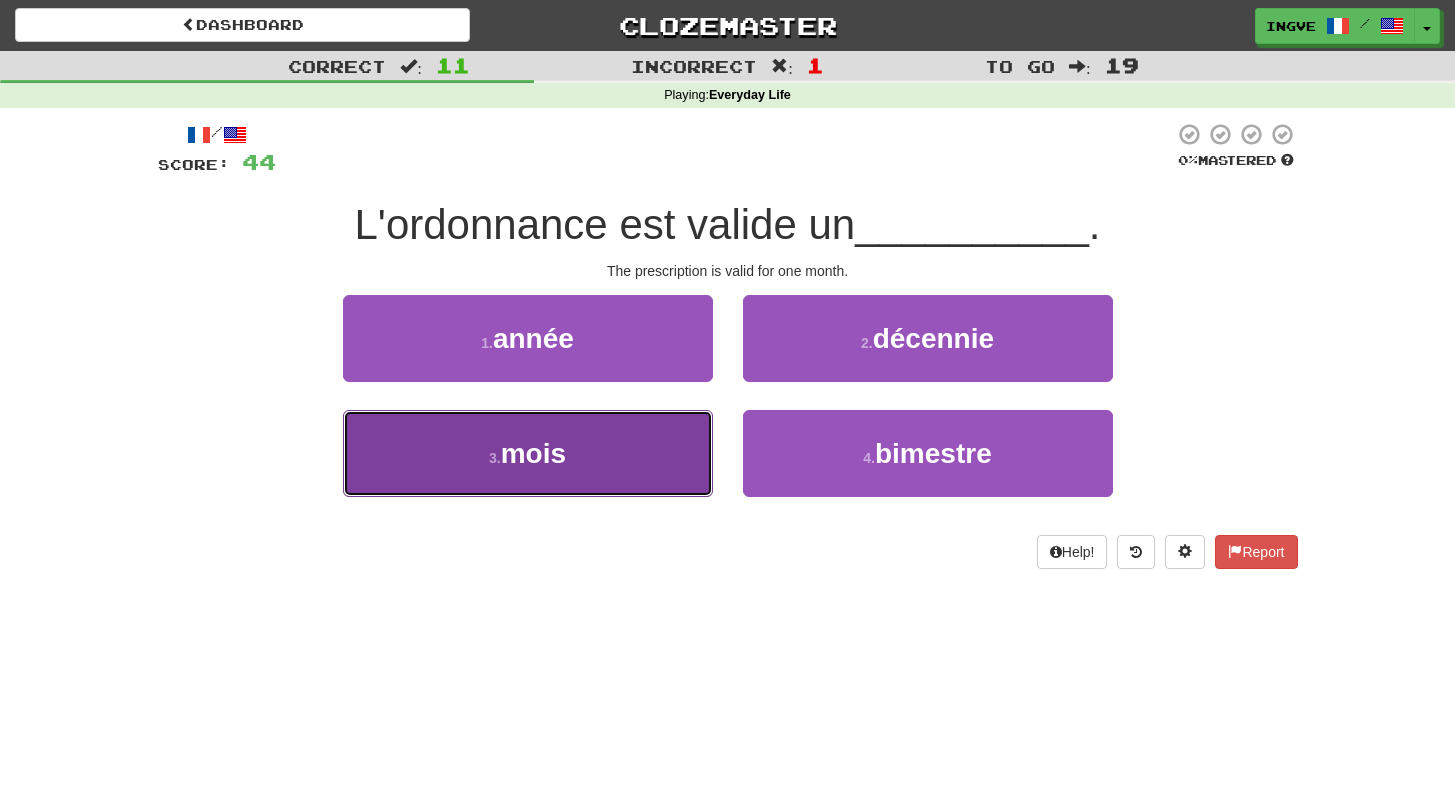 click on "3 .  mois" at bounding box center (528, 453) 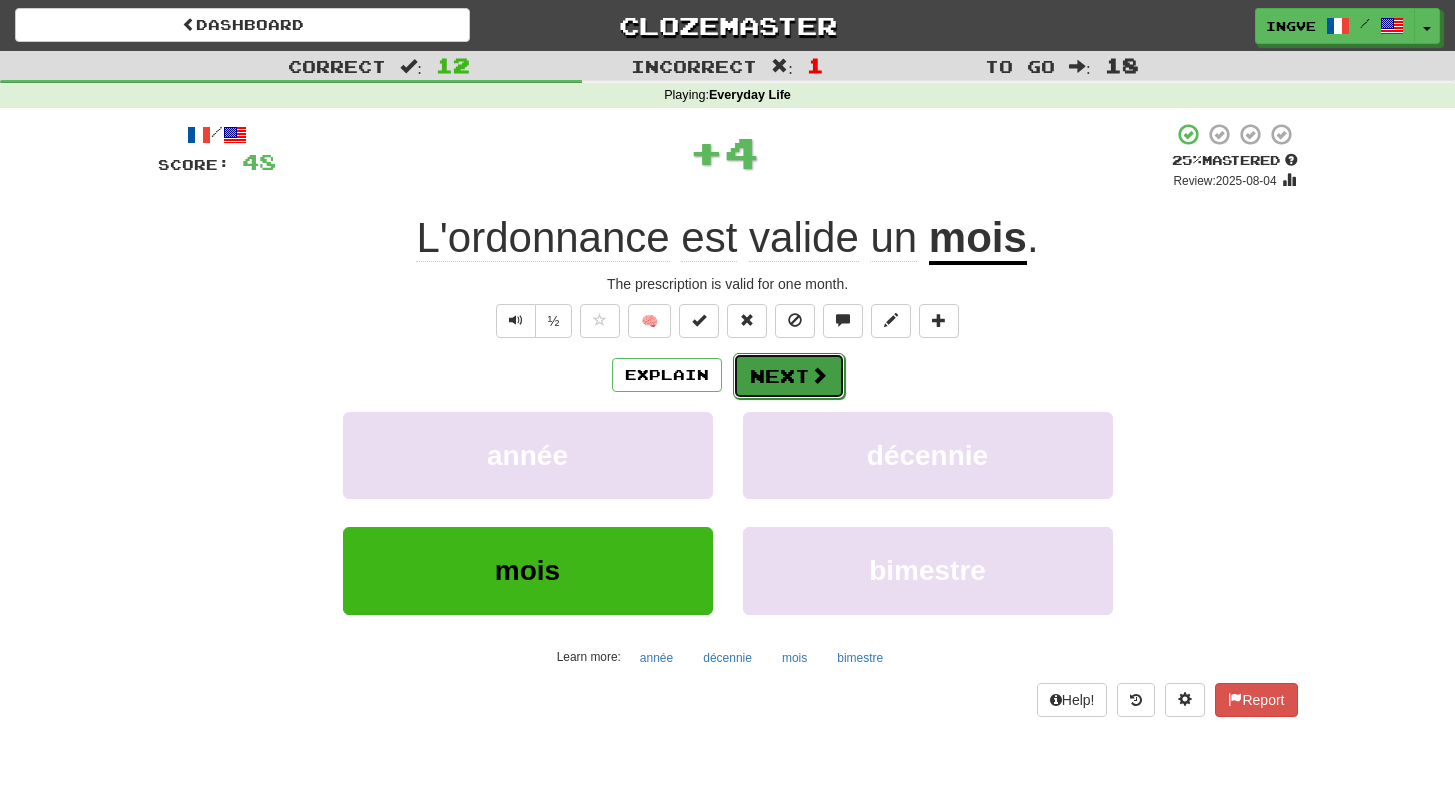 click on "Next" at bounding box center [789, 376] 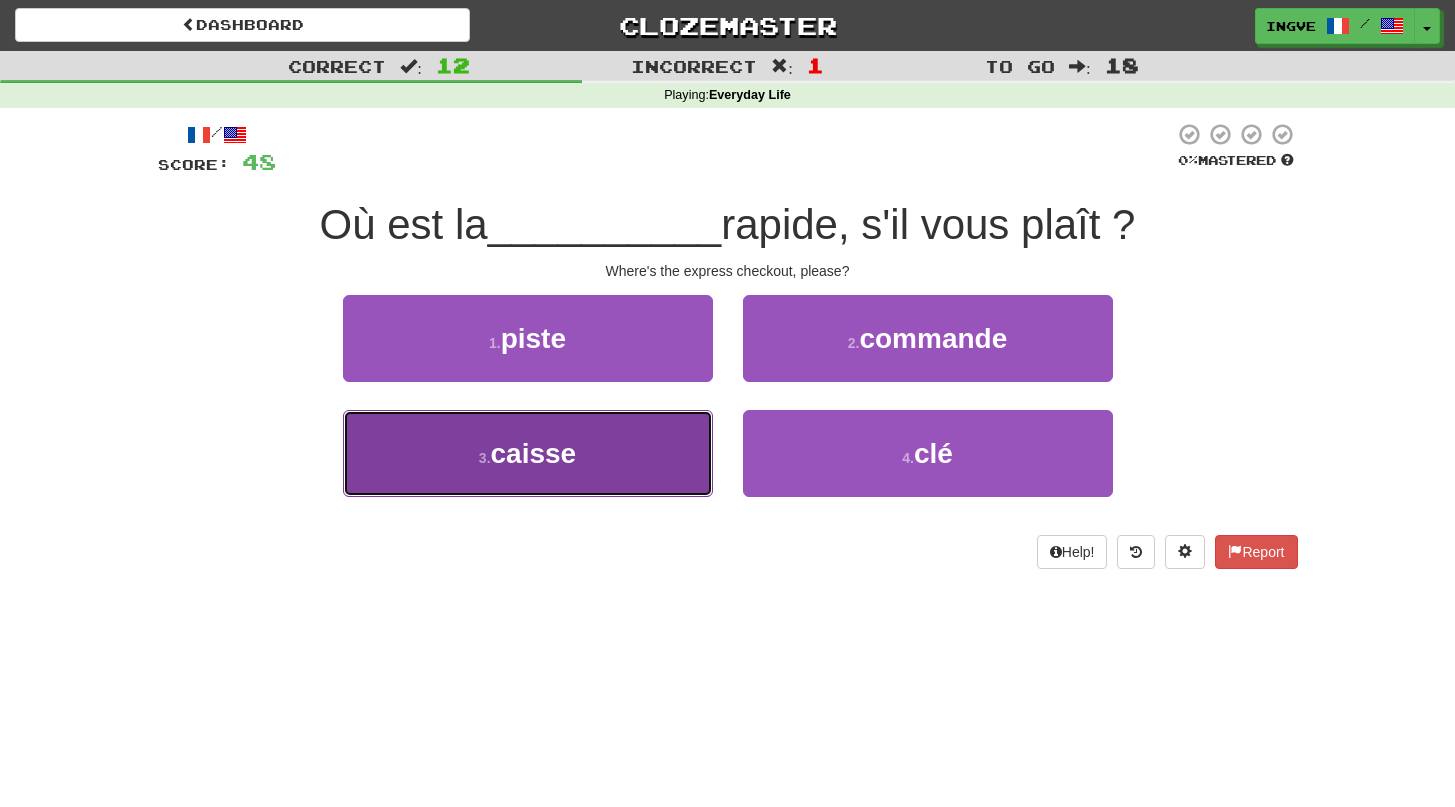 click on "3 .  caisse" at bounding box center [528, 453] 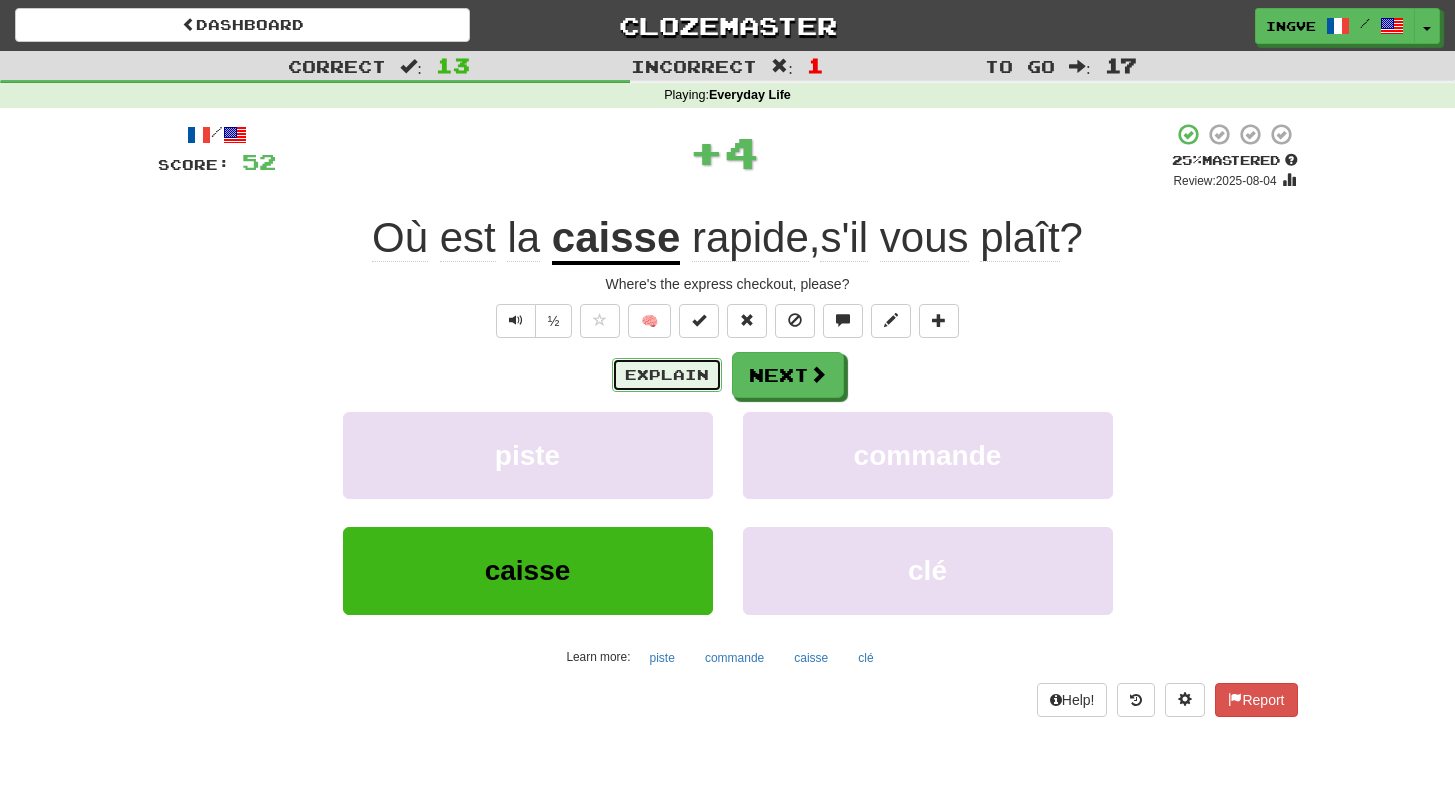 click on "Explain" at bounding box center [667, 375] 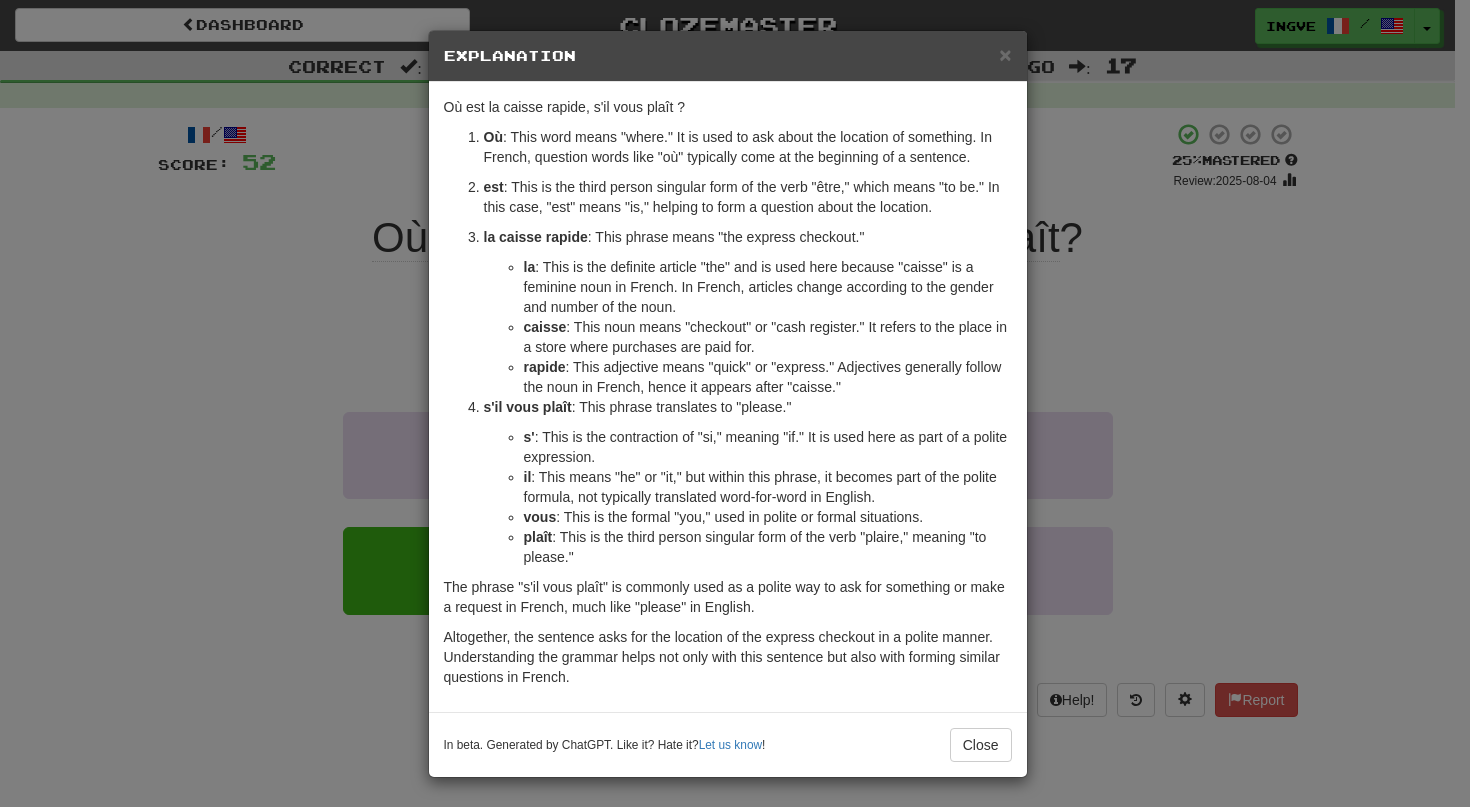 click on "la caisse rapide" at bounding box center [536, 237] 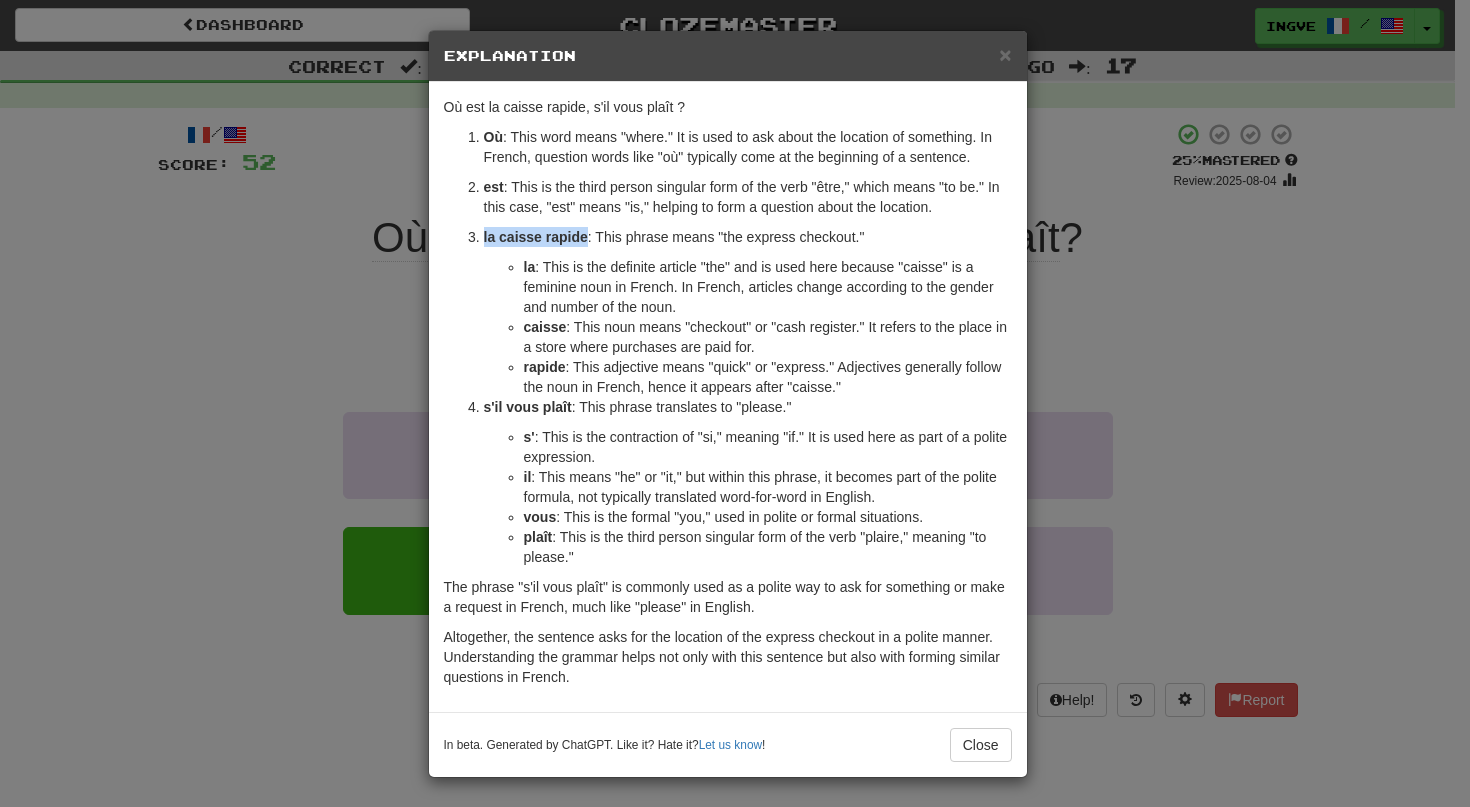 drag, startPoint x: 582, startPoint y: 281, endPoint x: 478, endPoint y: 283, distance: 104.019226 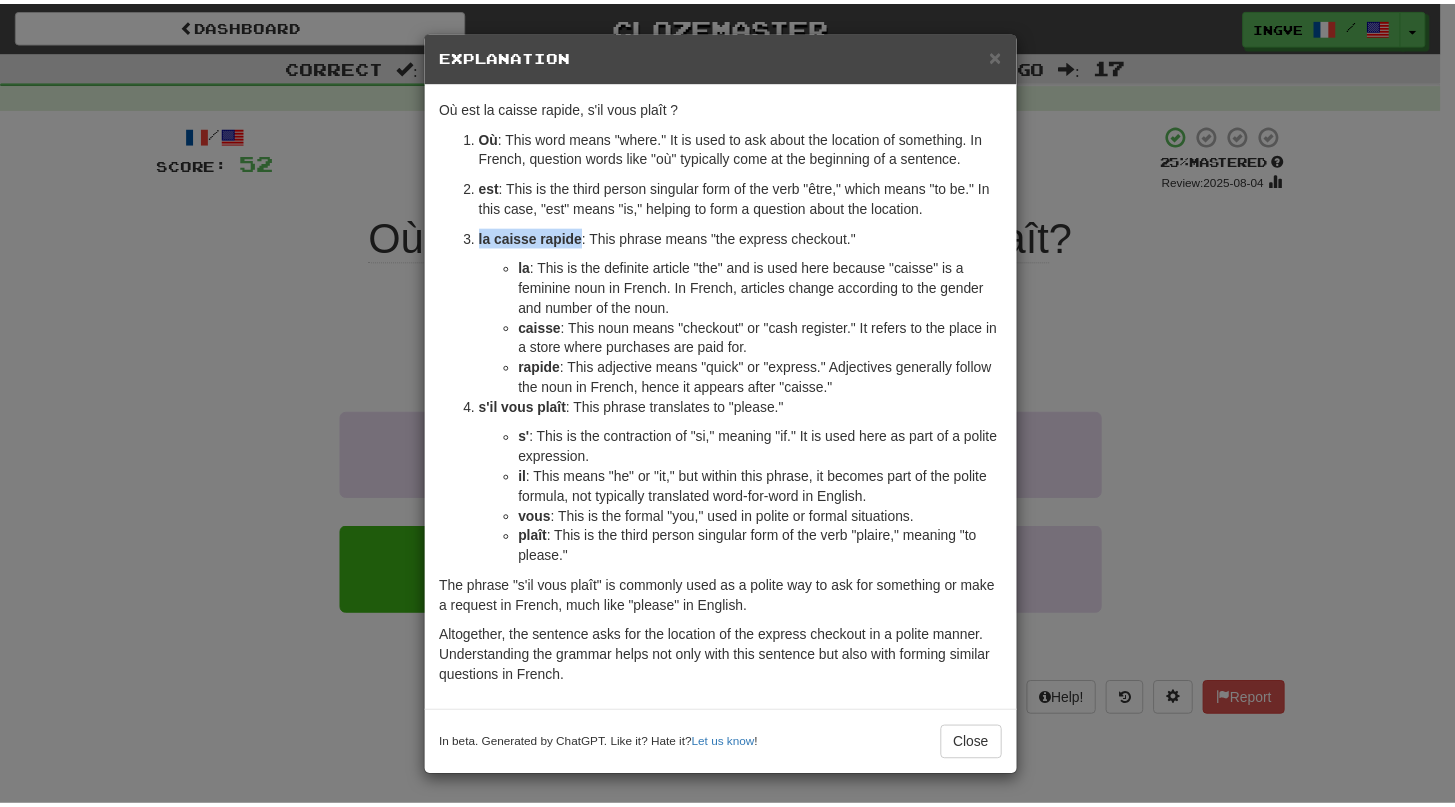 scroll, scrollTop: 41, scrollLeft: 0, axis: vertical 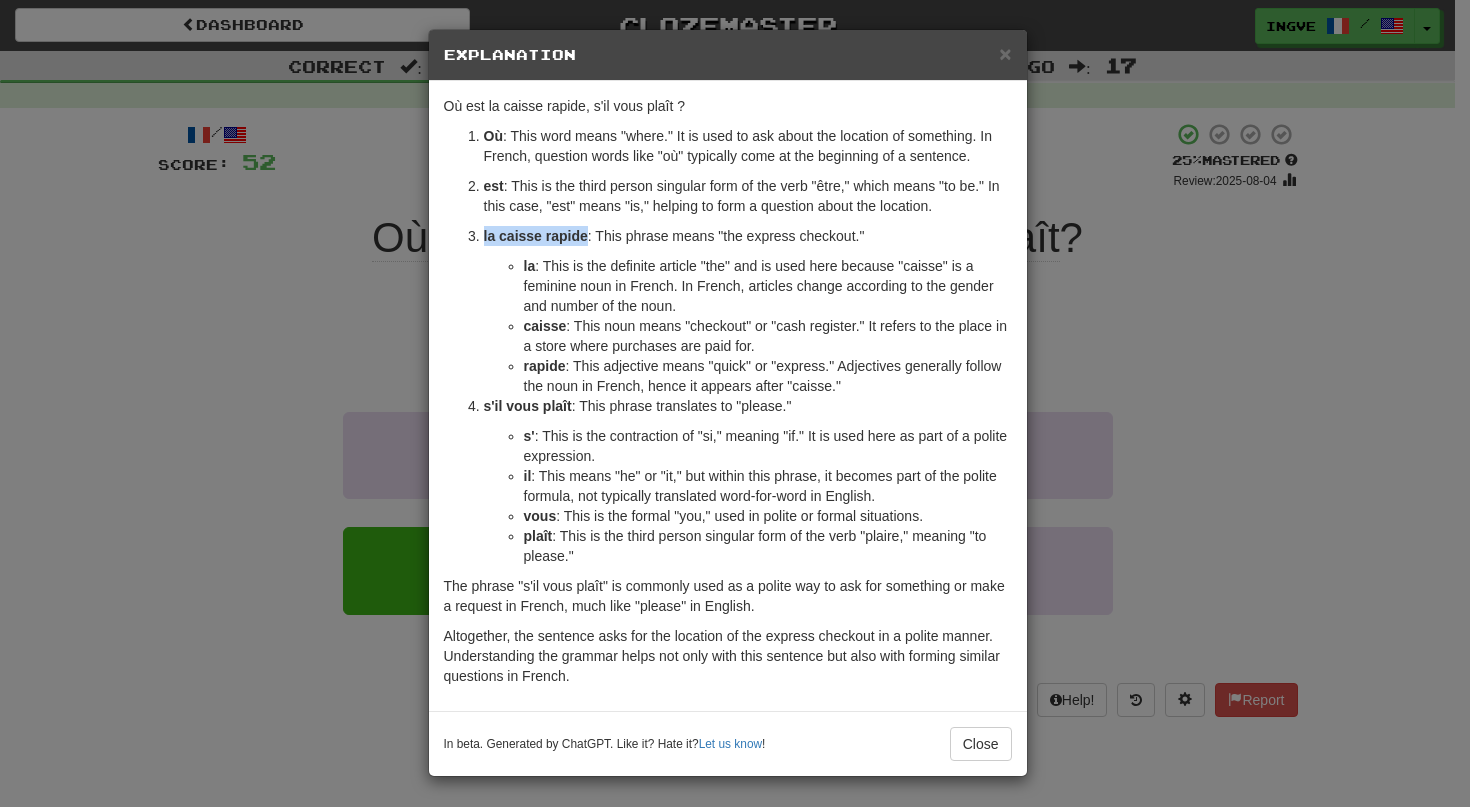 click on "In beta. Generated by ChatGPT. Like it? Hate it?  Let us know ! Close" at bounding box center [728, 744] 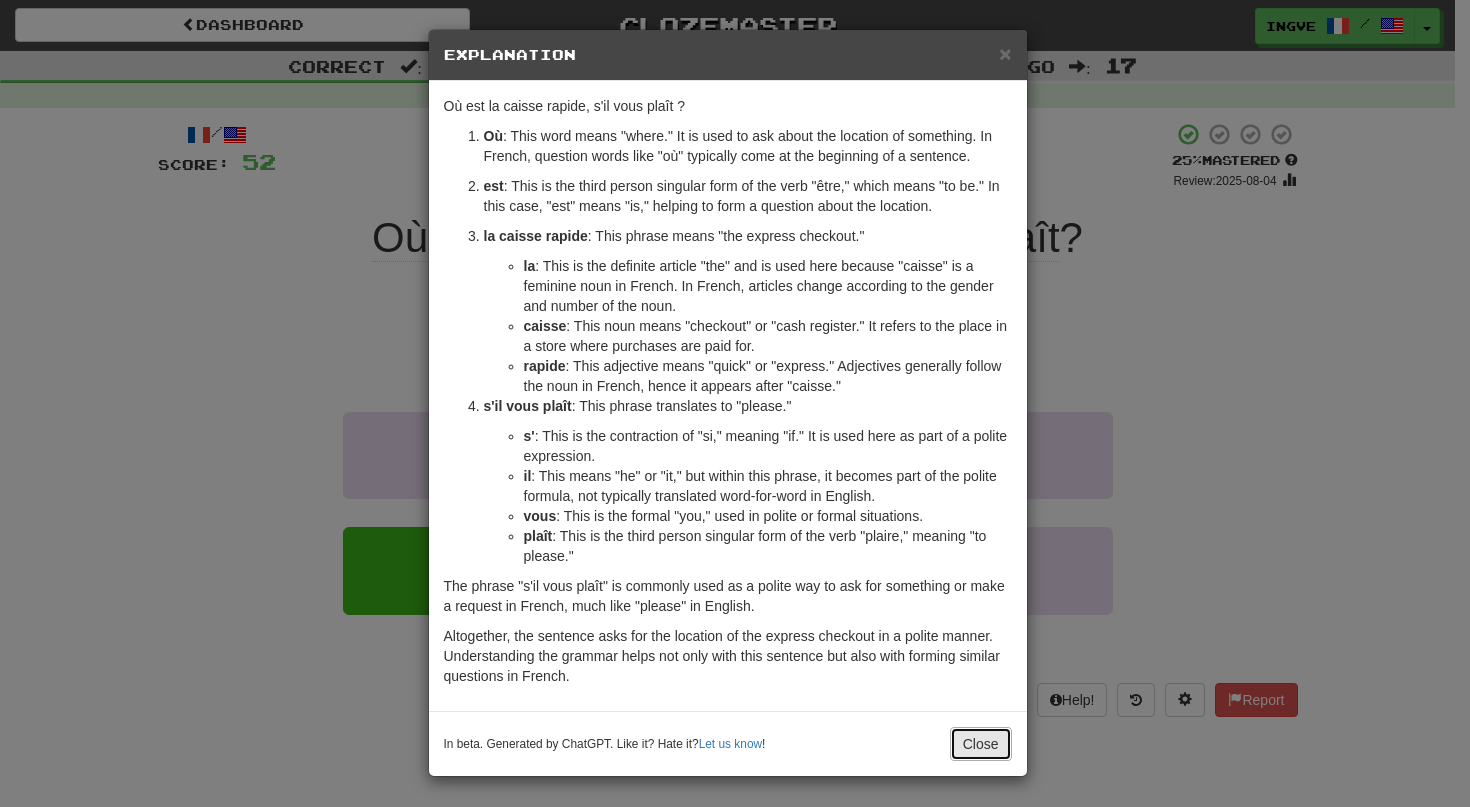 click on "Close" at bounding box center (981, 744) 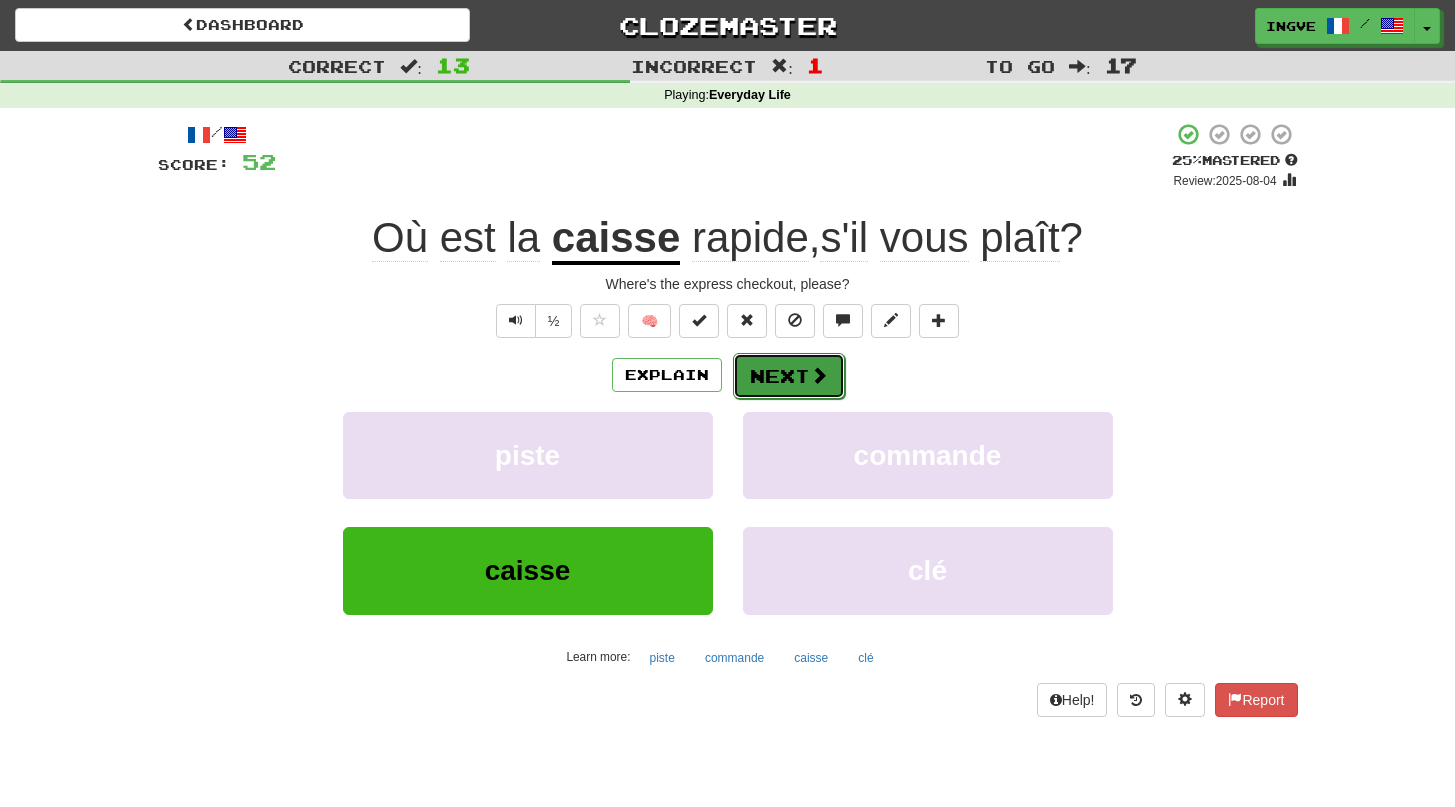 click on "Next" at bounding box center (789, 376) 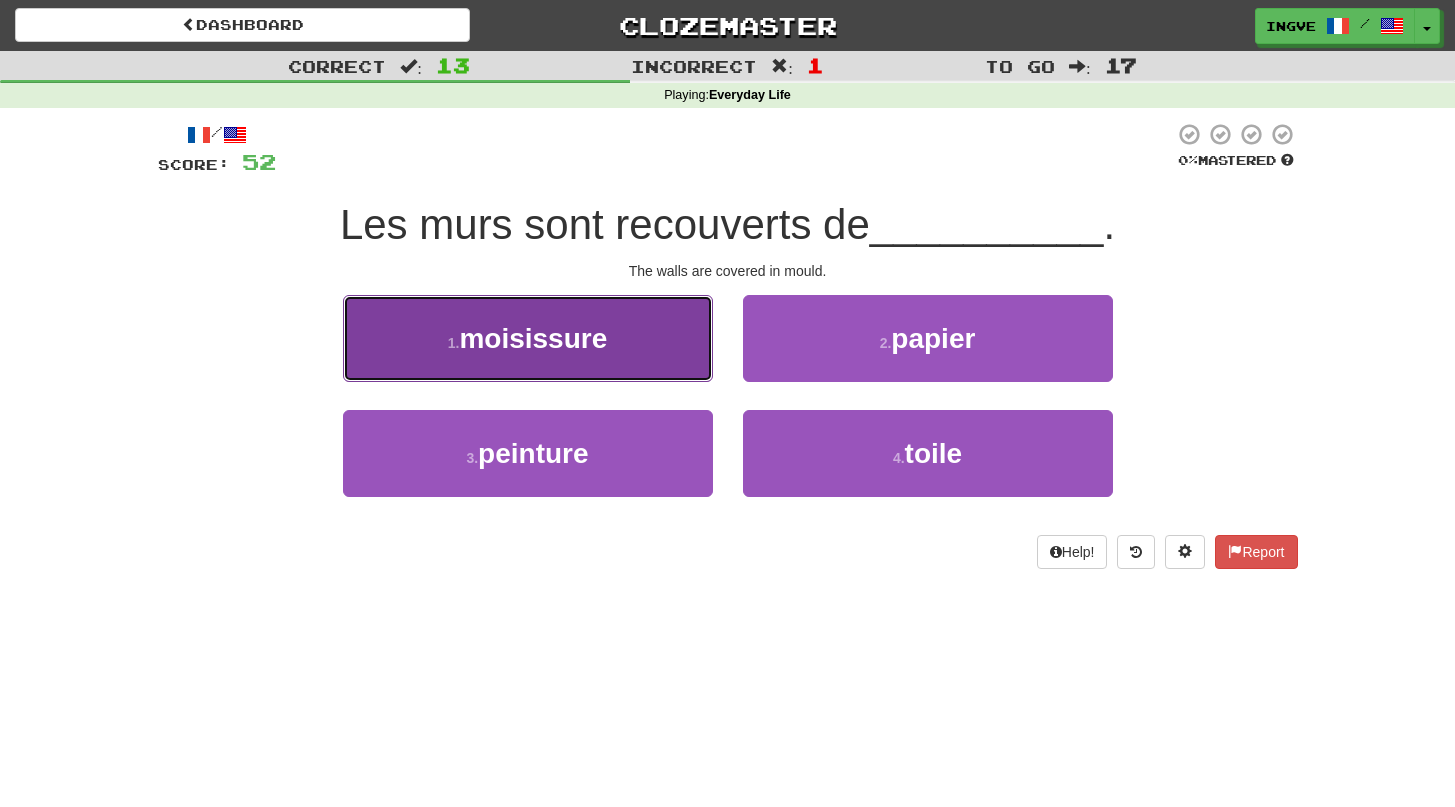 click on "1 .  moisissure" at bounding box center (528, 338) 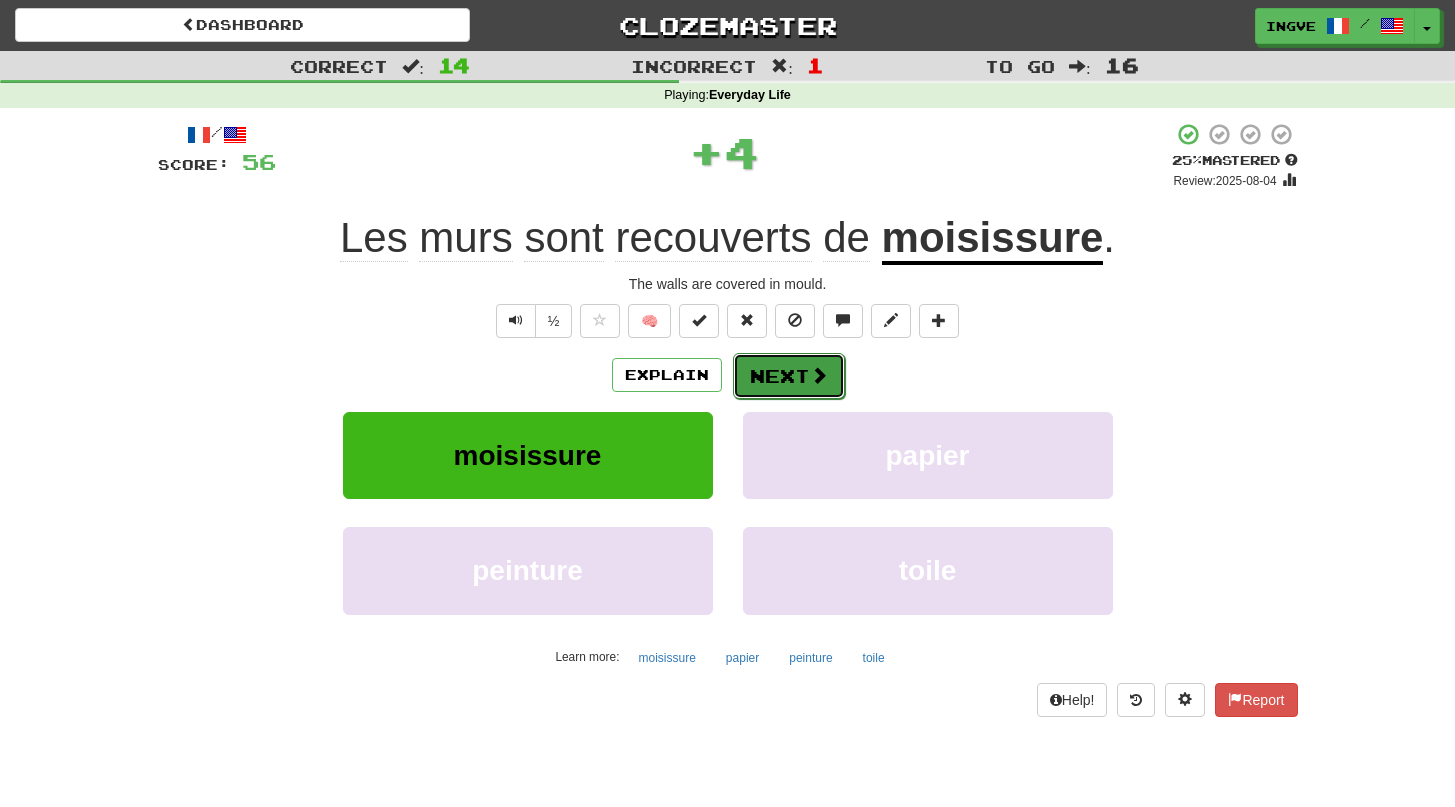 click on "Next" at bounding box center (789, 376) 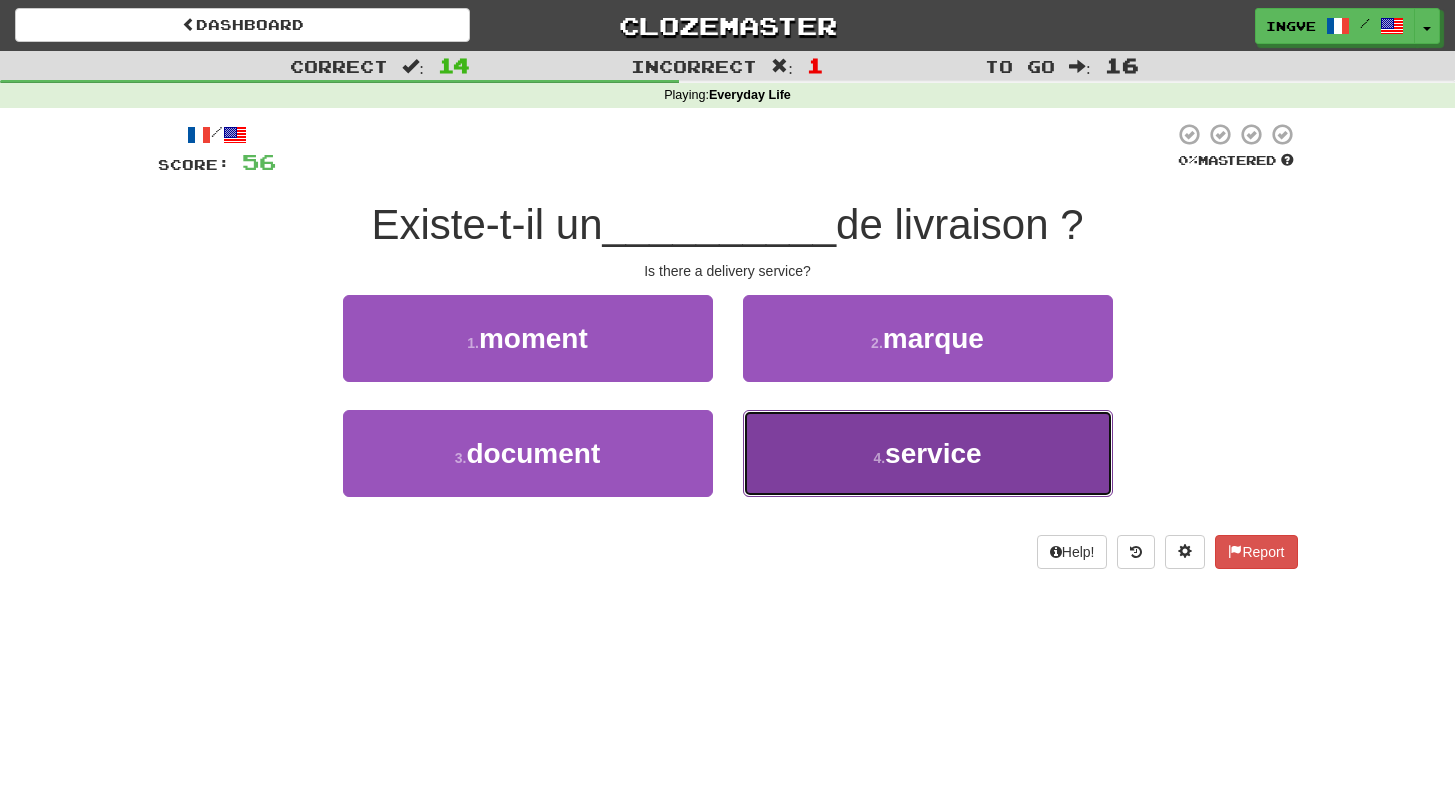 click on "4 .  service" at bounding box center [928, 453] 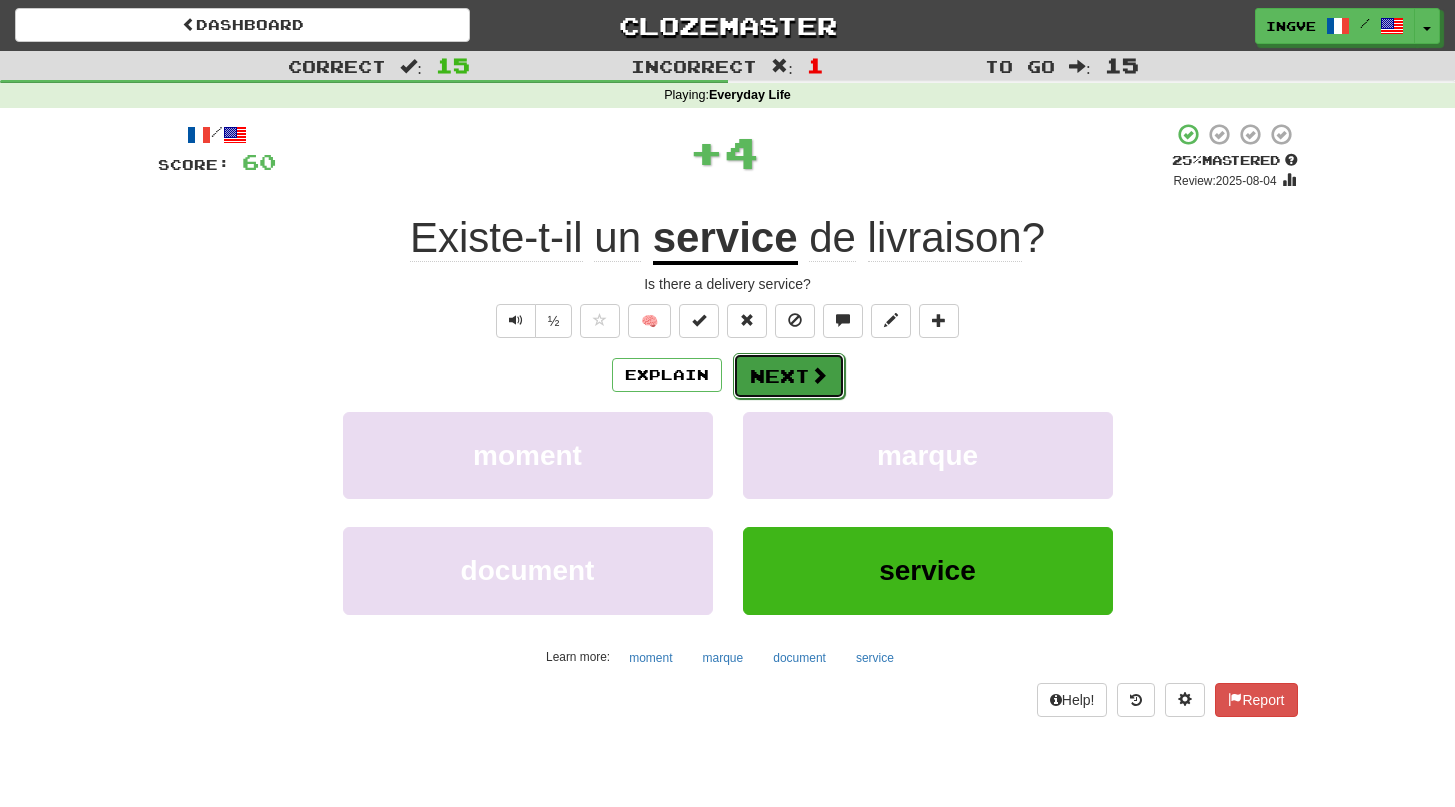 click on "Next" at bounding box center (789, 376) 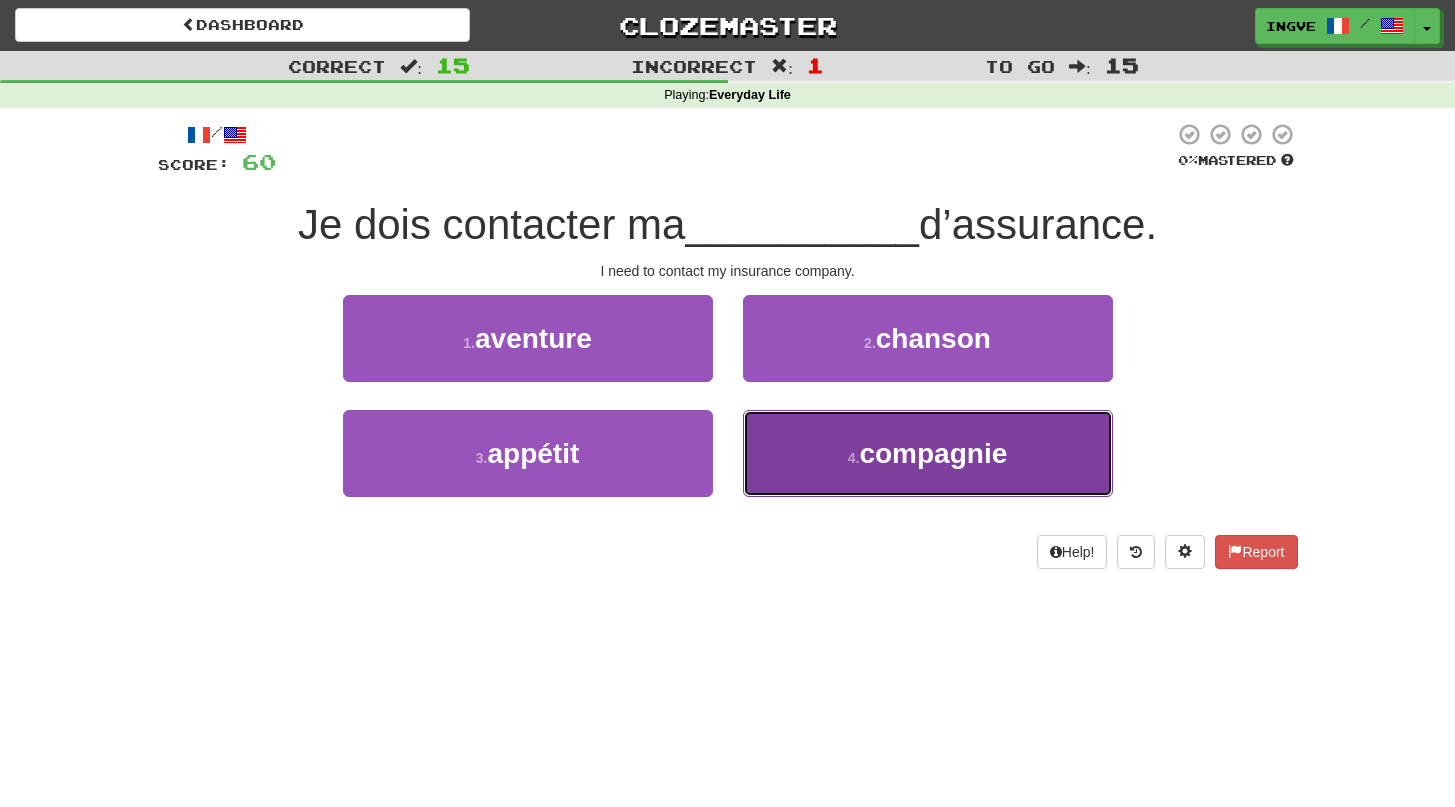 click on "4 .  compagnie" at bounding box center [928, 453] 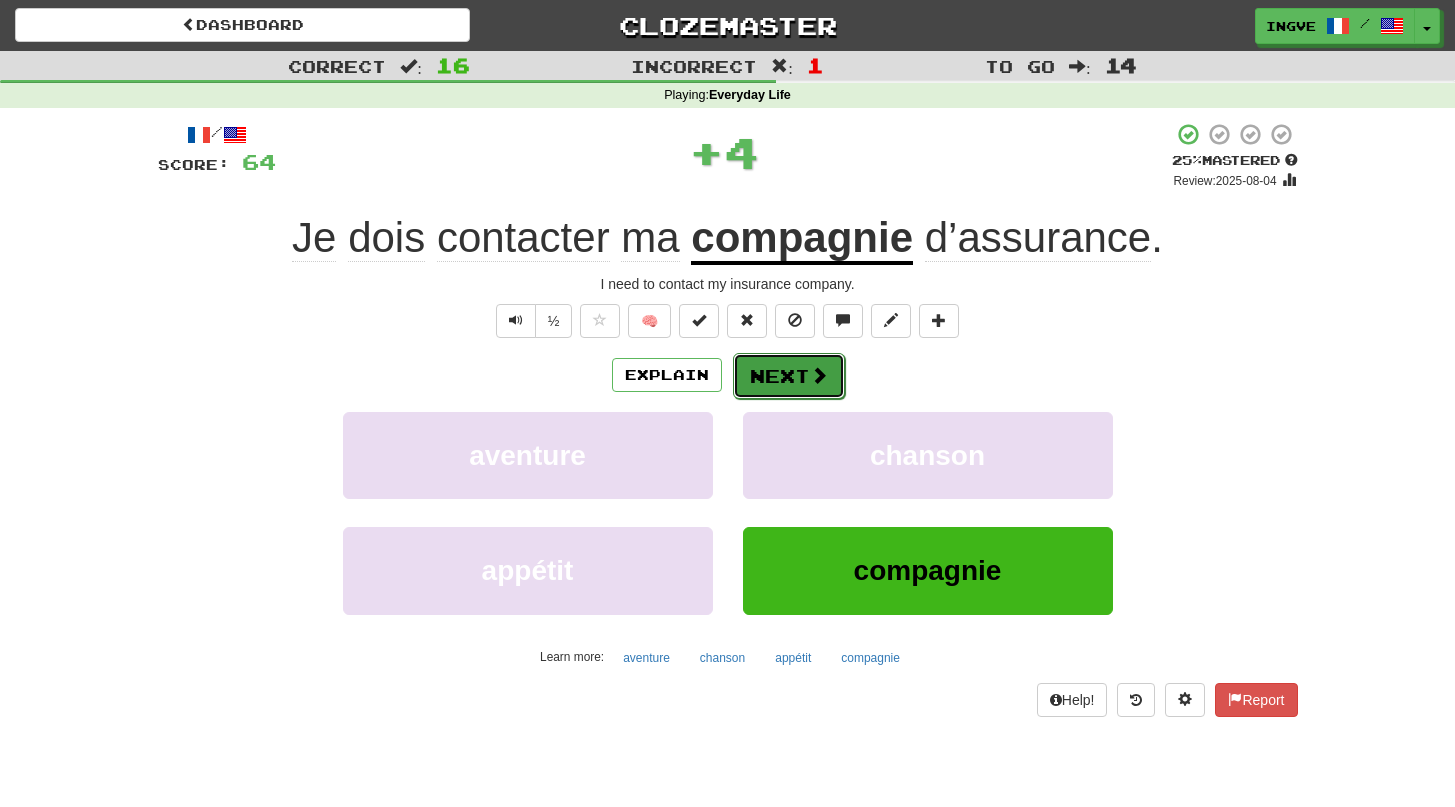 click on "Next" at bounding box center (789, 376) 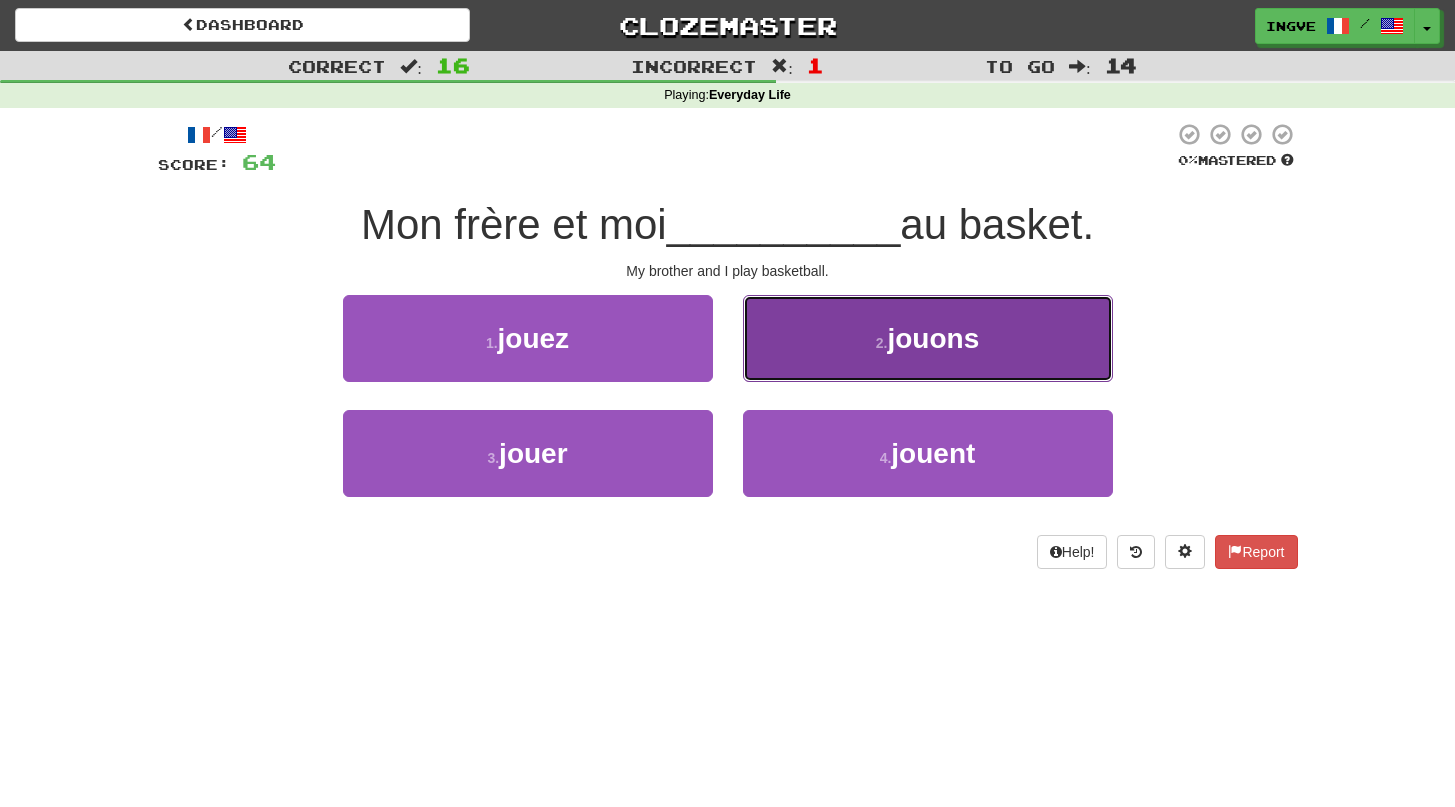 click on "2 .  jouons" at bounding box center (928, 338) 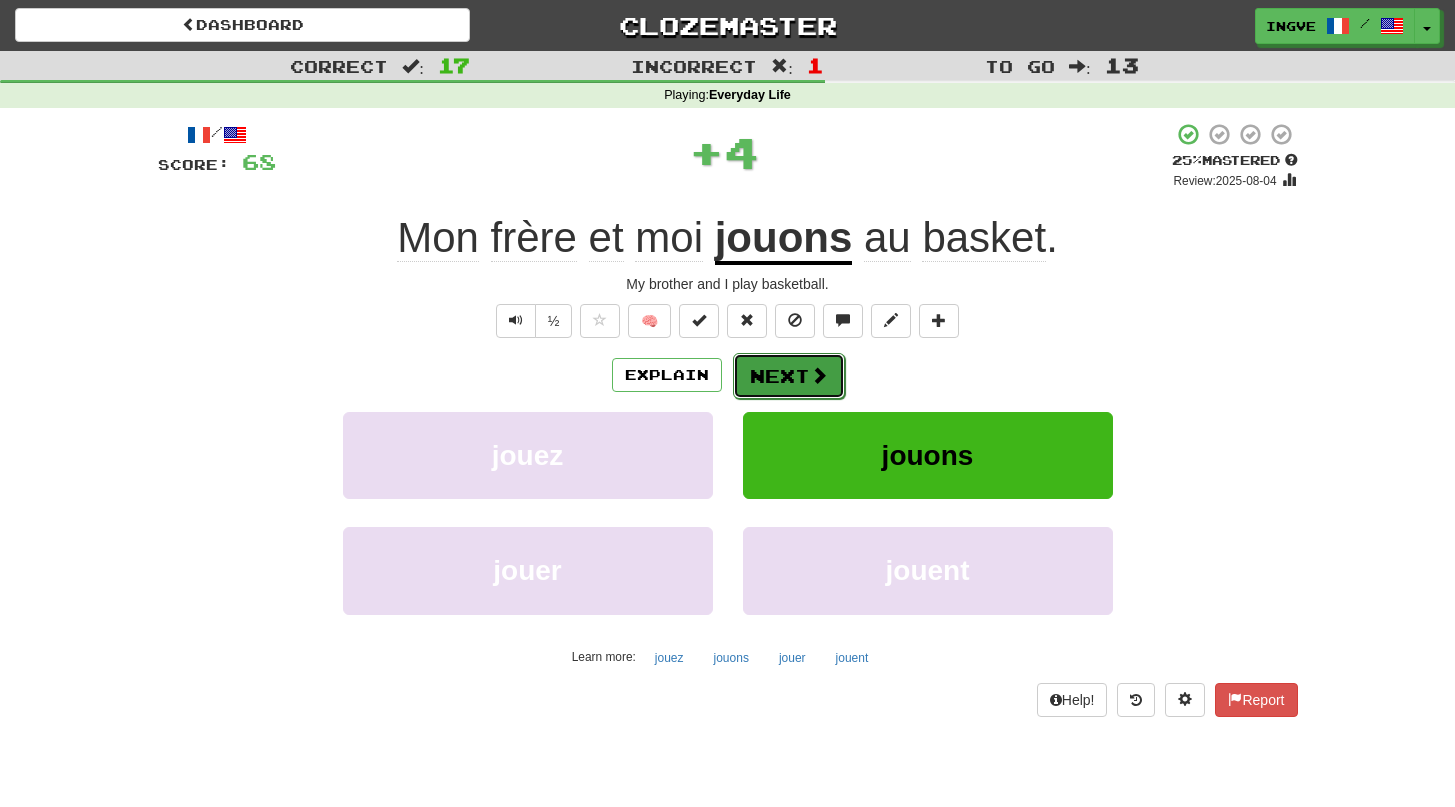 click at bounding box center (819, 375) 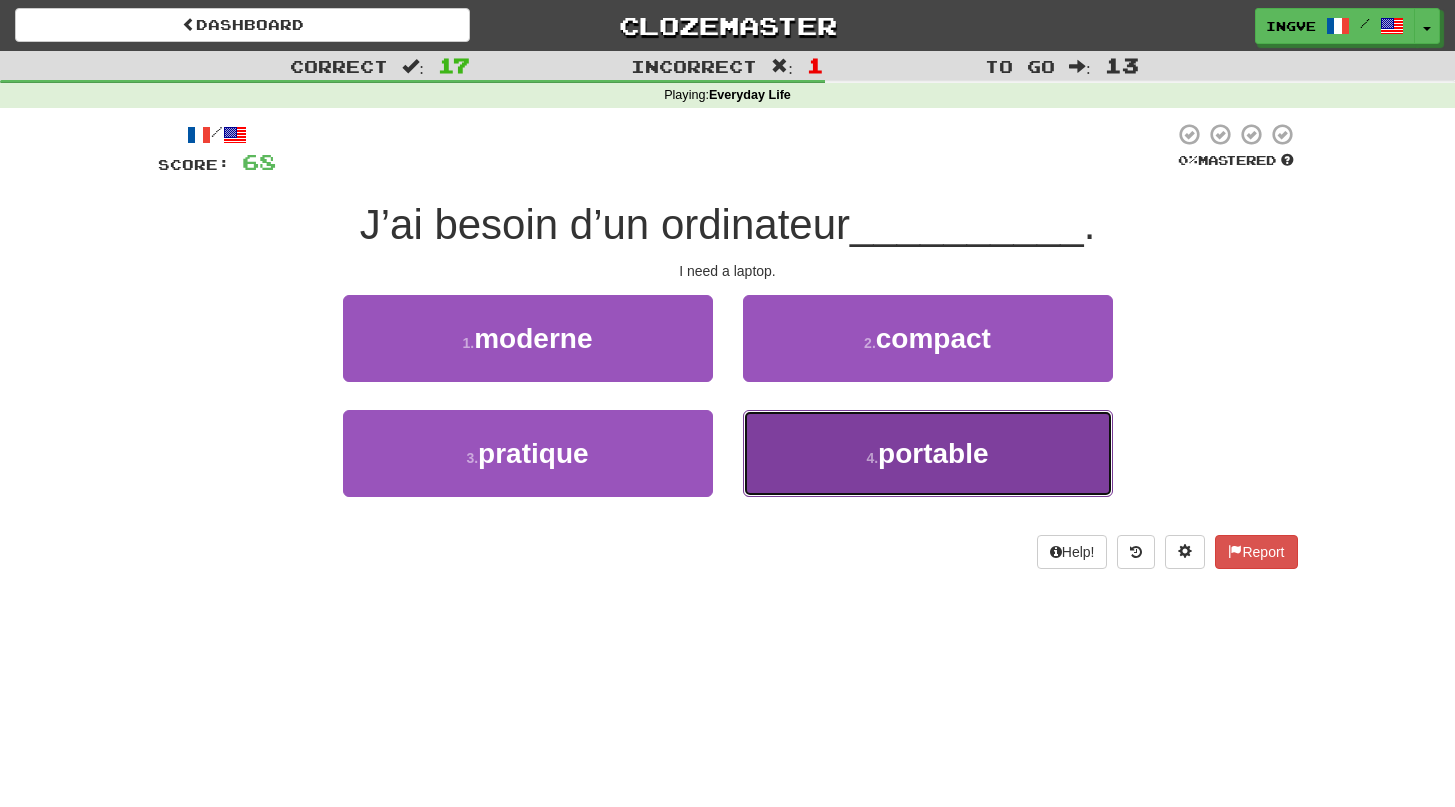 click on "4 .  portable" at bounding box center [928, 453] 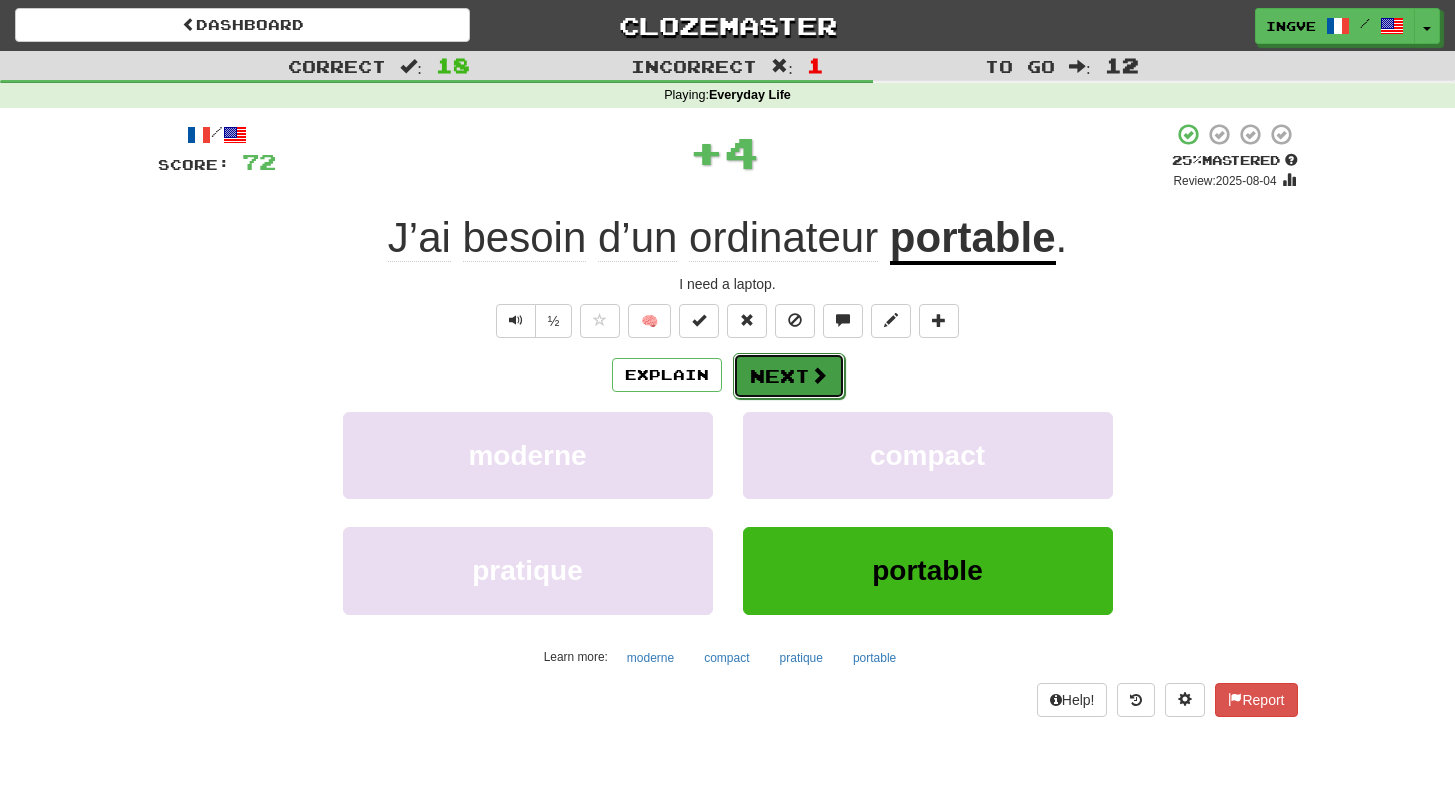 click on "Next" at bounding box center (789, 376) 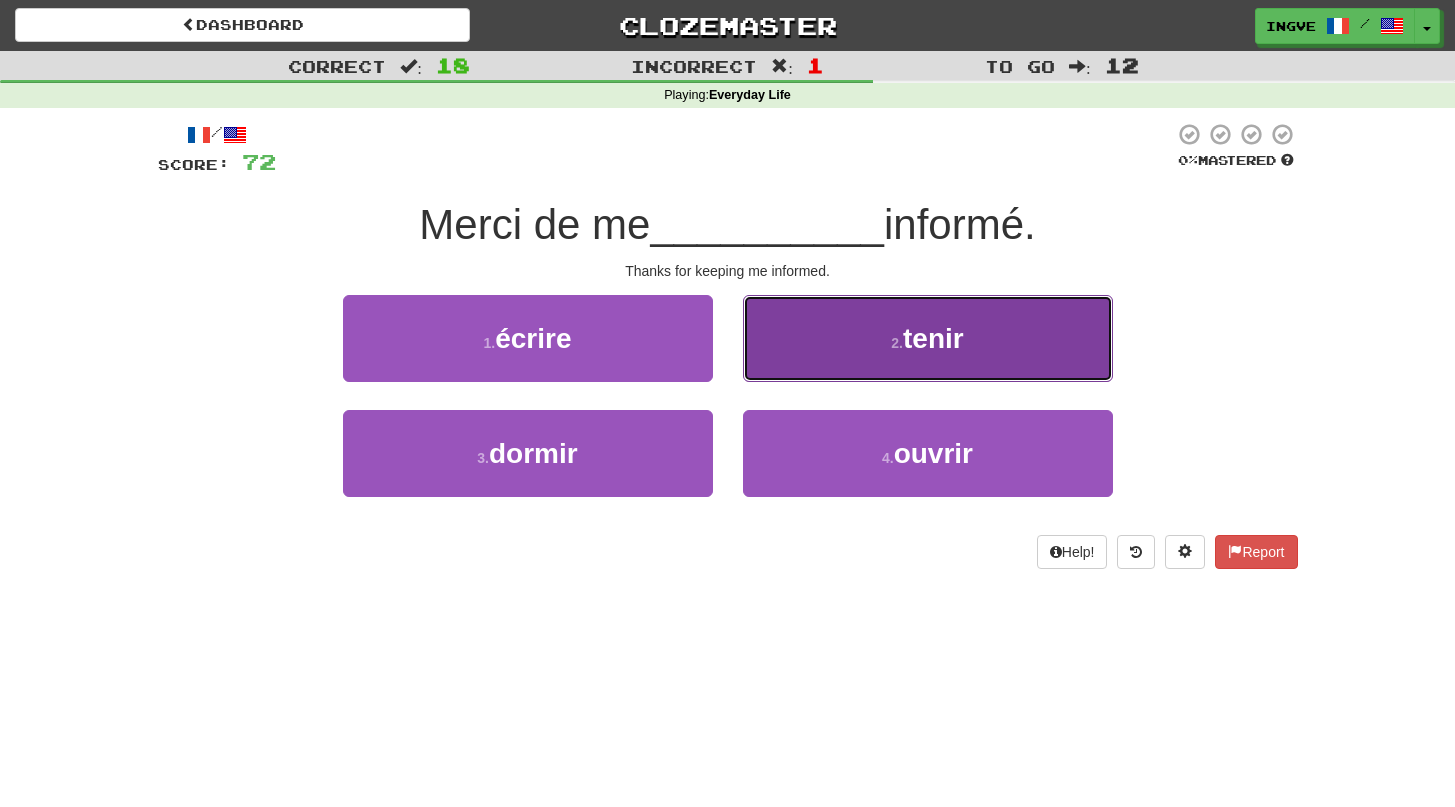 click on "2 .  tenir" at bounding box center (928, 338) 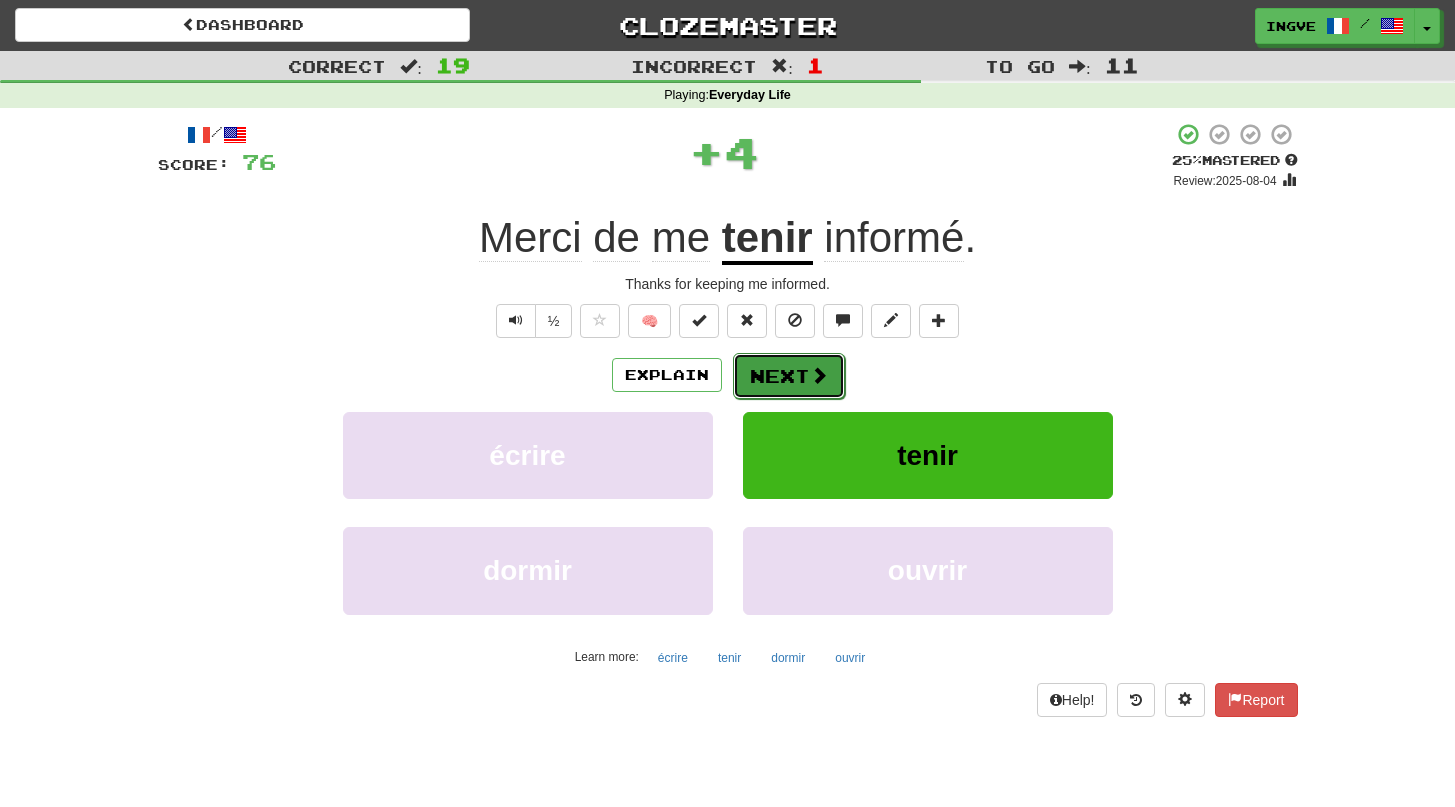 click on "Next" at bounding box center (789, 376) 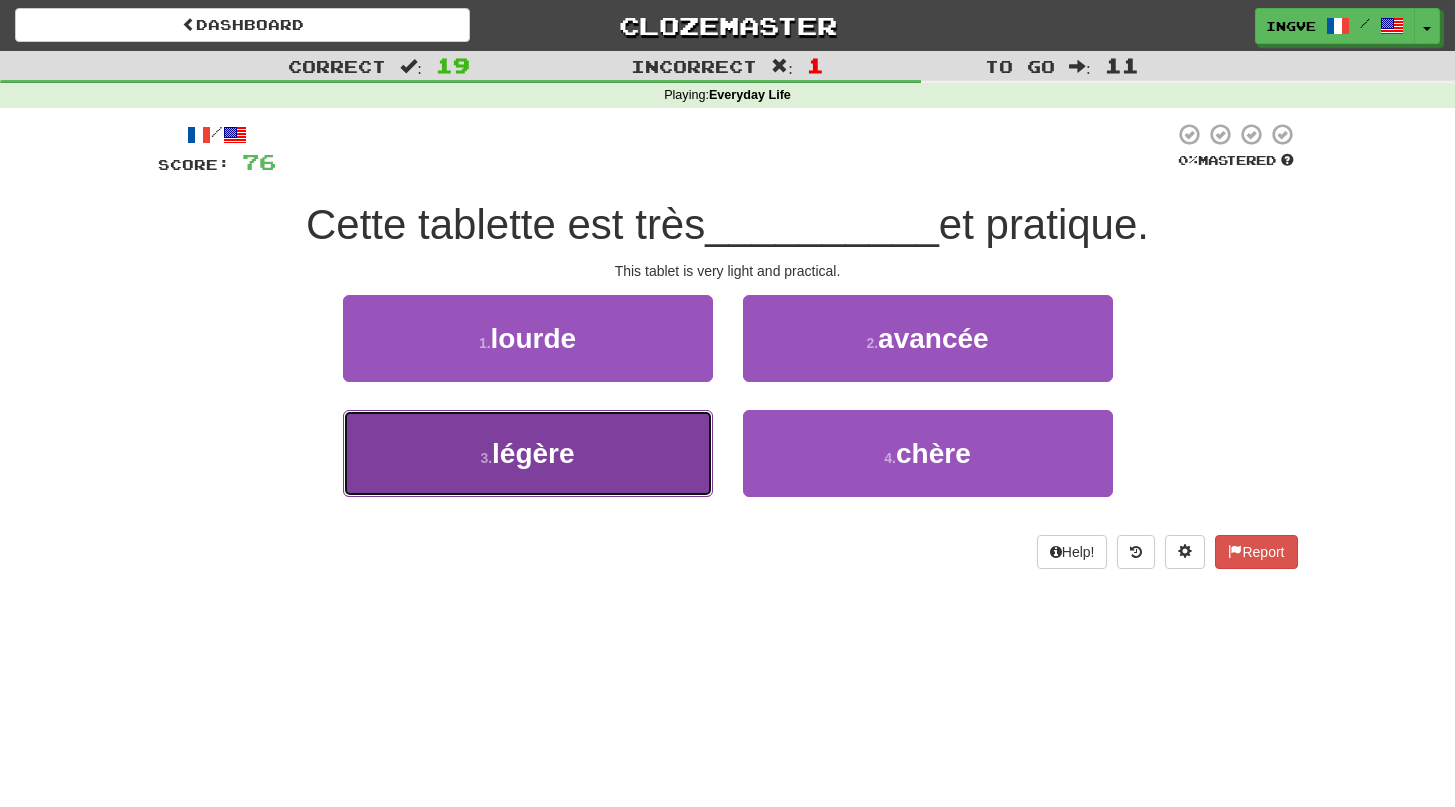 click on "3 .  légère" at bounding box center [528, 453] 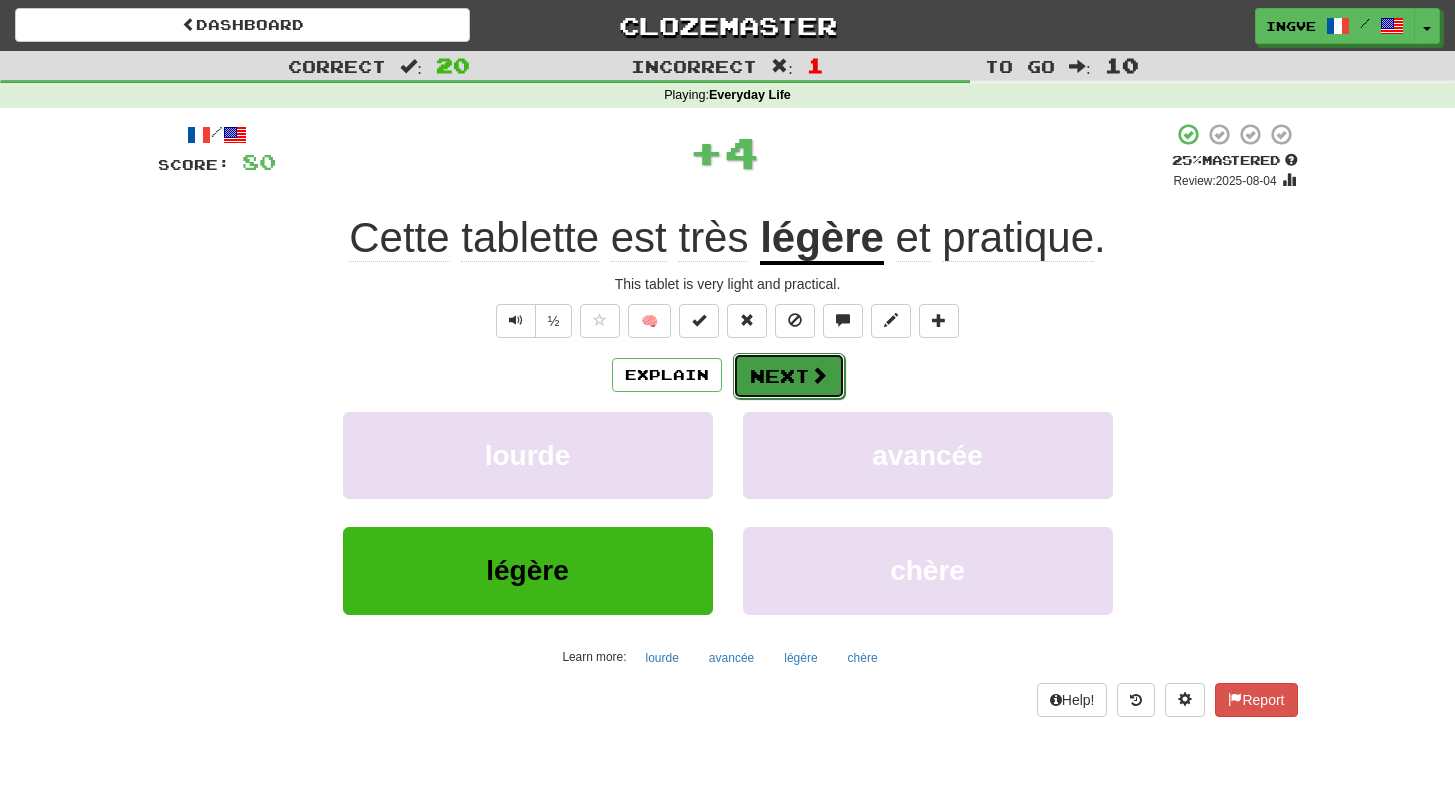 click on "Next" at bounding box center (789, 376) 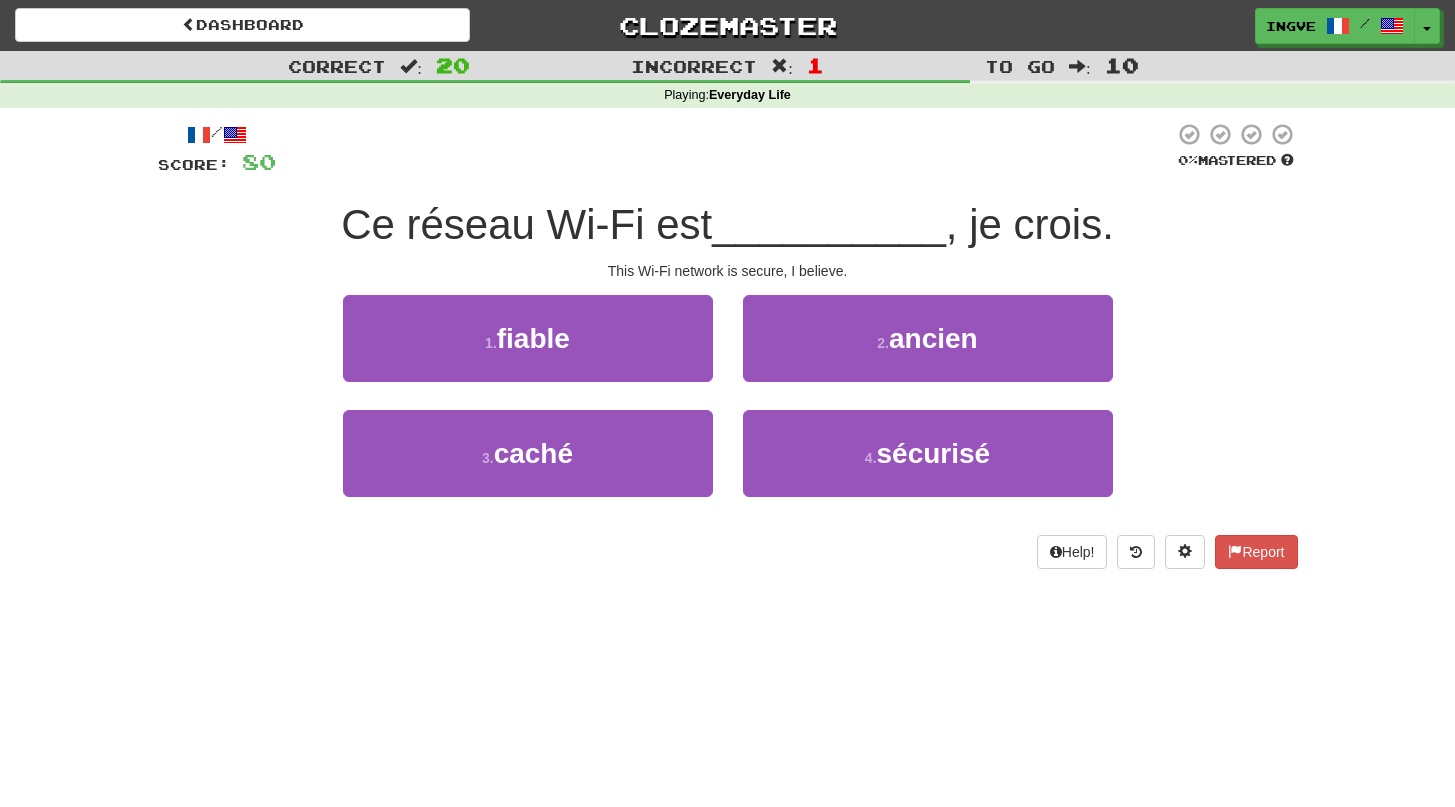 click on "Ce réseau Wi-Fi est" at bounding box center [526, 224] 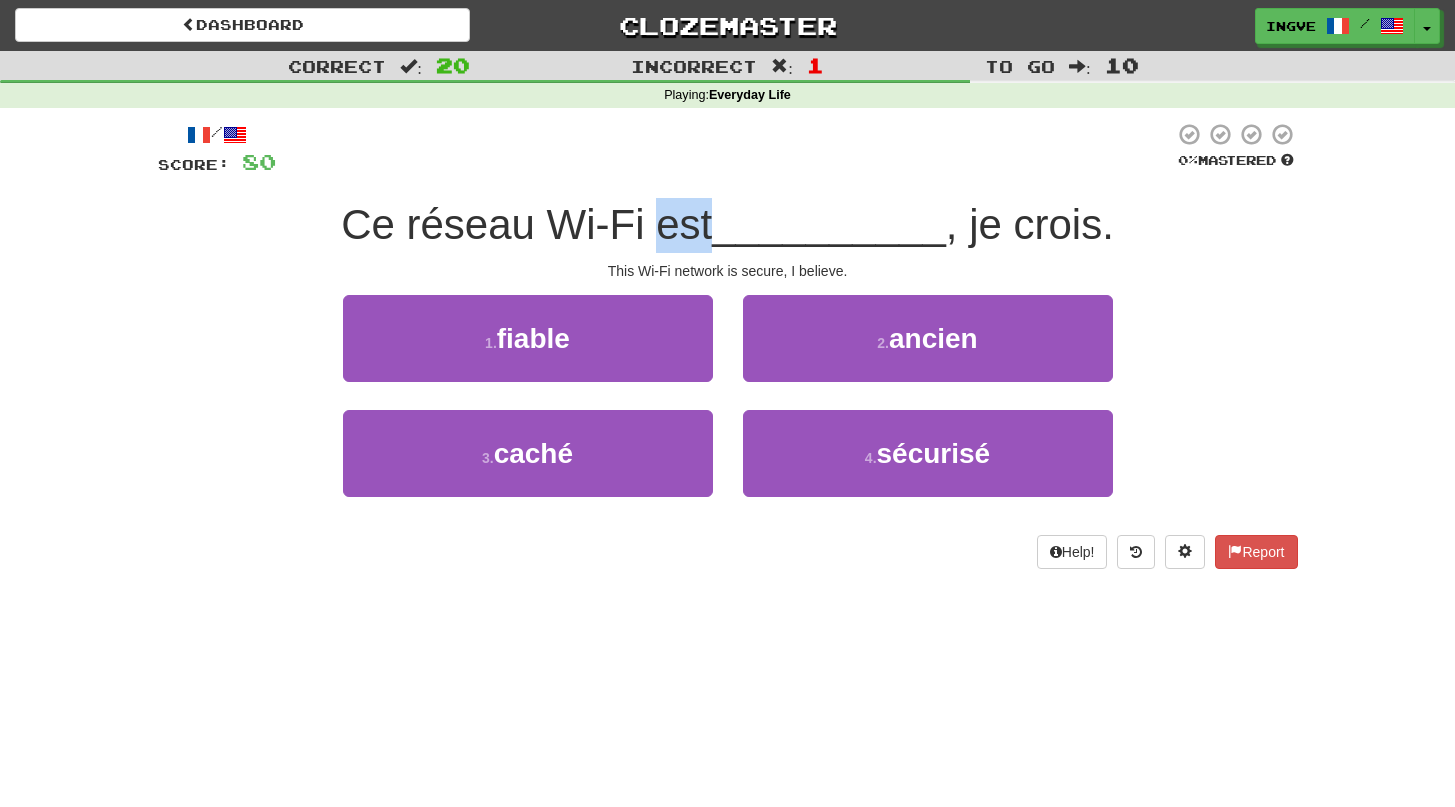 click on "Ce réseau Wi-Fi est" at bounding box center (526, 224) 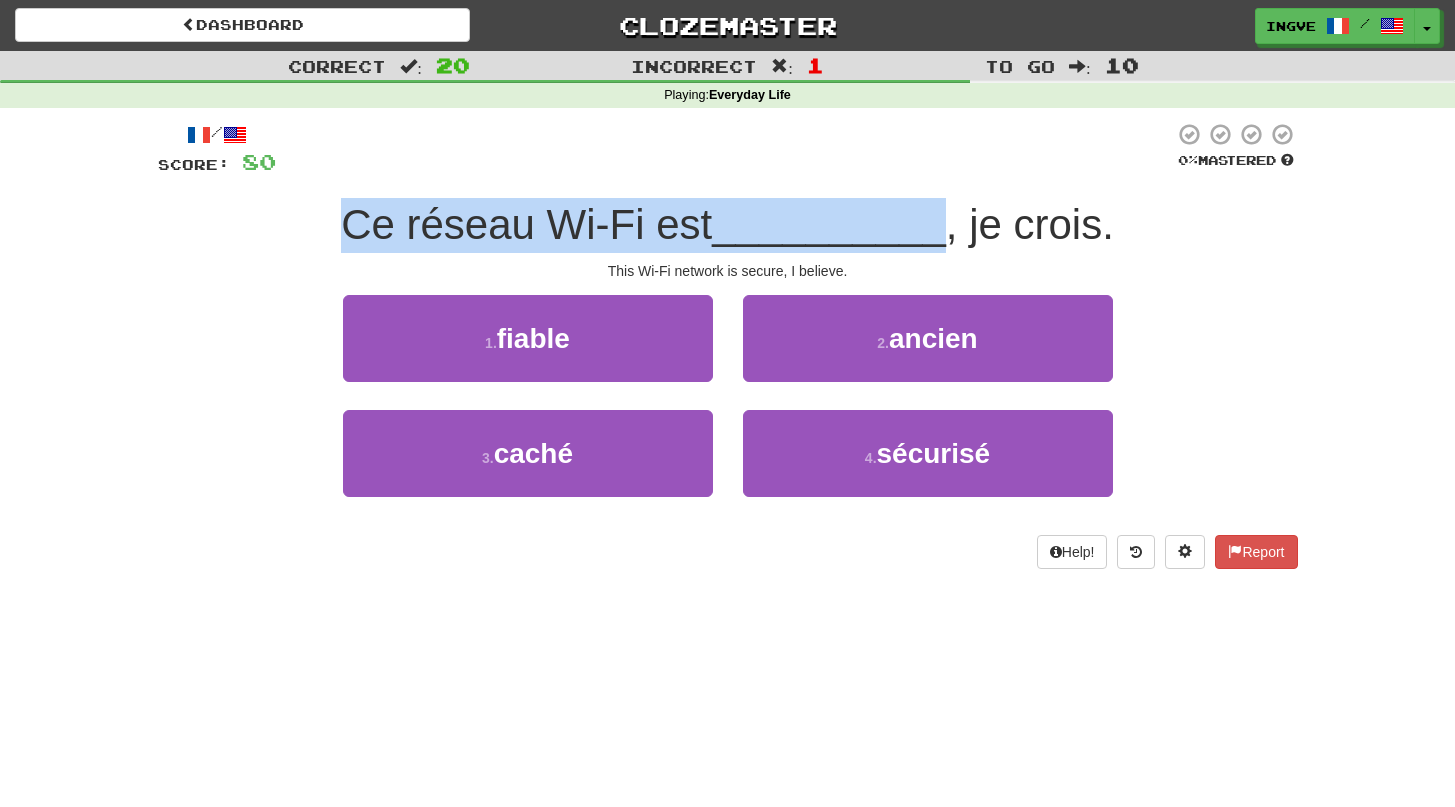 click on "Ce réseau Wi-Fi est" at bounding box center (526, 224) 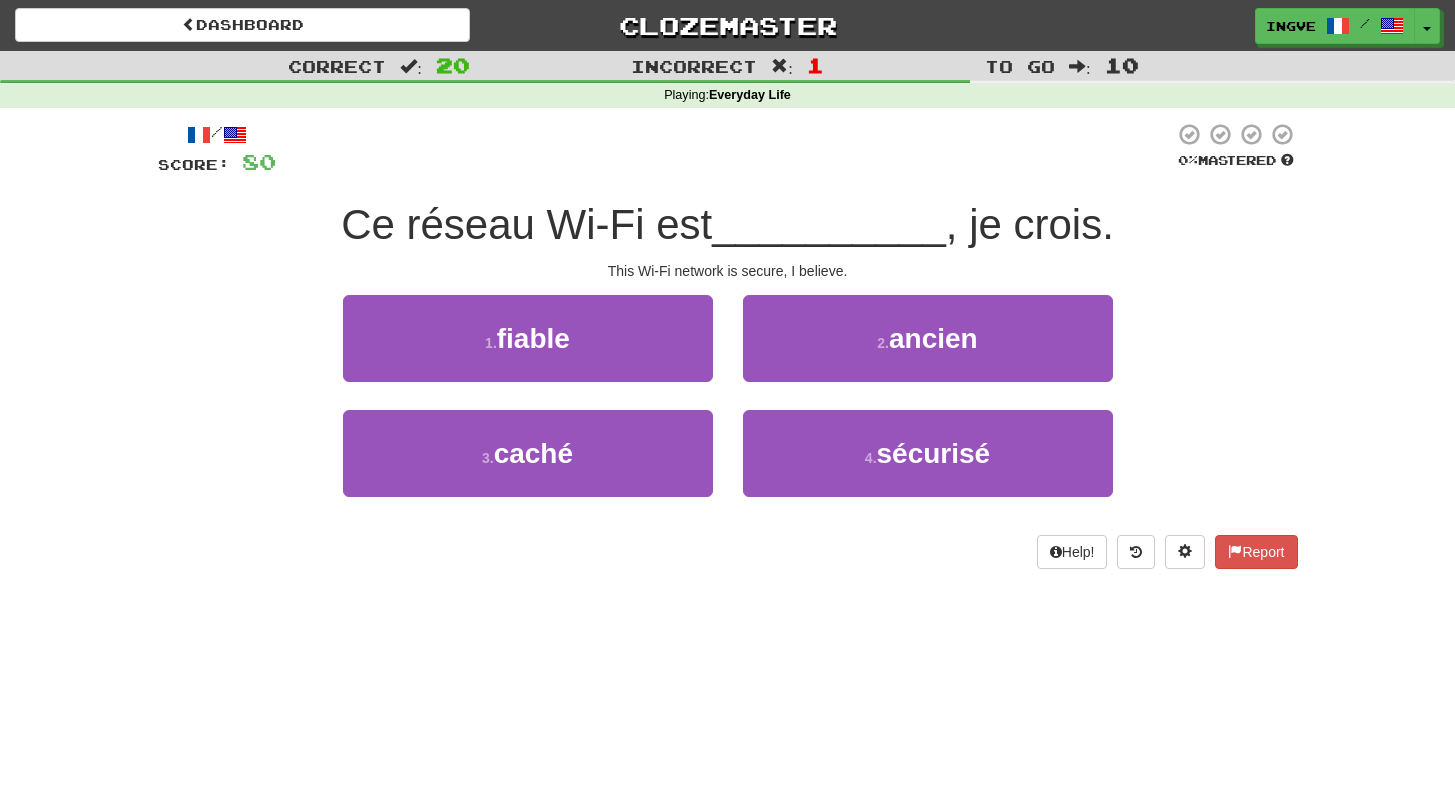 click on "Ce réseau Wi-Fi est" at bounding box center [526, 224] 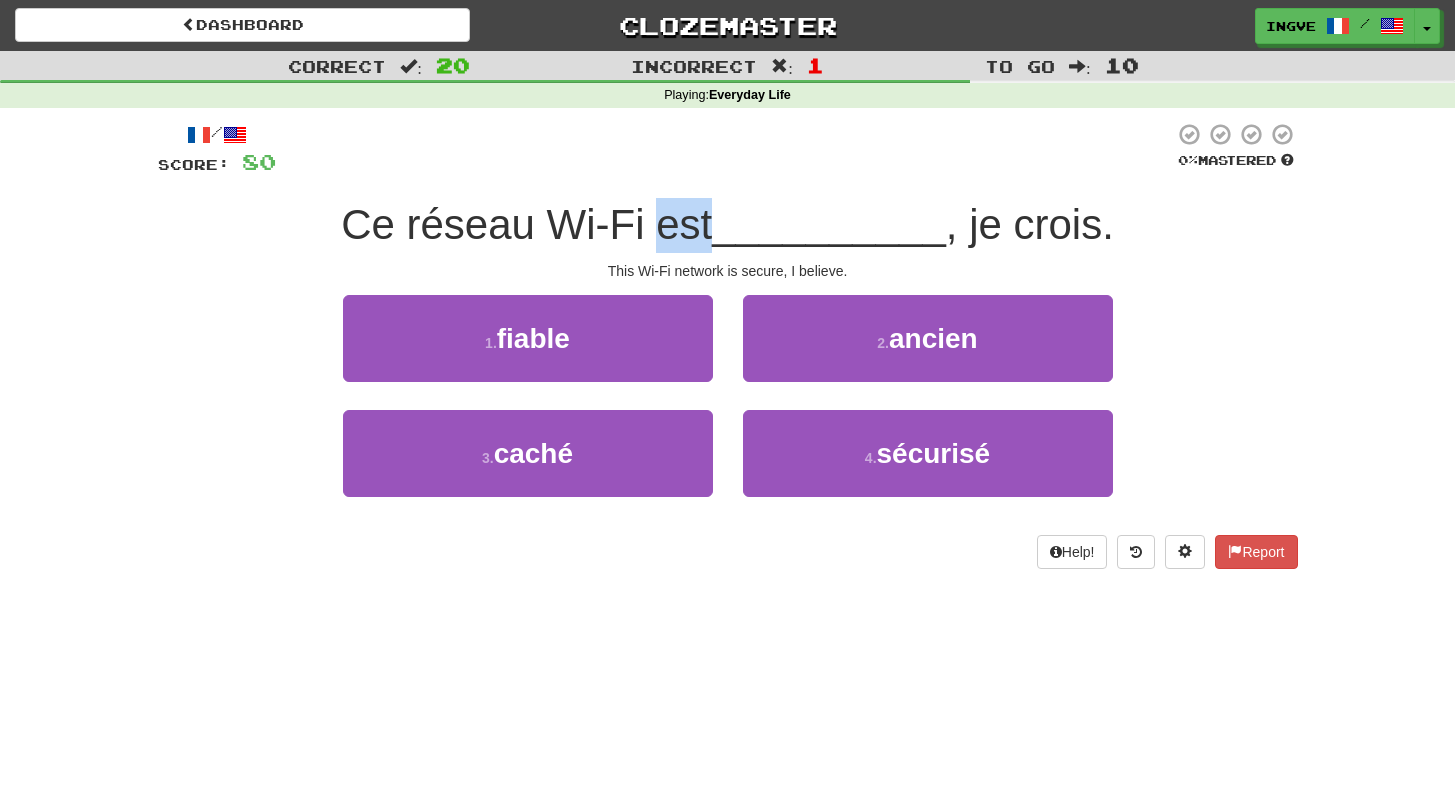 click on "Ce réseau Wi-Fi est" at bounding box center (526, 224) 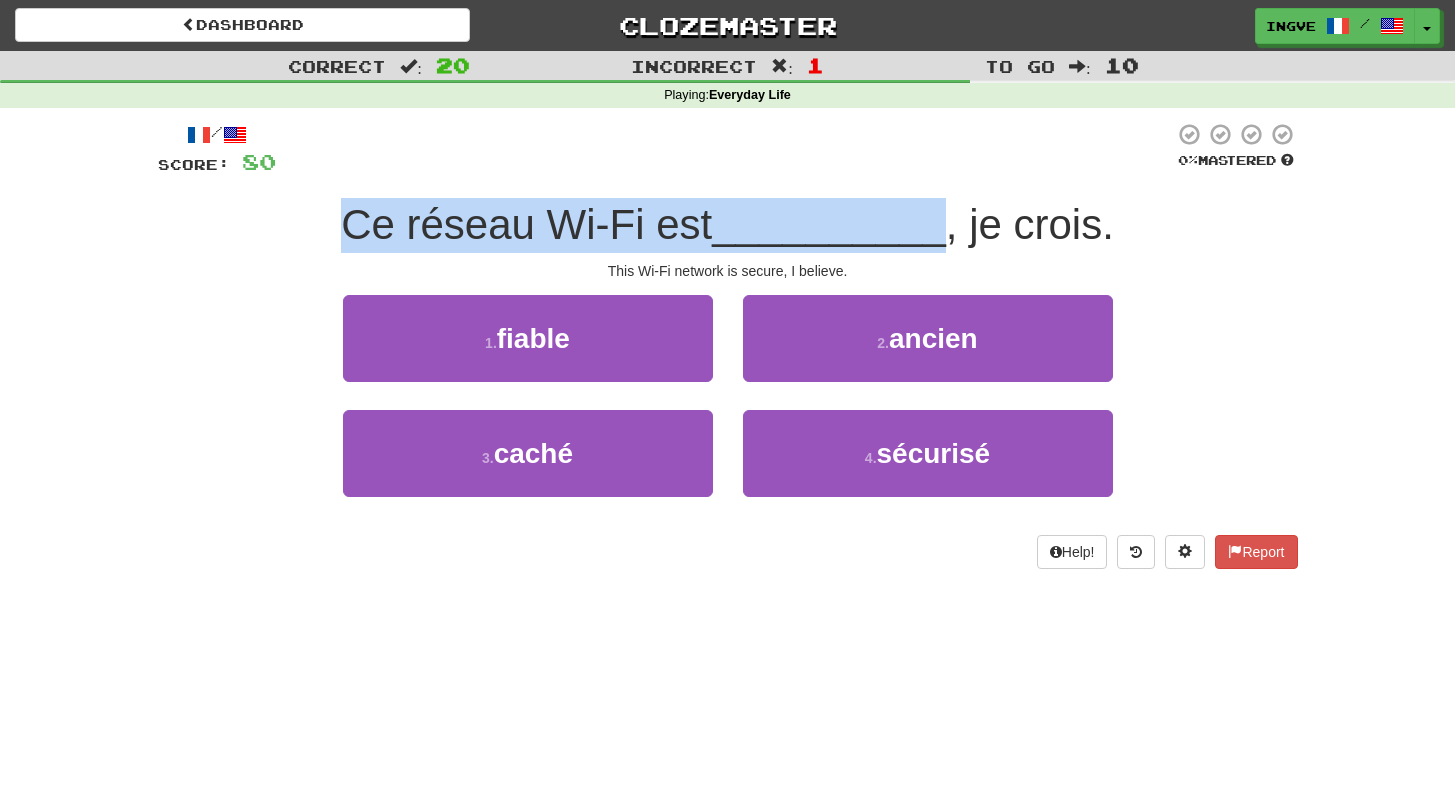 click on "Ce réseau Wi-Fi est" at bounding box center (526, 224) 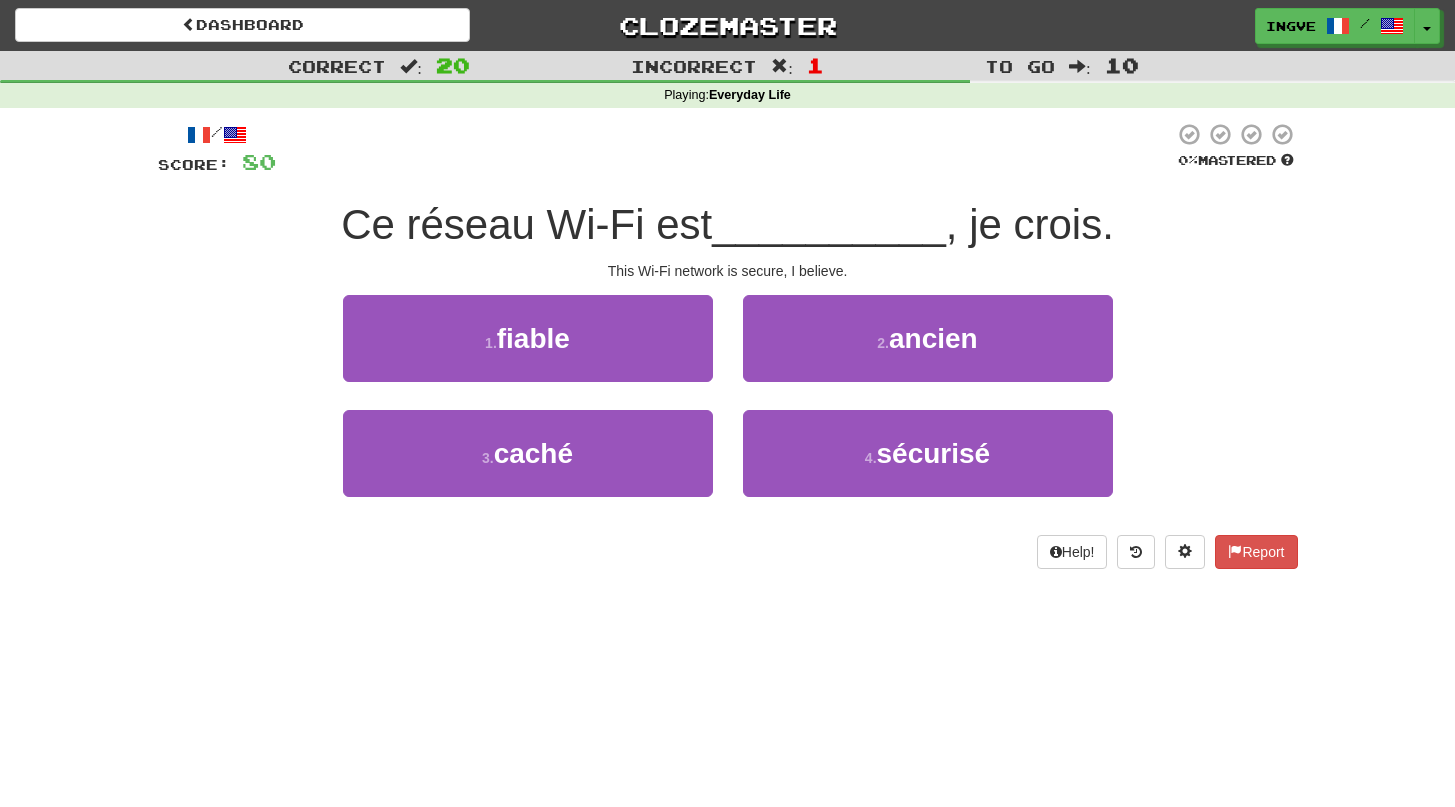 click on "Ce réseau Wi-Fi est" at bounding box center [526, 224] 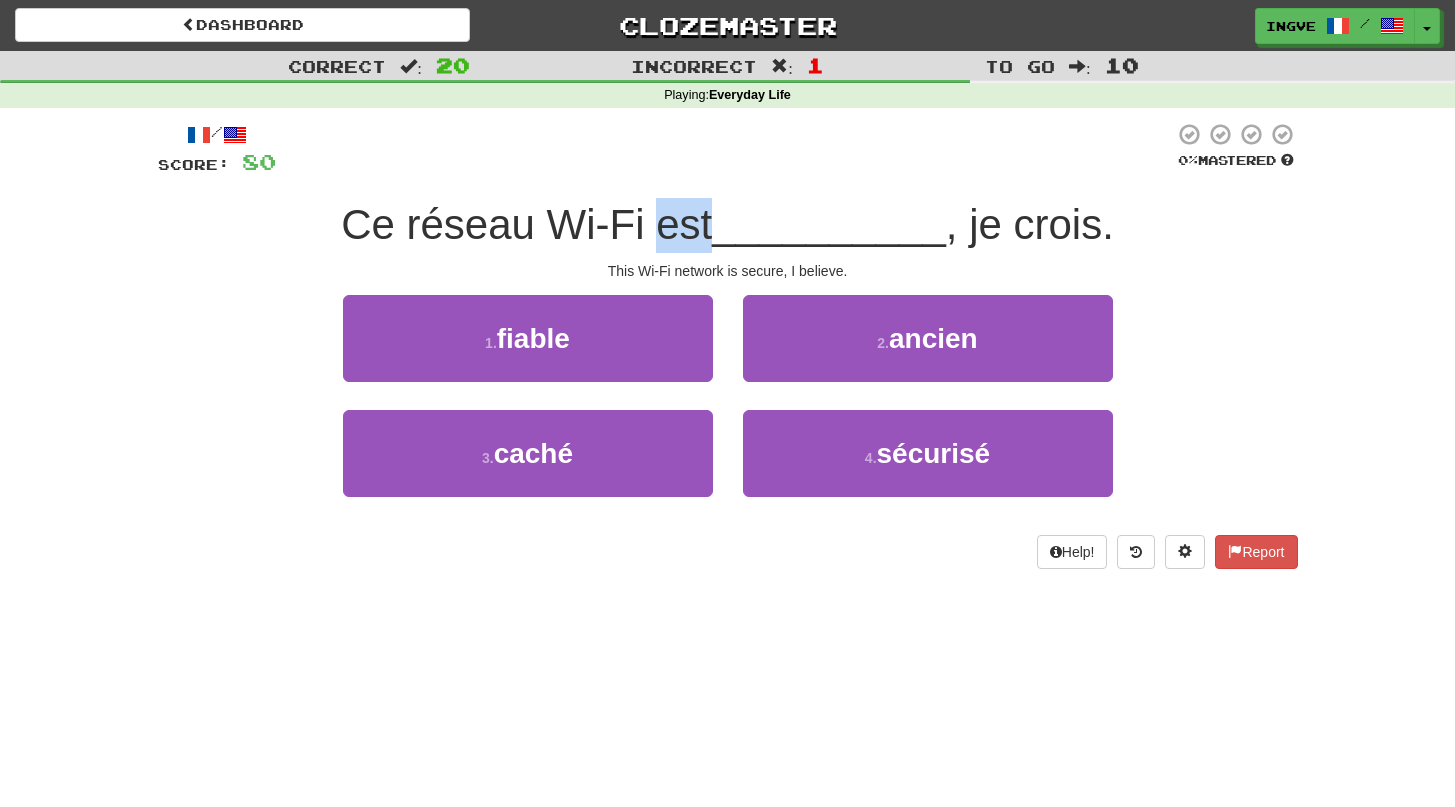 click on "Ce réseau Wi-Fi est" at bounding box center (526, 224) 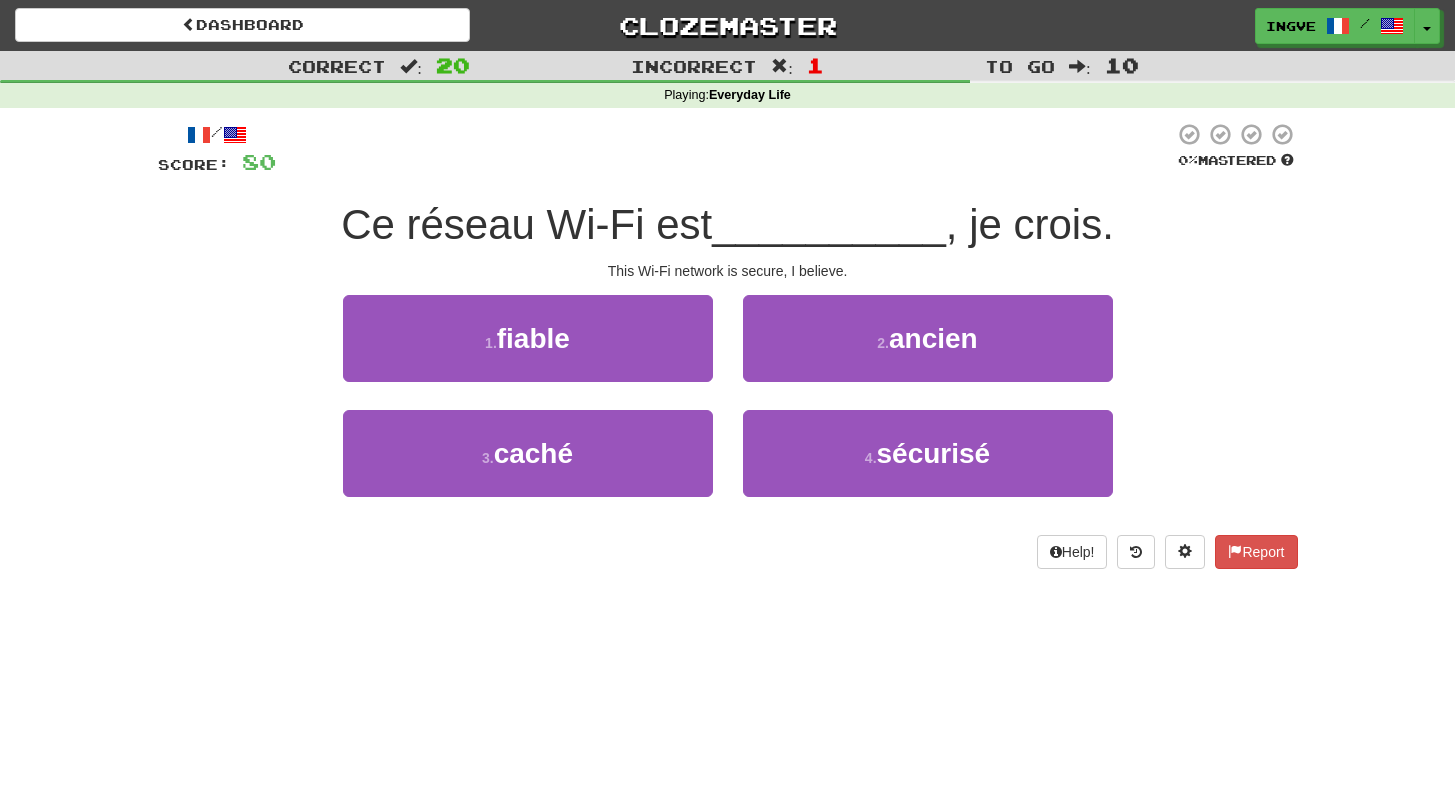 click on "Ce réseau Wi-Fi est" at bounding box center [526, 224] 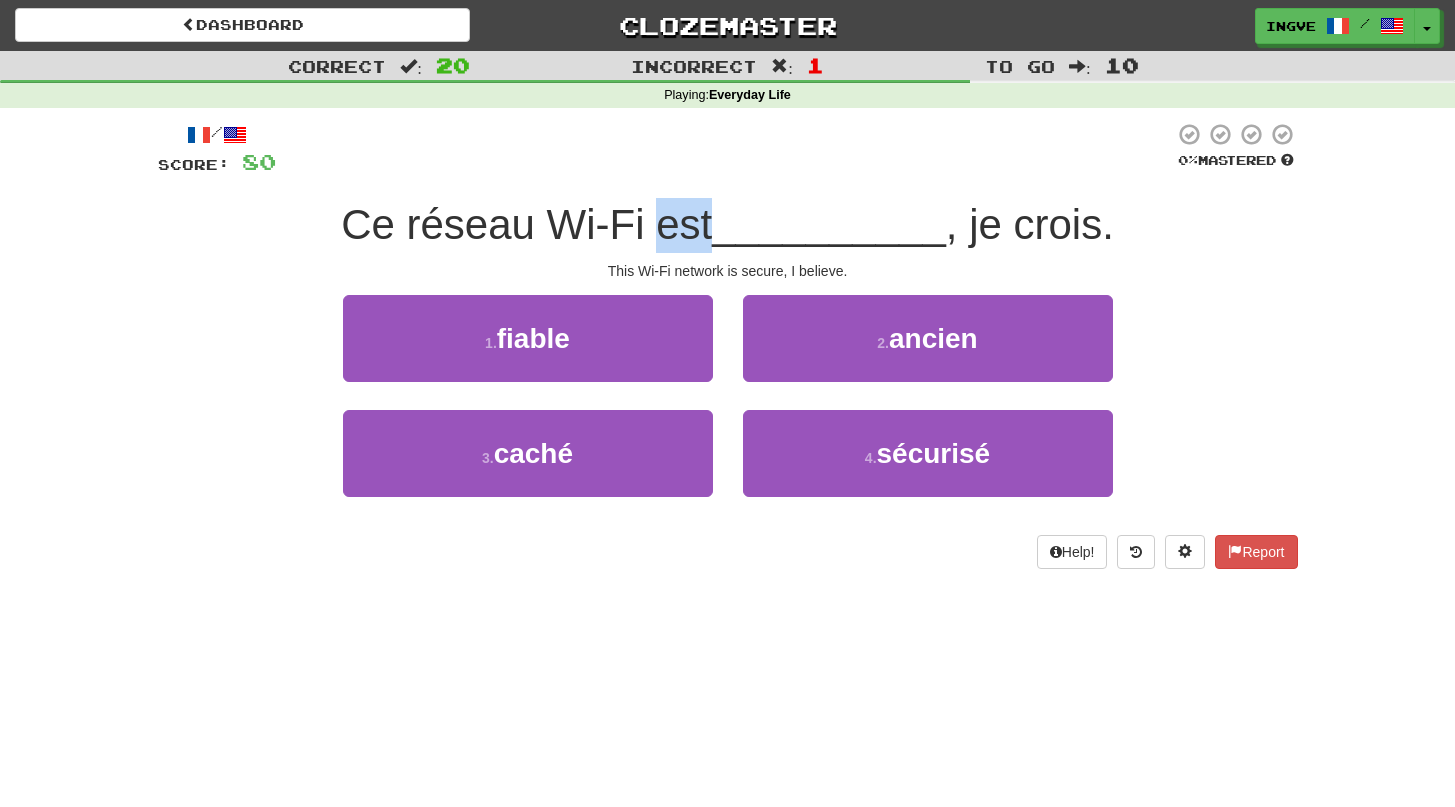 click on "Ce réseau Wi-Fi est" at bounding box center [526, 224] 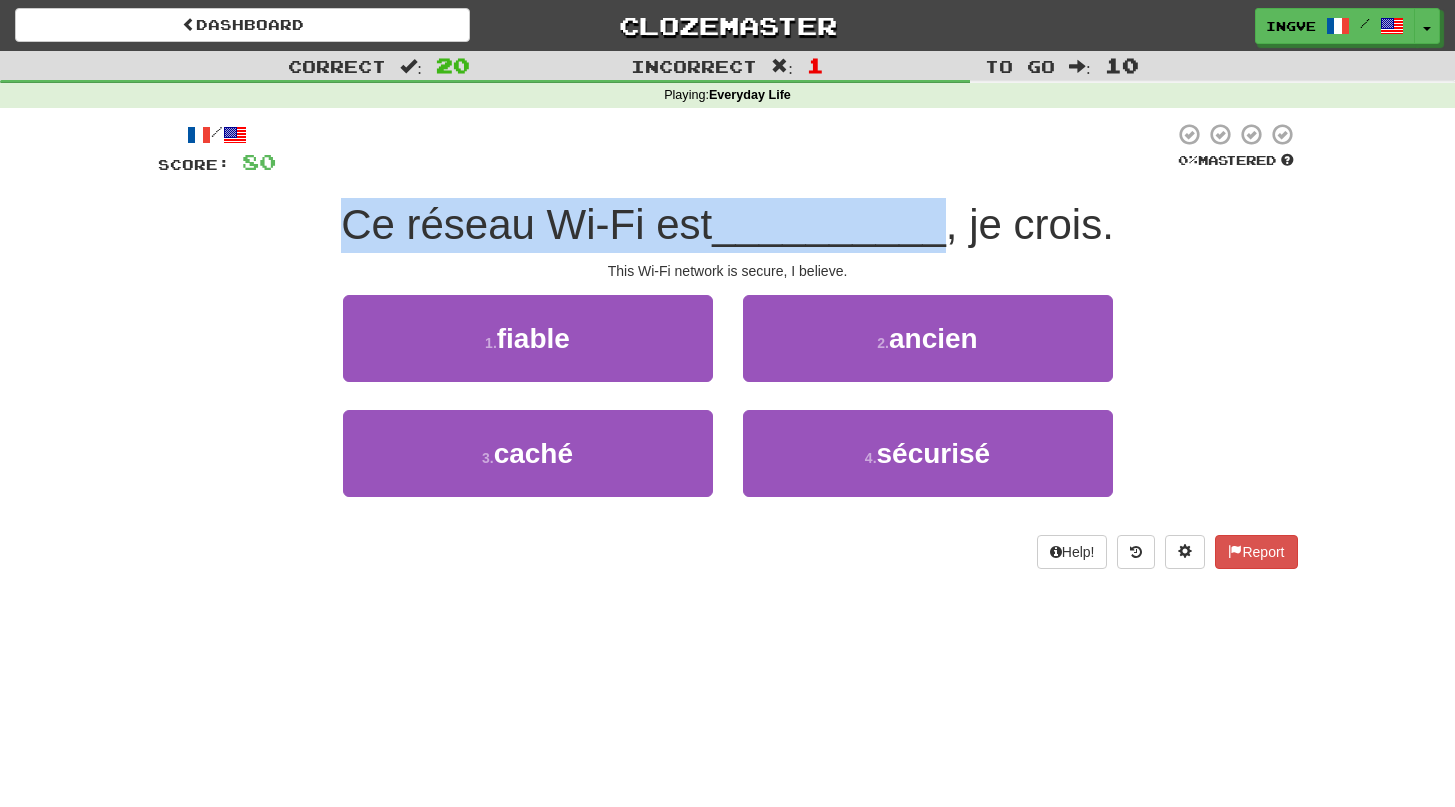 click on "Ce réseau Wi-Fi est" at bounding box center (526, 224) 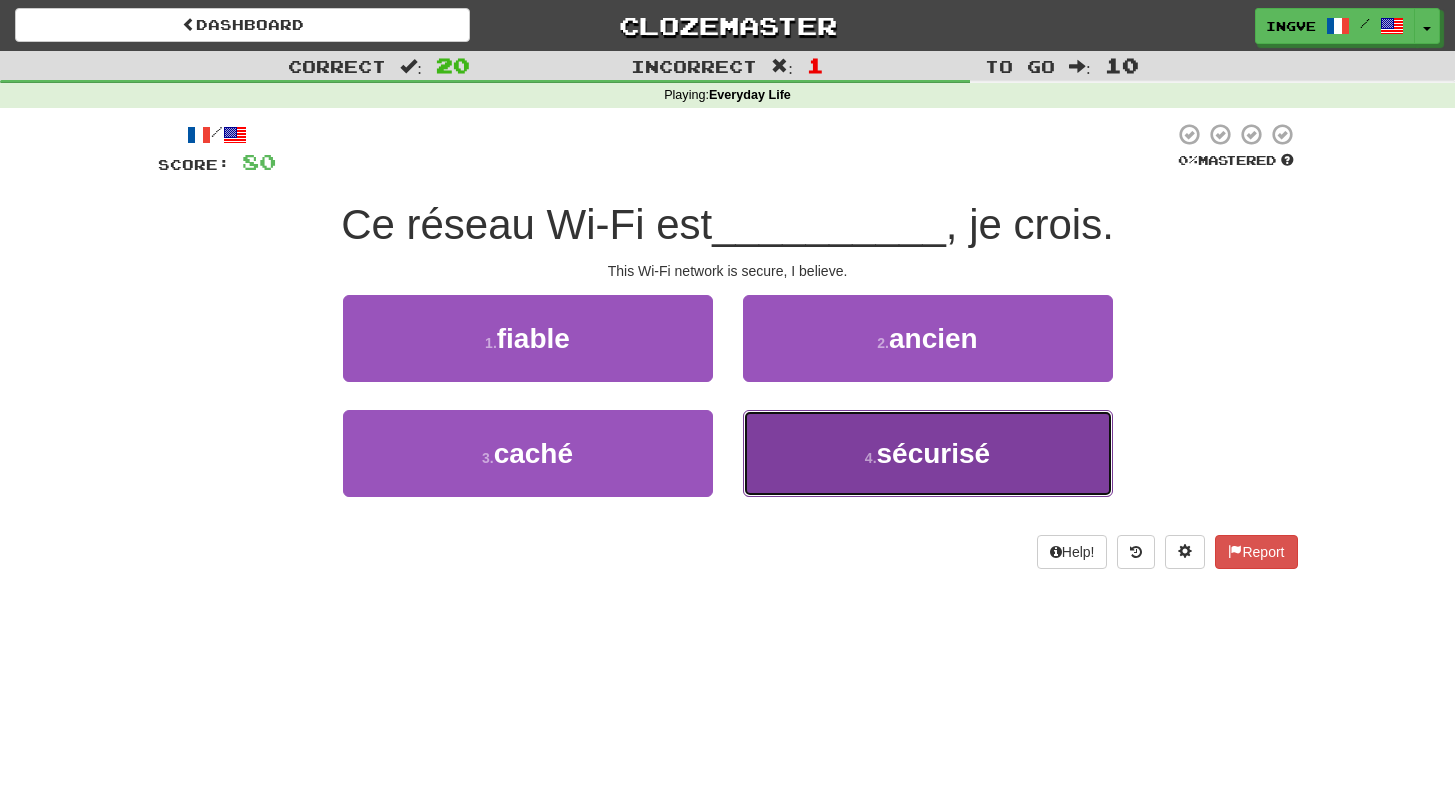 click on "4 .  sécurisé" at bounding box center [928, 453] 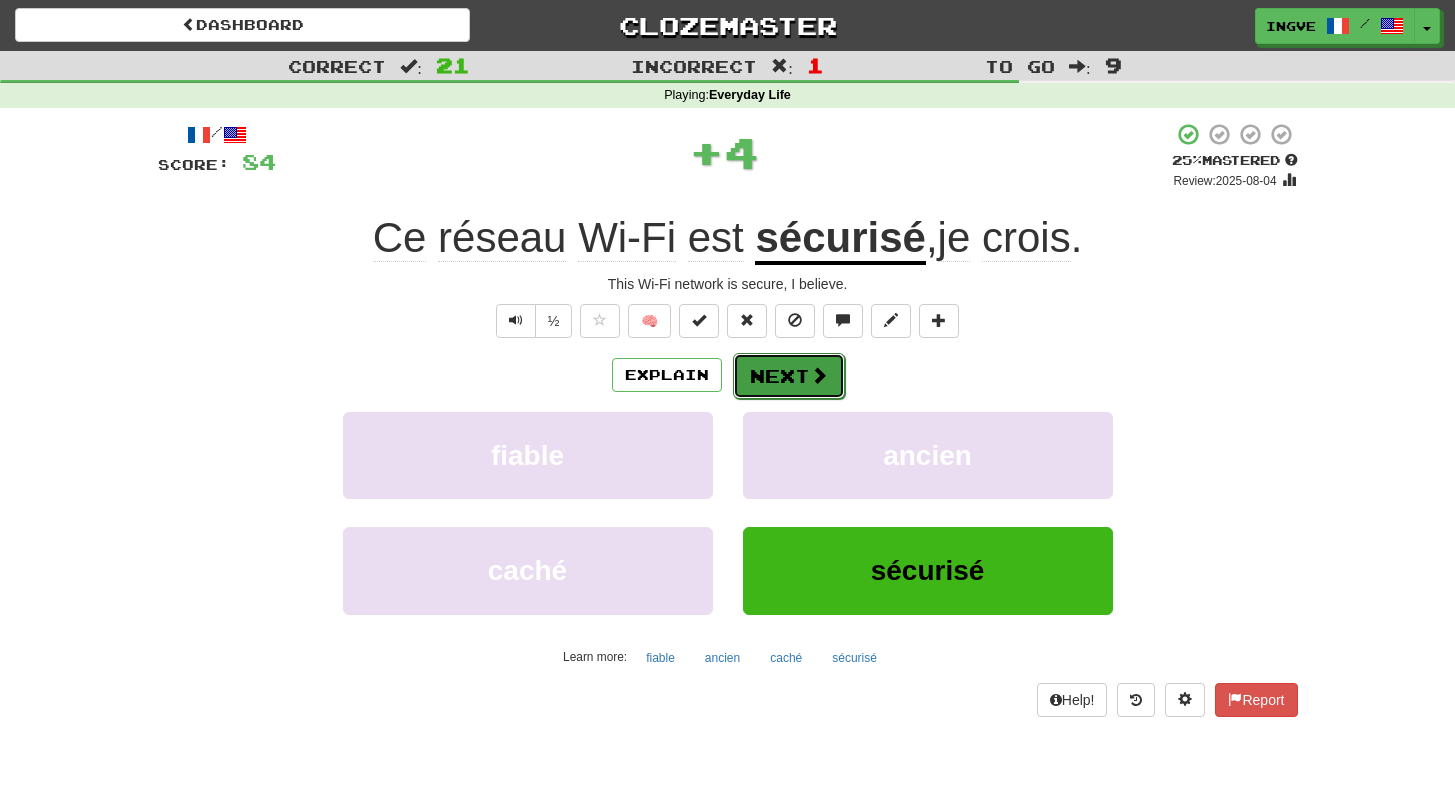 click on "Next" at bounding box center [789, 376] 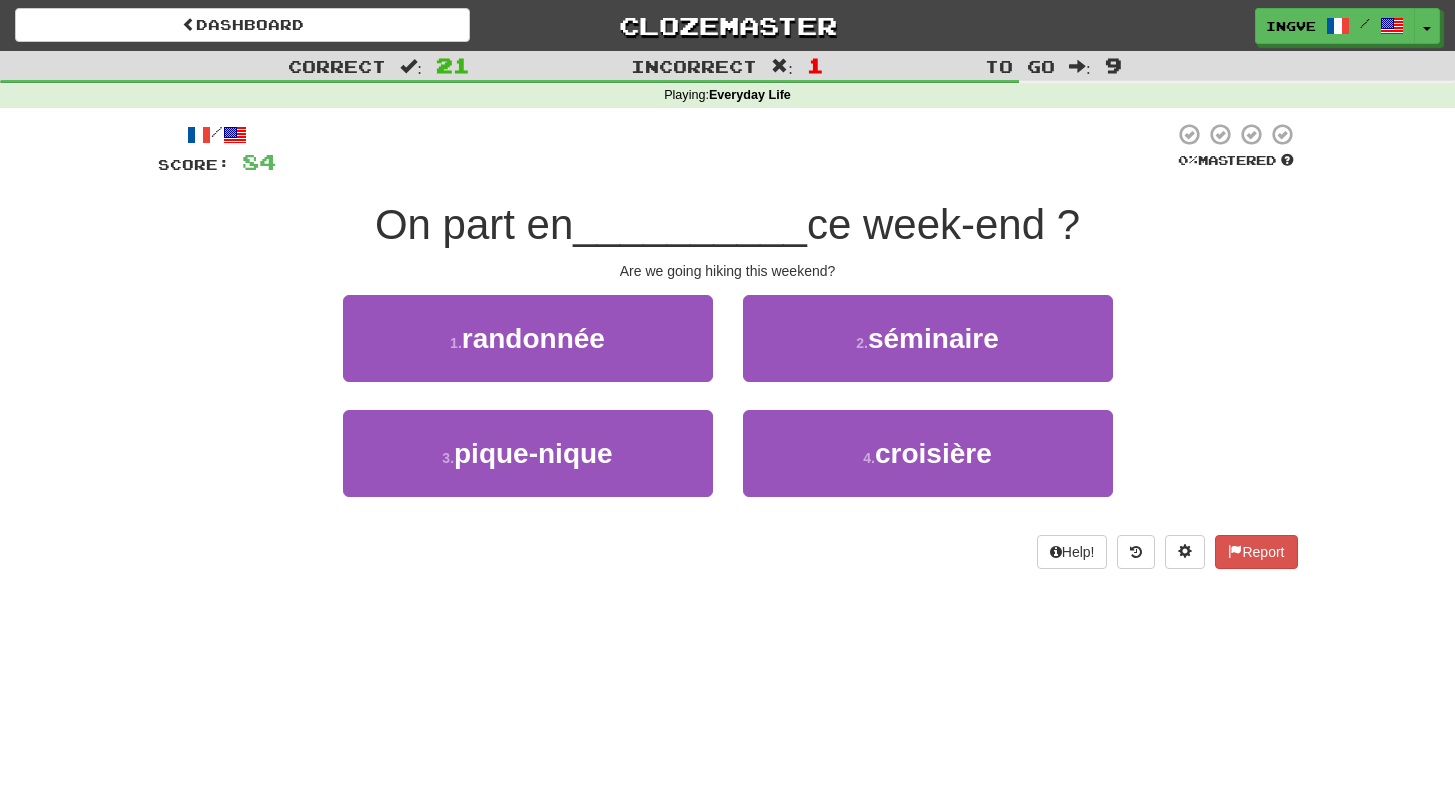 click on "__________" at bounding box center (690, 224) 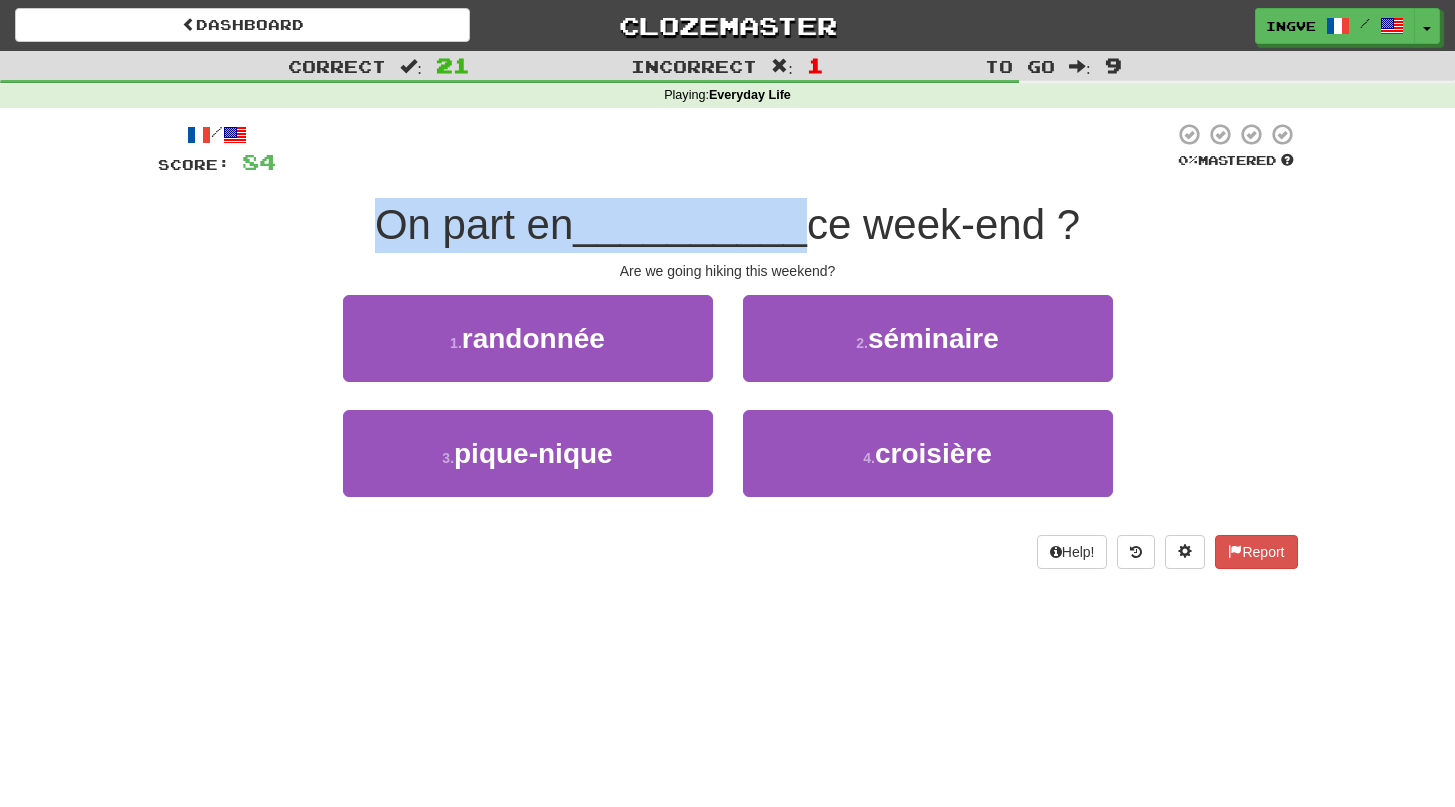 click on "__________" at bounding box center (690, 224) 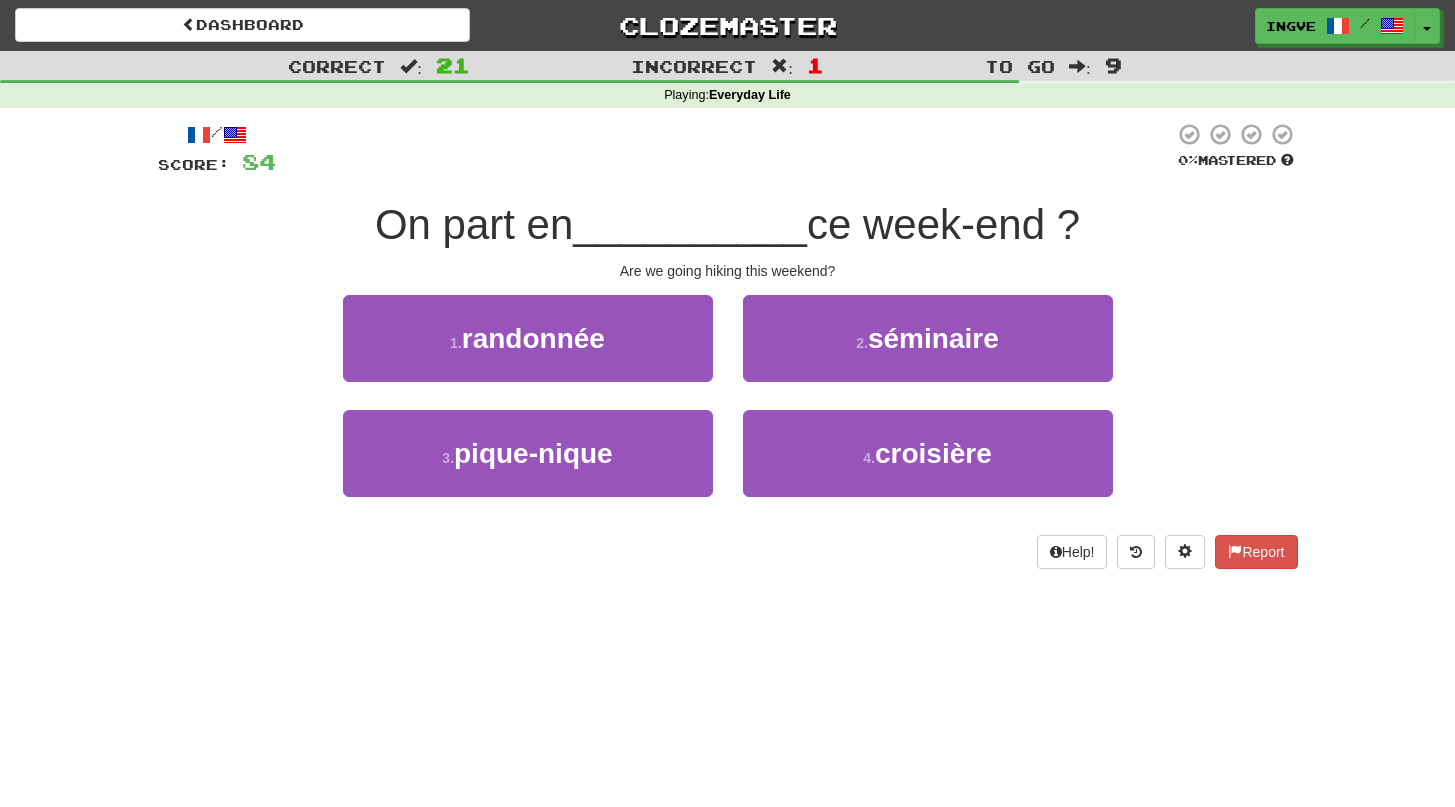 click on "__________" at bounding box center [690, 224] 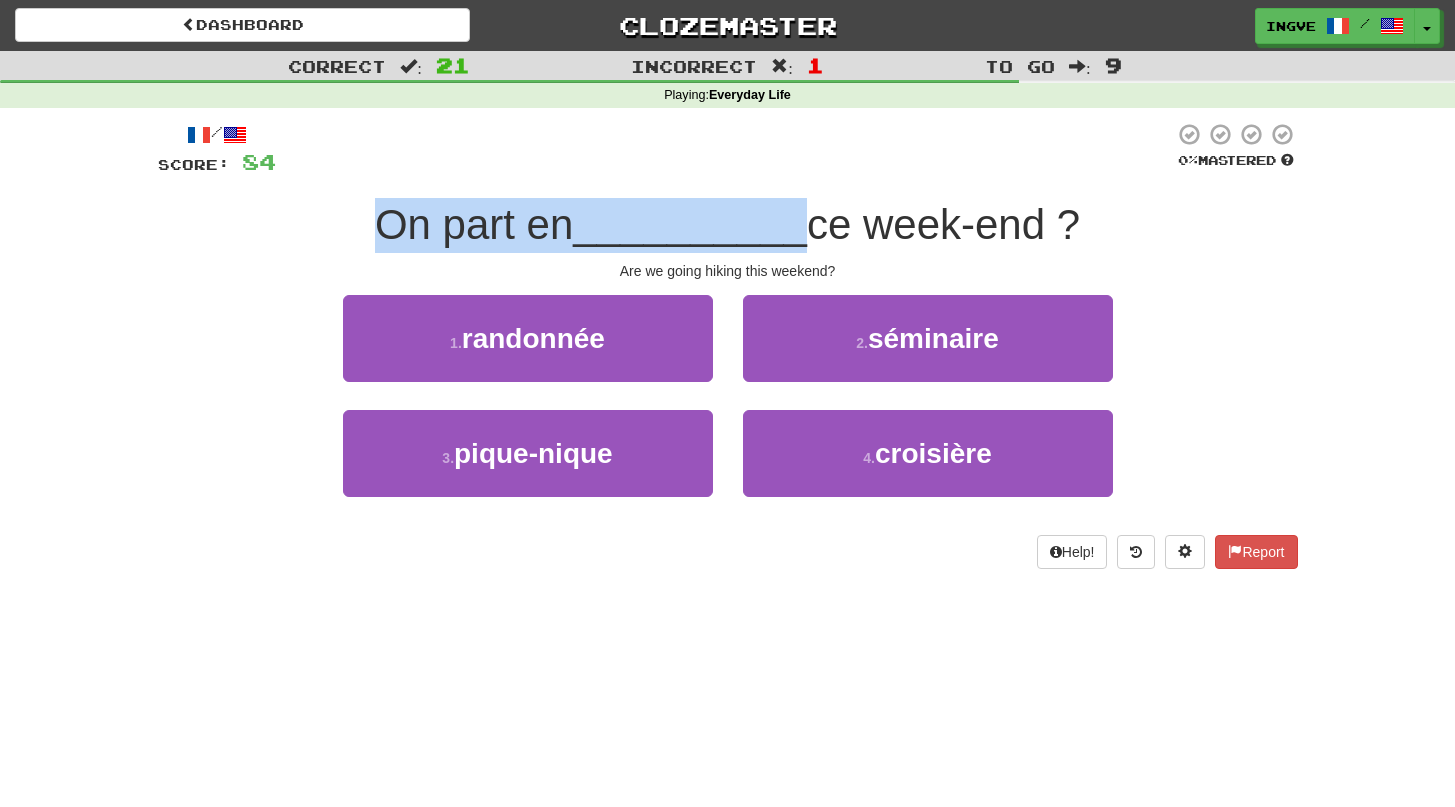 click on "__________" at bounding box center [690, 224] 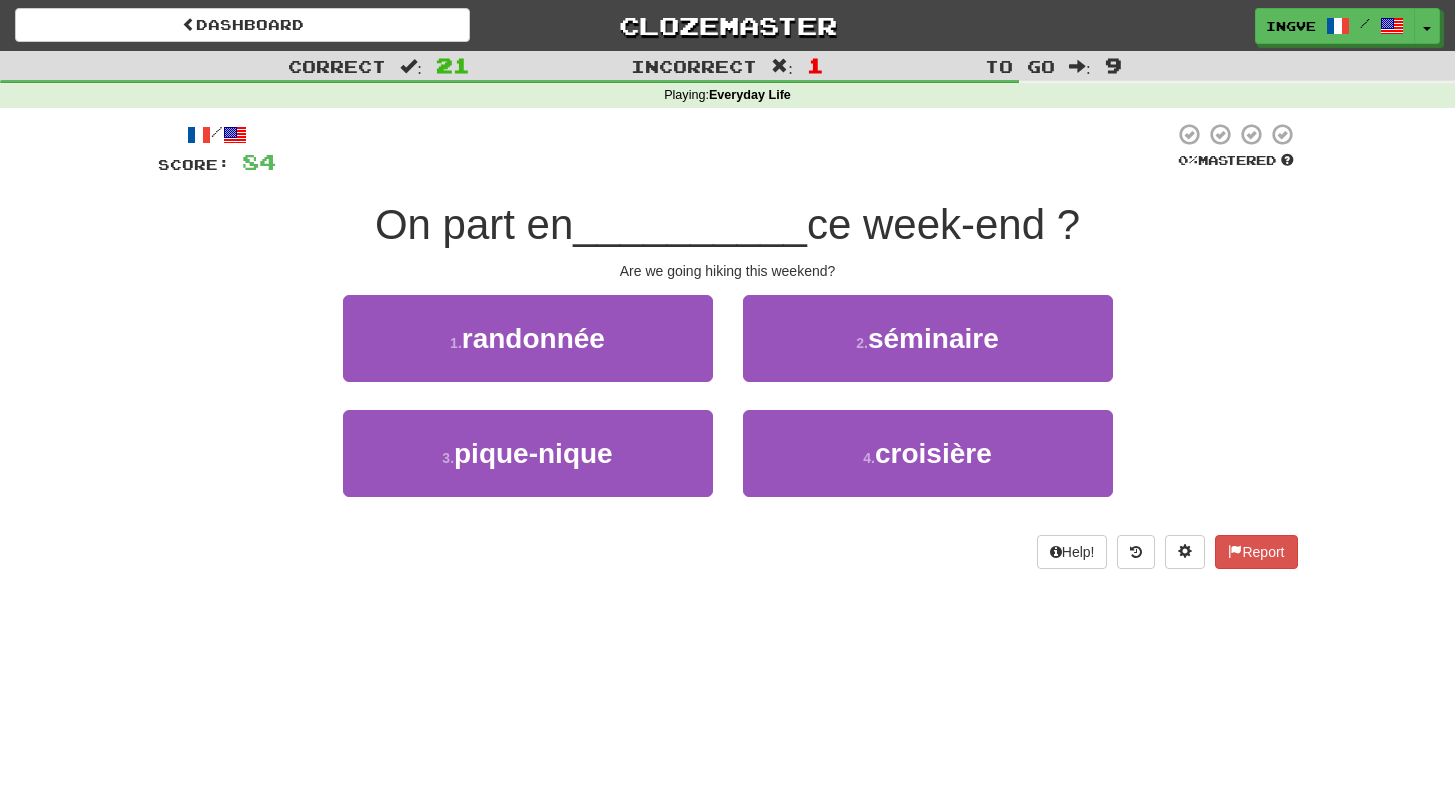 click on "__________" at bounding box center [690, 224] 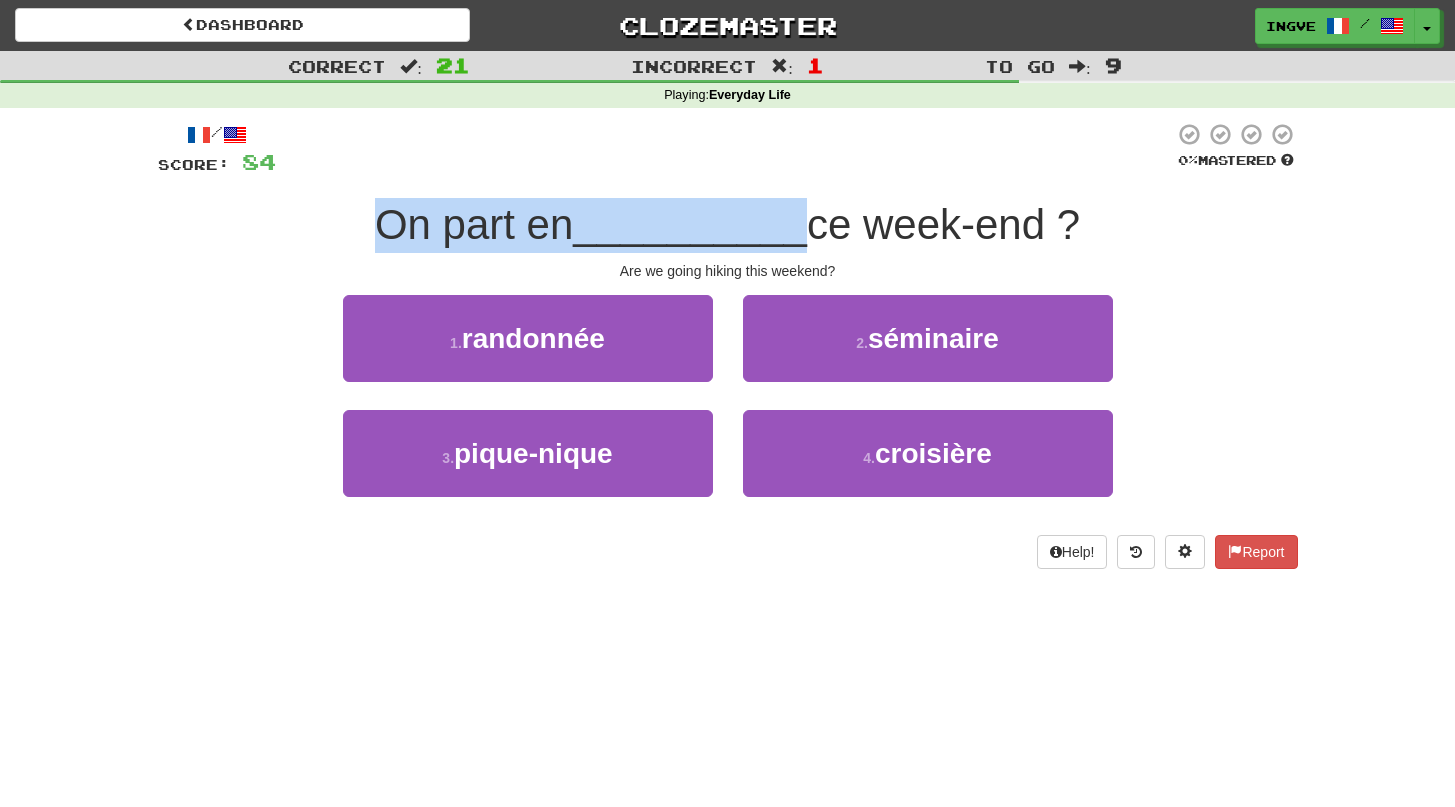 click on "__________" at bounding box center [690, 224] 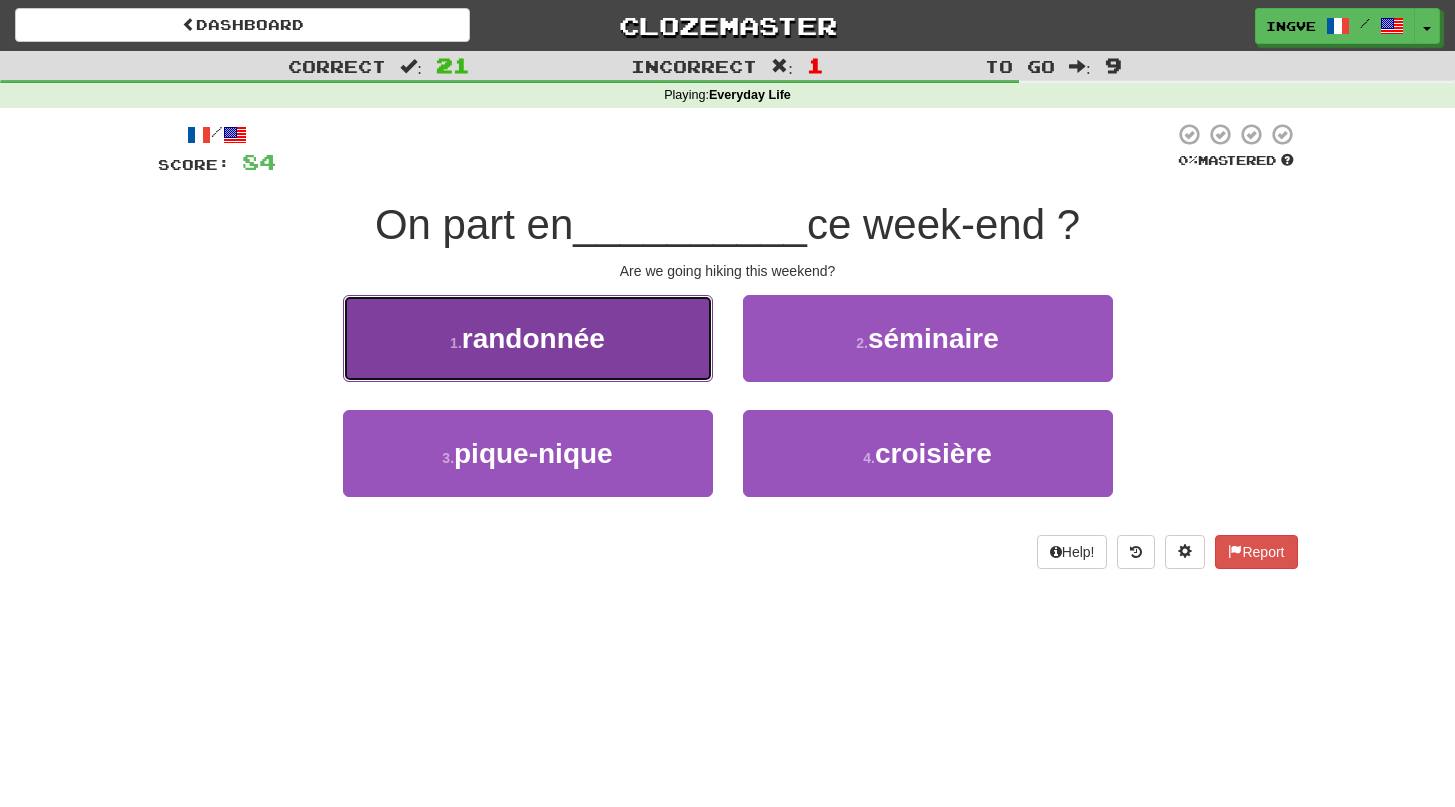 click on "1 .  randonnée" at bounding box center (528, 338) 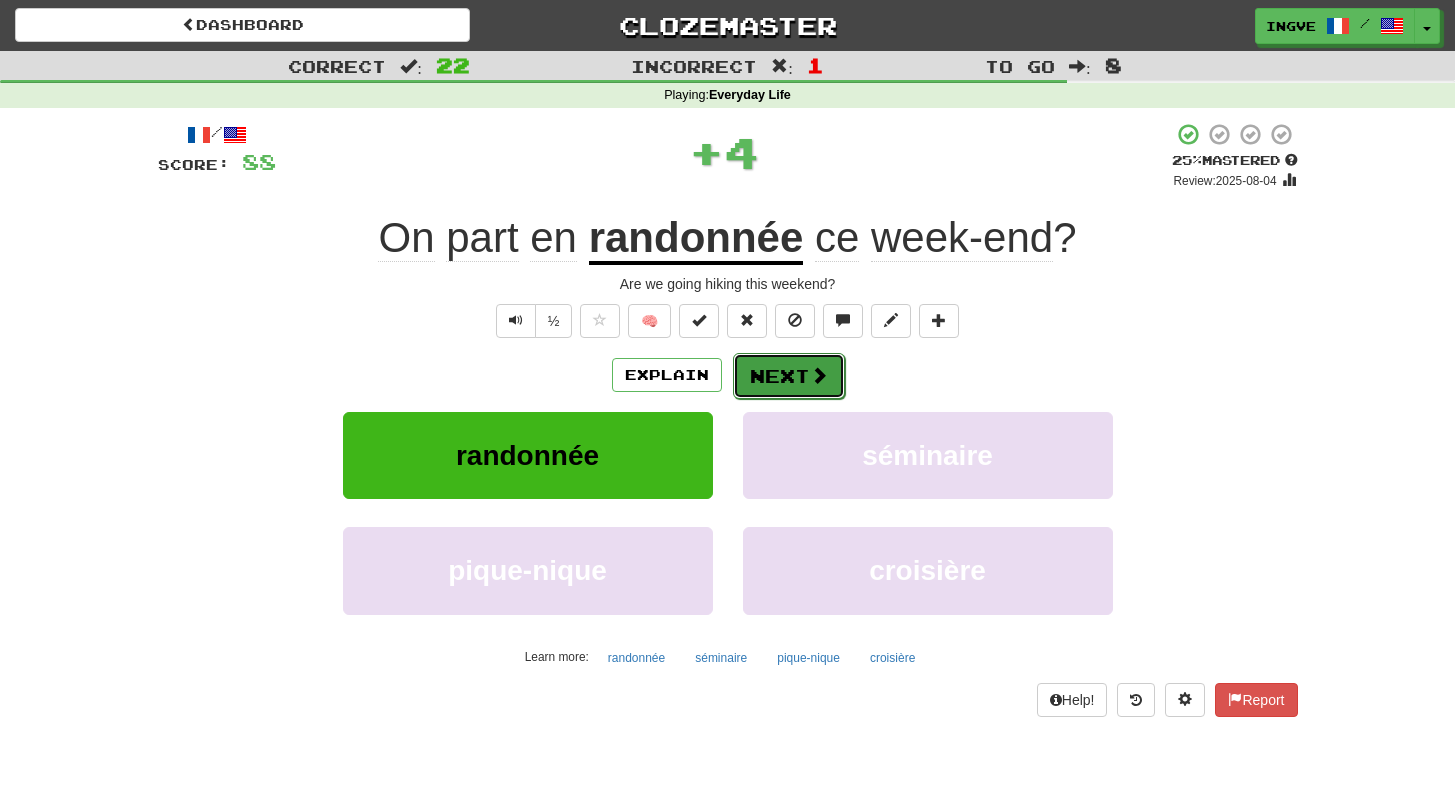 click at bounding box center (819, 375) 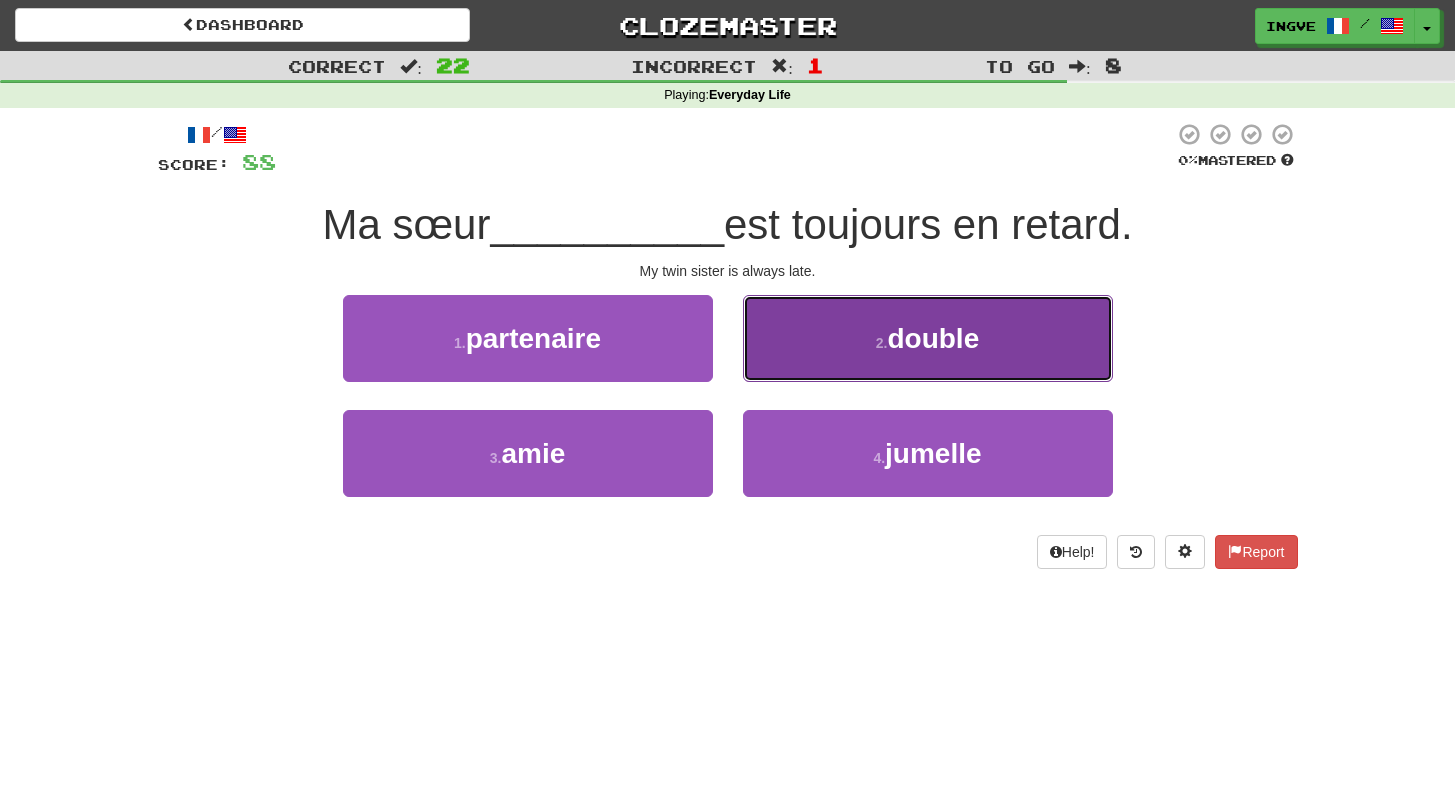 click on "2 .  double" at bounding box center (928, 338) 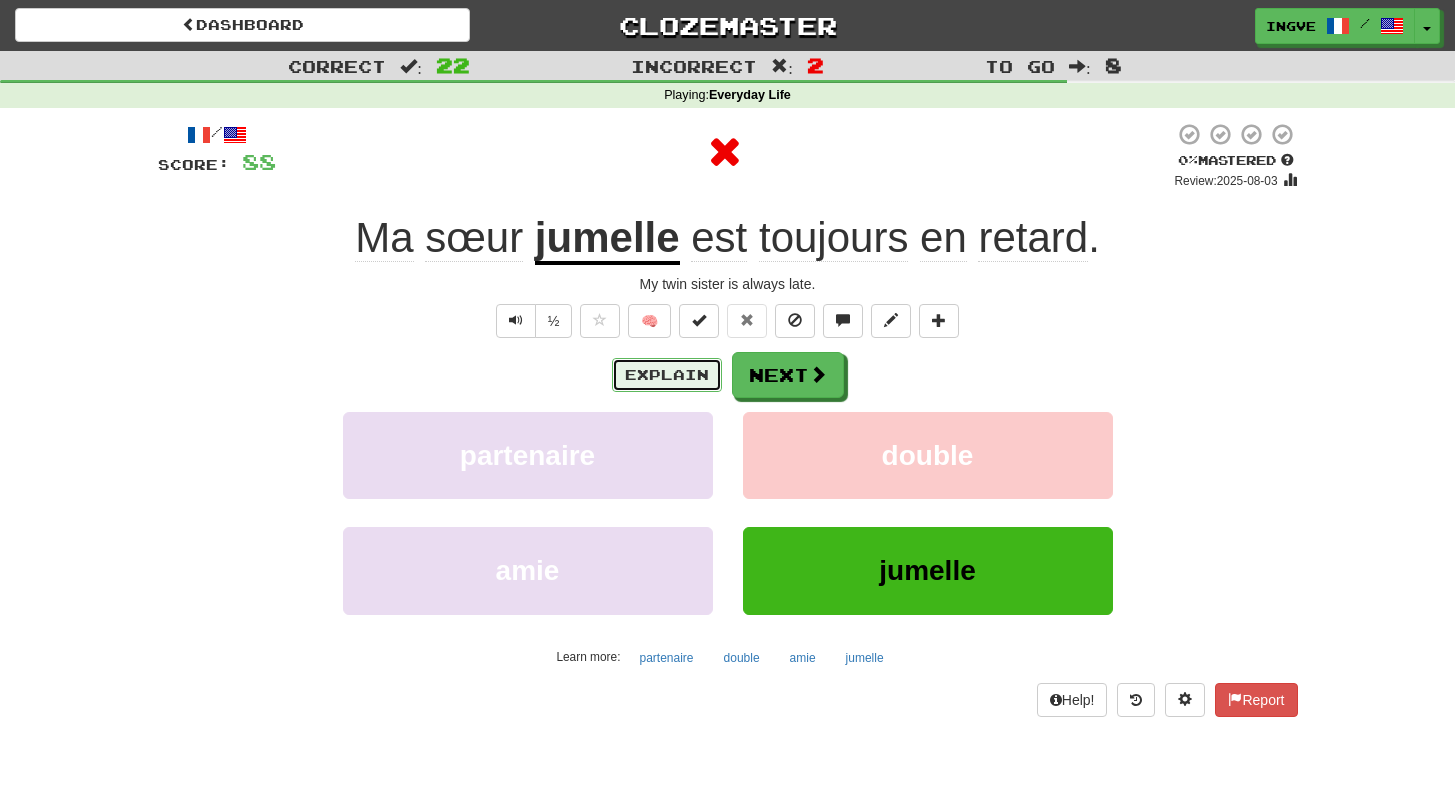 click on "Explain" at bounding box center (667, 375) 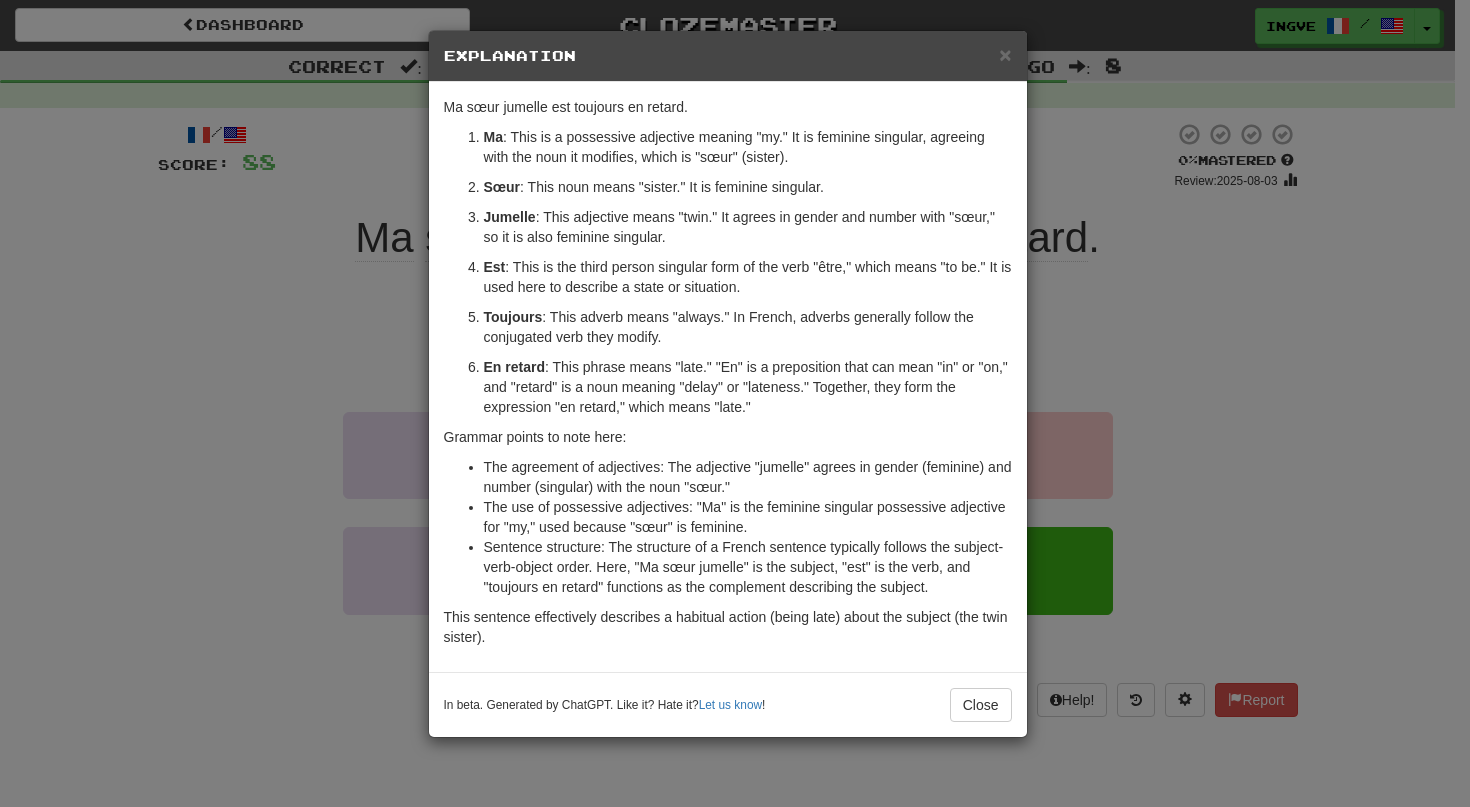 click on "Jumelle" at bounding box center (510, 217) 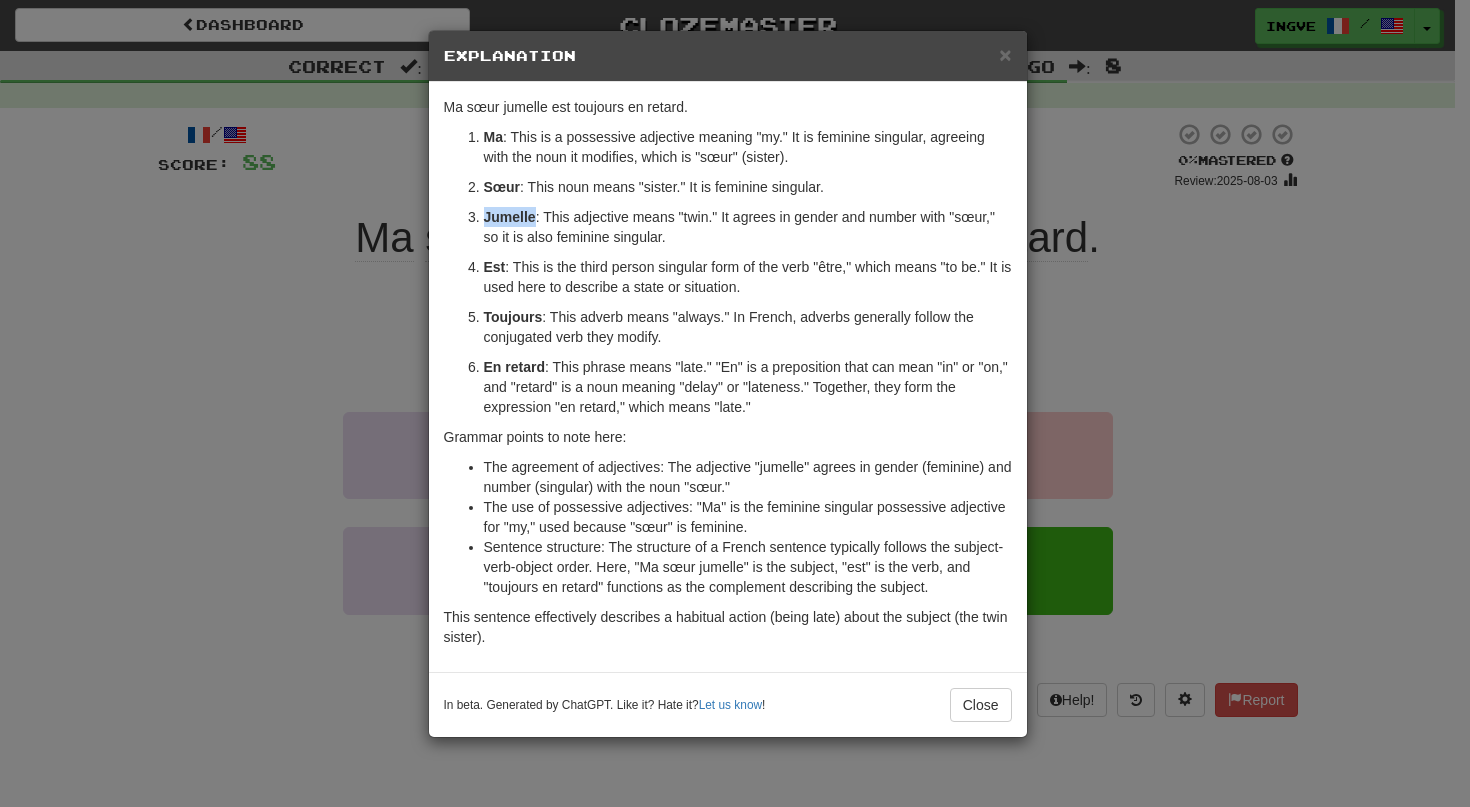 copy on "Jumelle" 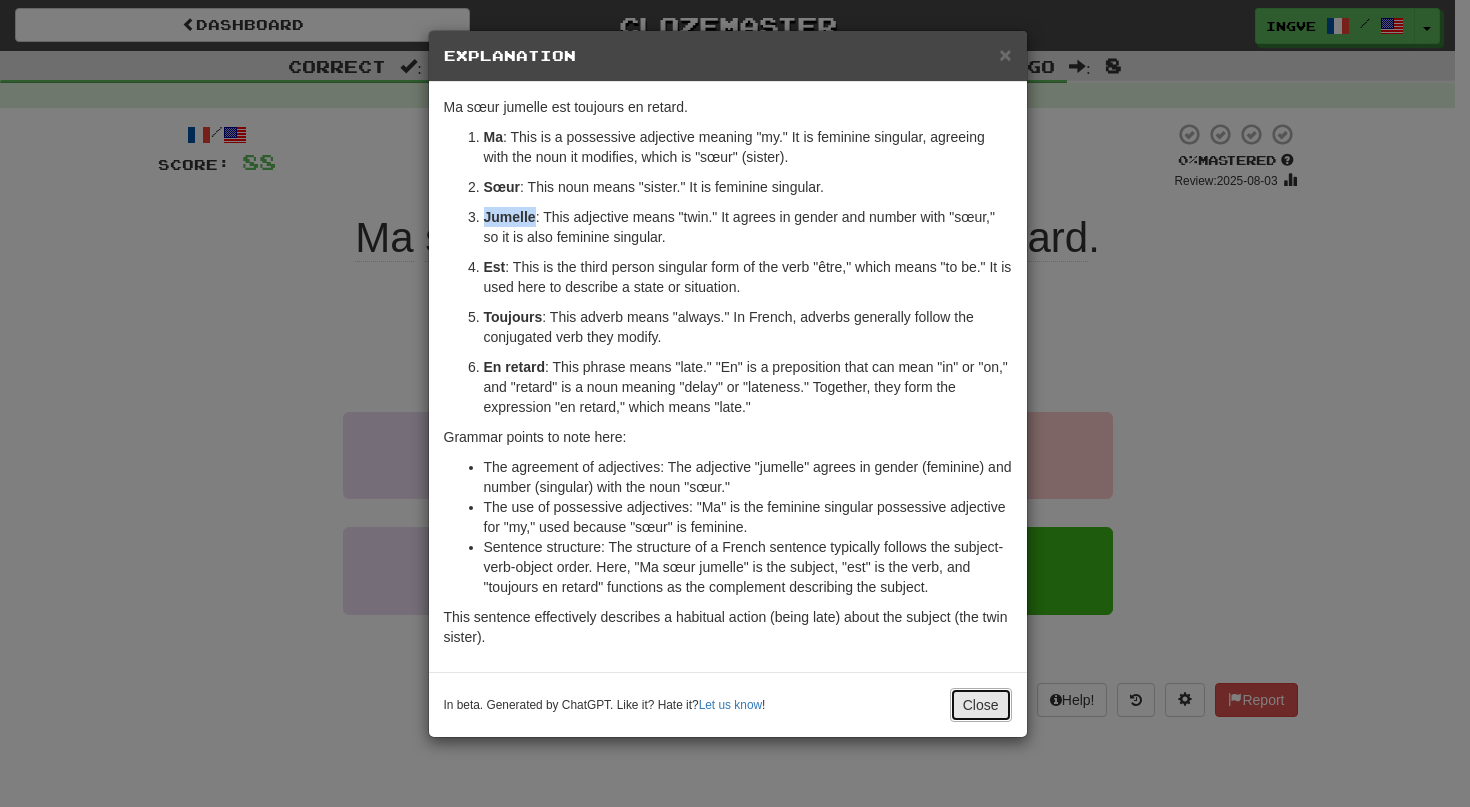 click on "Close" at bounding box center (981, 705) 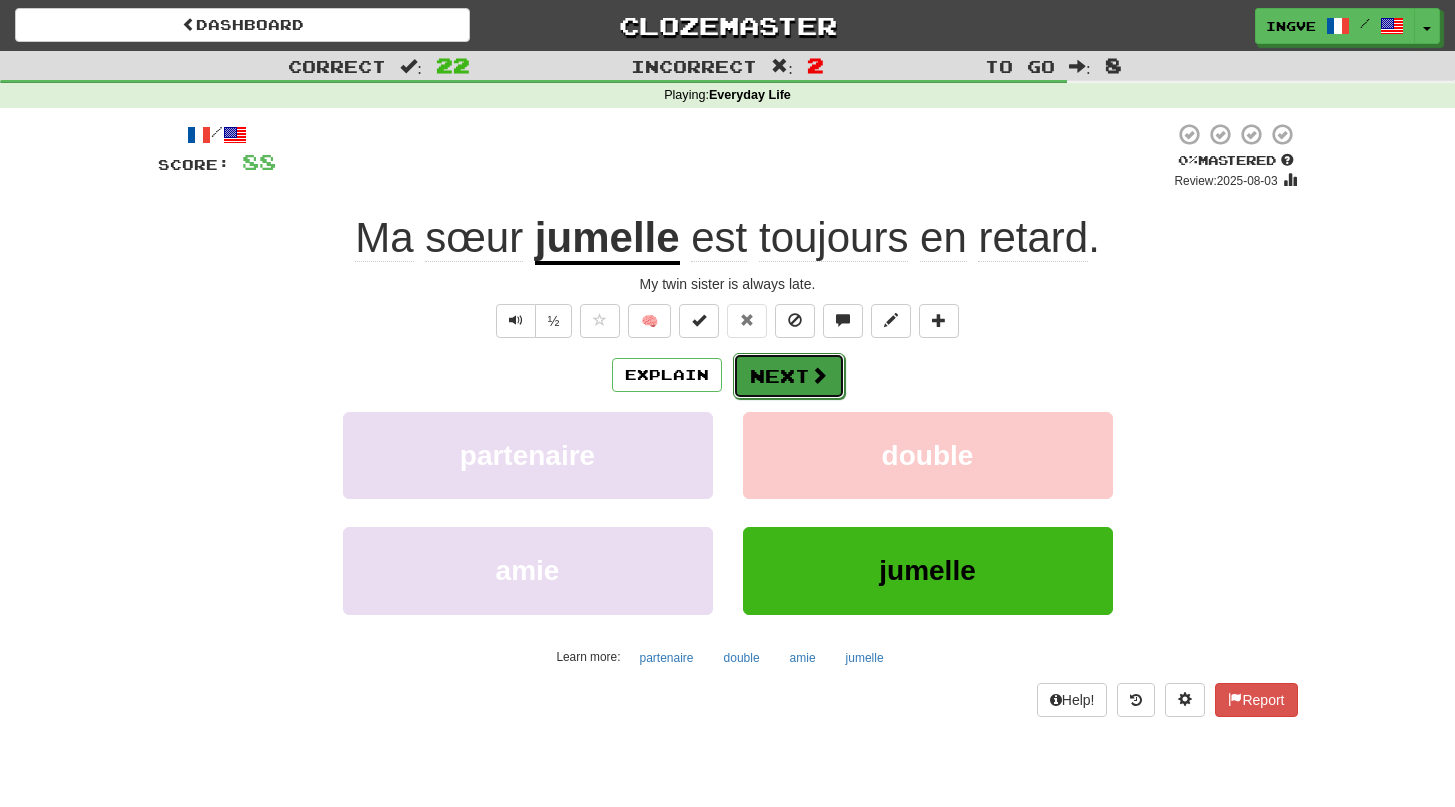 click on "Next" at bounding box center (789, 376) 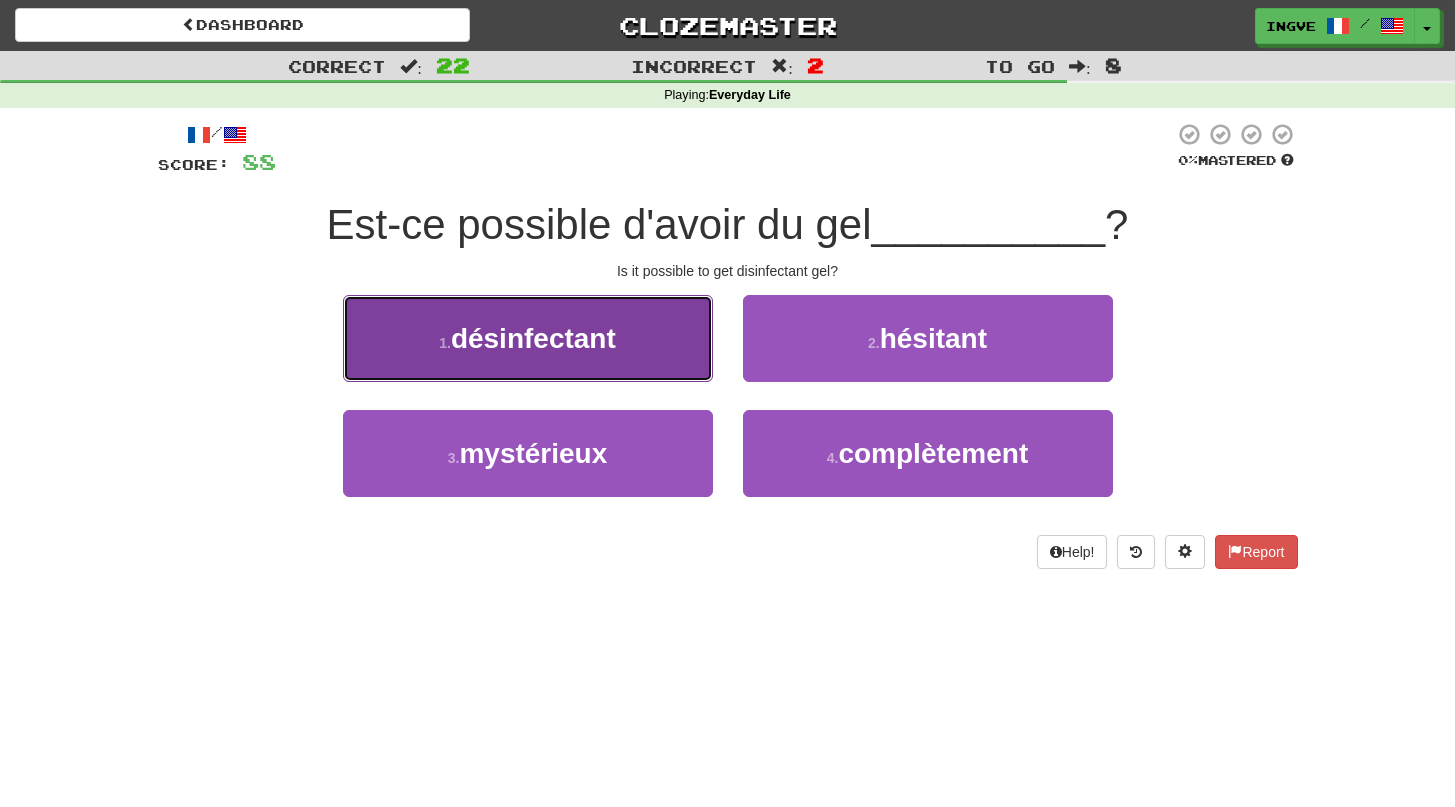 click on "désinfectant" at bounding box center (533, 338) 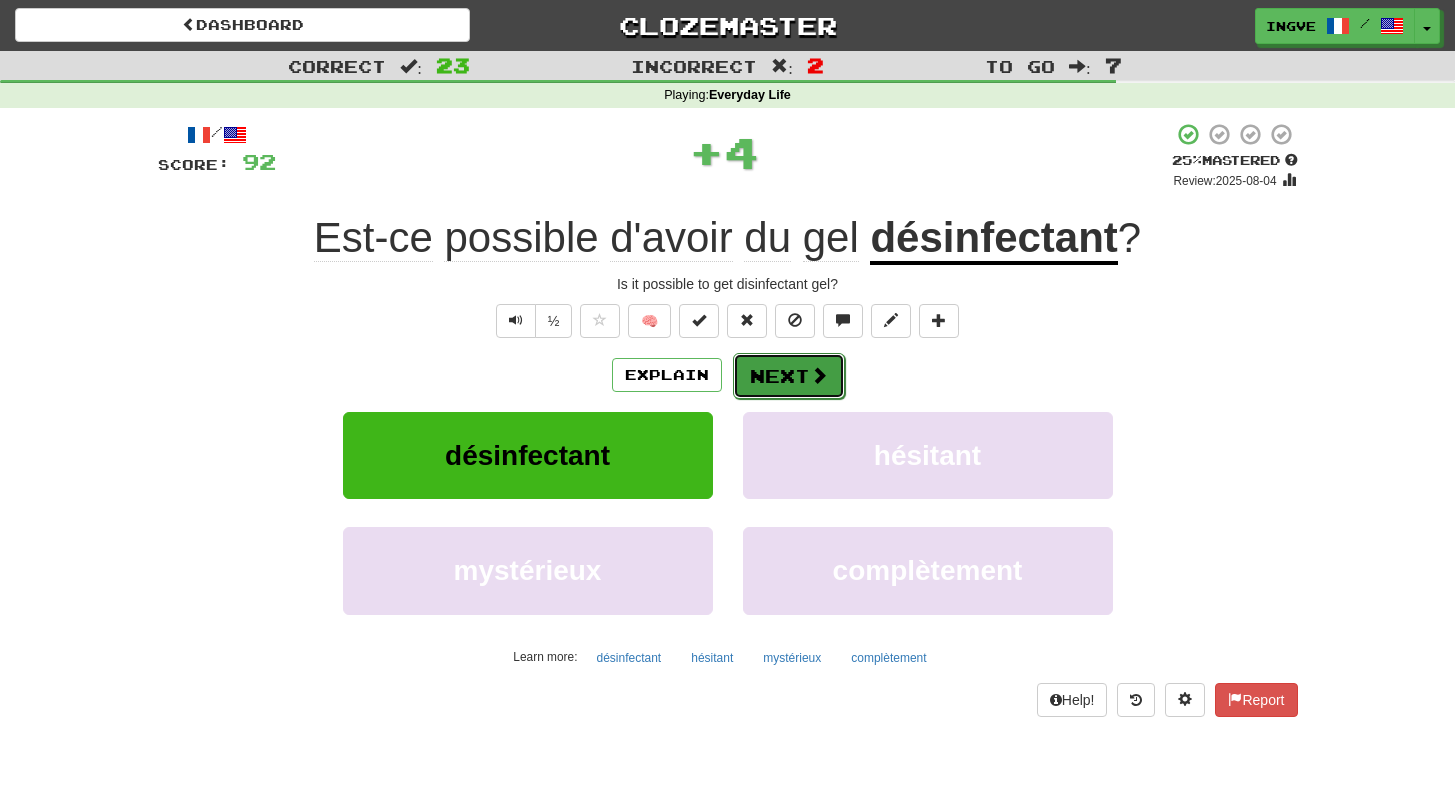 click on "Next" at bounding box center (789, 376) 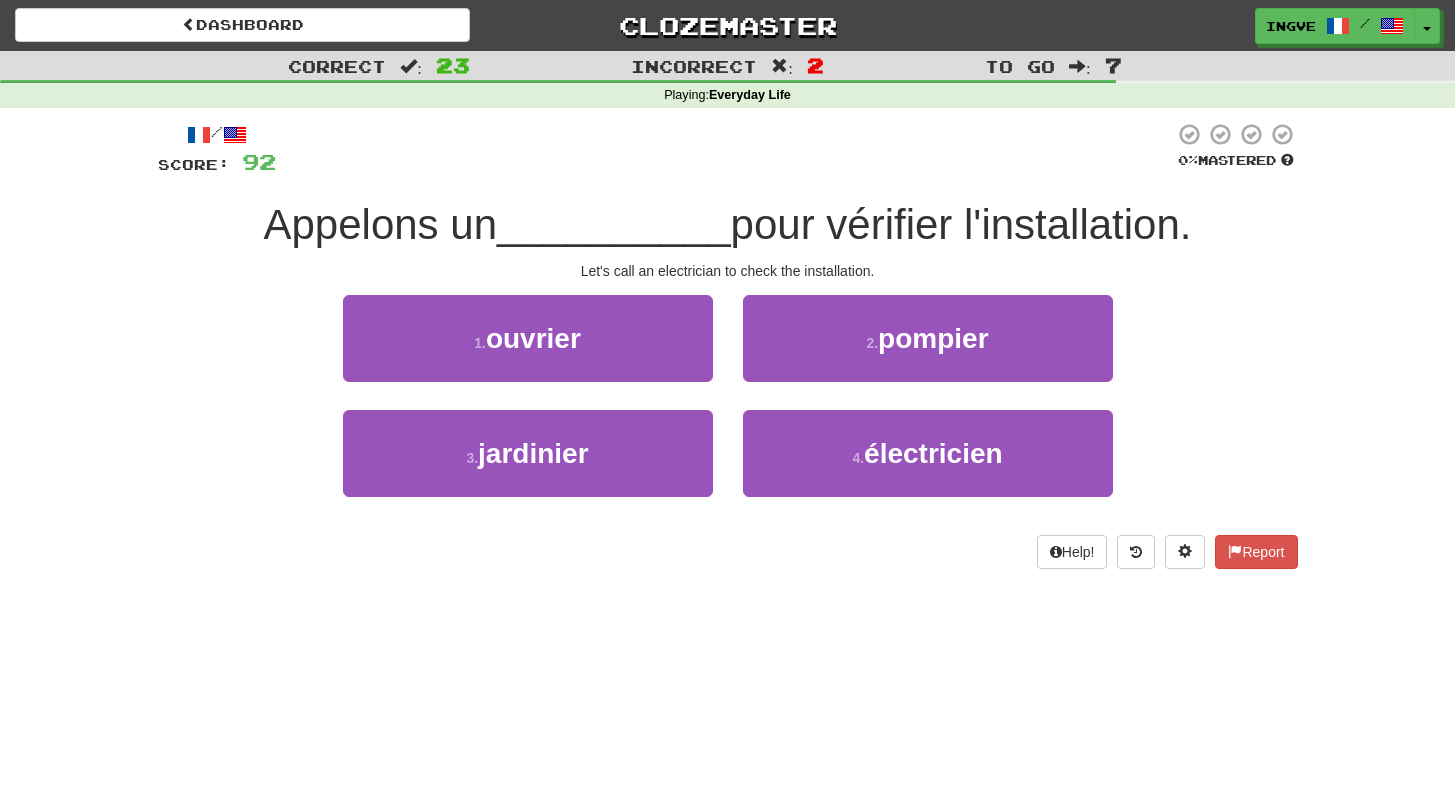 click on "Appelons un" at bounding box center [380, 224] 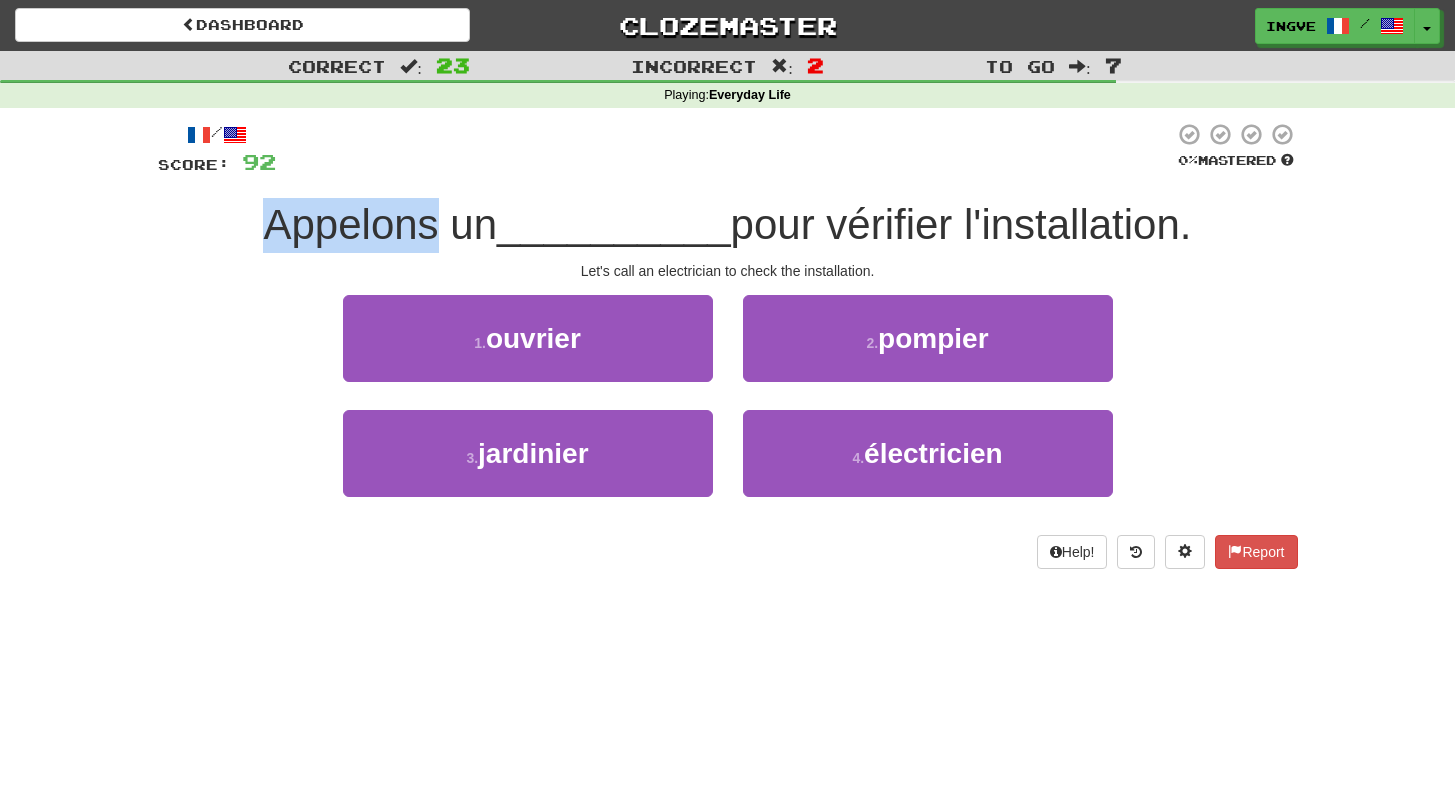 click on "Appelons un" at bounding box center [380, 224] 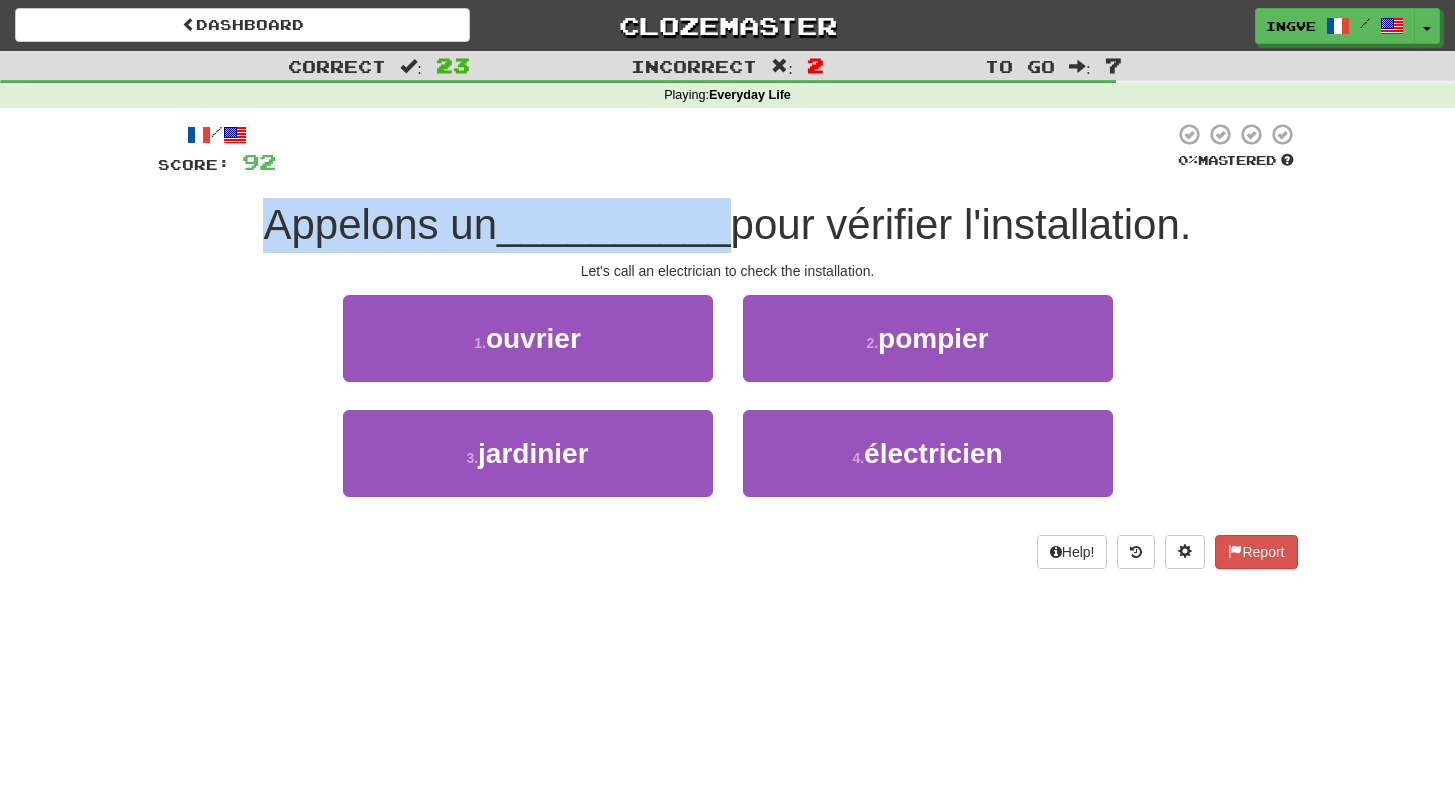 click on "Appelons un" at bounding box center [380, 224] 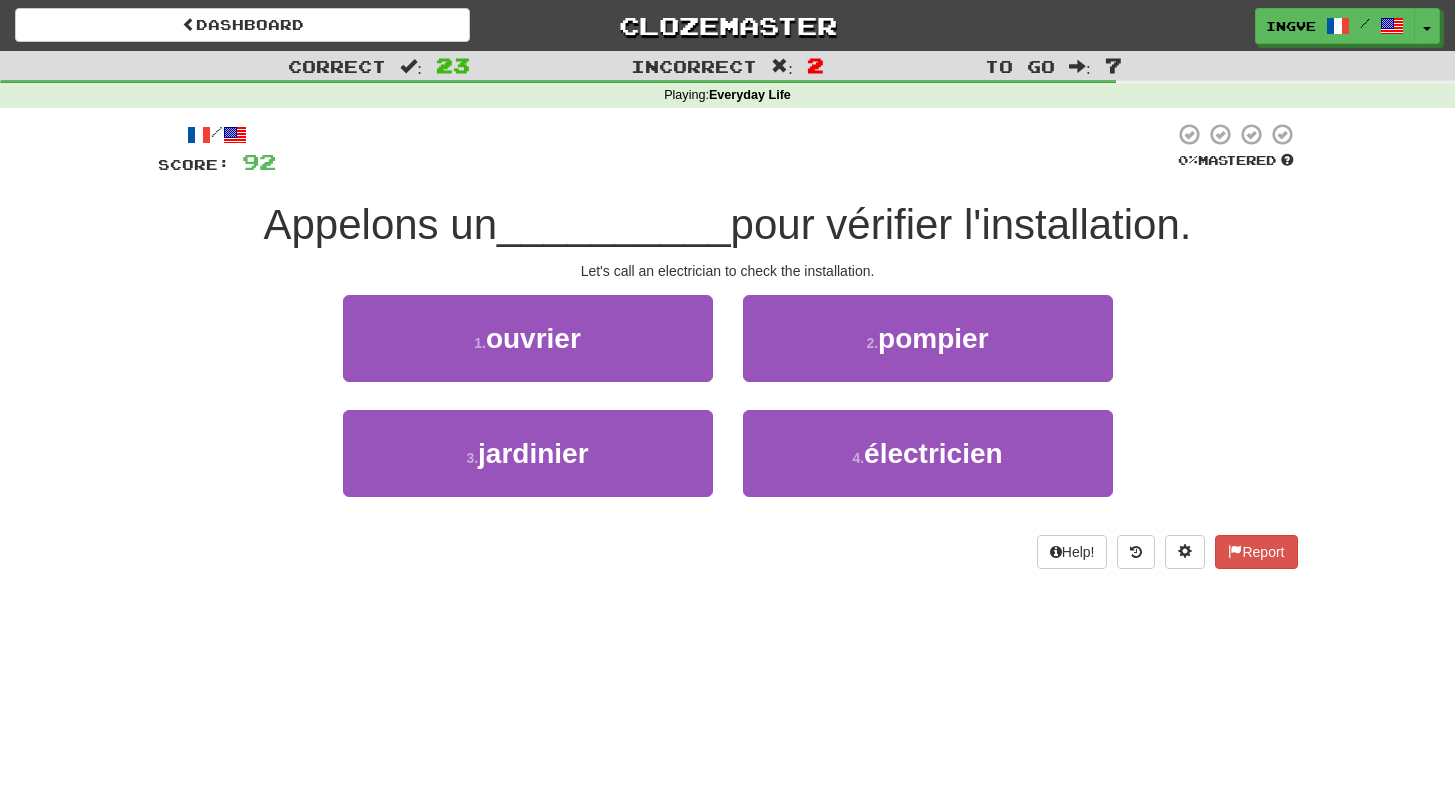 click on "Appelons un" at bounding box center [380, 224] 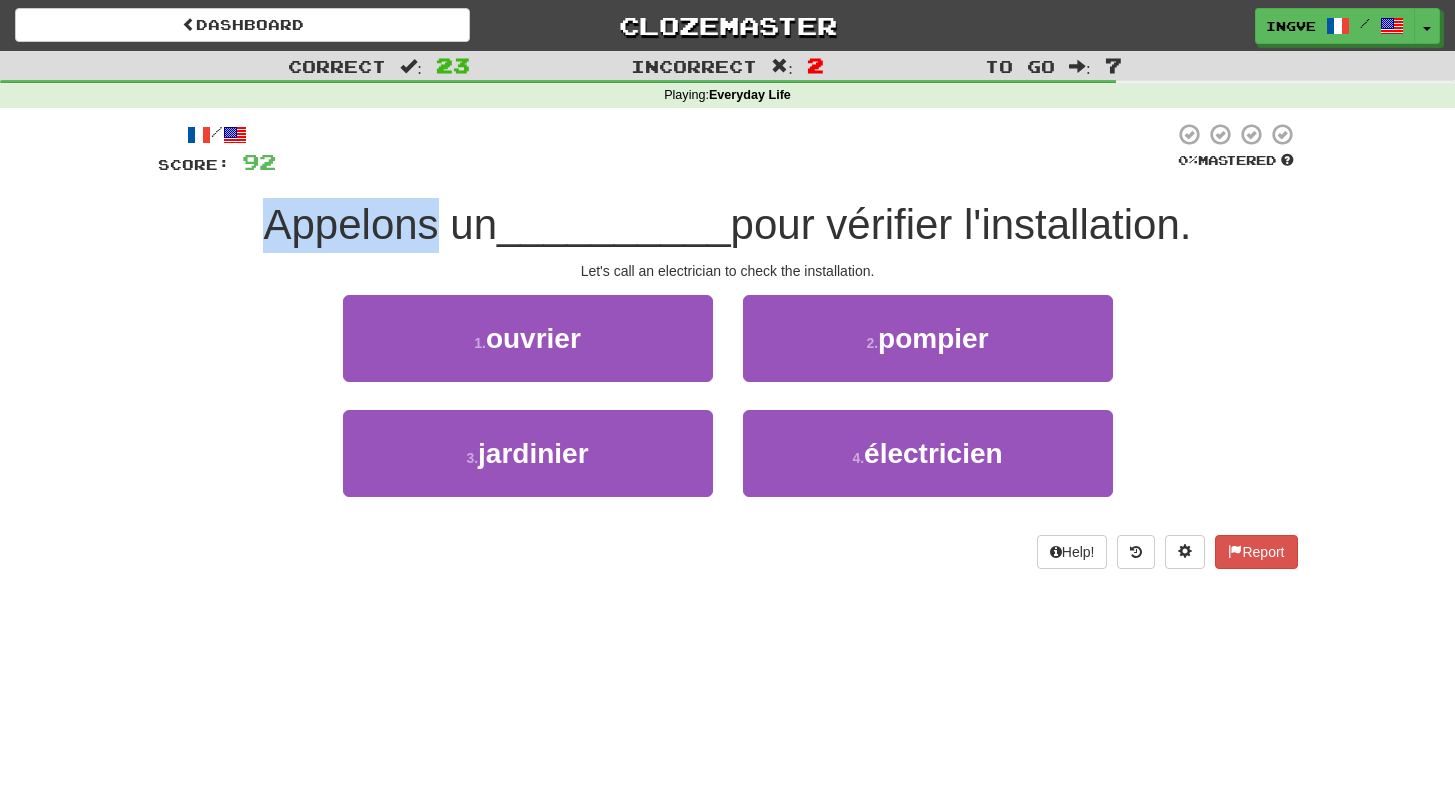 click on "Appelons un" at bounding box center [380, 224] 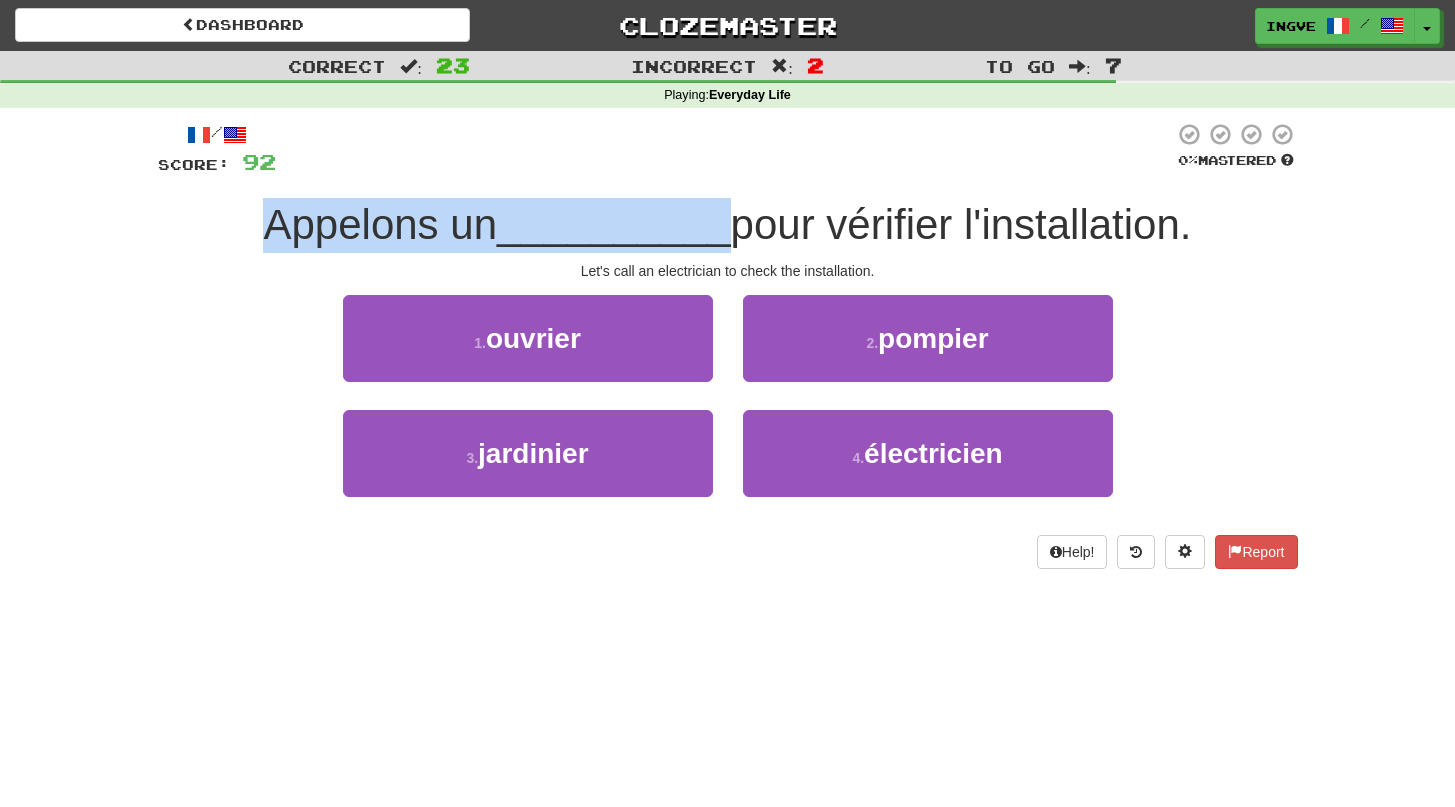 click on "Appelons un" at bounding box center (380, 224) 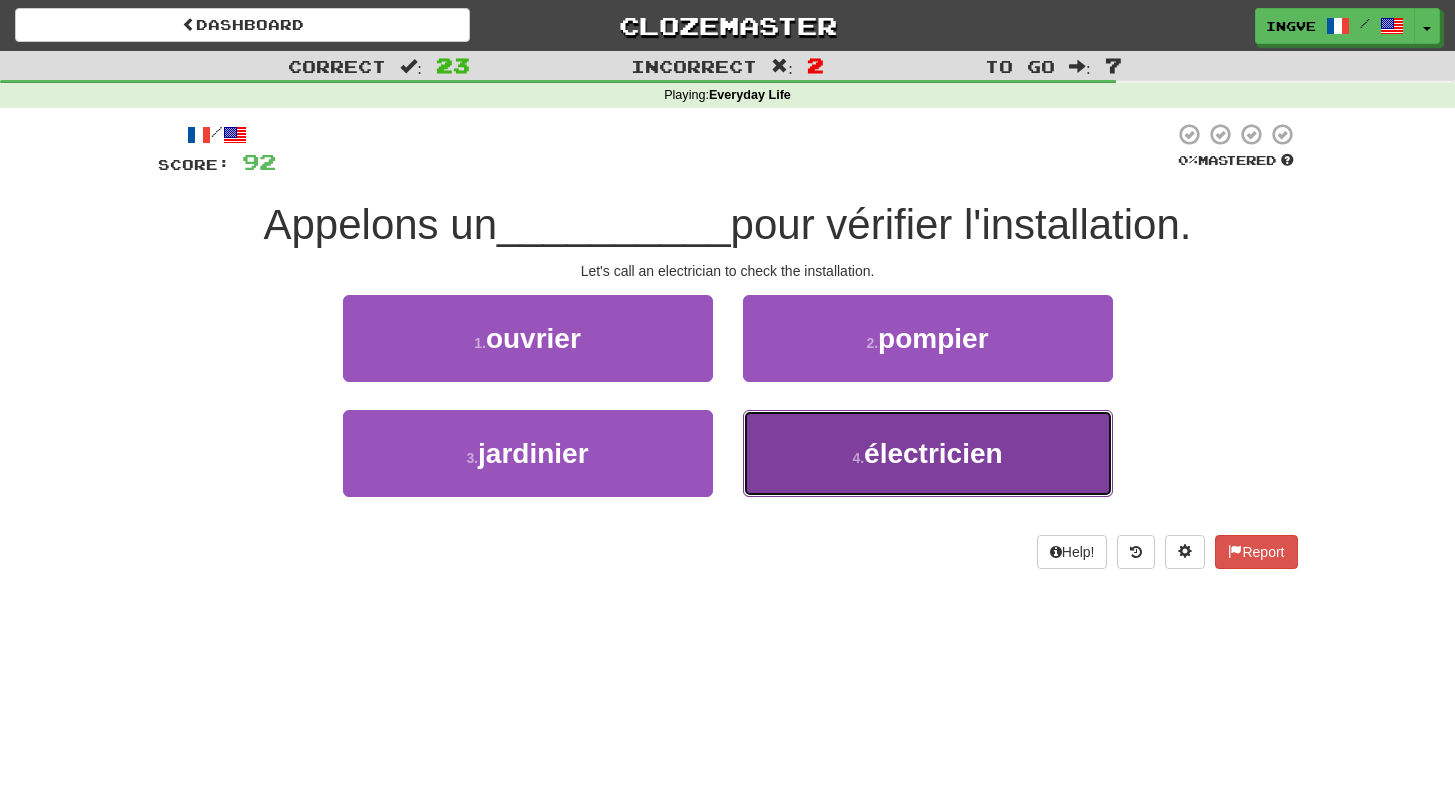 click on "4 .  électricien" at bounding box center (928, 453) 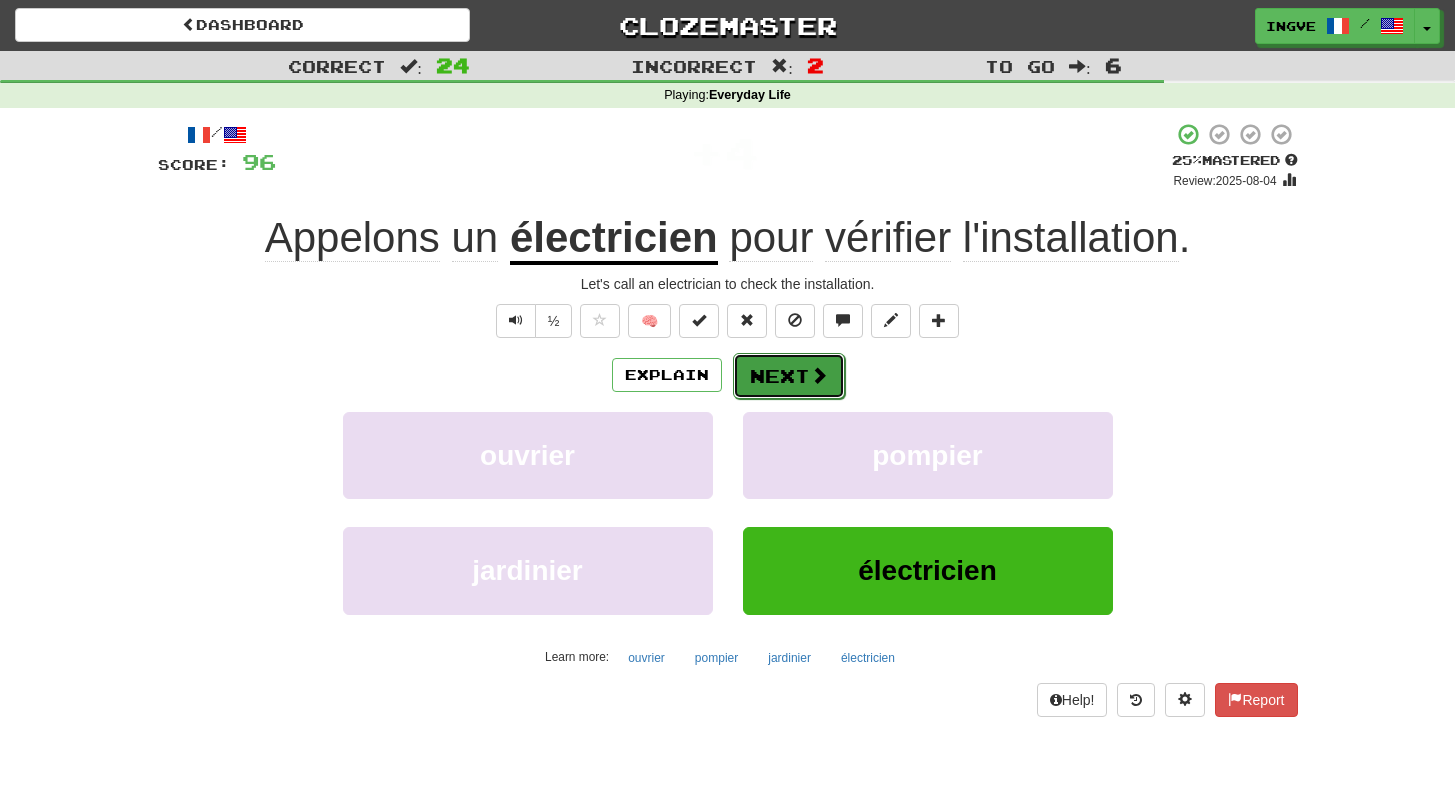 click on "Next" at bounding box center (789, 376) 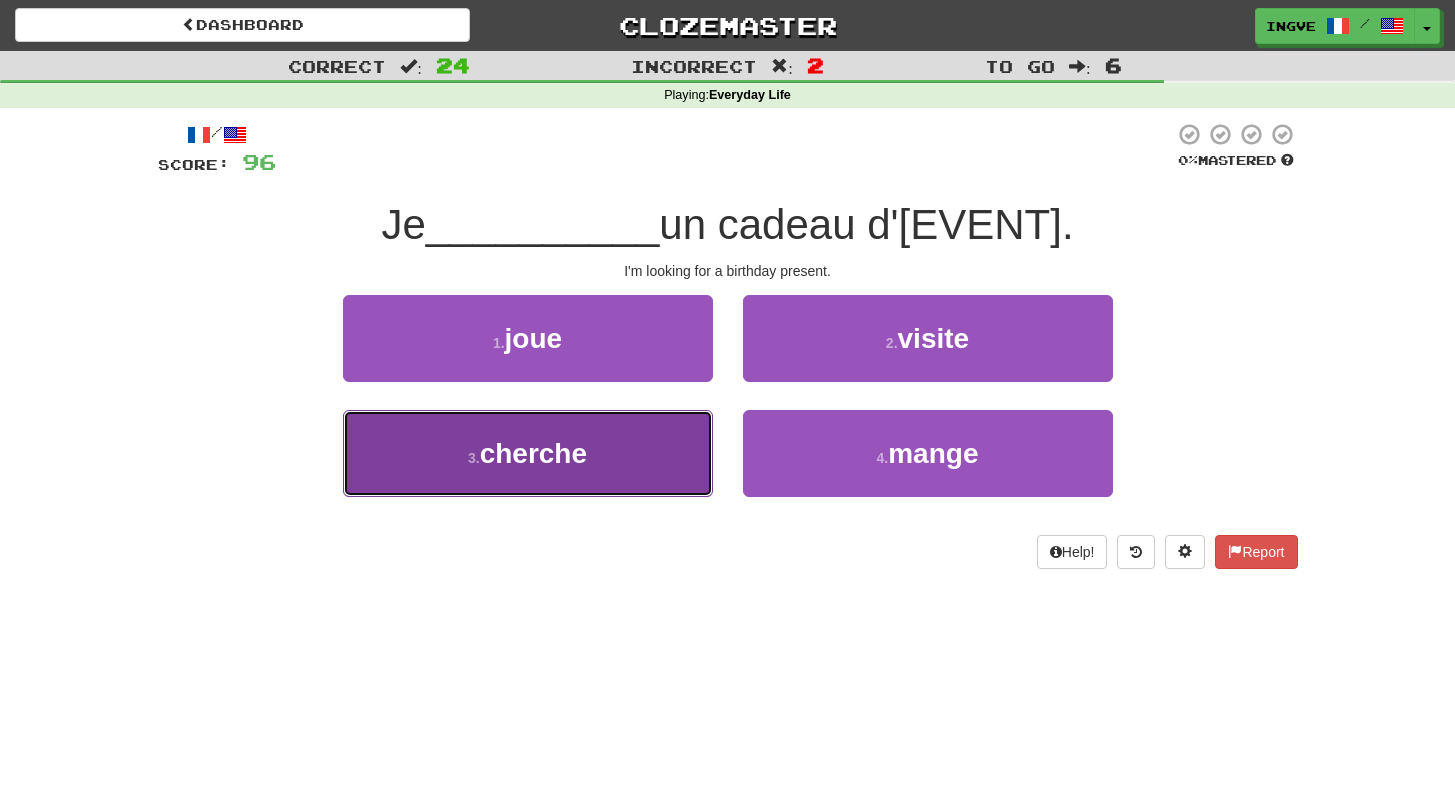 click on "3 .  cherche" at bounding box center [528, 453] 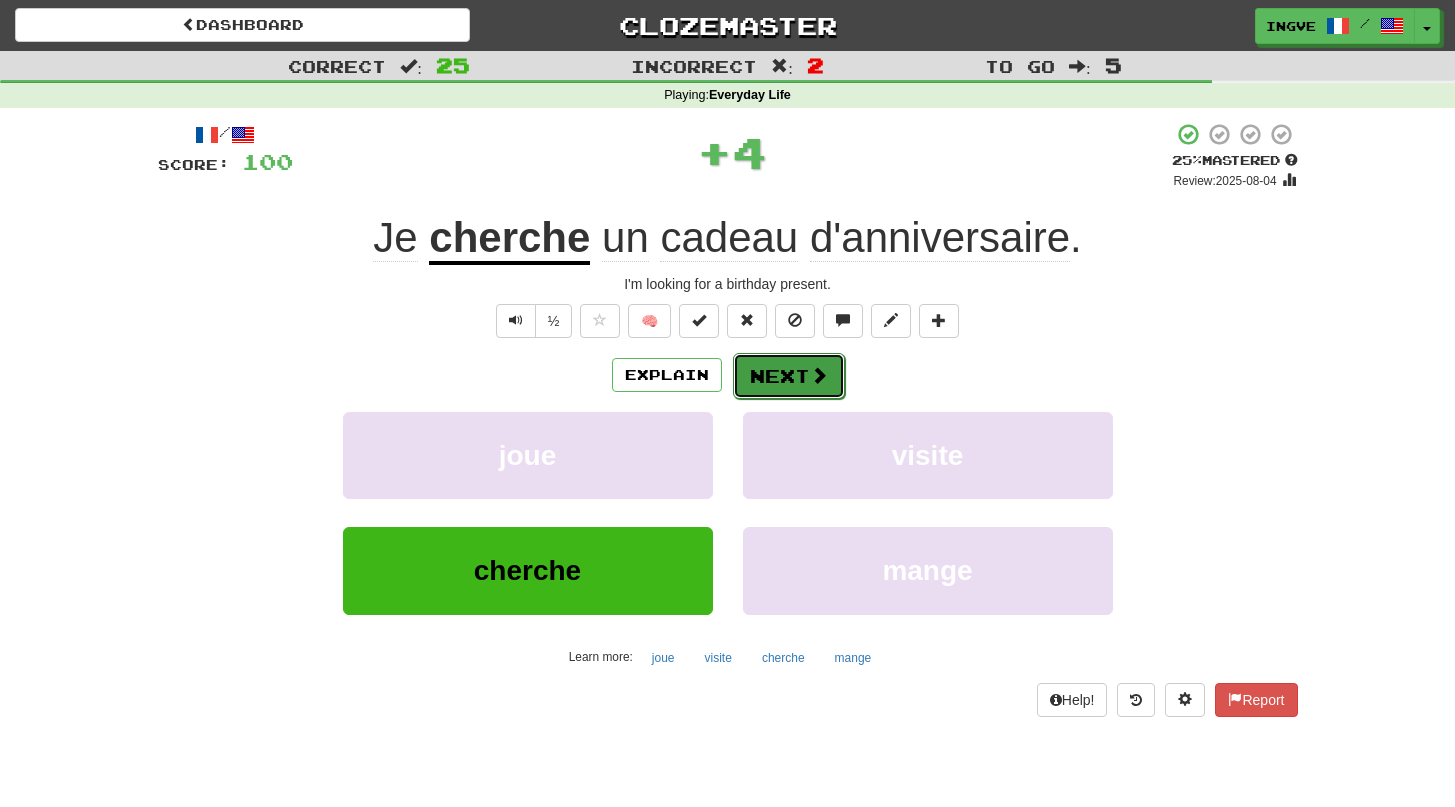 click on "Next" at bounding box center [789, 376] 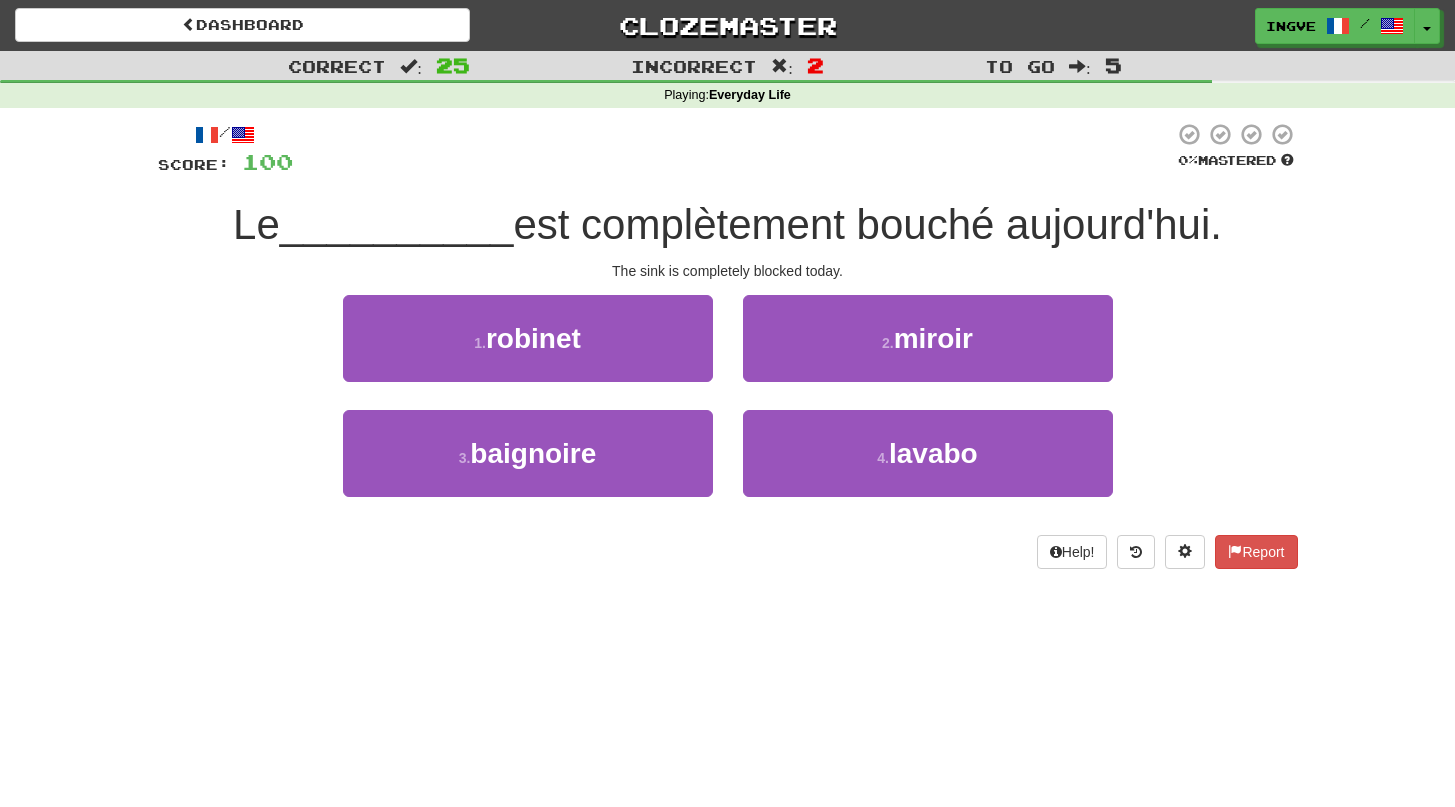 click on "est complètement bouché aujourd'hui." at bounding box center (867, 224) 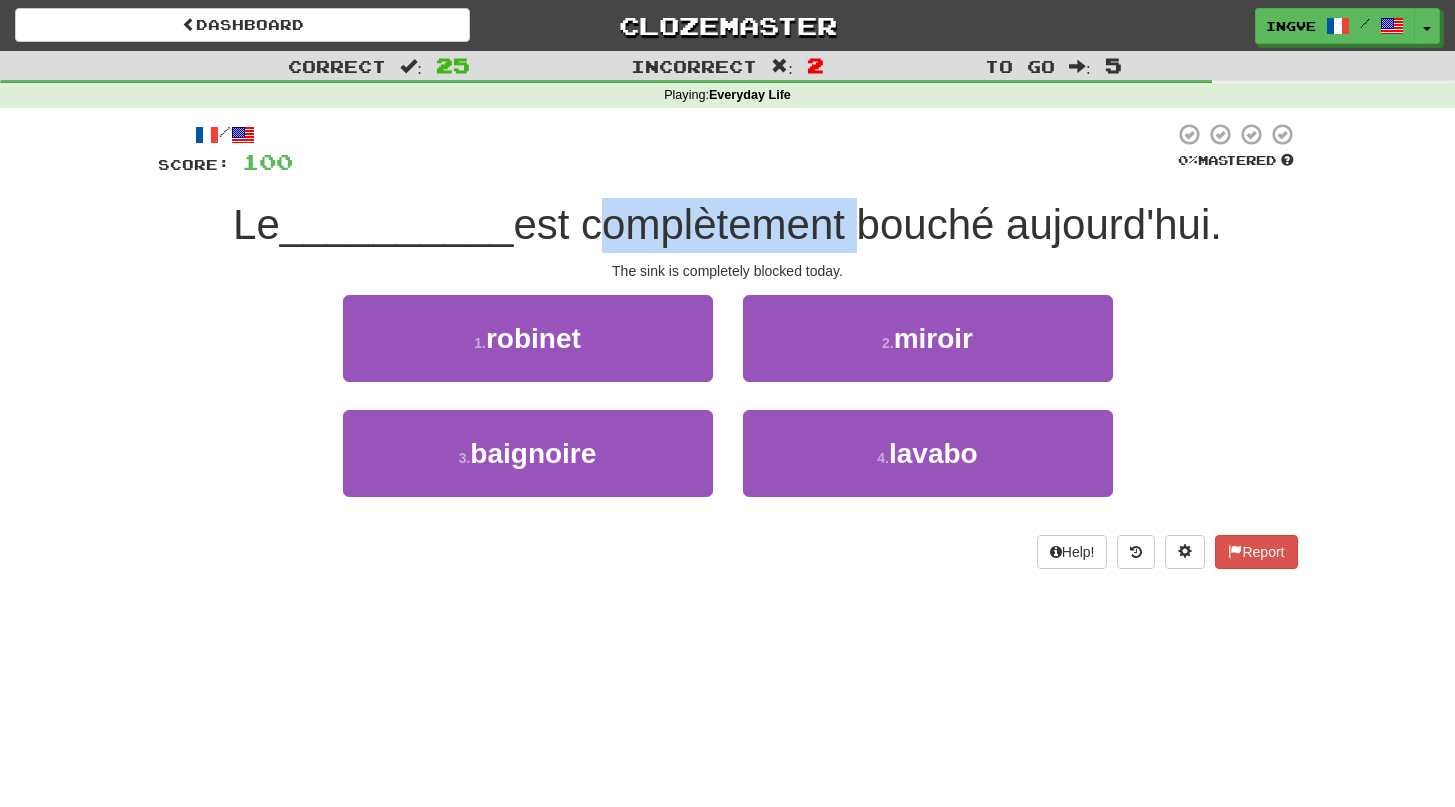 click on "est complètement bouché aujourd'hui." at bounding box center (867, 224) 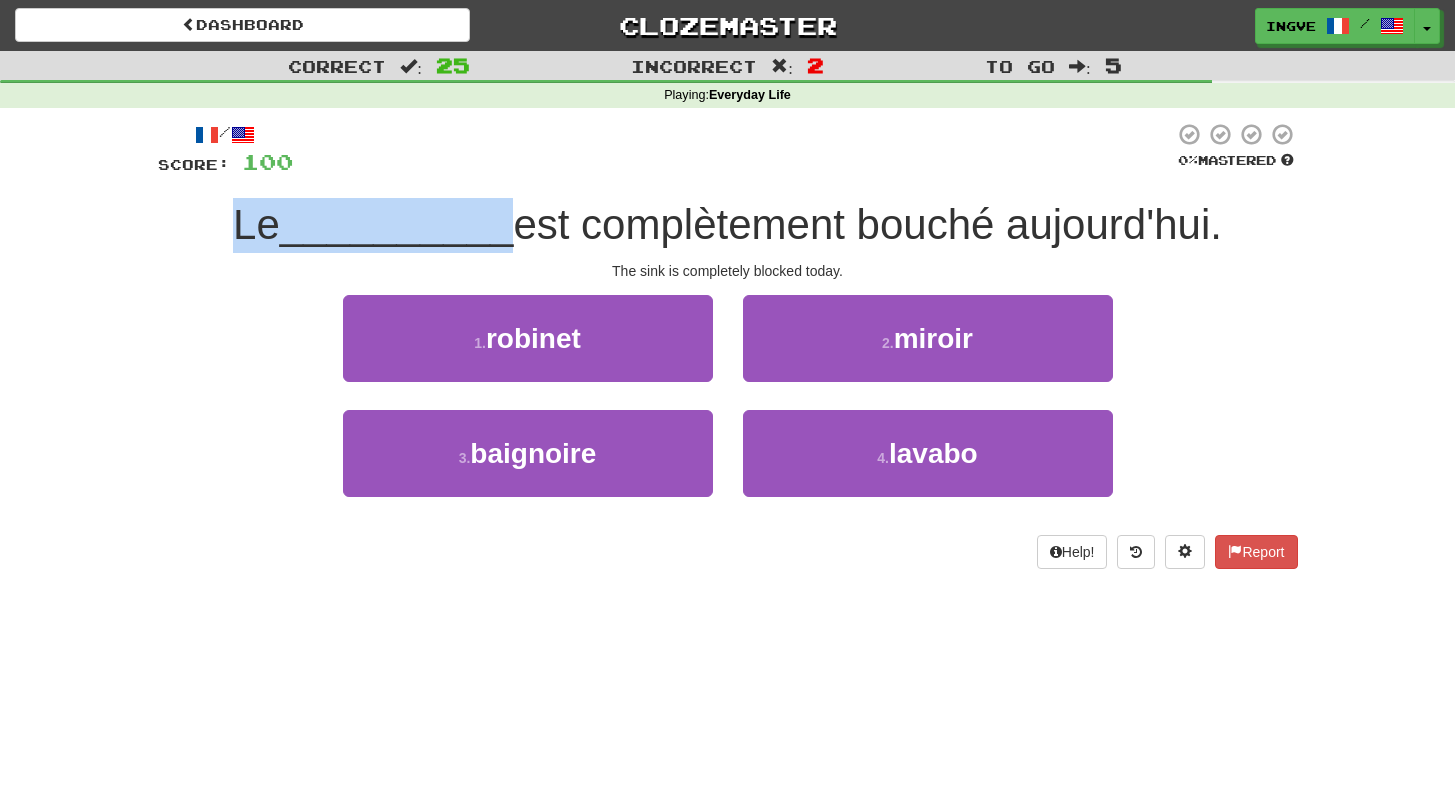 click on "est complètement bouché aujourd'hui." at bounding box center [867, 224] 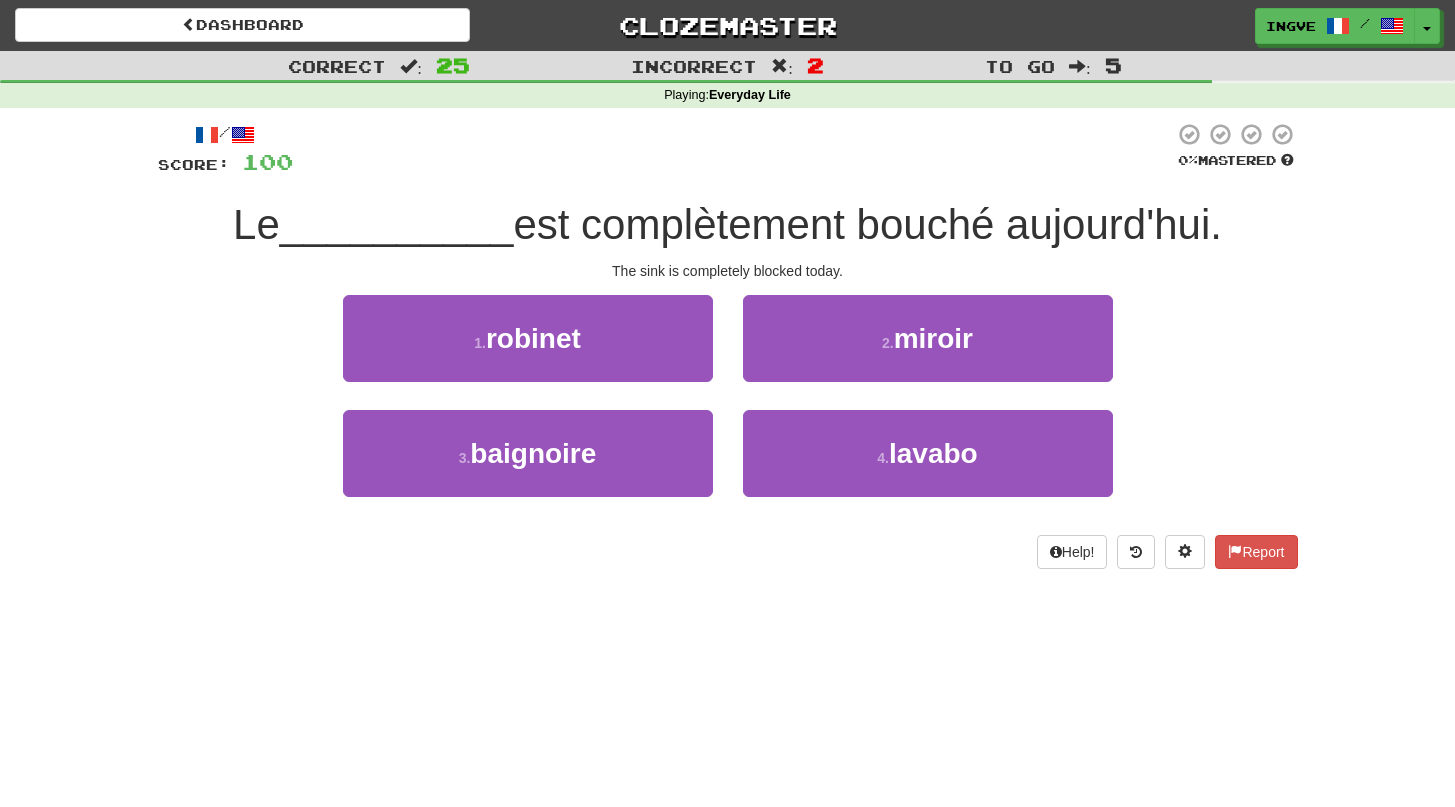 click on "est complètement bouché aujourd'hui." at bounding box center (867, 224) 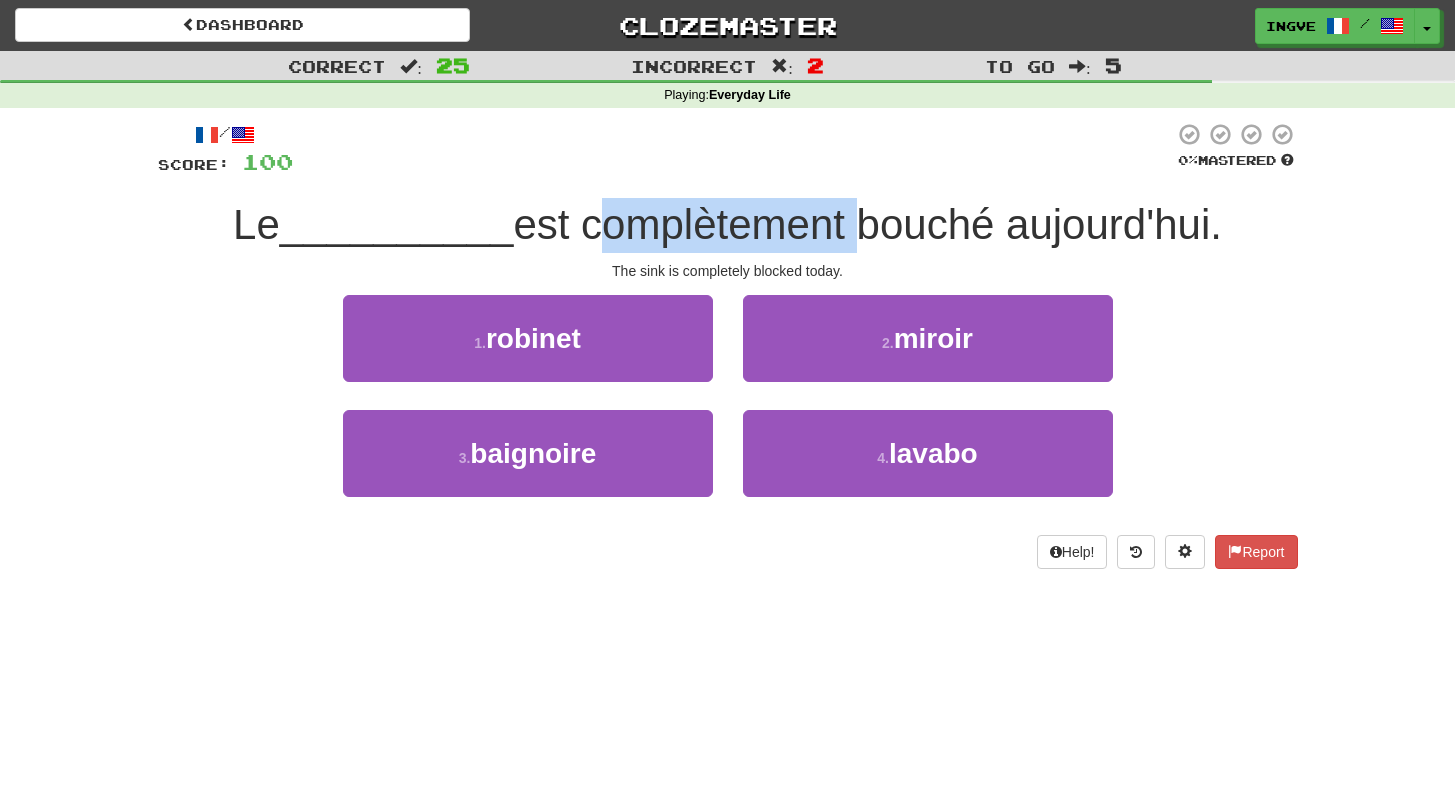 click on "est complètement bouché aujourd'hui." at bounding box center [867, 224] 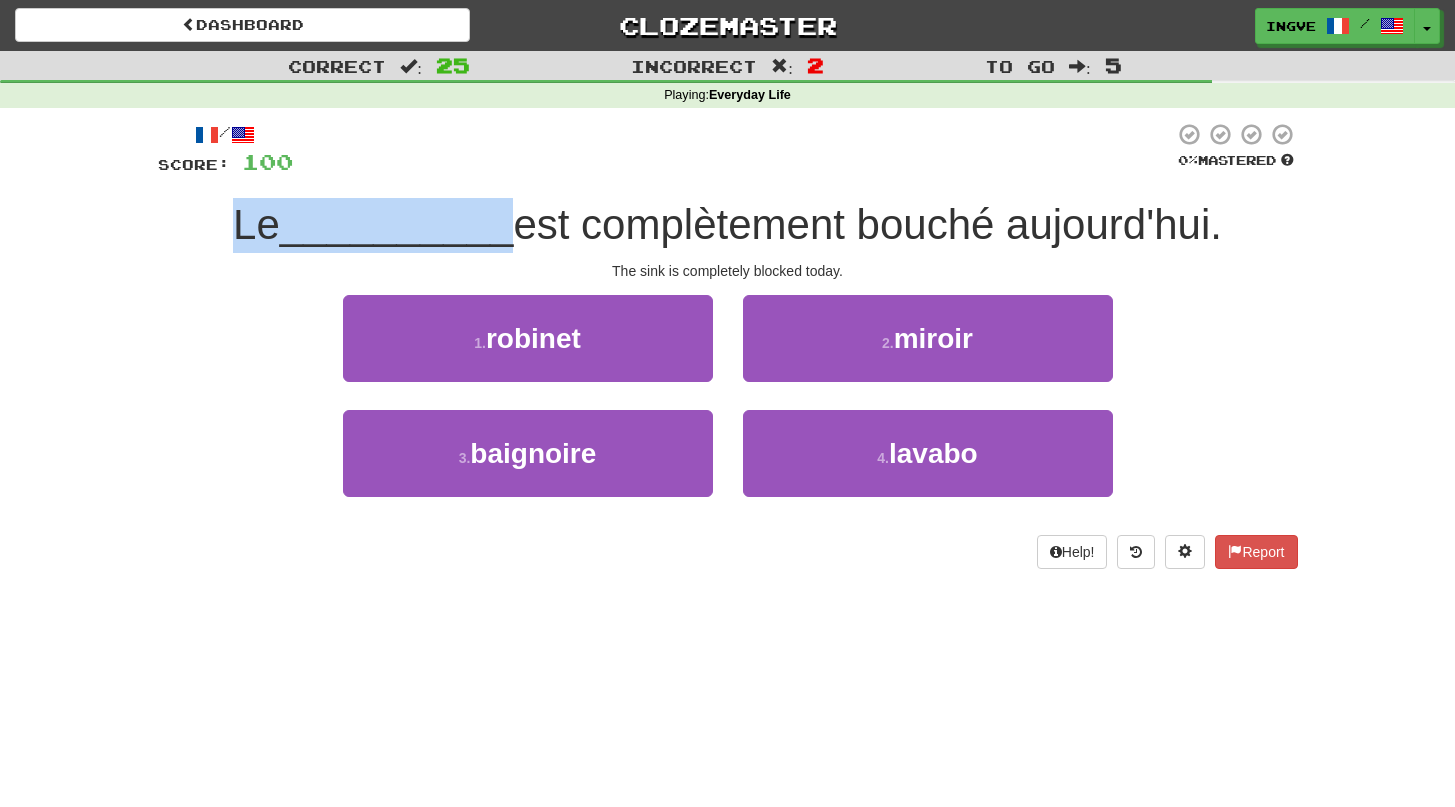 click on "est complètement bouché aujourd'hui." at bounding box center (867, 224) 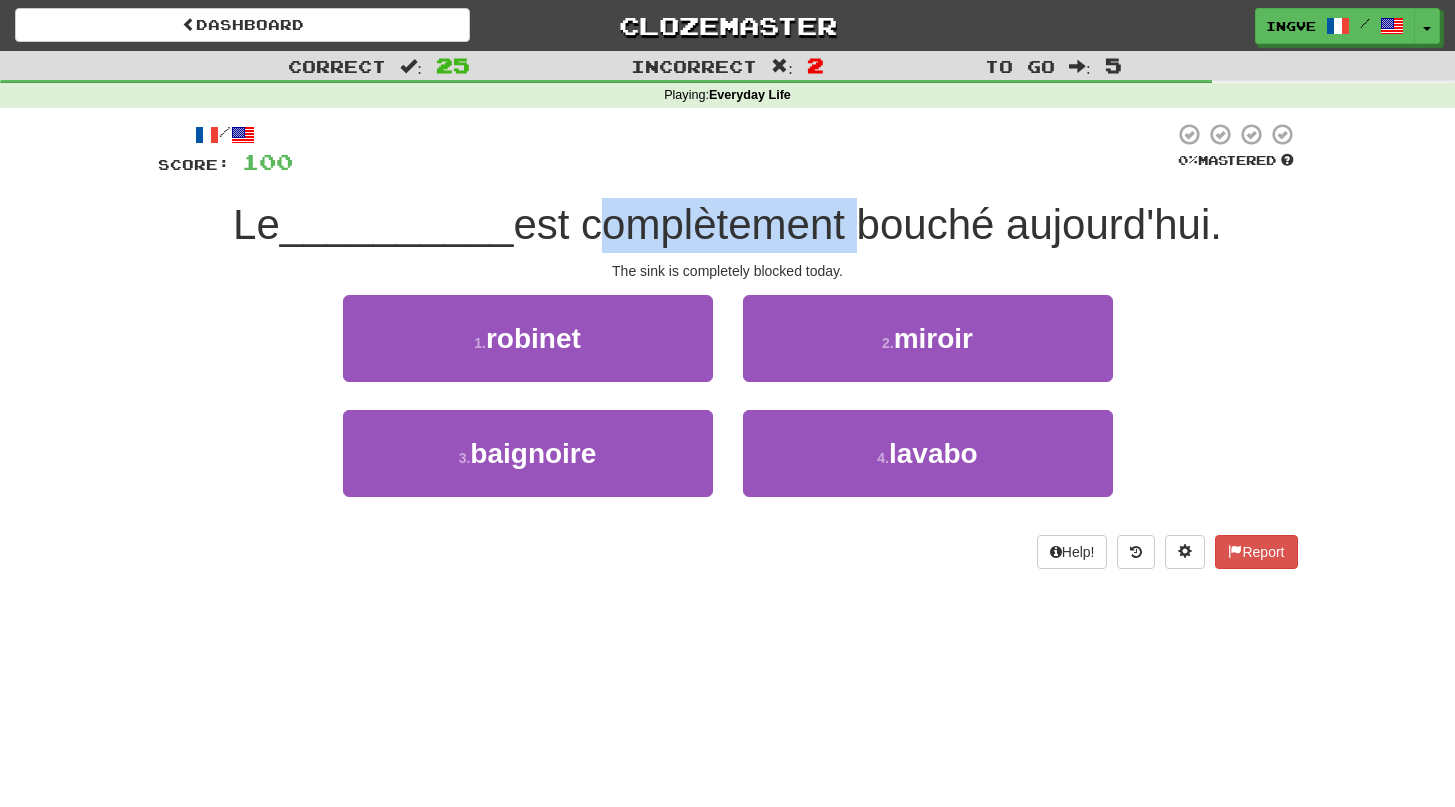 click on "est complètement bouché aujourd'hui." at bounding box center [867, 224] 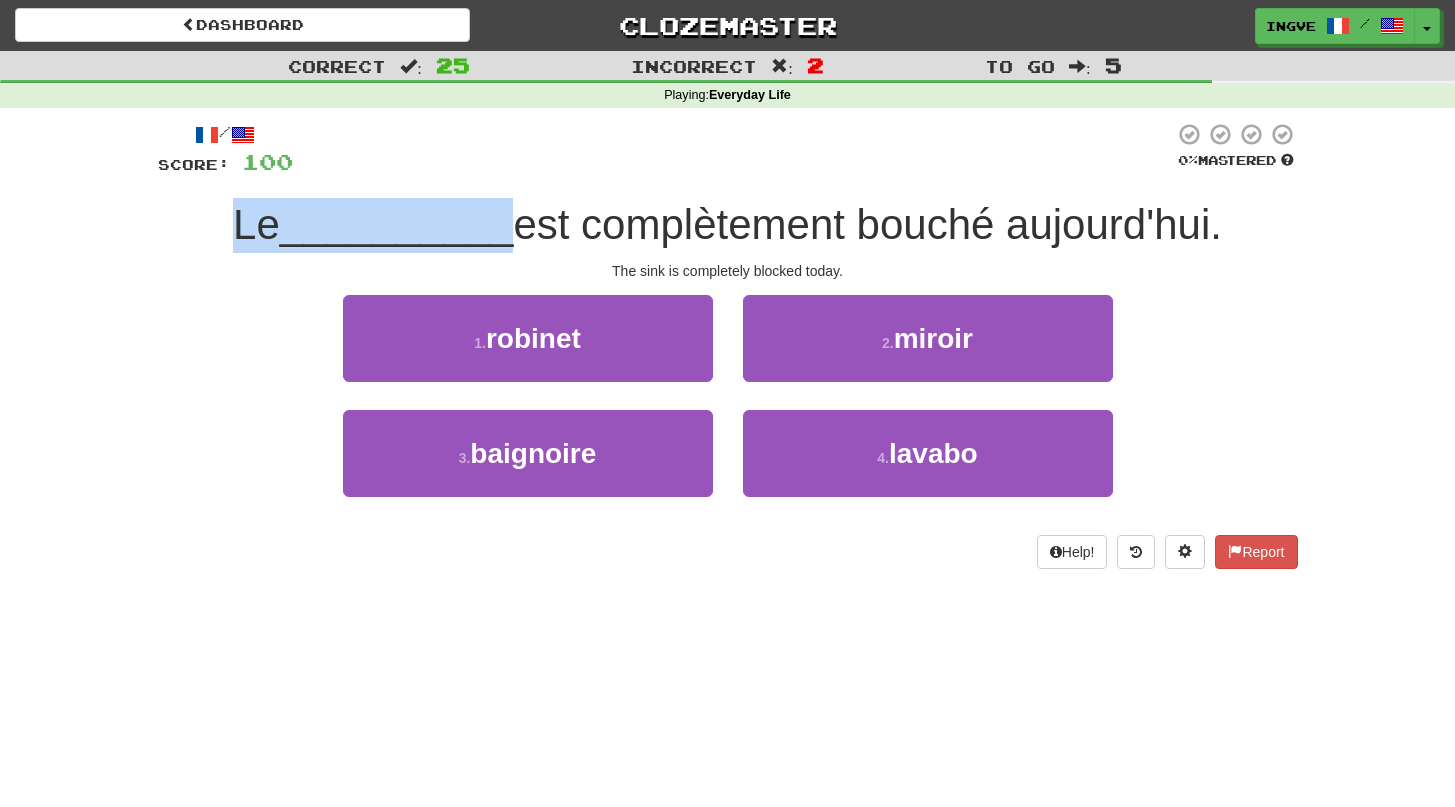 click on "est complètement bouché aujourd'hui." at bounding box center (867, 224) 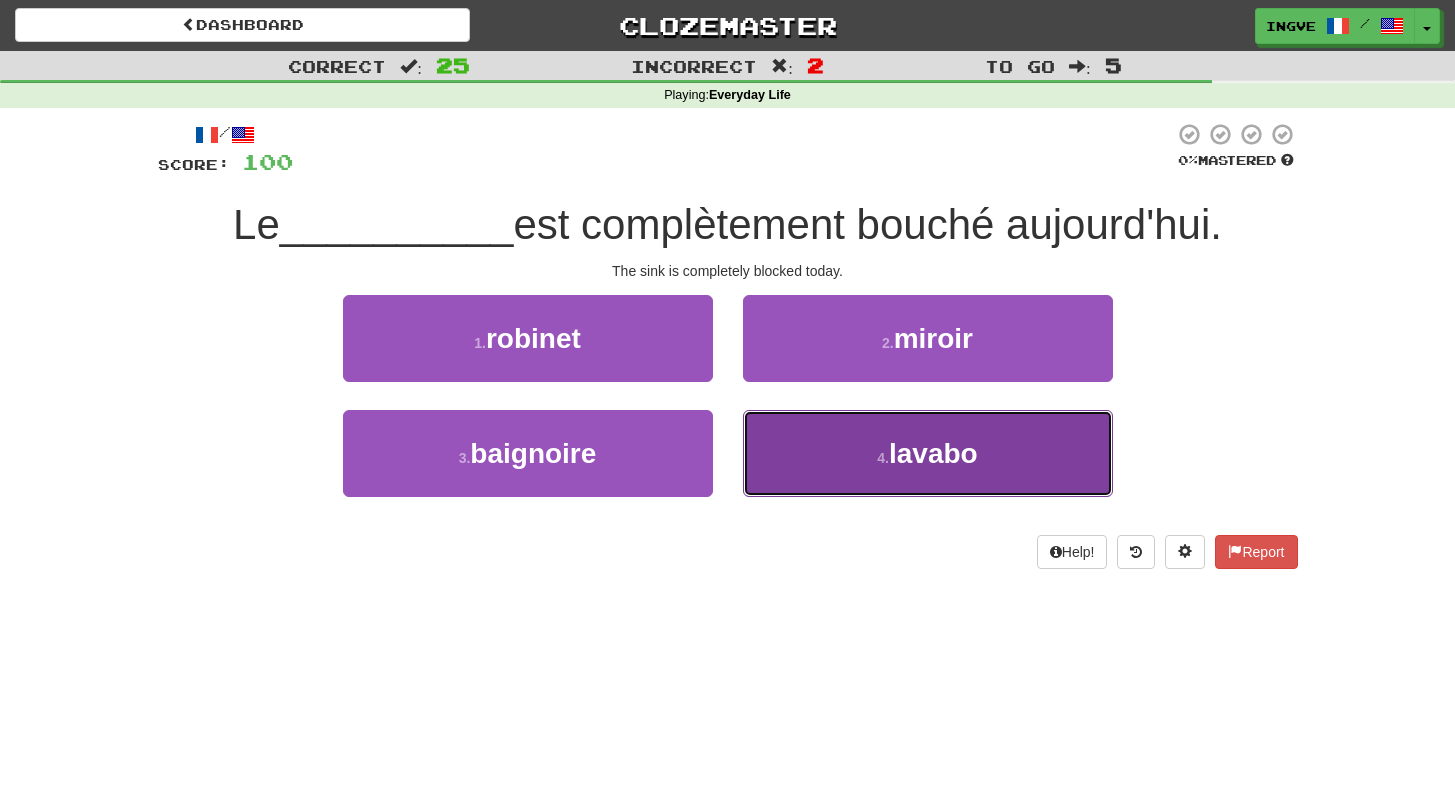 click on "4 .  lavabo" at bounding box center (928, 453) 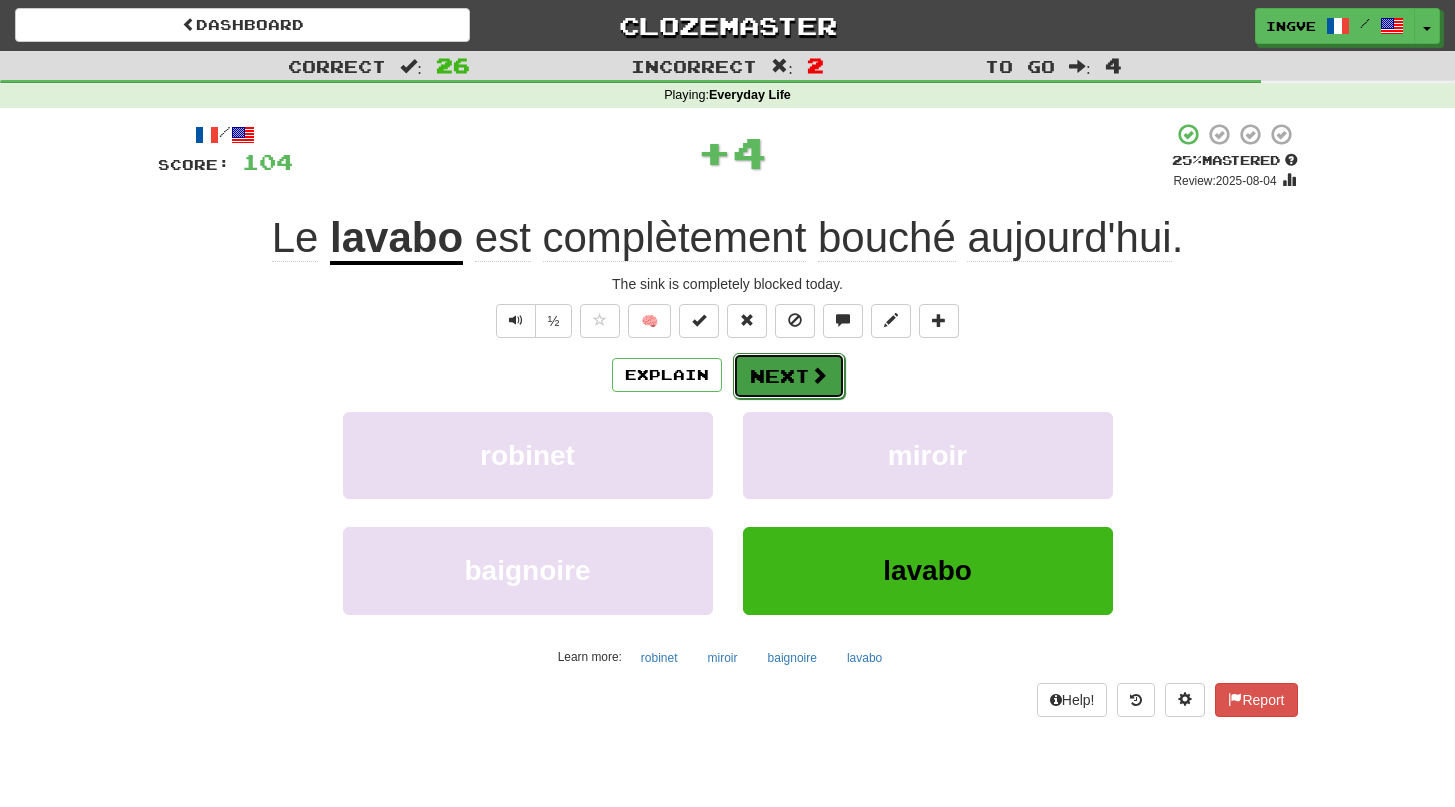 click at bounding box center (819, 375) 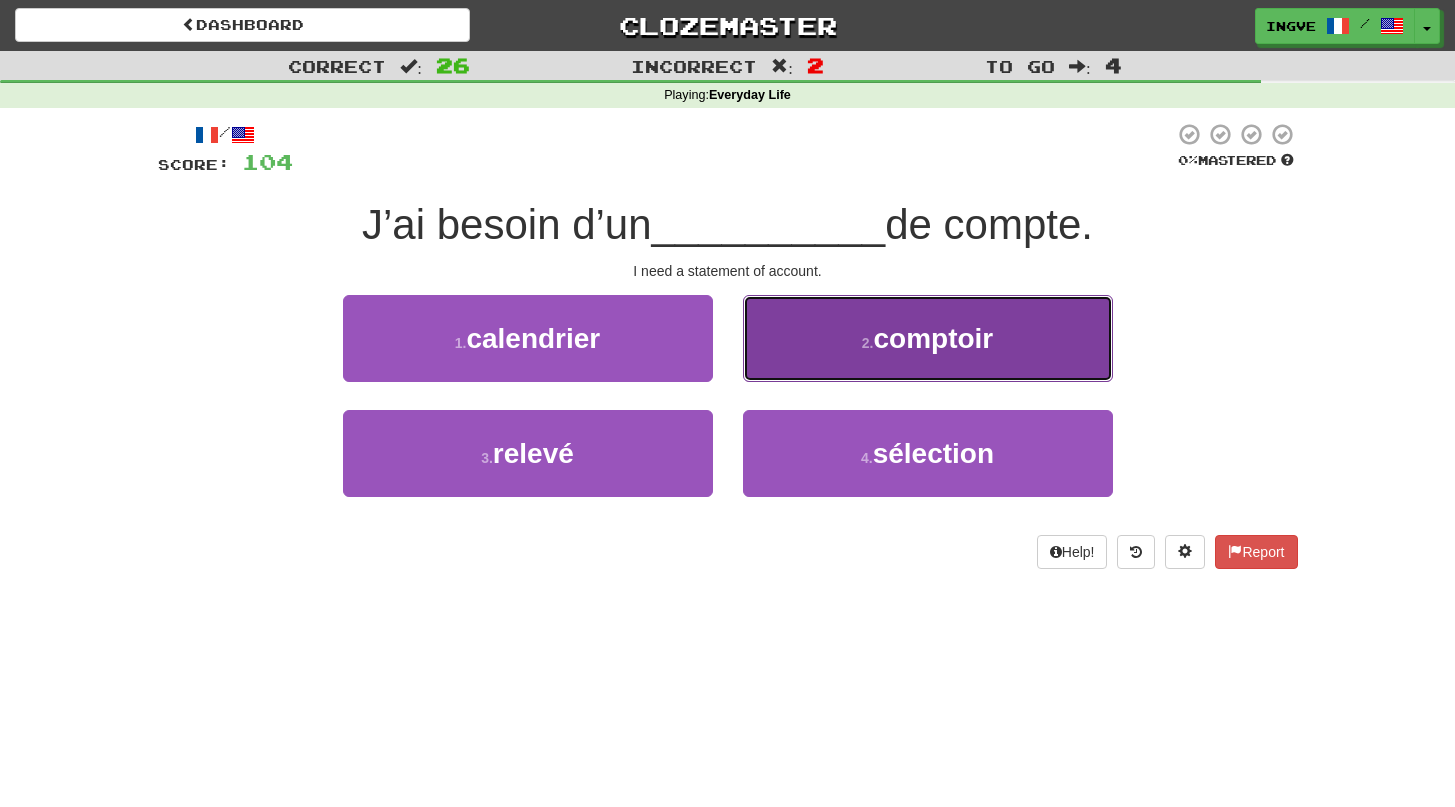 click on "comptoir" at bounding box center [933, 338] 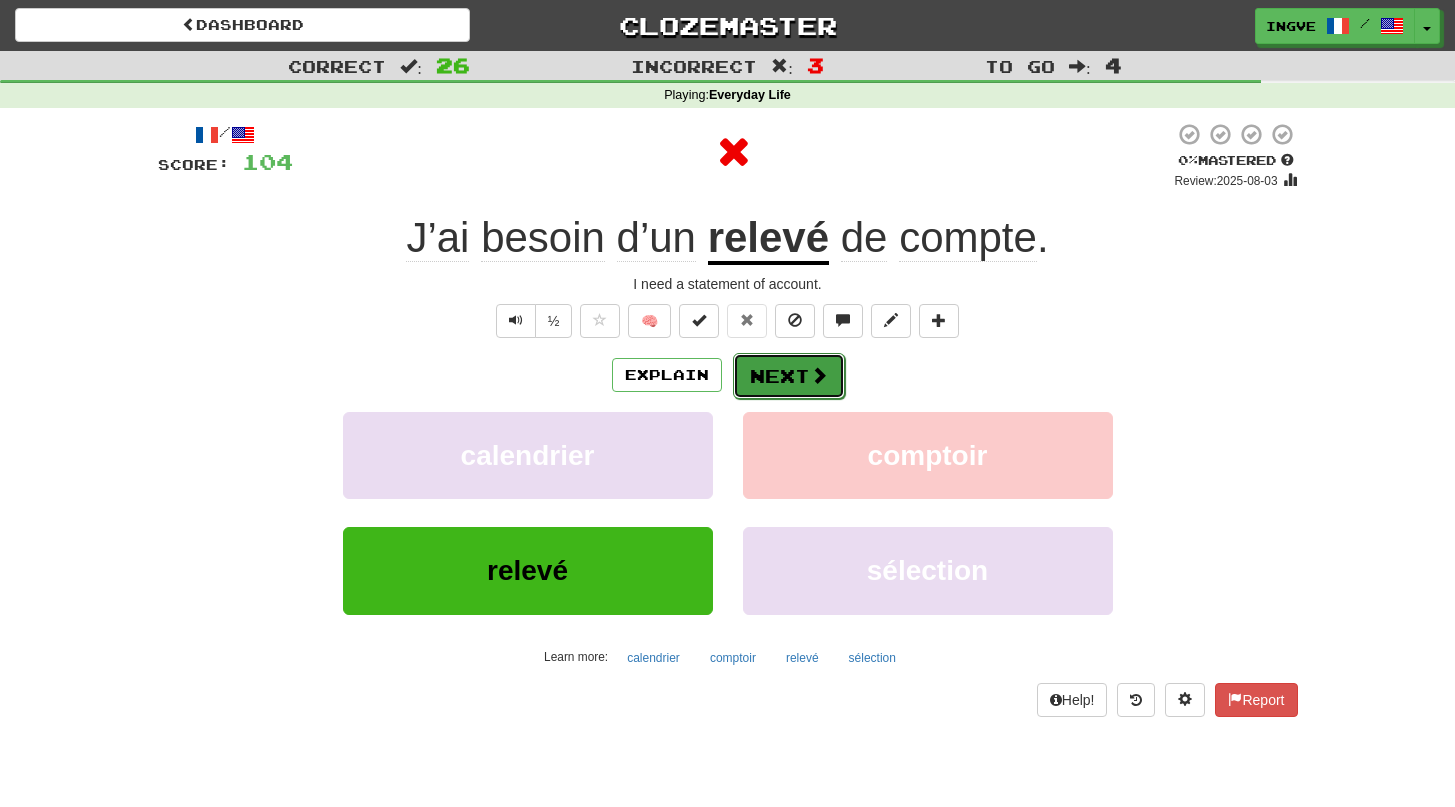 click on "Next" at bounding box center [789, 376] 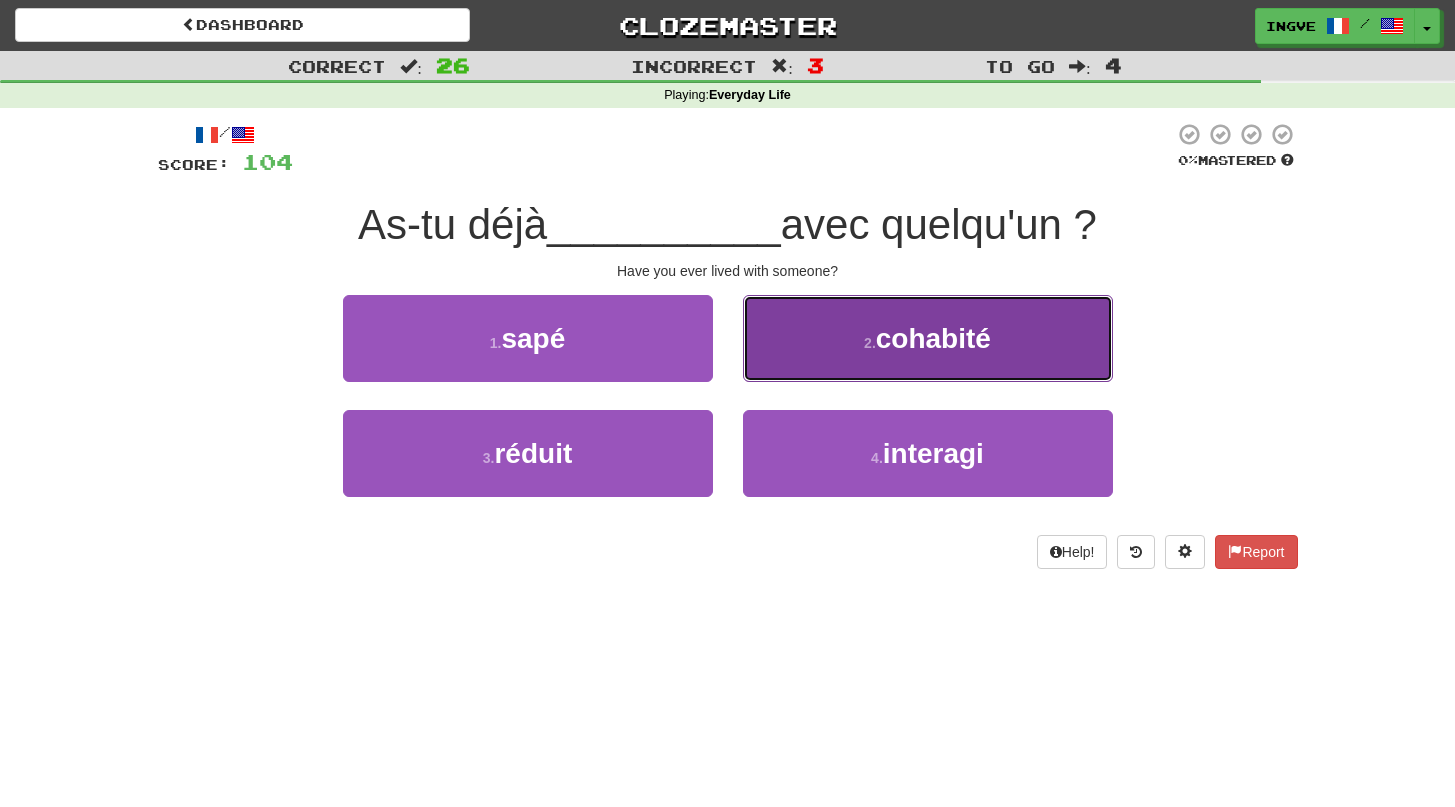 click on "2 .  cohabité" at bounding box center (928, 338) 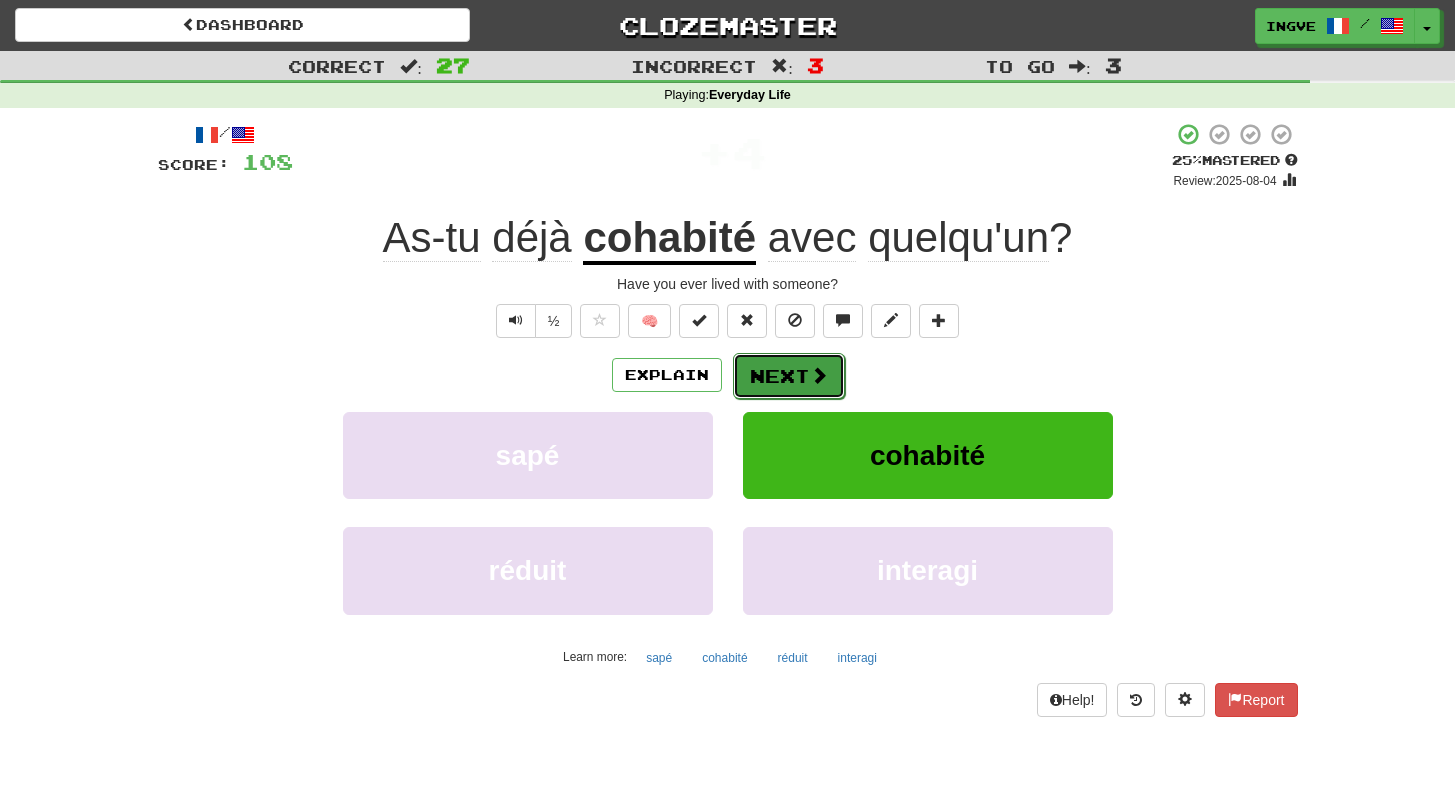 click on "Next" at bounding box center [789, 376] 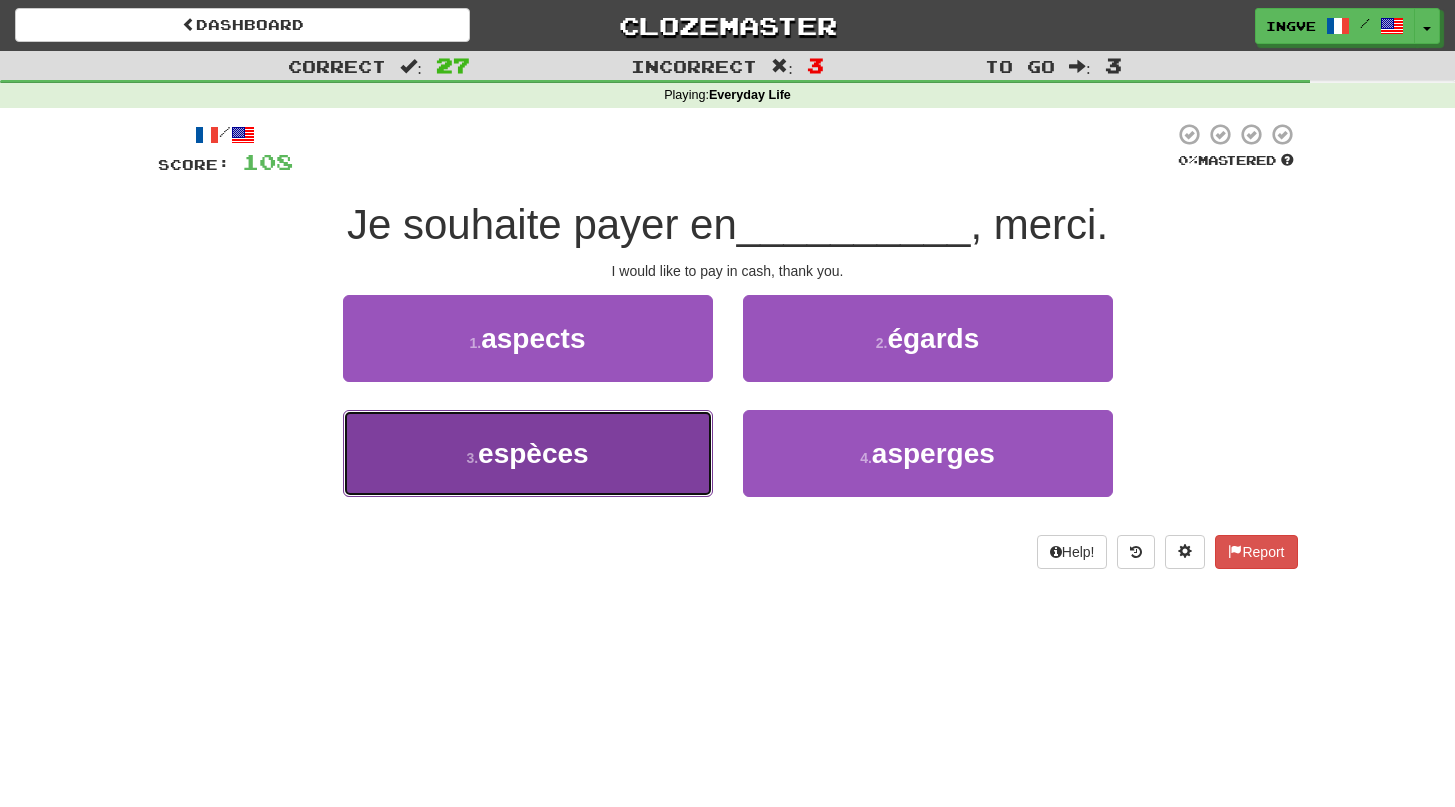 click on "3 .  espèces" at bounding box center (528, 453) 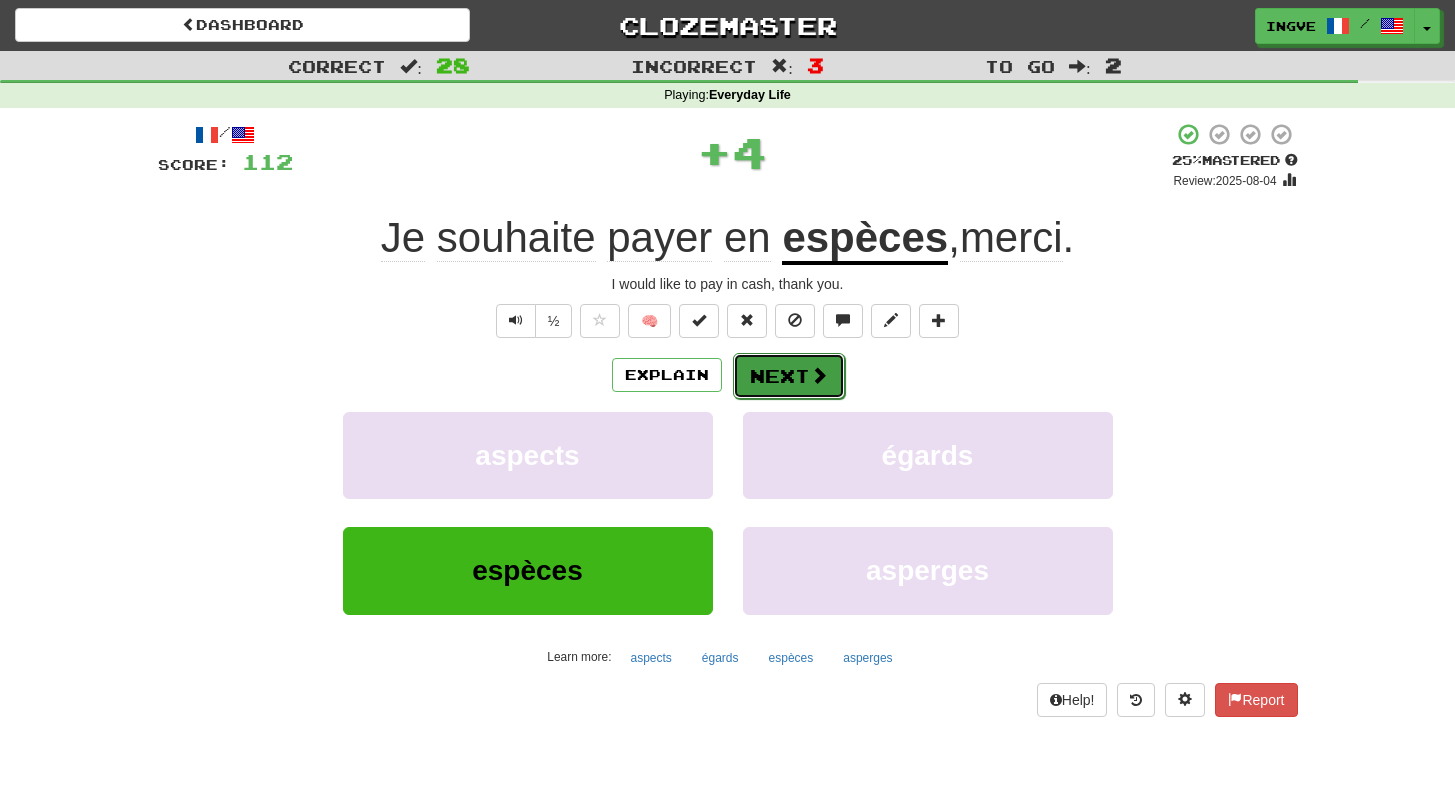 click on "Next" at bounding box center (789, 376) 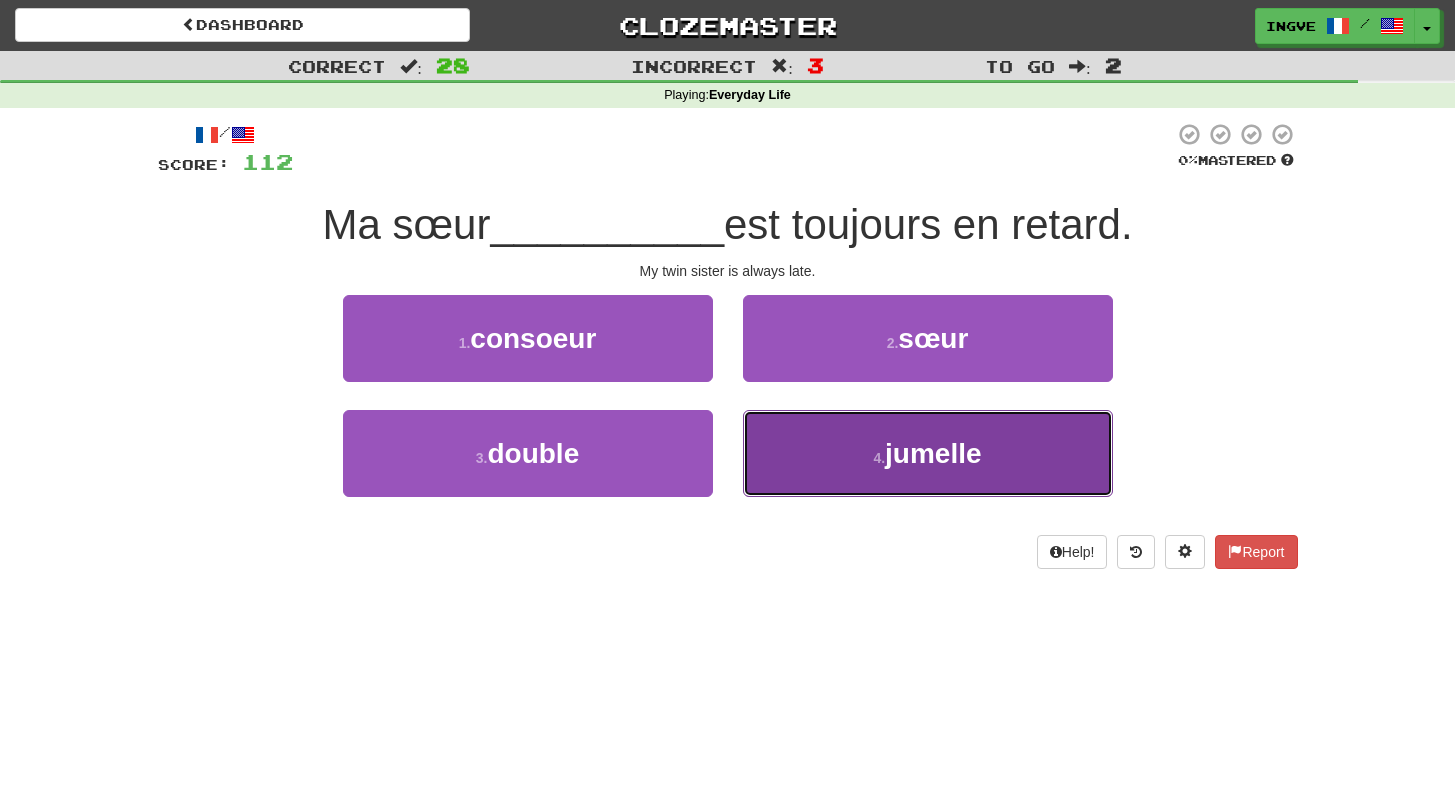click on "4 .  jumelle" at bounding box center [928, 453] 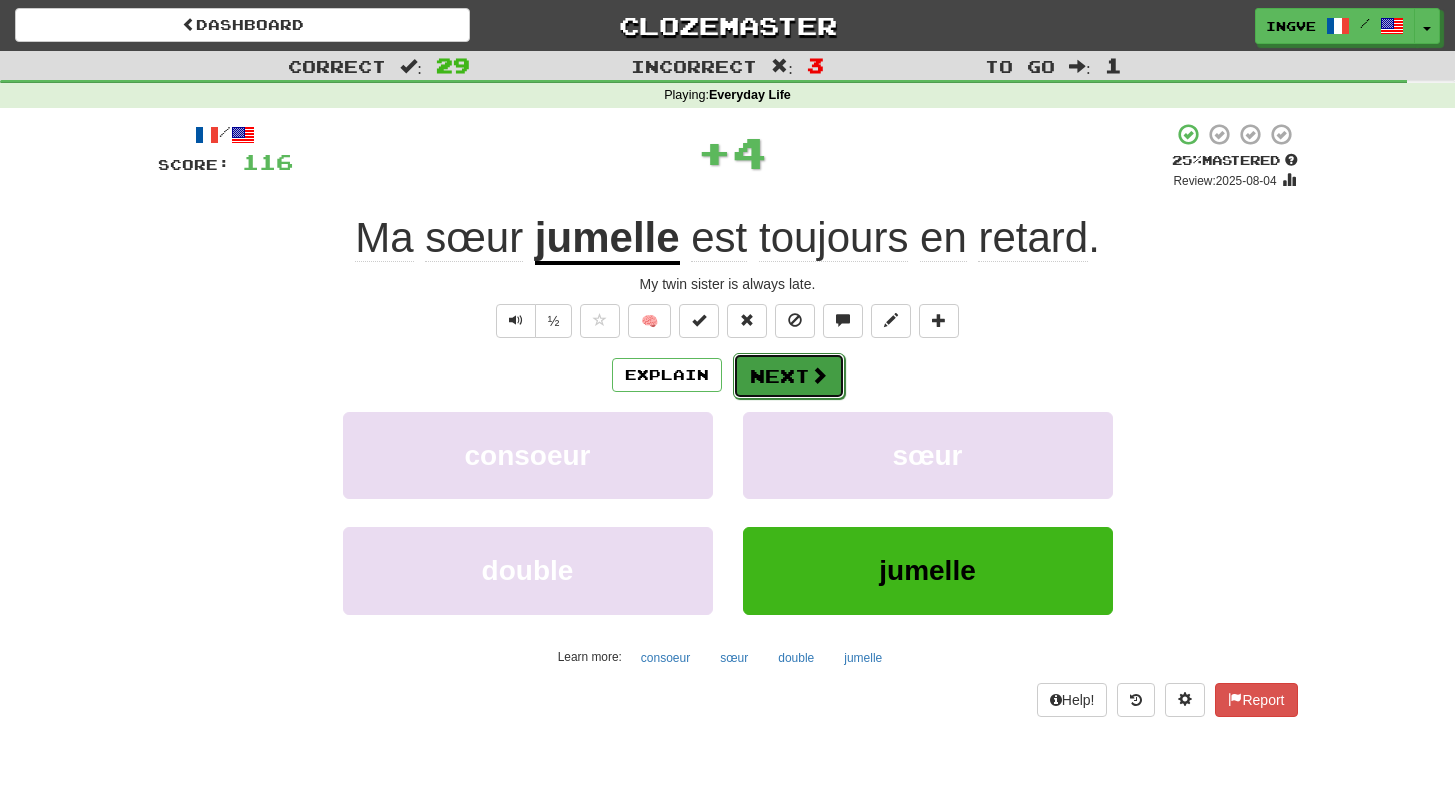 click on "Next" at bounding box center (789, 376) 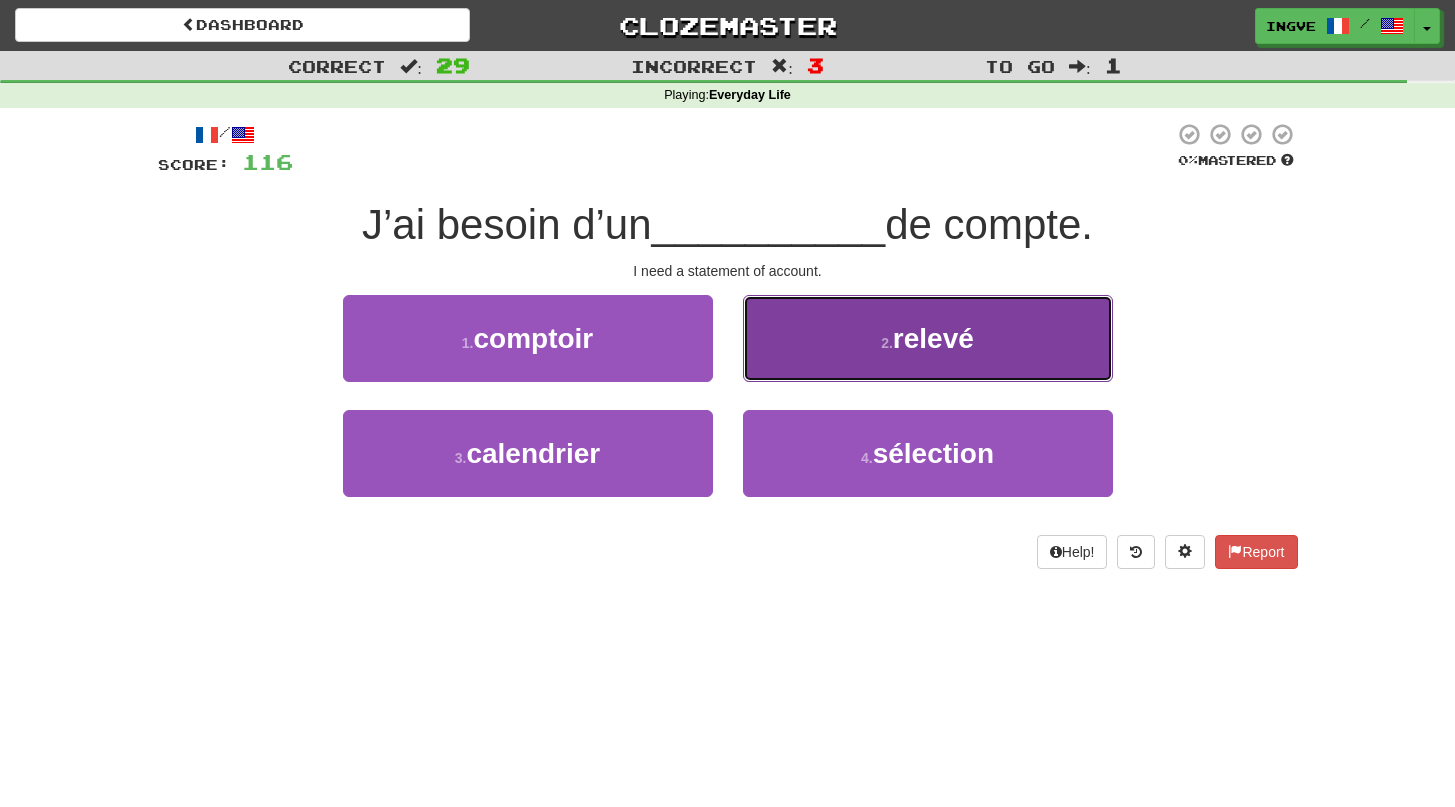 click on "2 .  relevé" at bounding box center [928, 338] 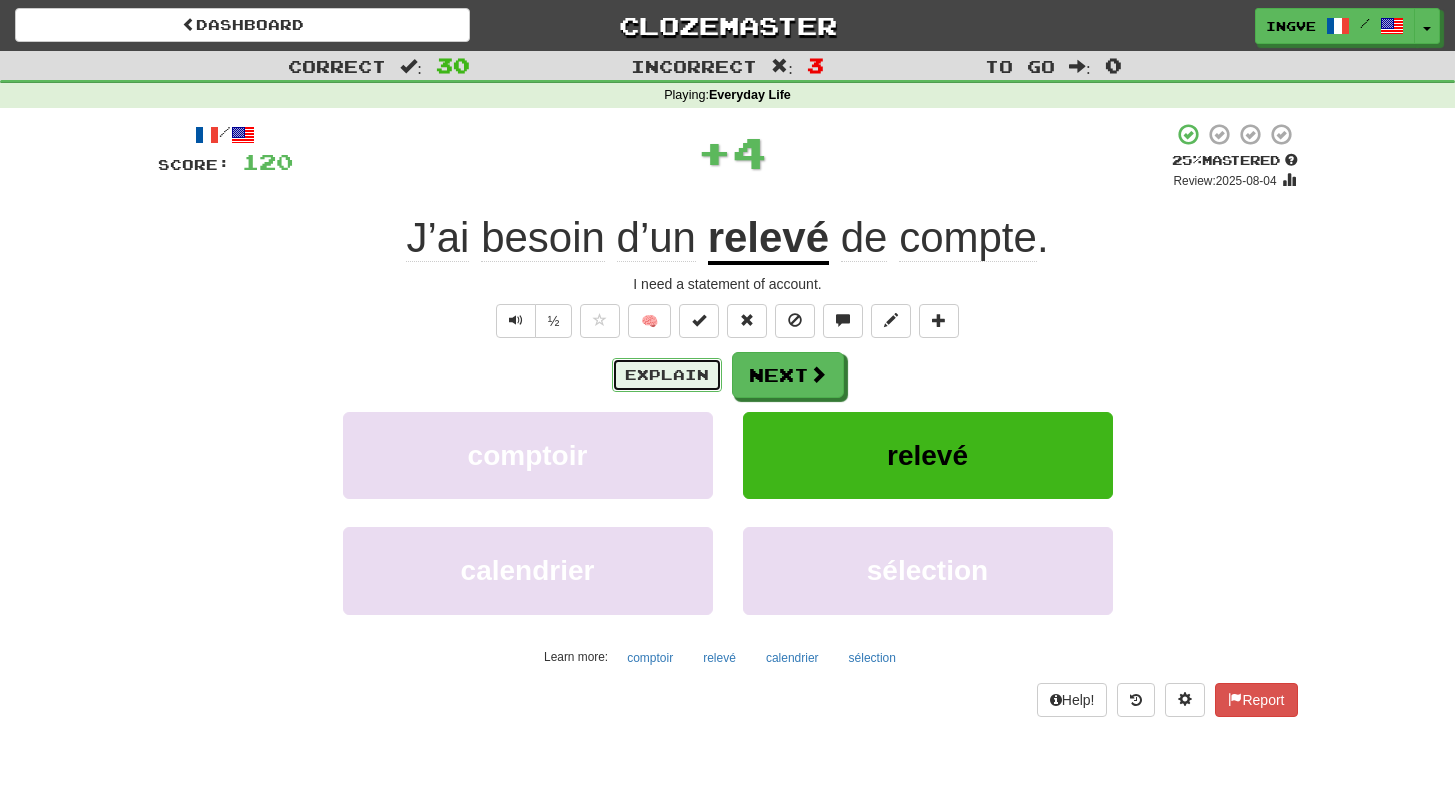 click on "Explain" at bounding box center (667, 375) 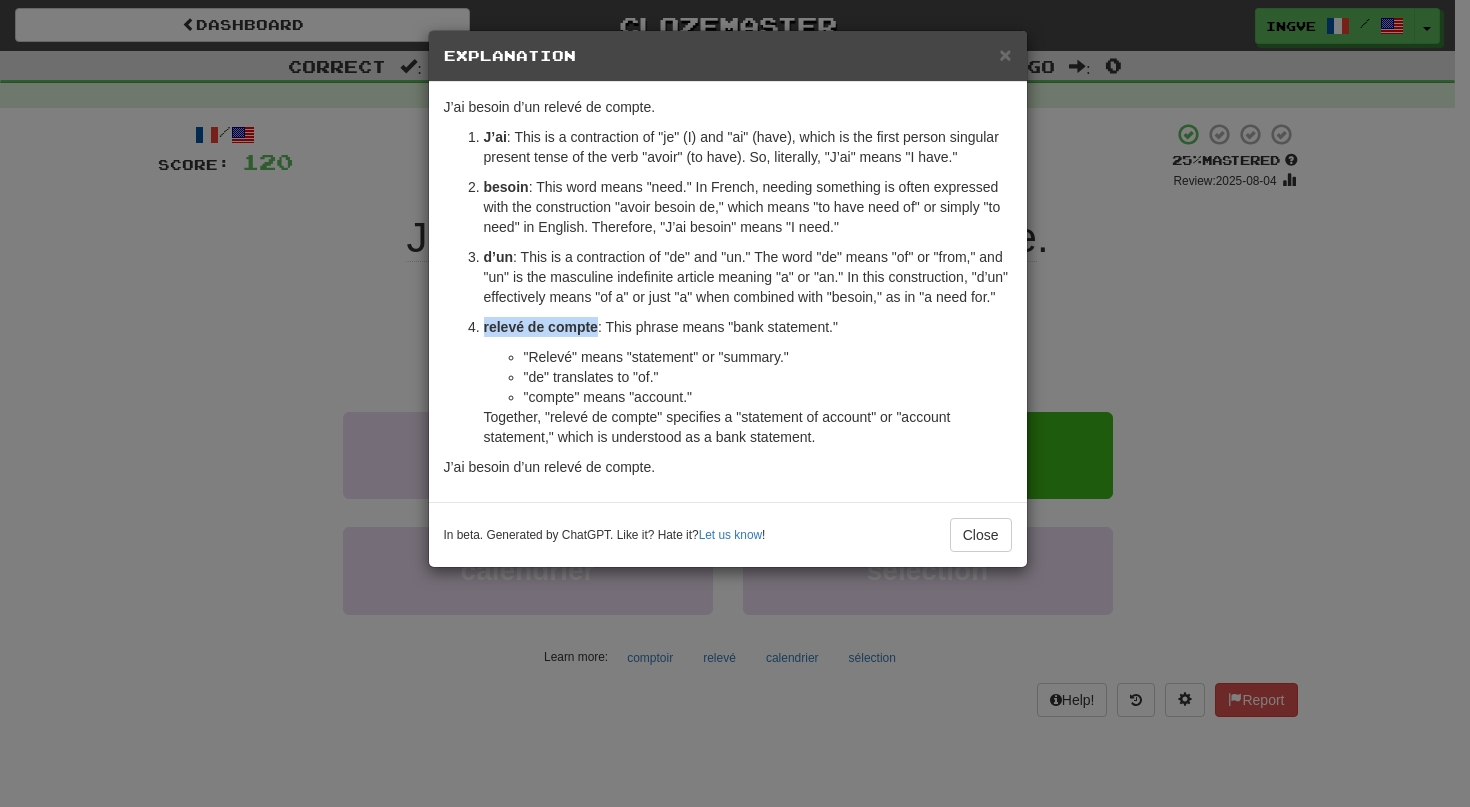 drag, startPoint x: 598, startPoint y: 367, endPoint x: 485, endPoint y: 366, distance: 113.004425 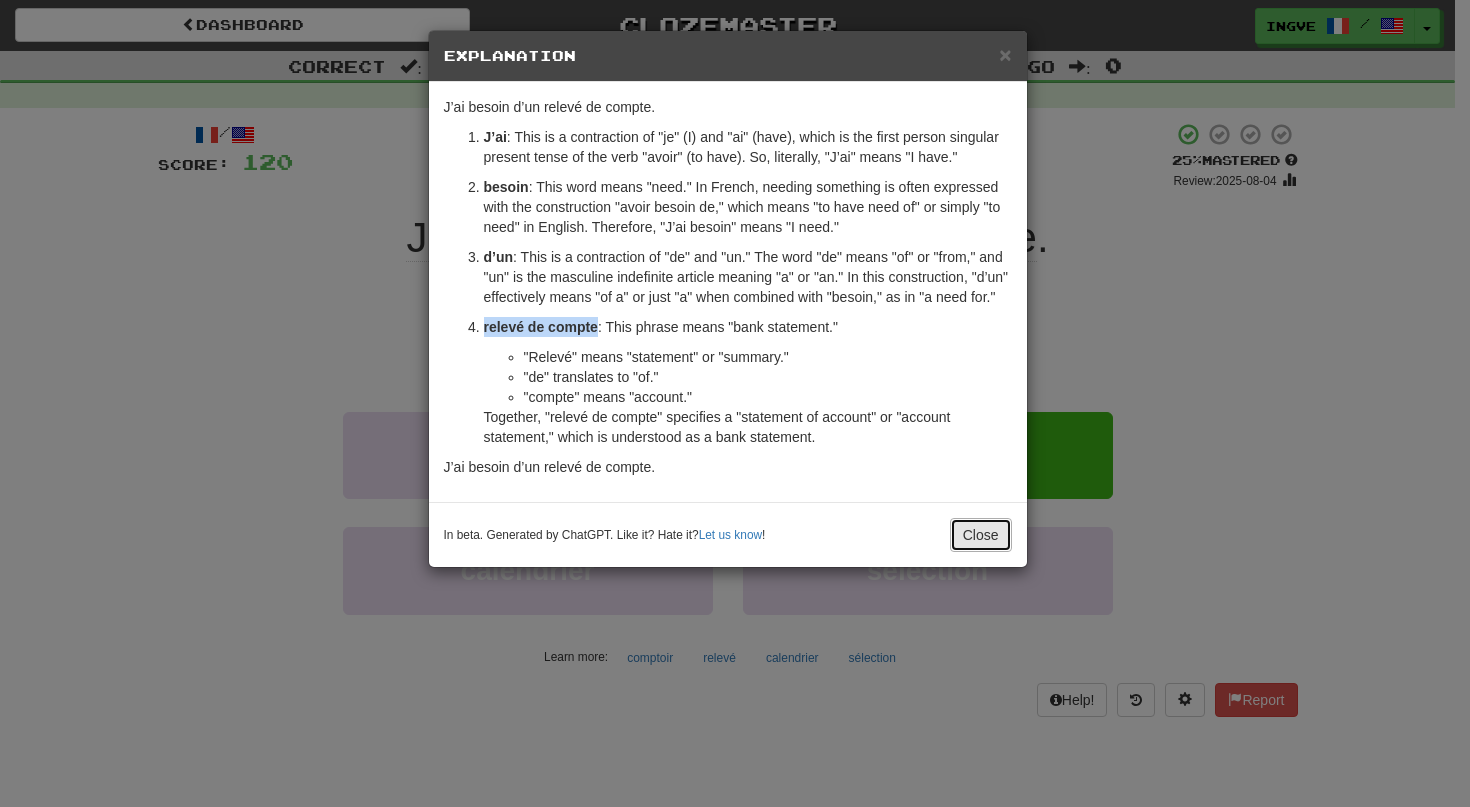 click on "Close" at bounding box center [981, 535] 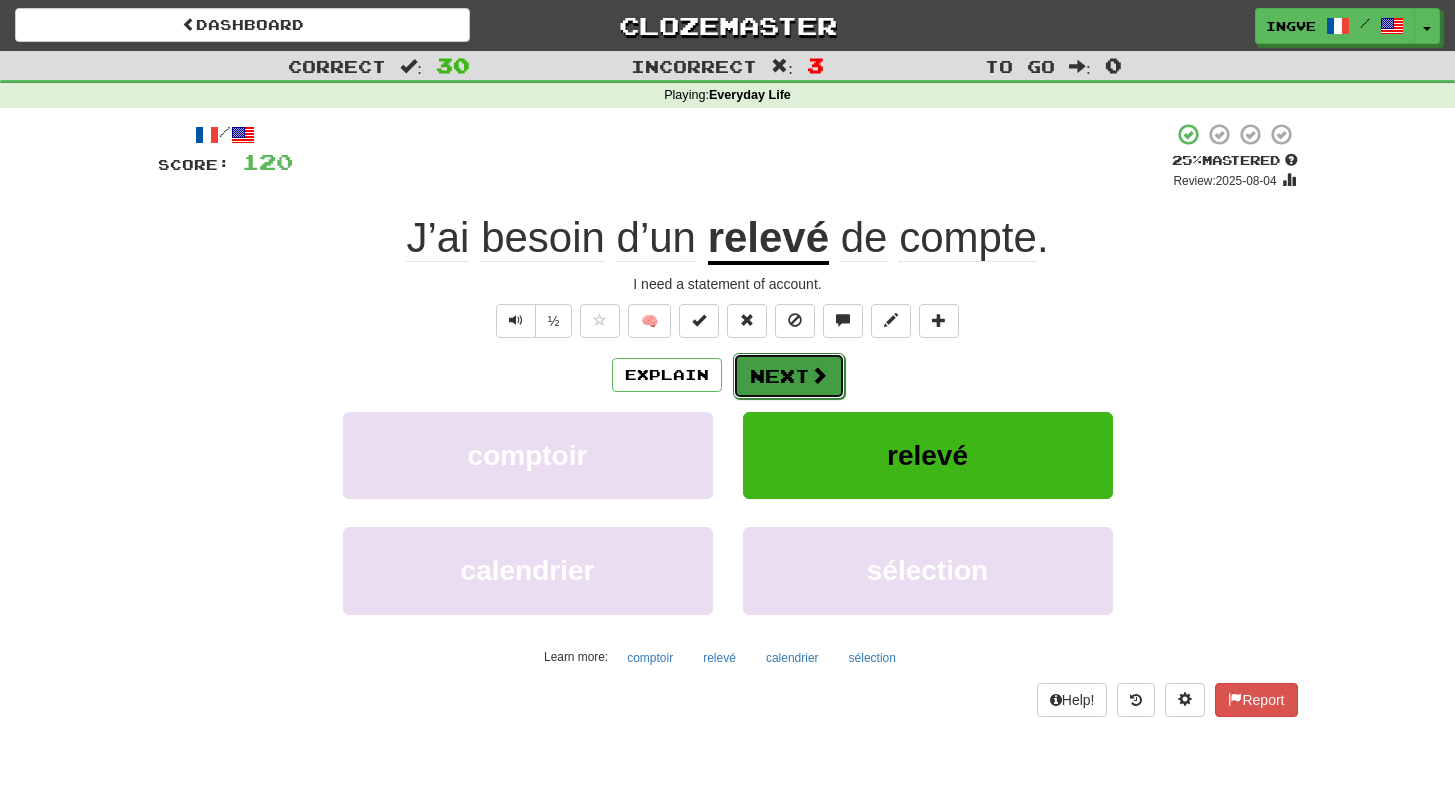 click on "Next" at bounding box center (789, 376) 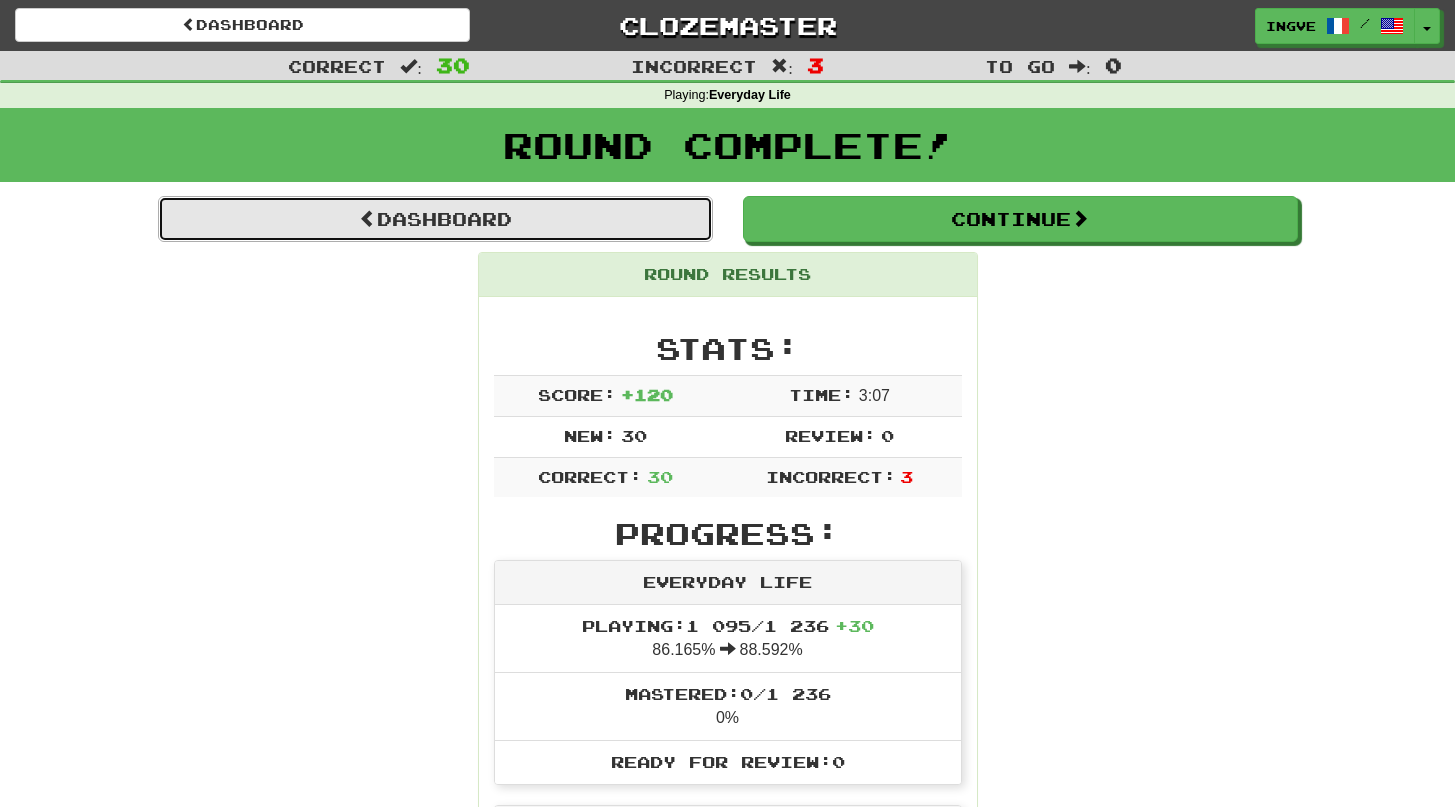 click on "Dashboard" at bounding box center [435, 219] 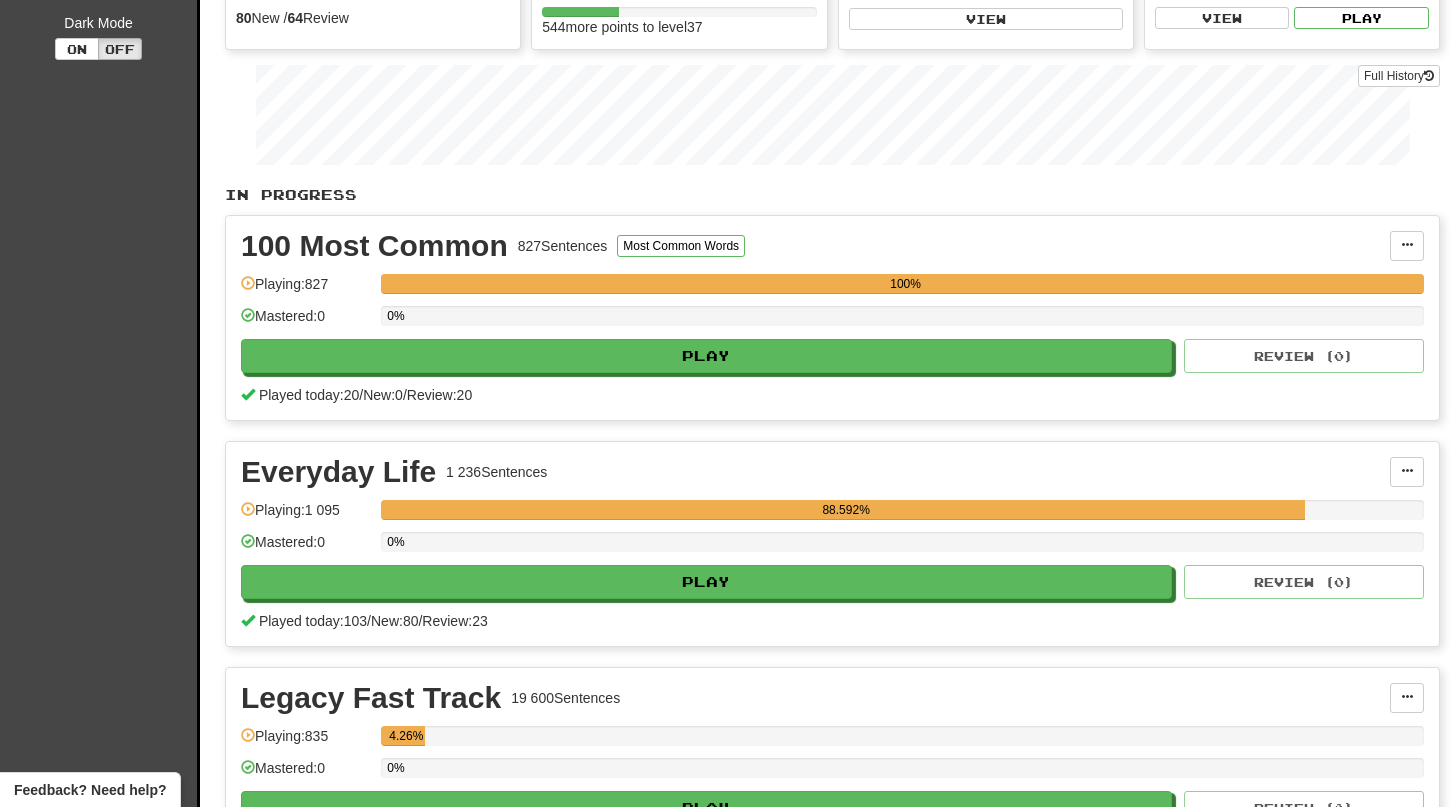 scroll, scrollTop: 0, scrollLeft: 0, axis: both 